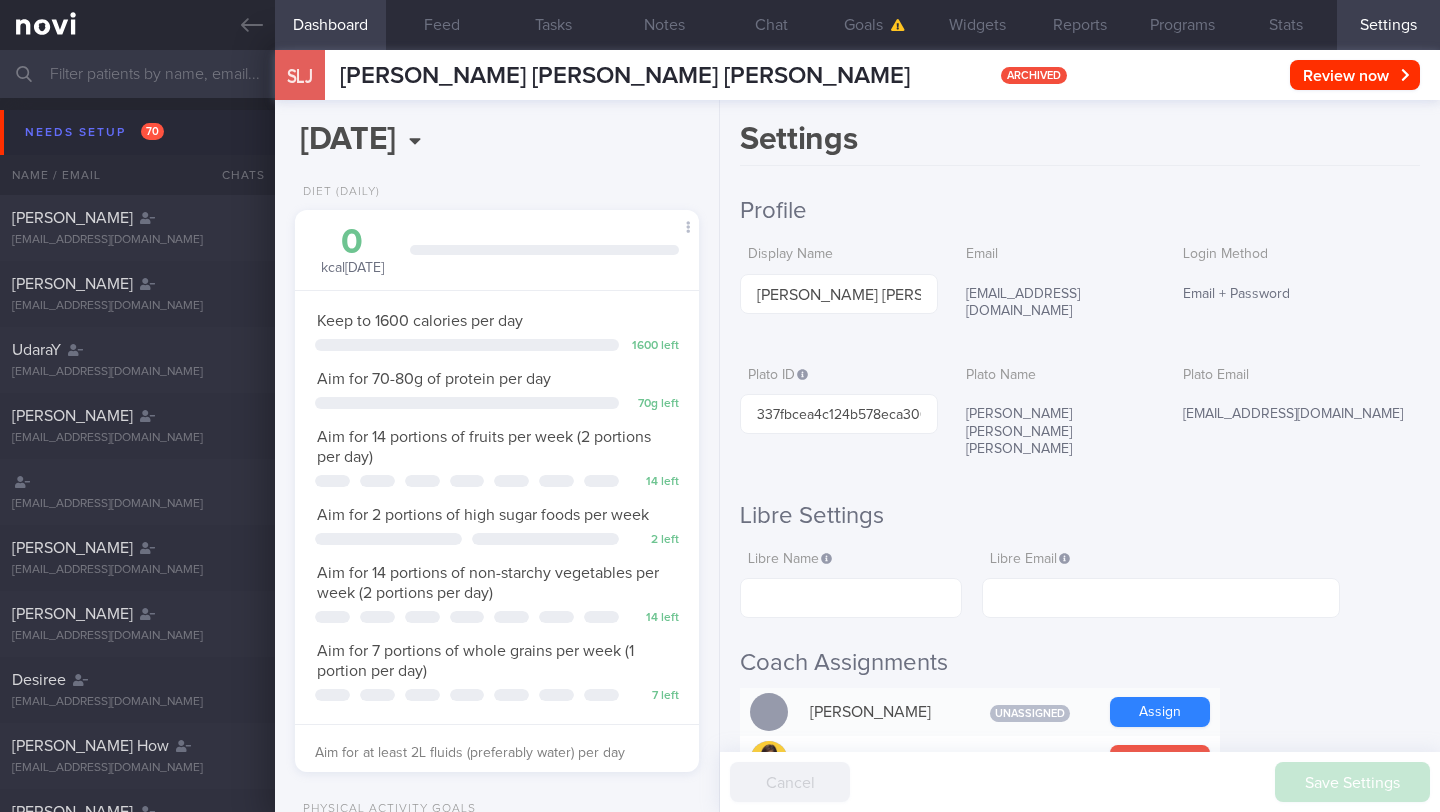 select on "6" 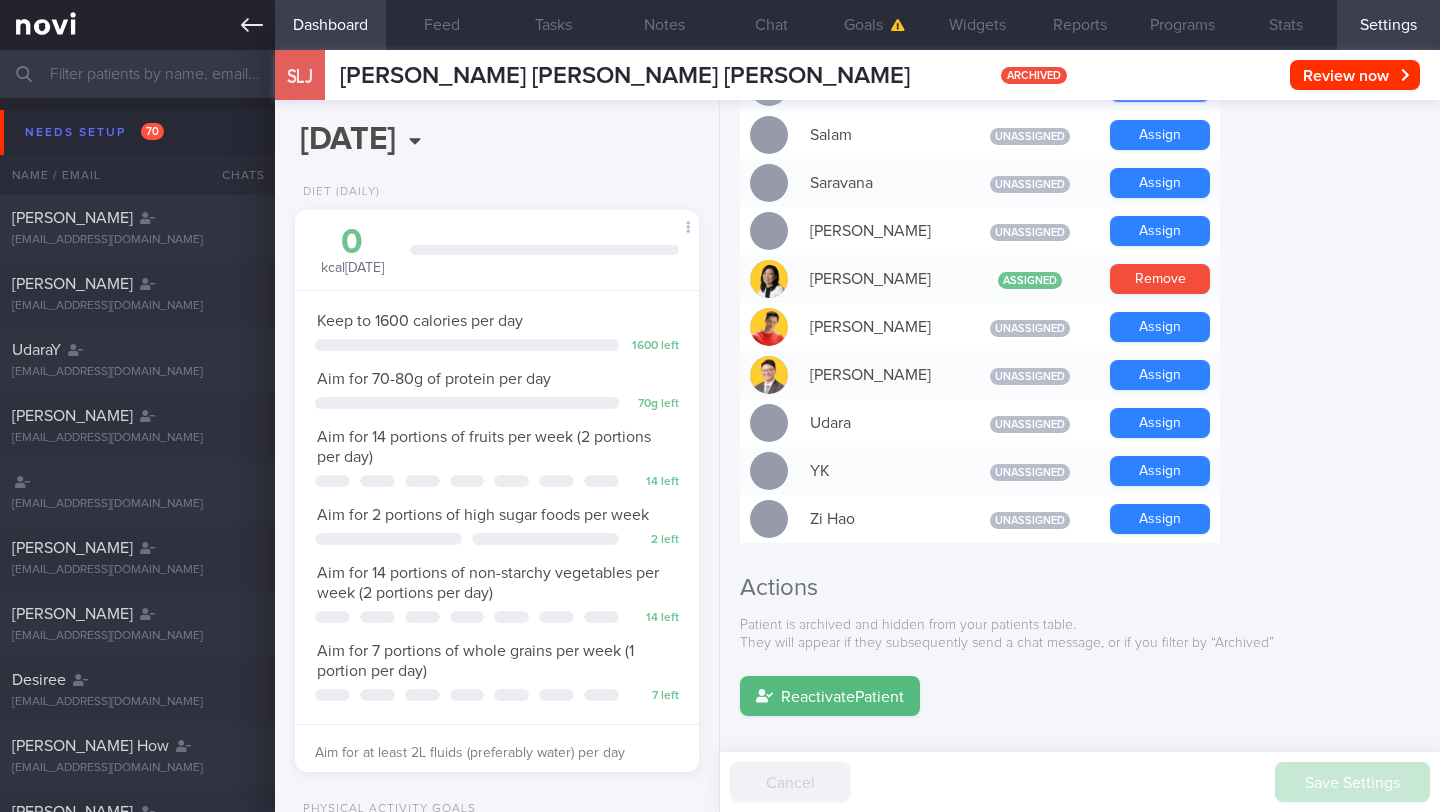 scroll, scrollTop: 205, scrollLeft: 353, axis: both 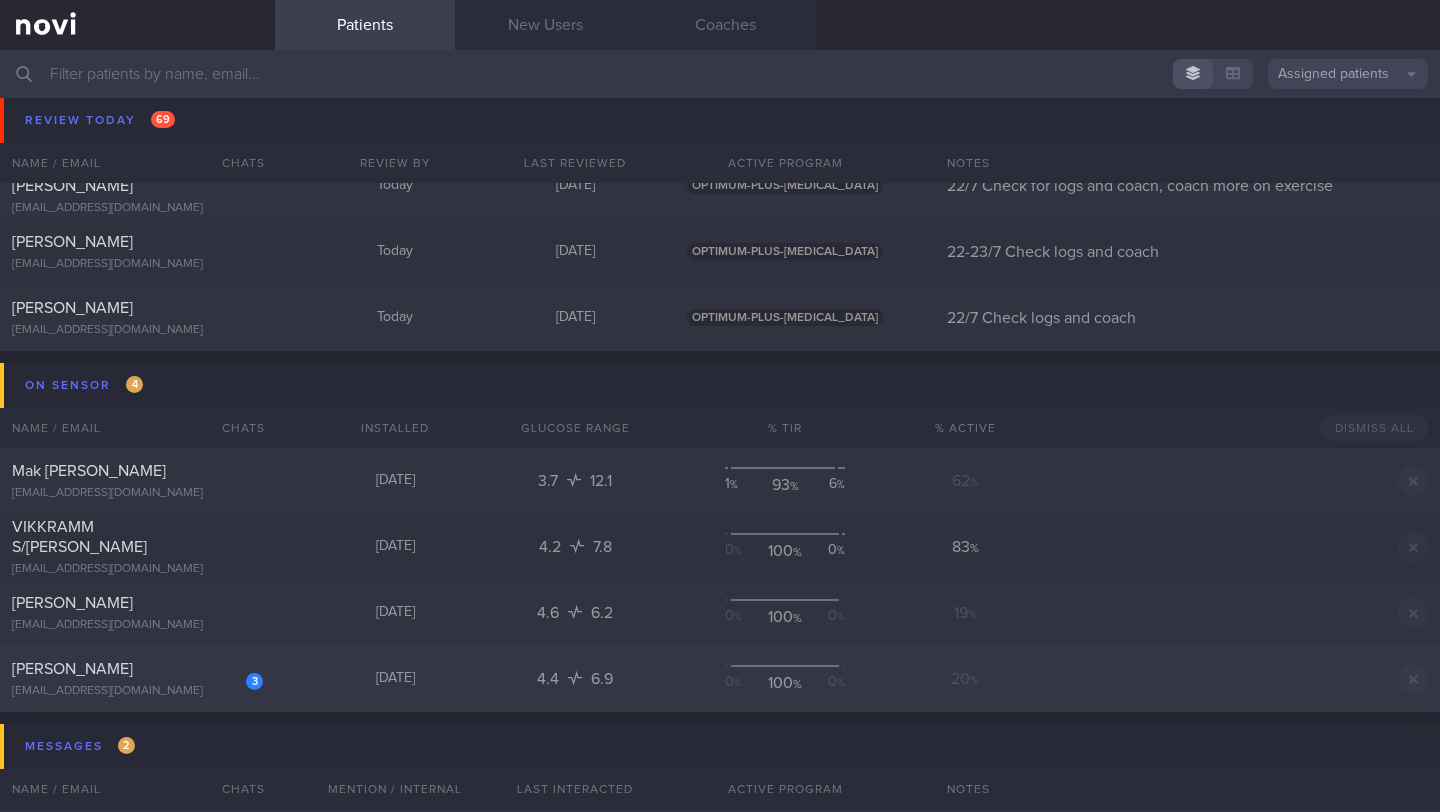 click on "3
[PERSON_NAME]
[EMAIL_ADDRESS][DOMAIN_NAME]" at bounding box center (137, 679) 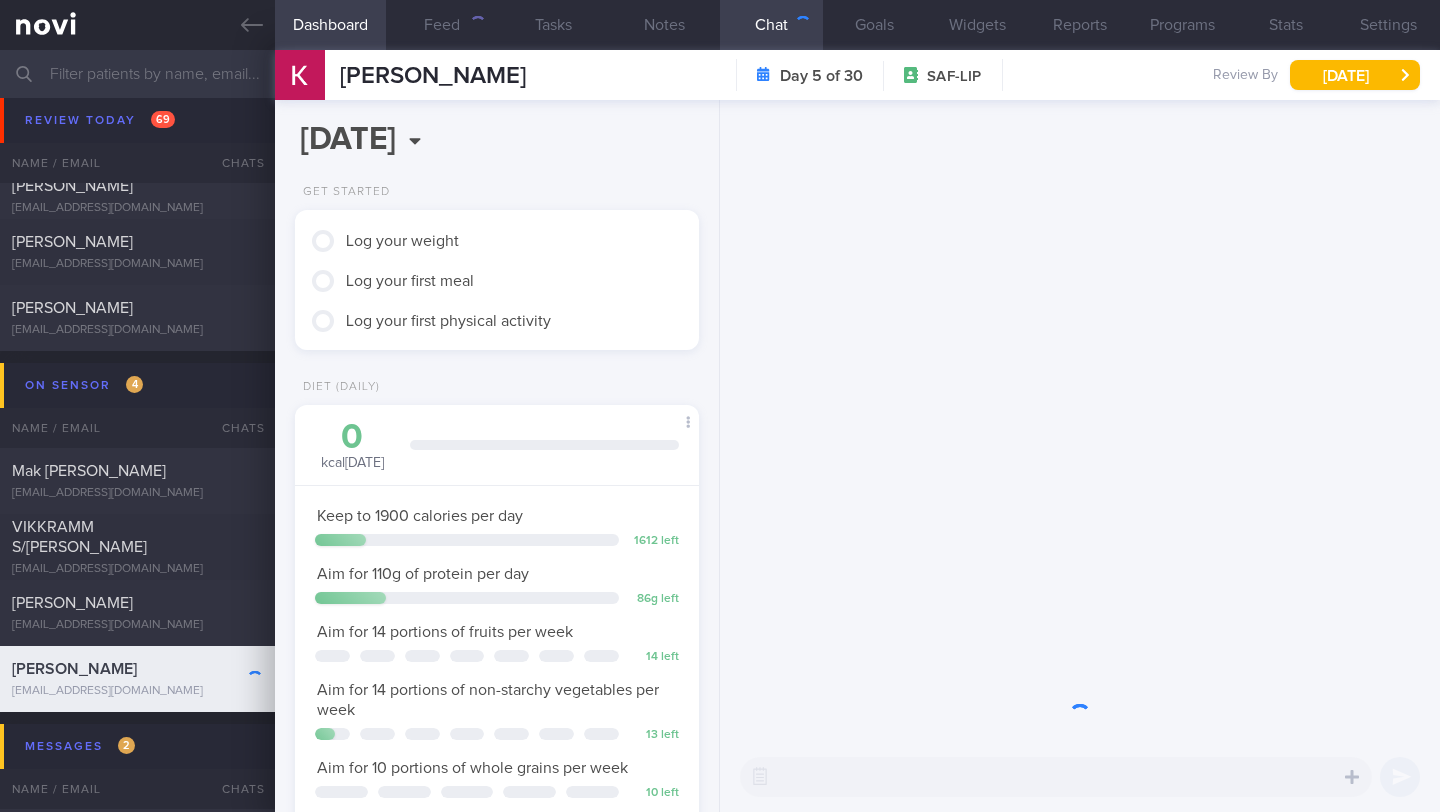 scroll, scrollTop: 999820, scrollLeft: 999639, axis: both 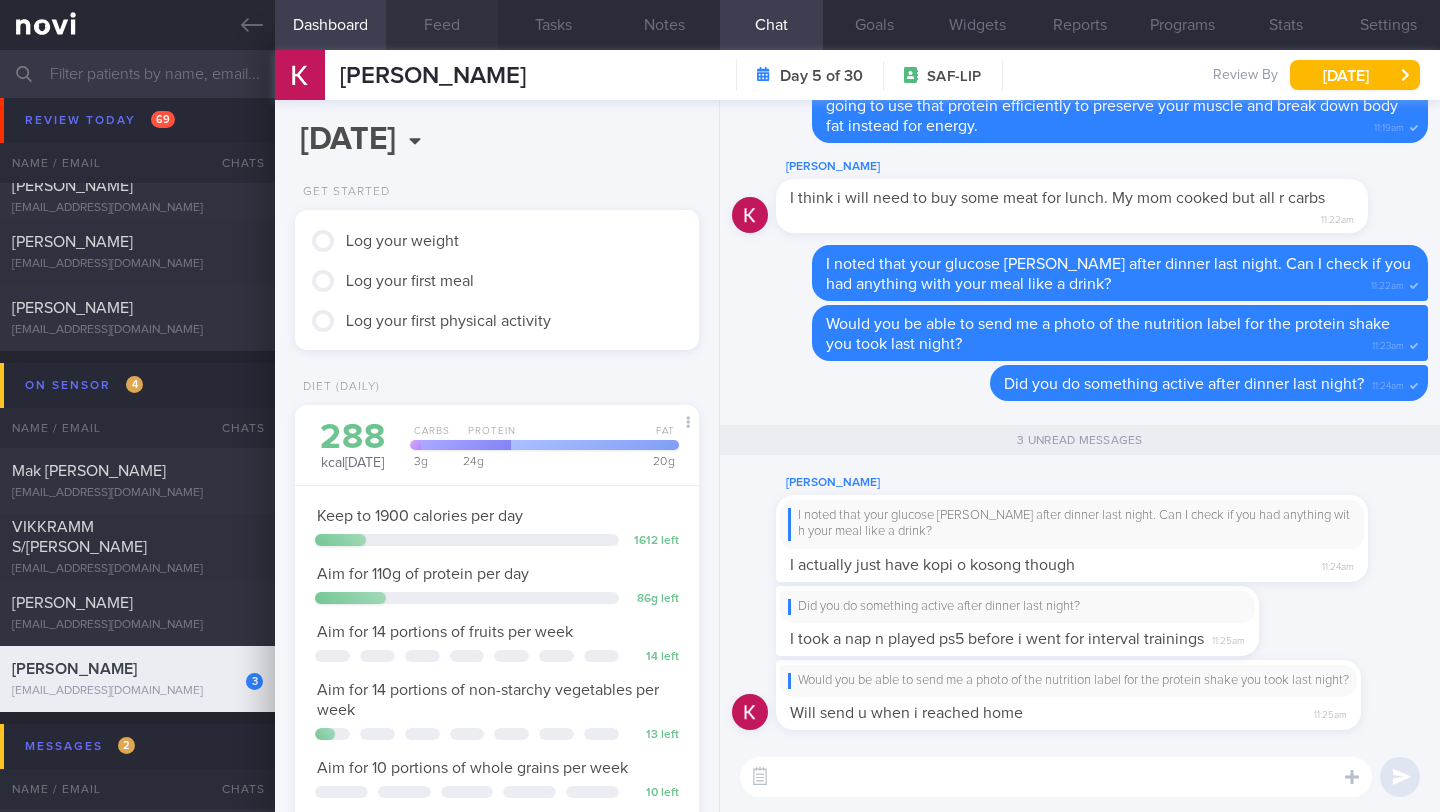 click on "Feed" at bounding box center [441, 25] 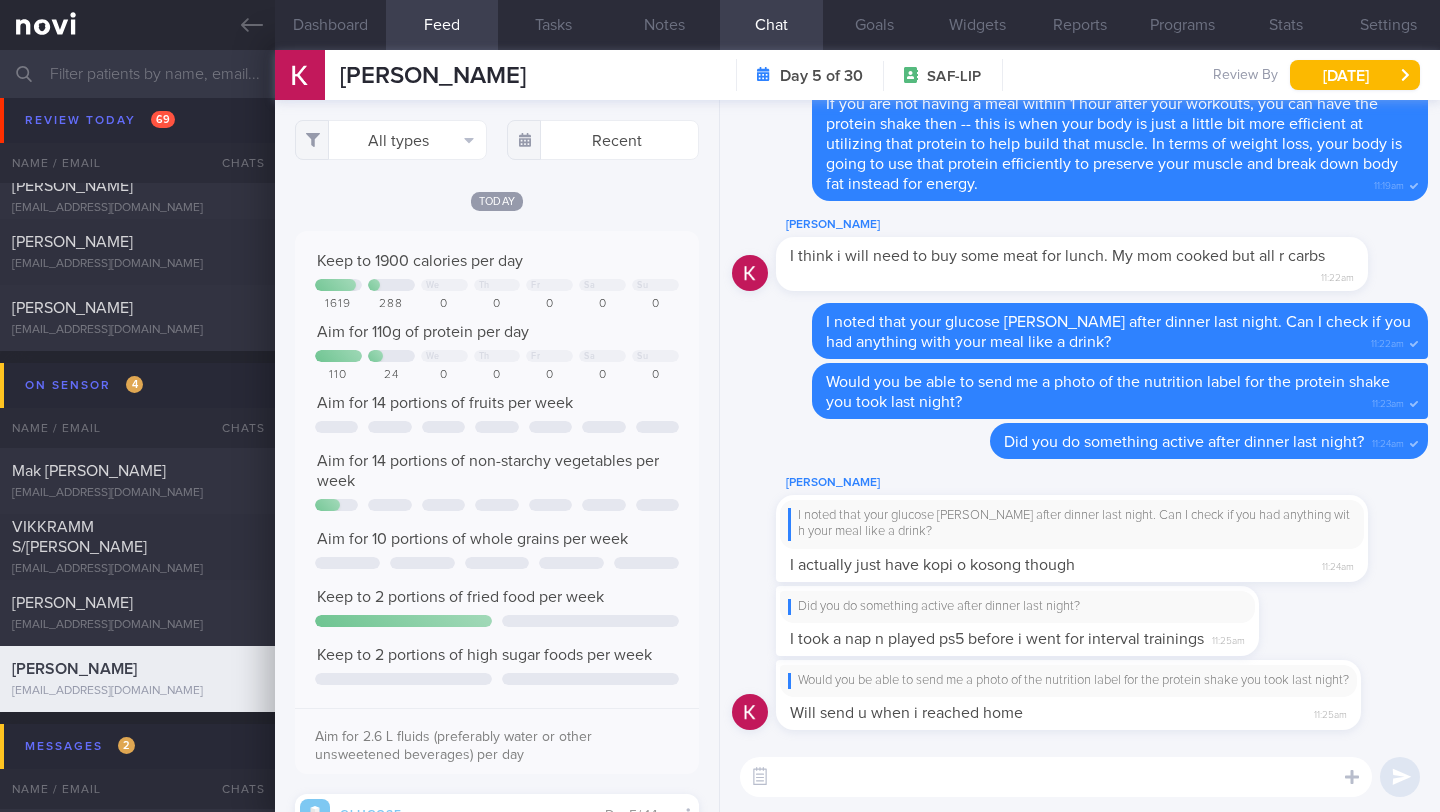 scroll, scrollTop: 999747, scrollLeft: 999629, axis: both 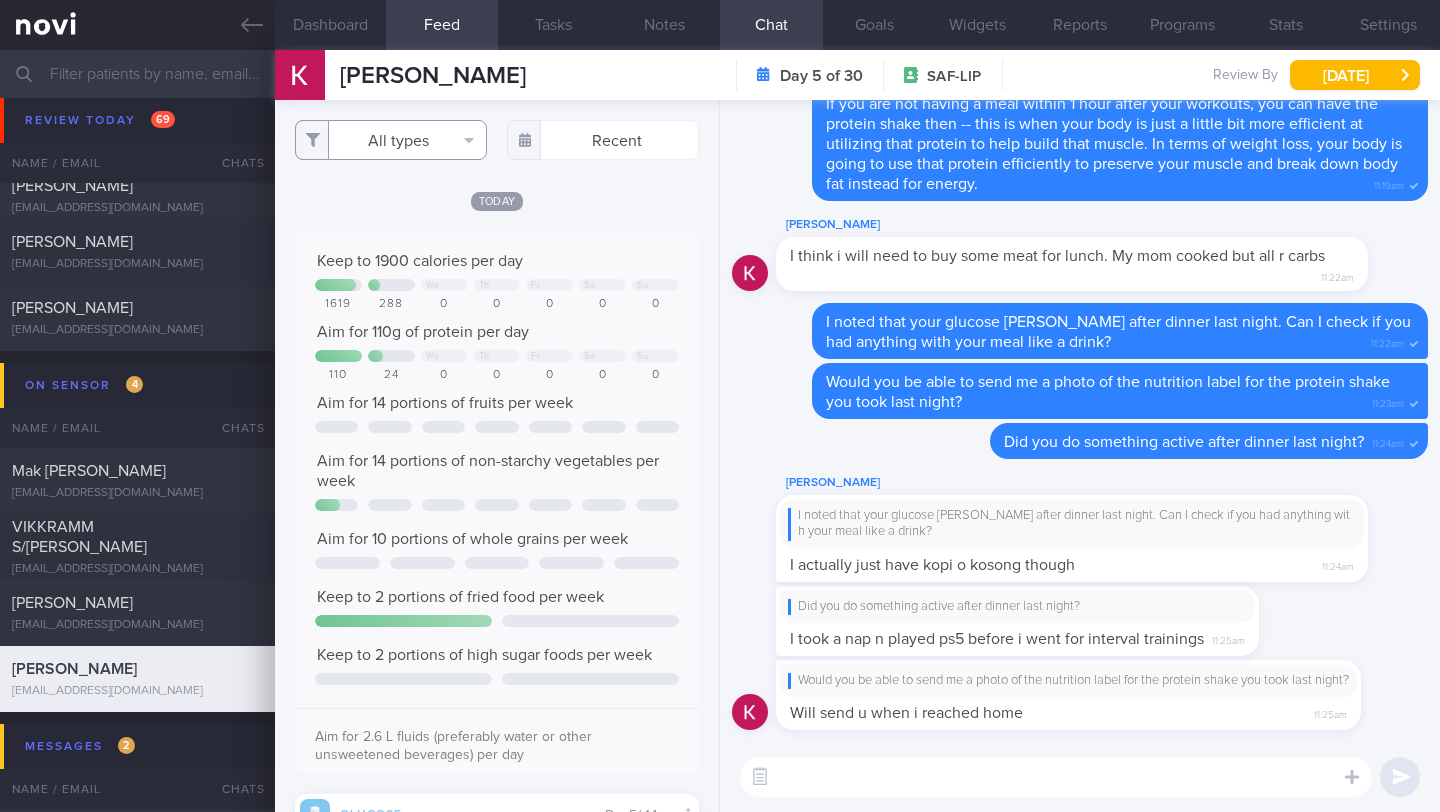 click on "All types" at bounding box center [391, 140] 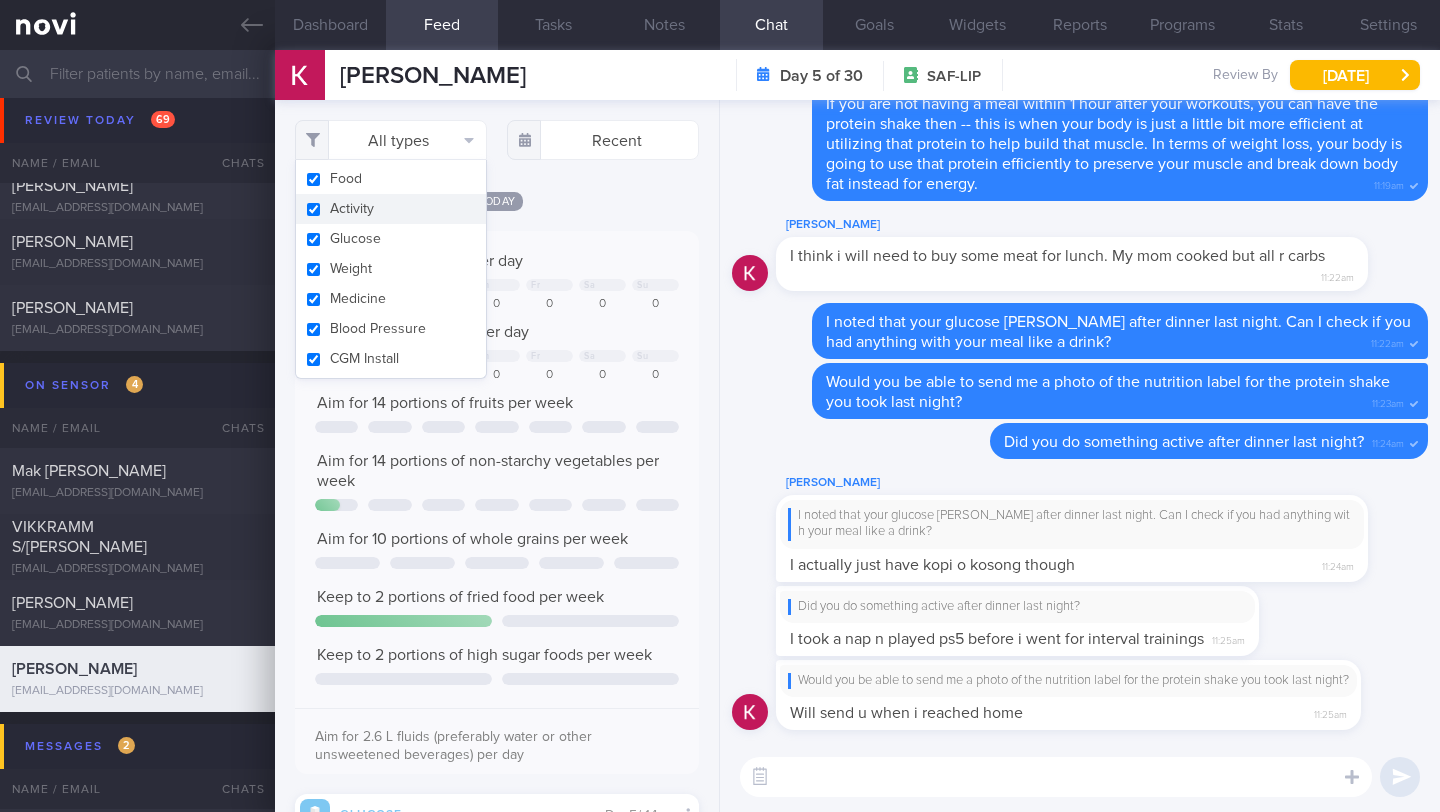click on "Today" at bounding box center (497, 200) 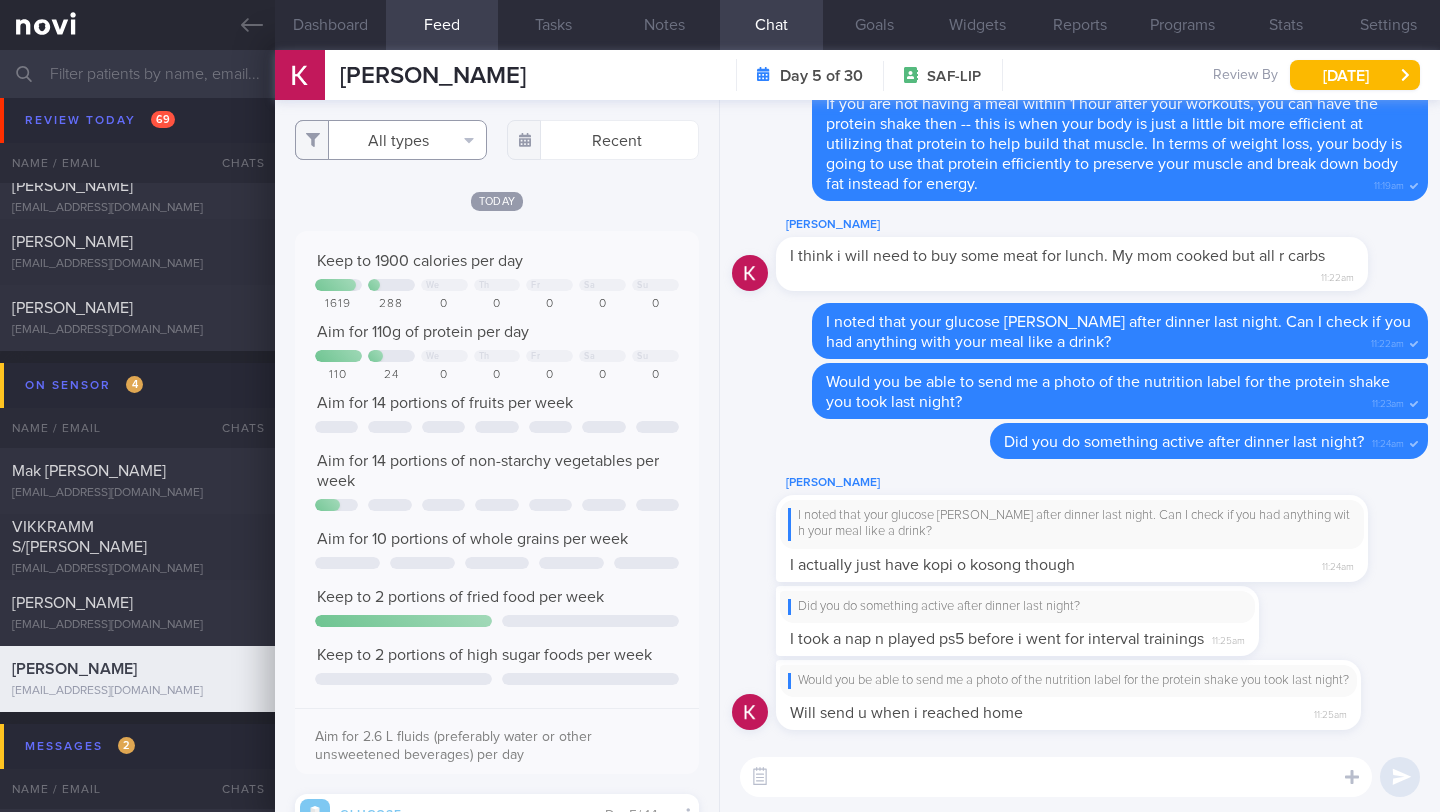 click on "All types" at bounding box center [391, 140] 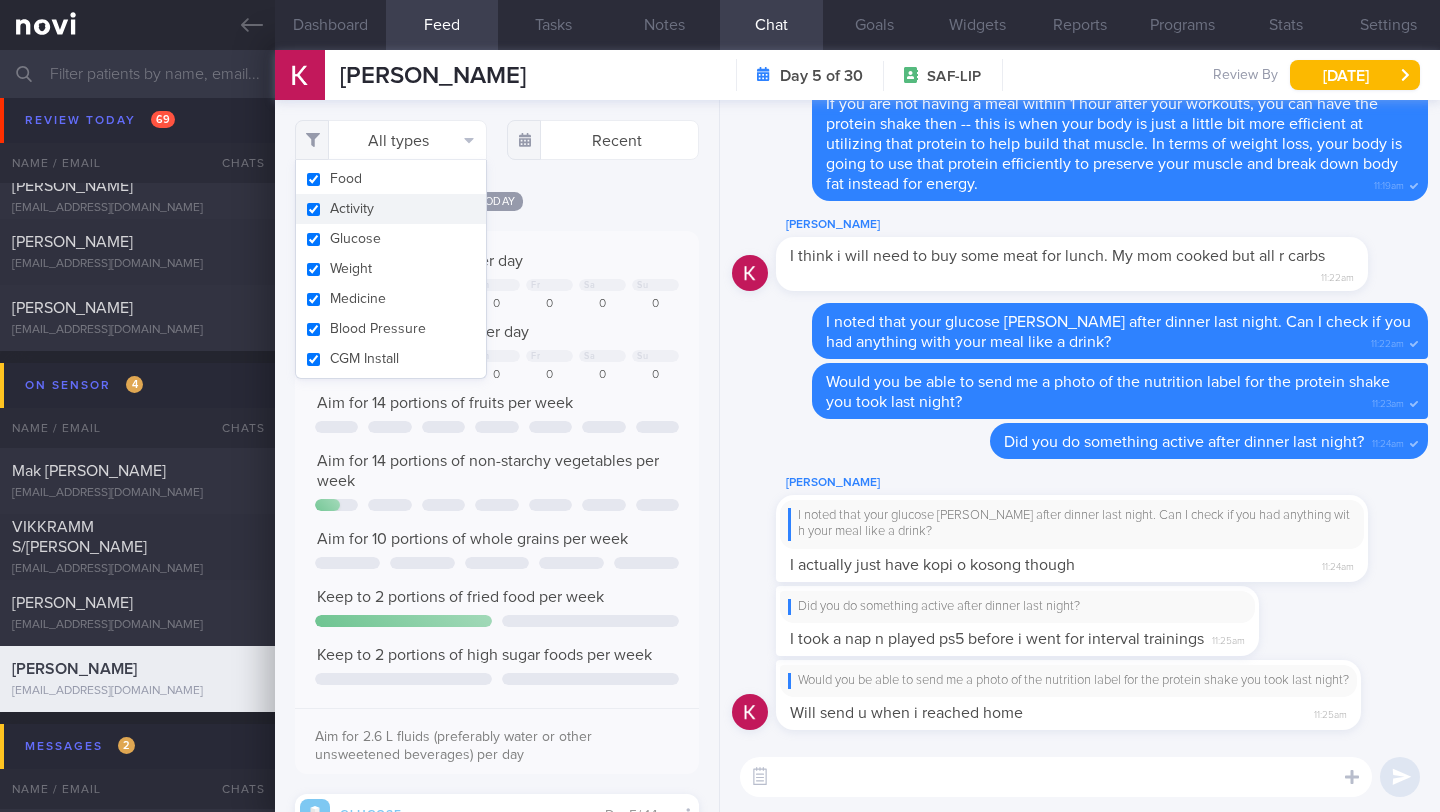 click on "Activity" at bounding box center [391, 209] 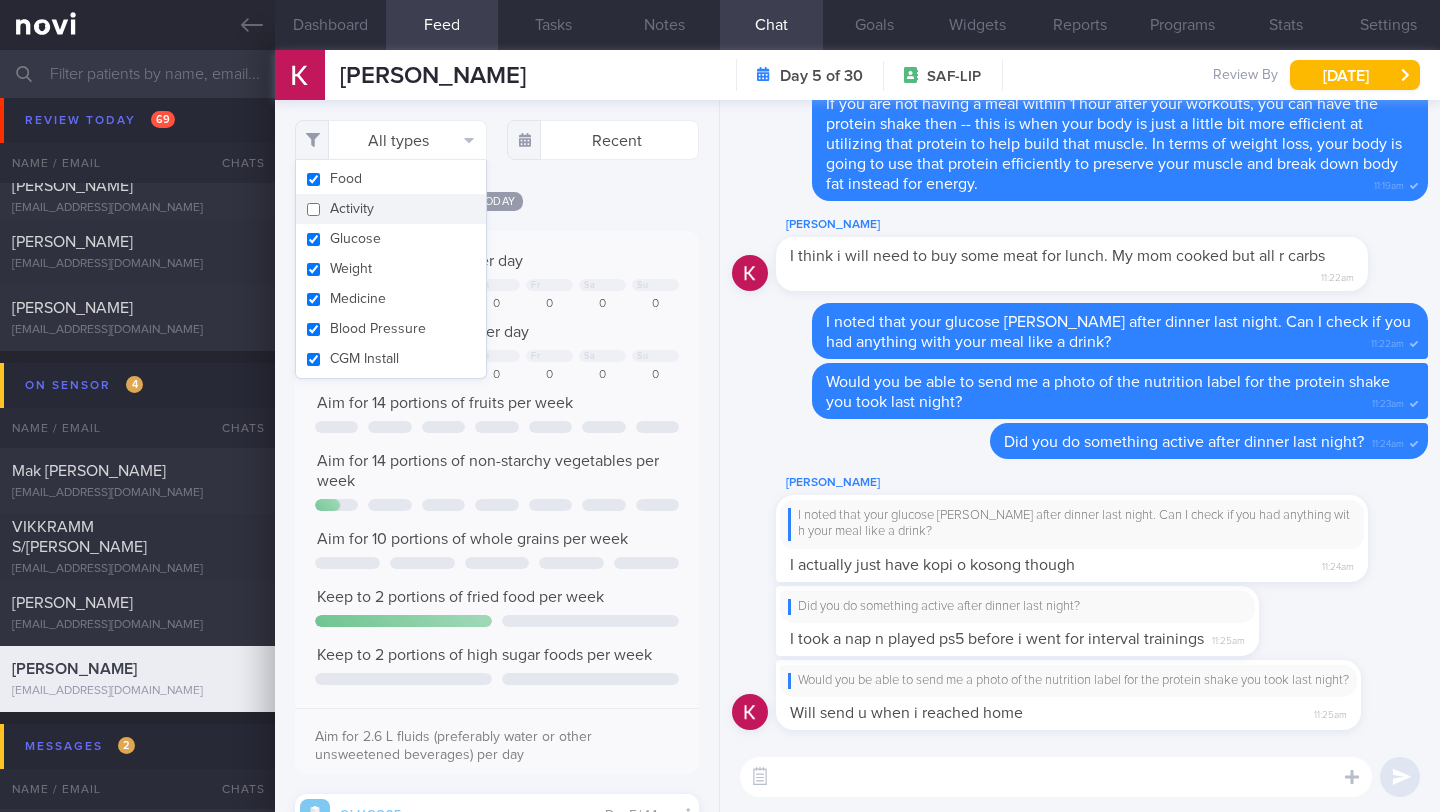 checkbox on "false" 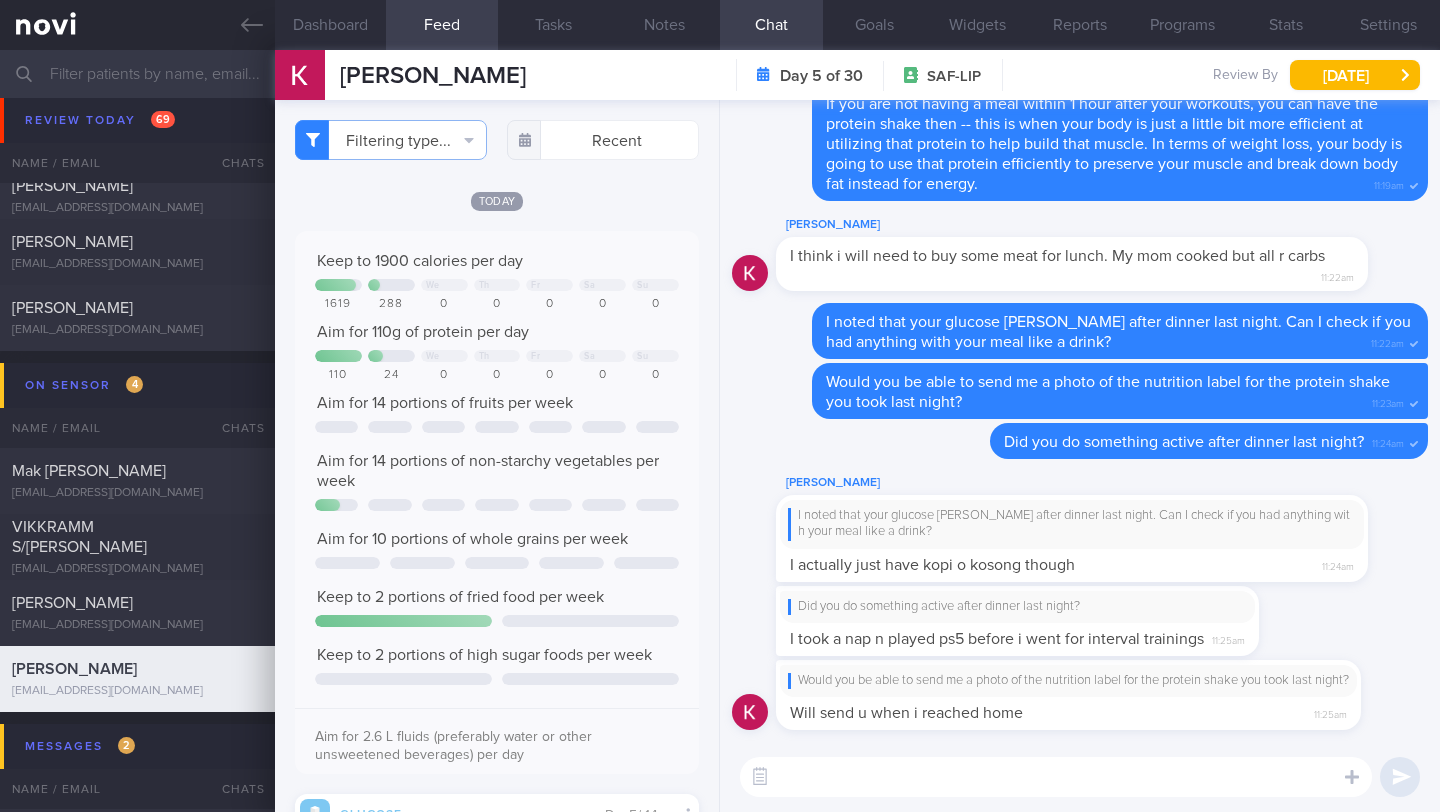 click on "Today" at bounding box center [497, 200] 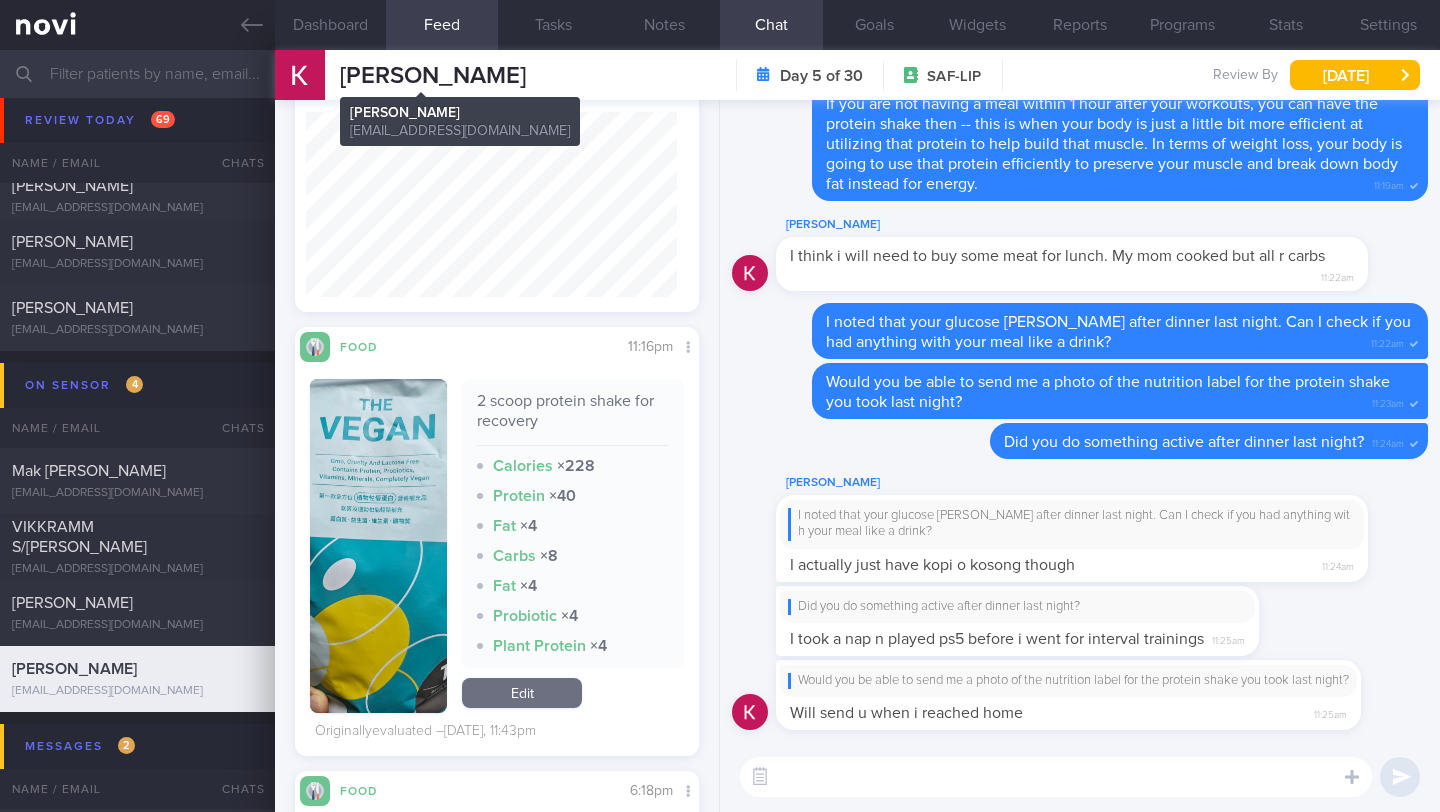 click on "[PERSON_NAME]" at bounding box center [433, 76] 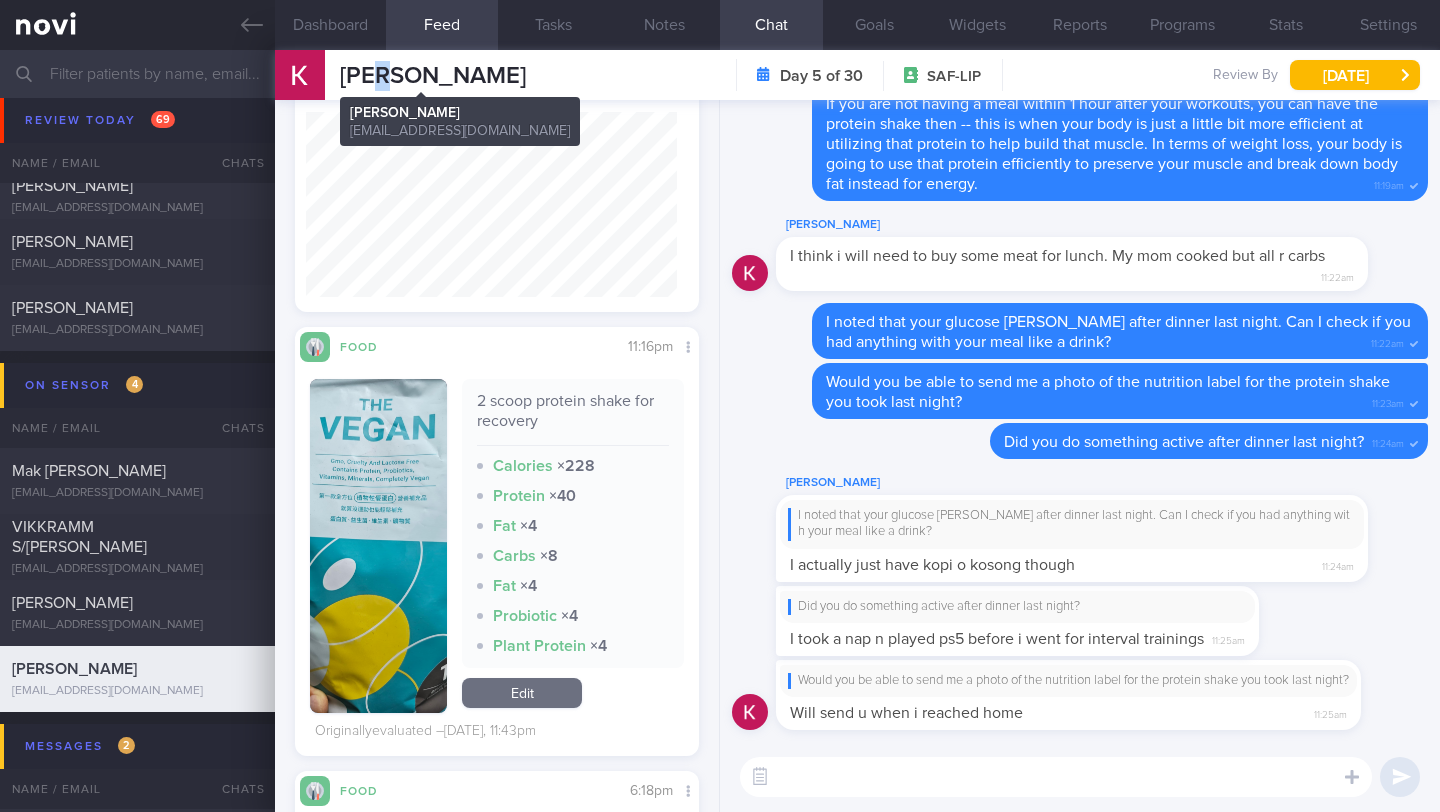 click on "[PERSON_NAME]" at bounding box center [433, 76] 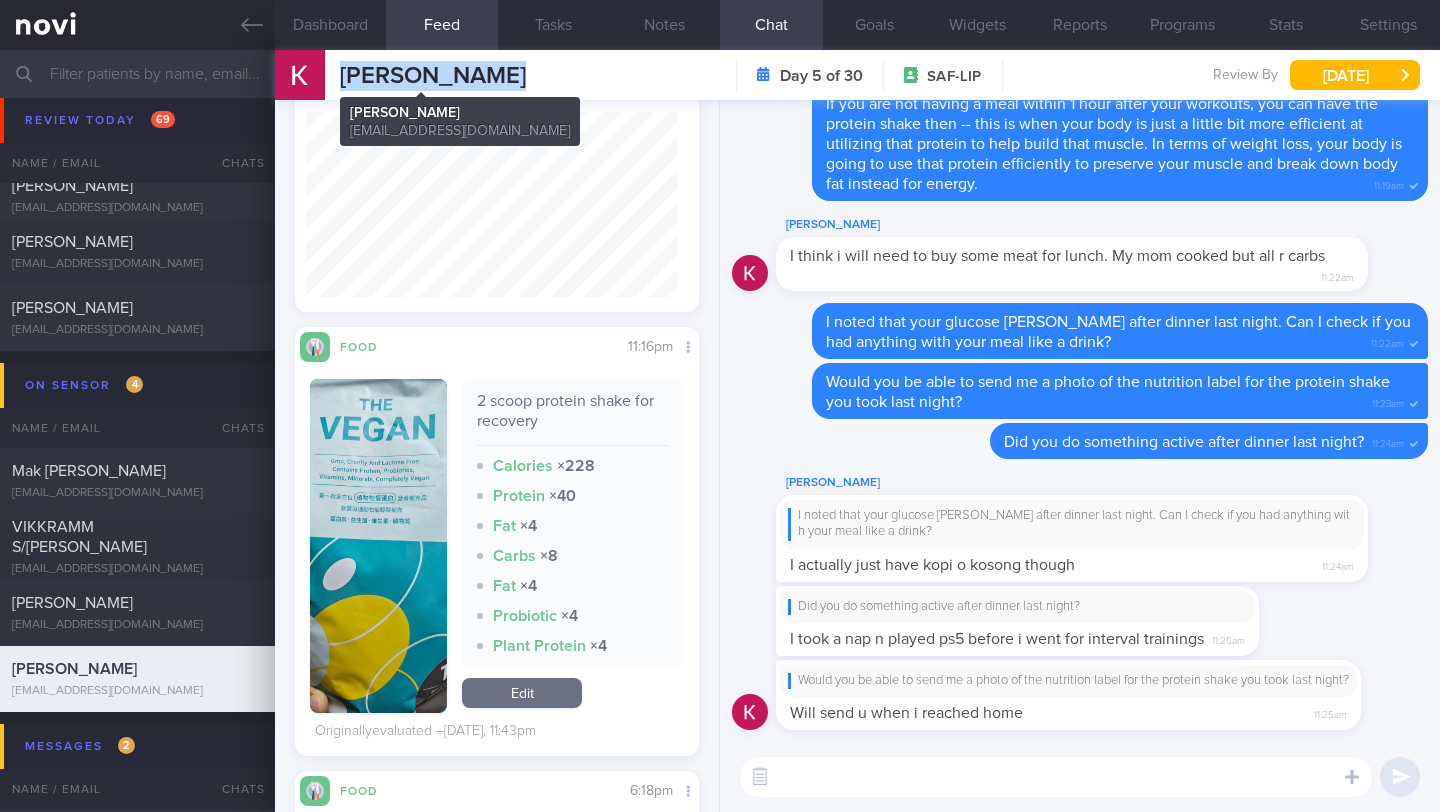 click on "[PERSON_NAME]" at bounding box center (433, 76) 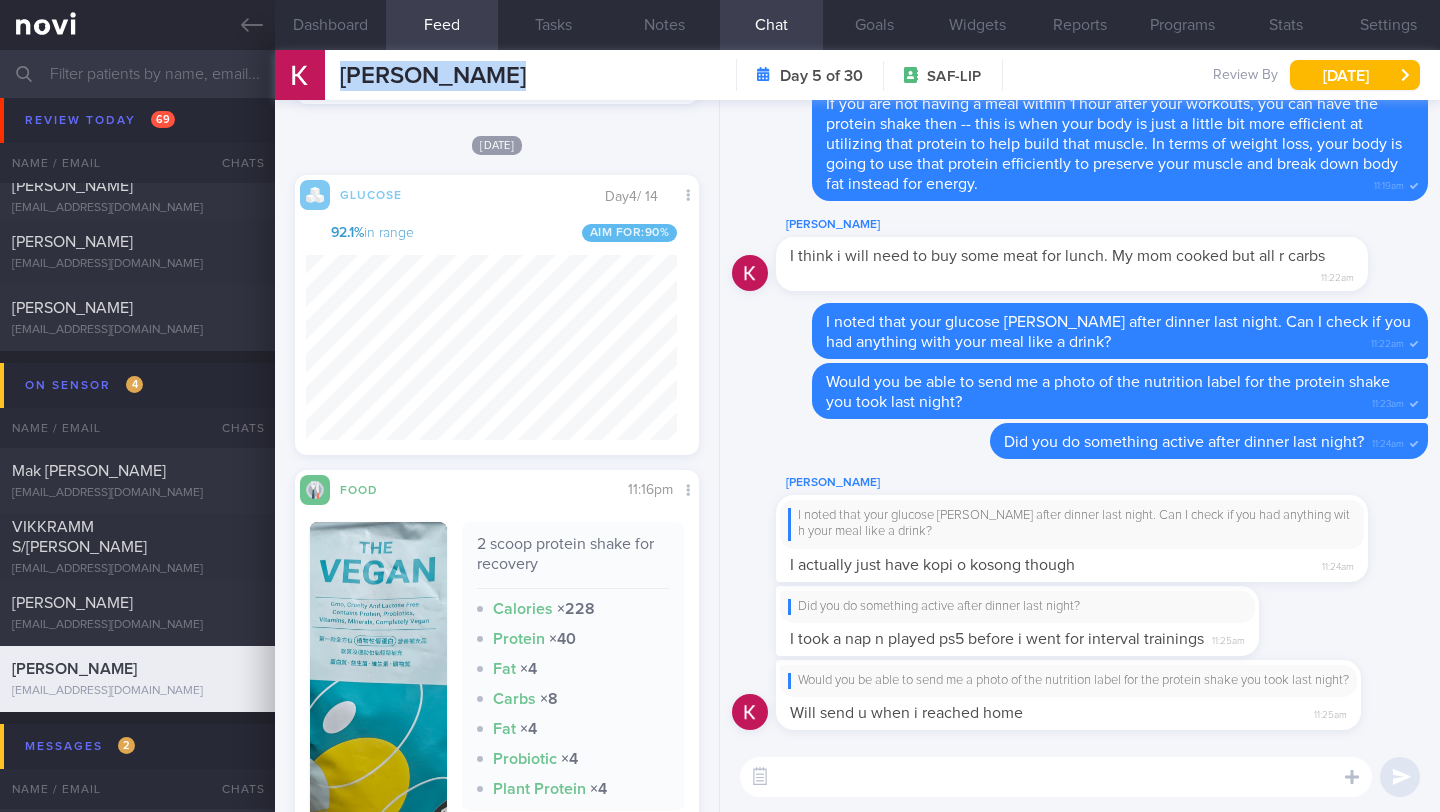 scroll, scrollTop: 1335, scrollLeft: 0, axis: vertical 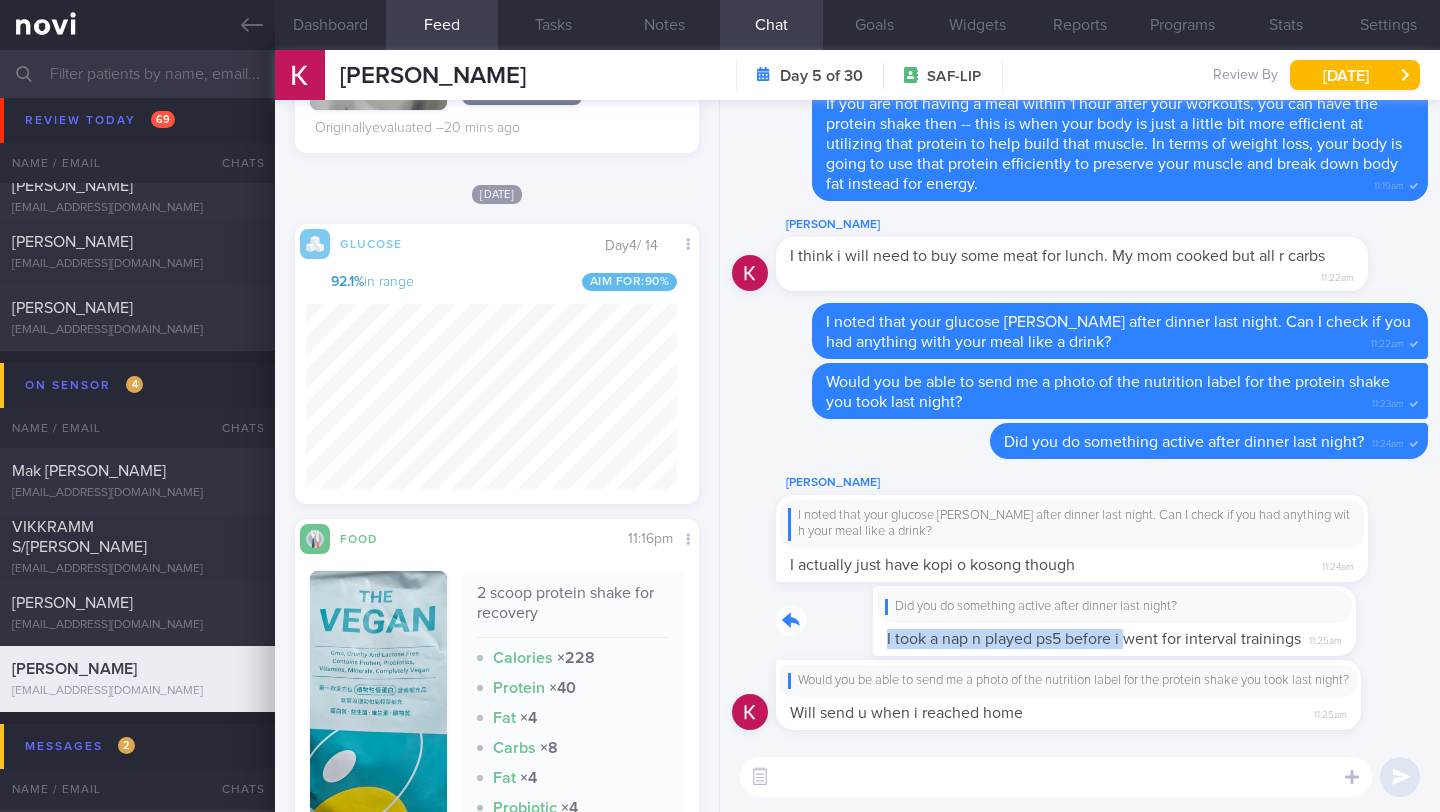 drag, startPoint x: 785, startPoint y: 622, endPoint x: 1033, endPoint y: 615, distance: 248.09877 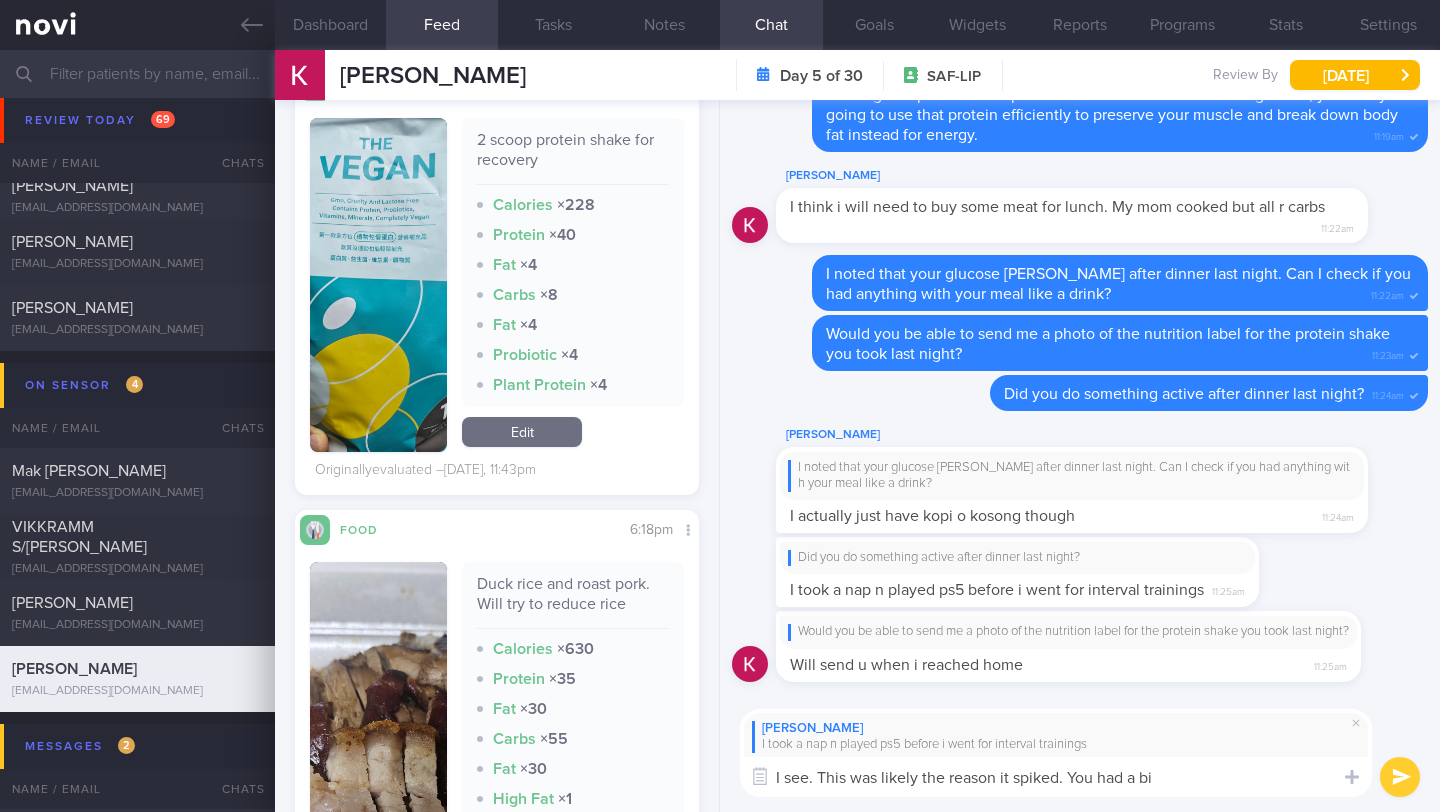 scroll, scrollTop: 1807, scrollLeft: 0, axis: vertical 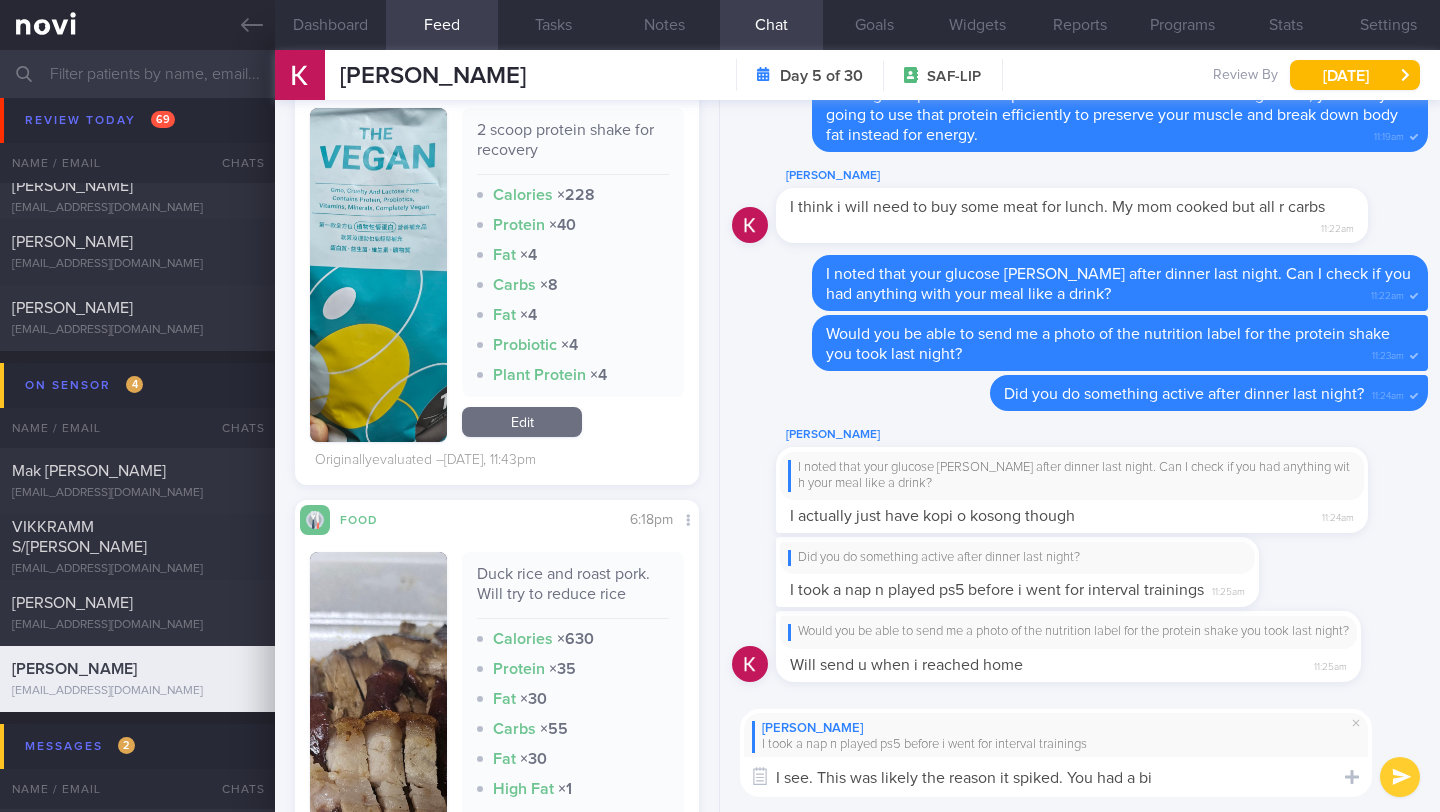 drag, startPoint x: 1144, startPoint y: 774, endPoint x: 1187, endPoint y: 774, distance: 43 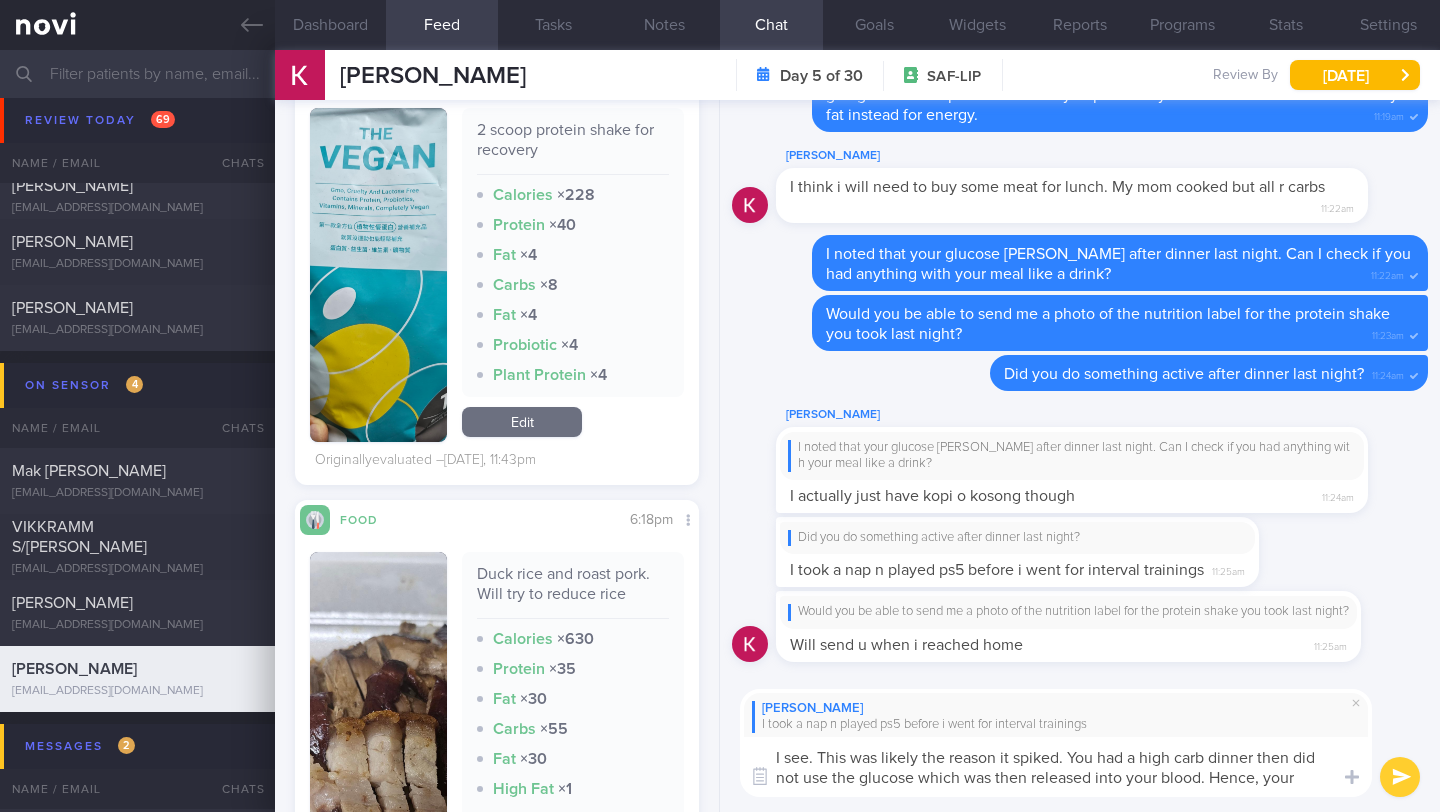 scroll, scrollTop: 0, scrollLeft: 0, axis: both 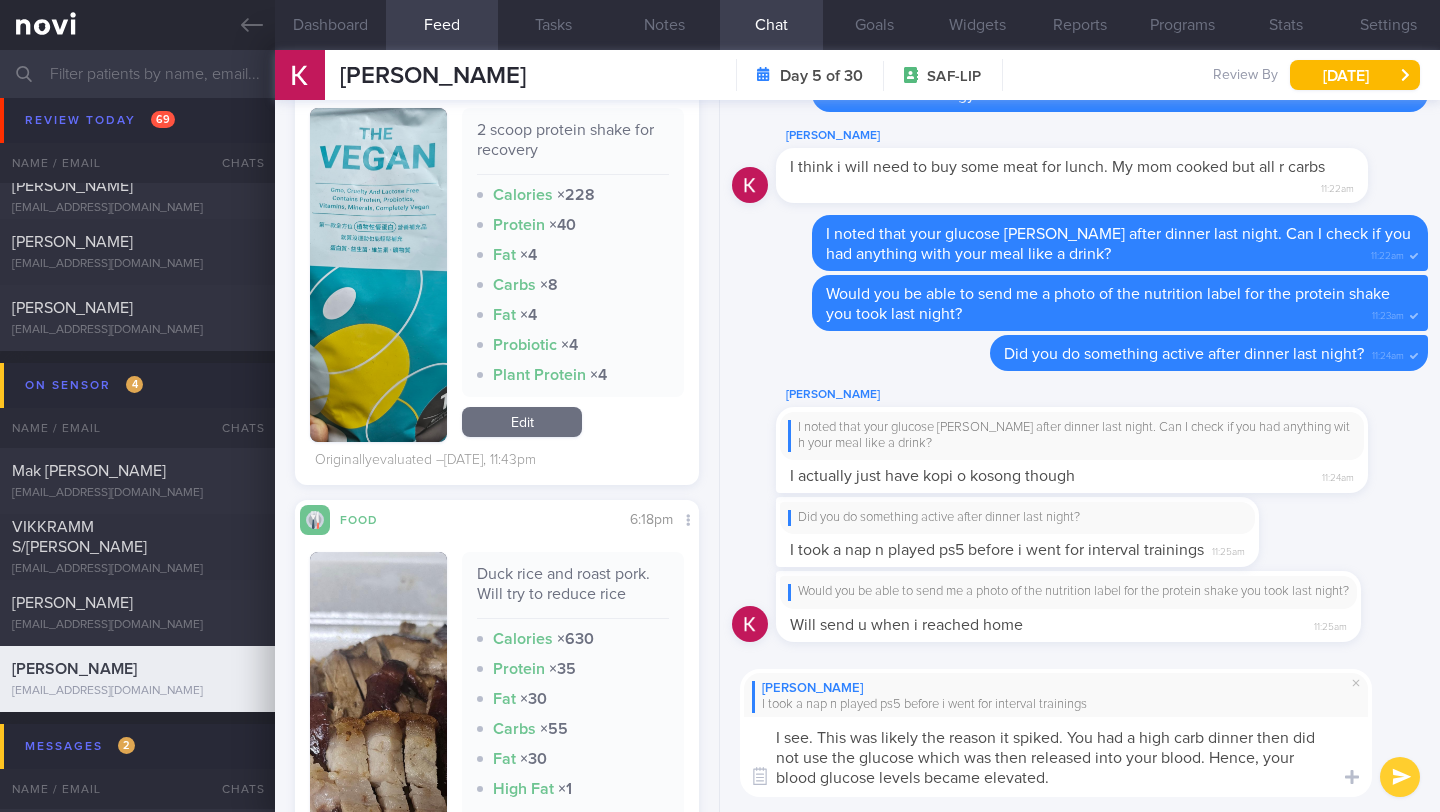 drag, startPoint x: 1080, startPoint y: 783, endPoint x: 774, endPoint y: 728, distance: 310.90353 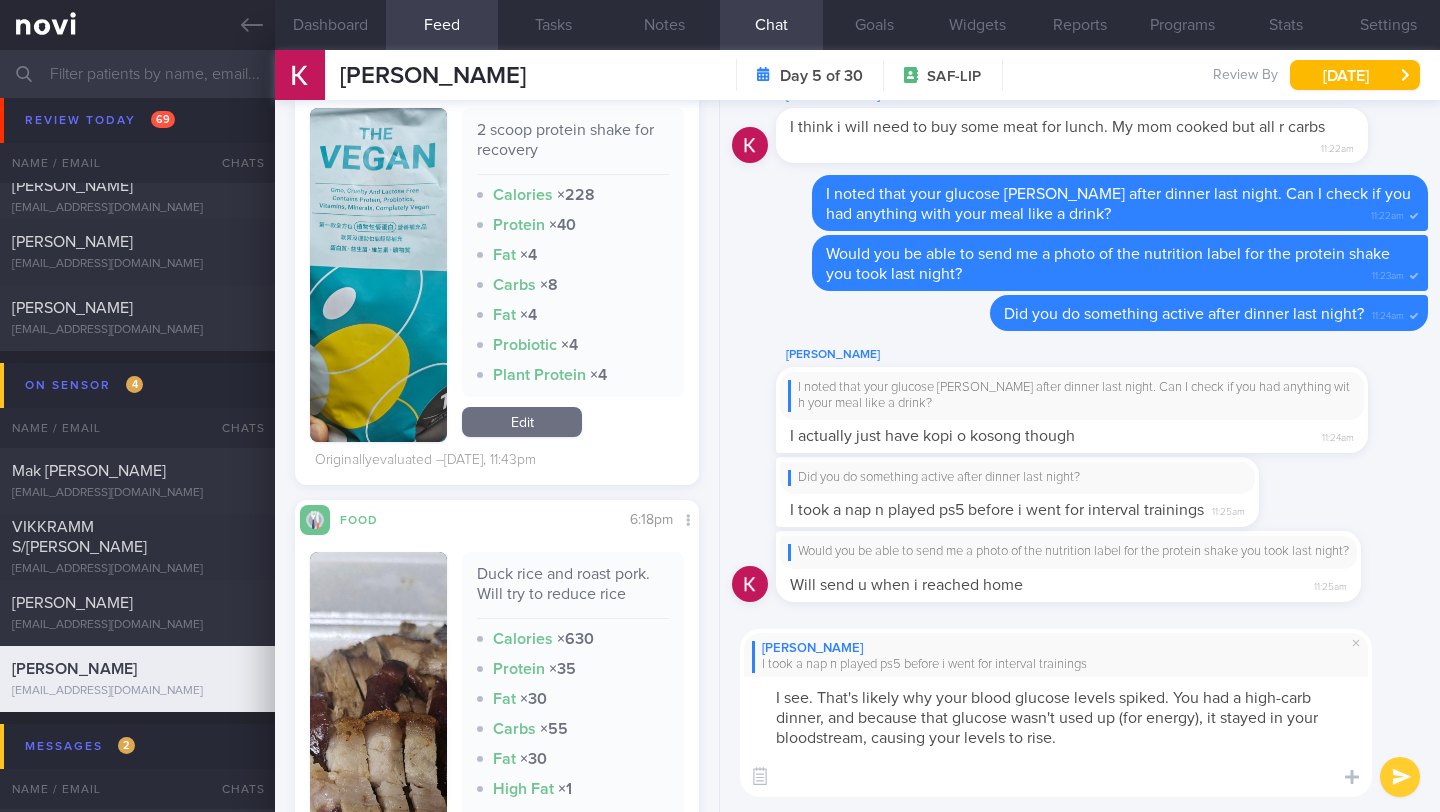 scroll, scrollTop: 0, scrollLeft: 0, axis: both 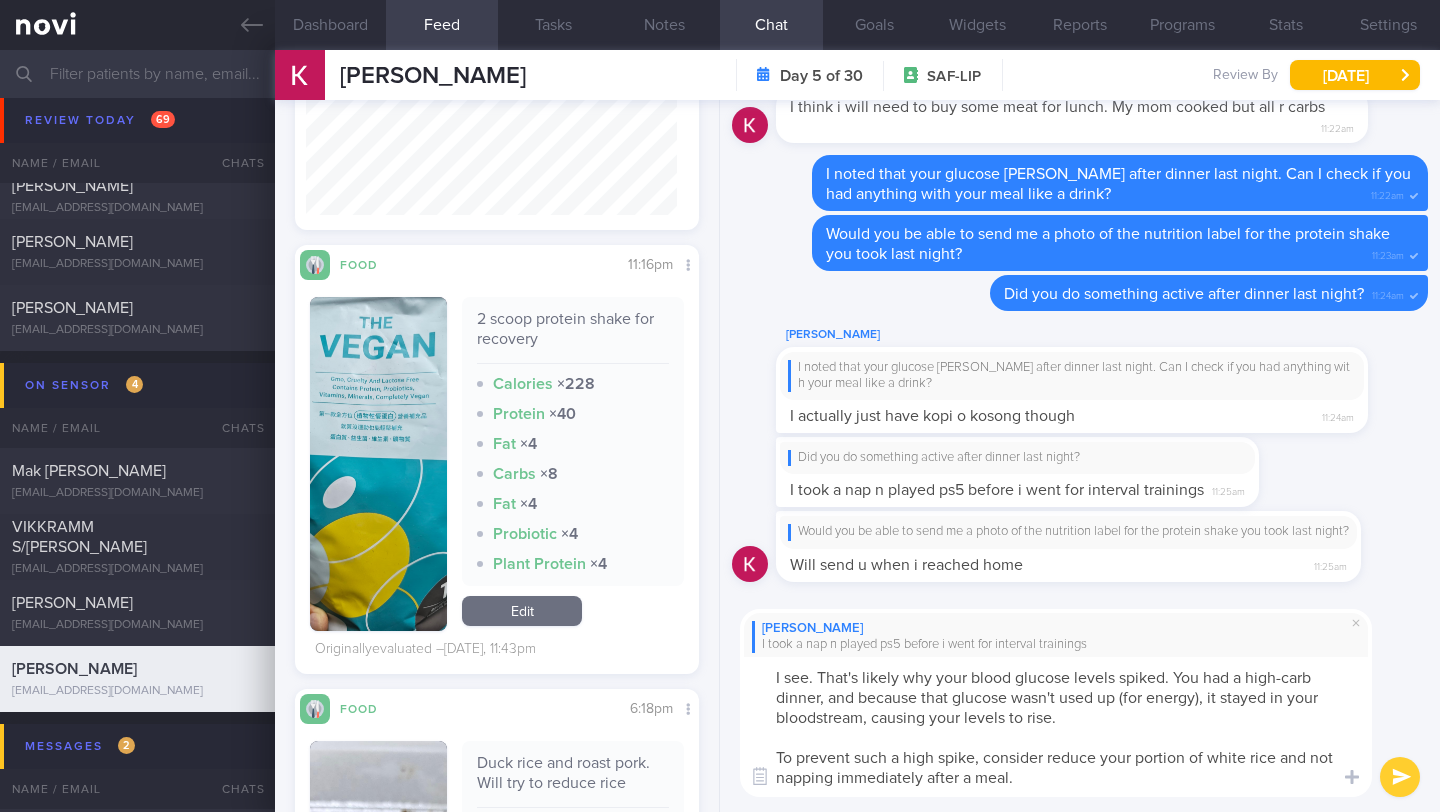 drag, startPoint x: 1078, startPoint y: 722, endPoint x: 774, endPoint y: 671, distance: 308.2483 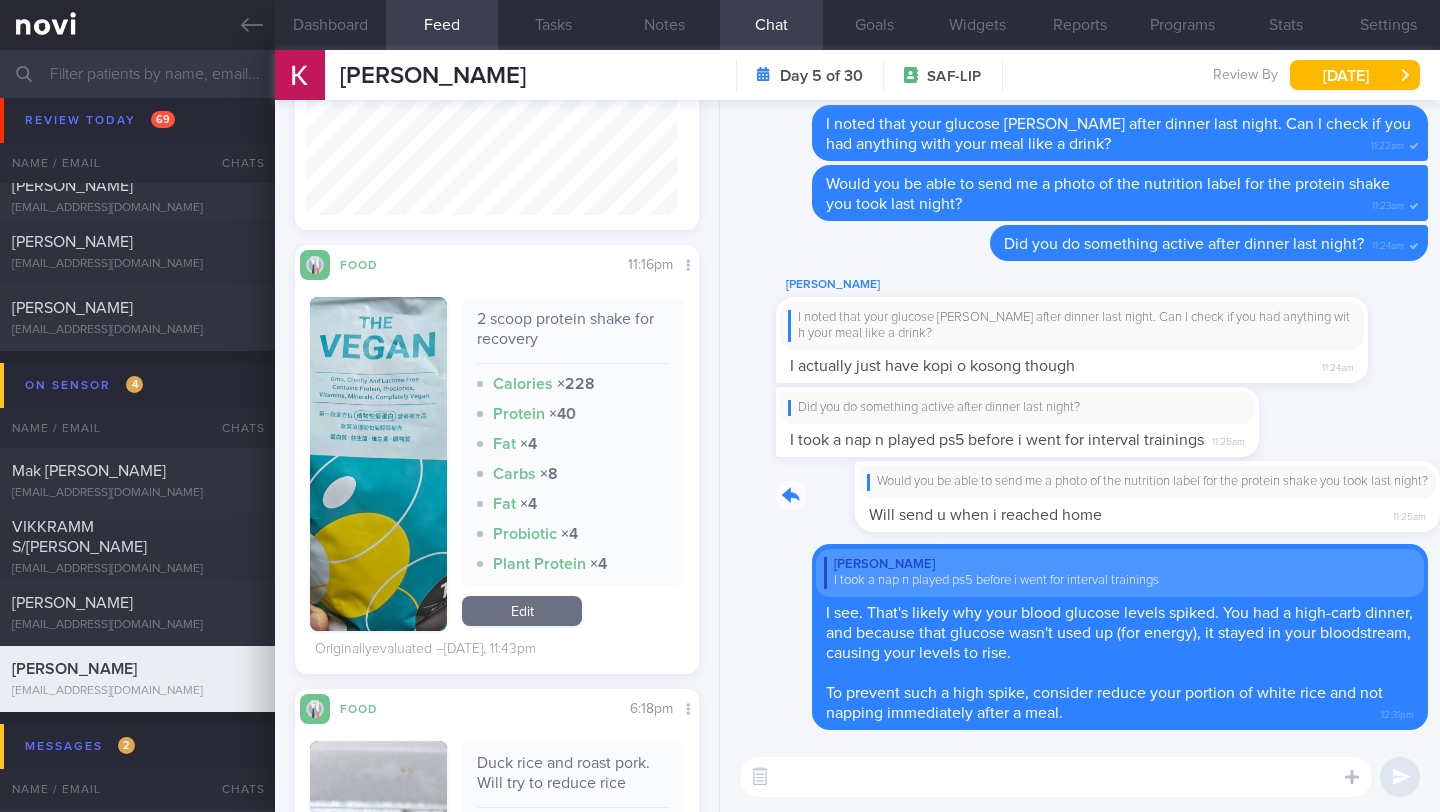drag, startPoint x: 798, startPoint y: 499, endPoint x: 1052, endPoint y: 504, distance: 254.04921 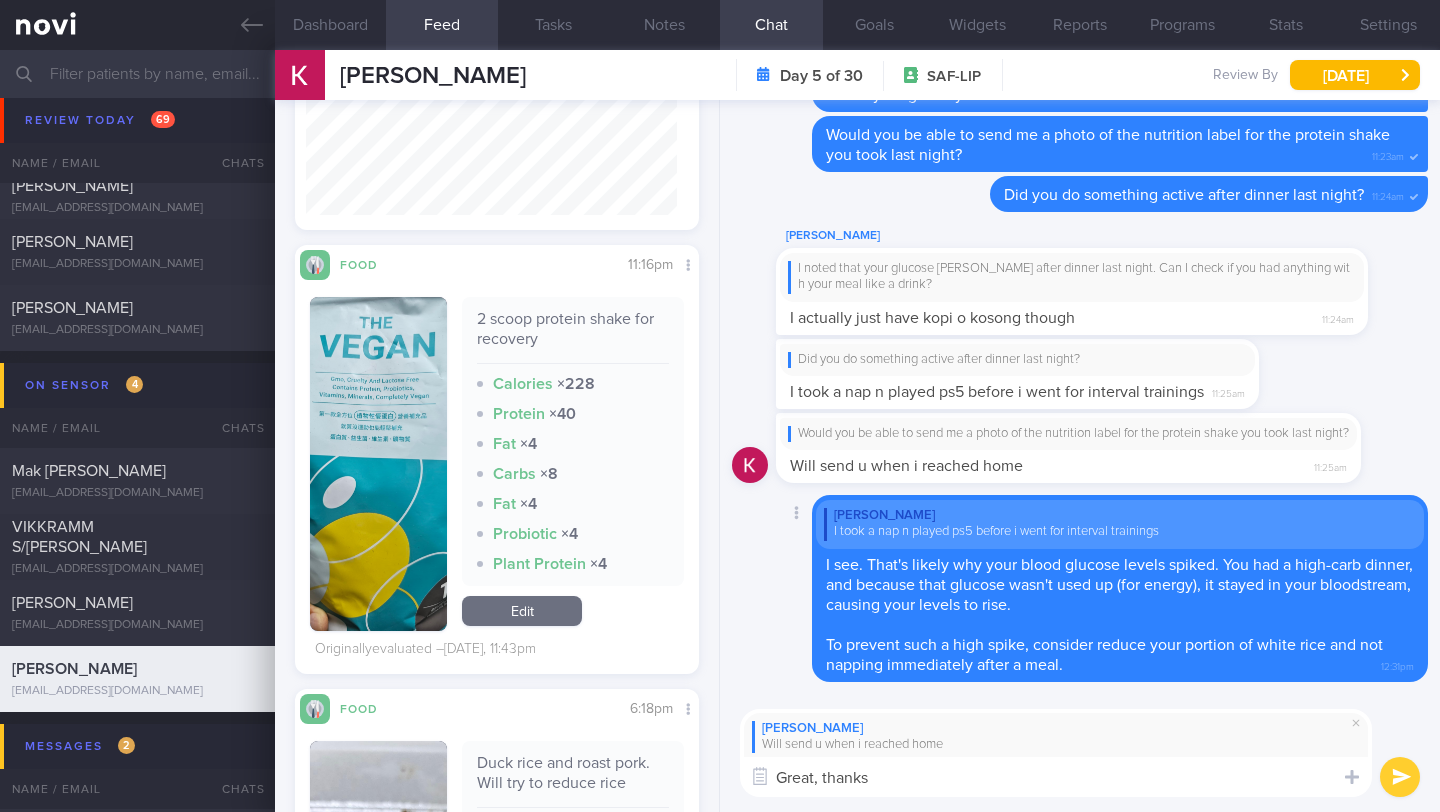 type on "Great, thanks!" 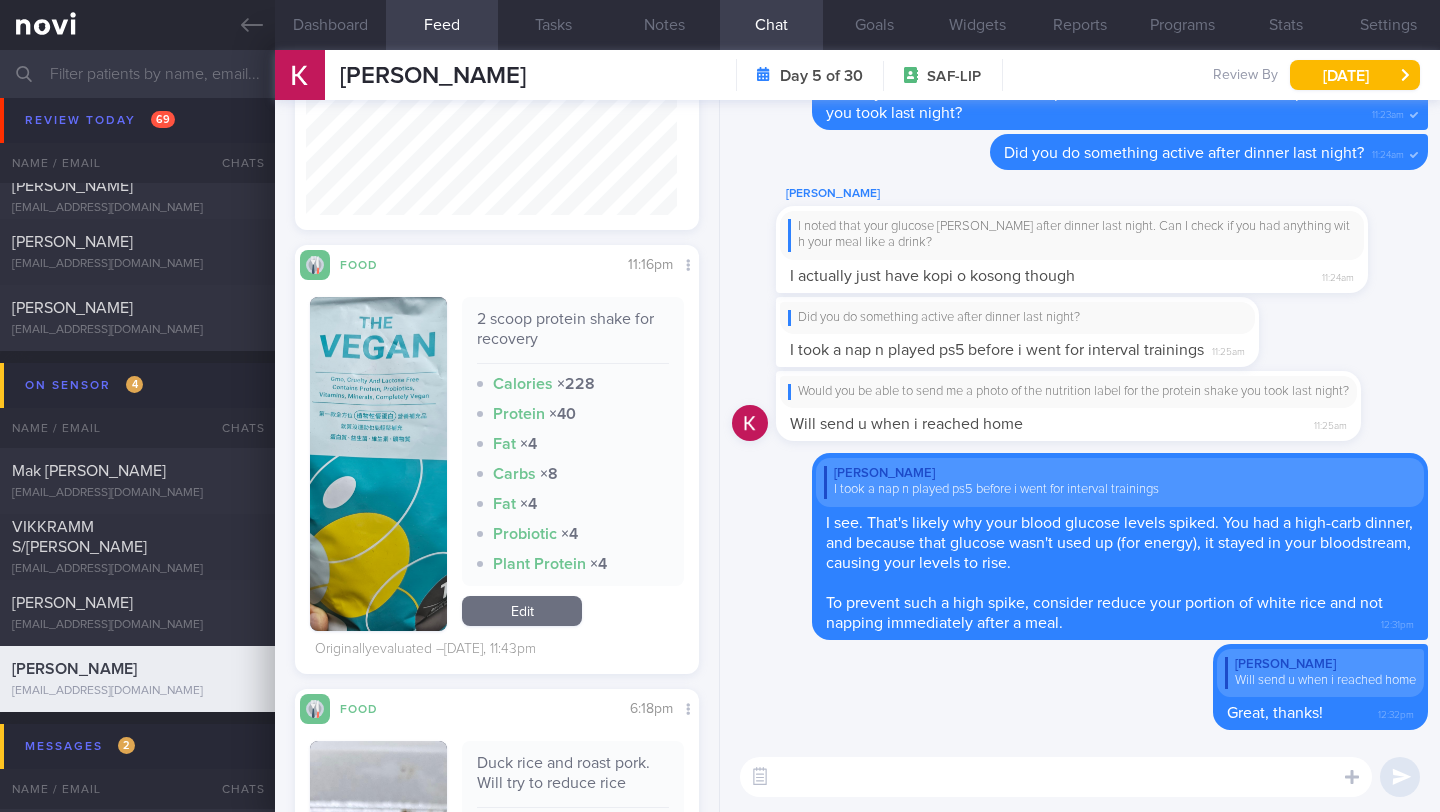 click at bounding box center (1056, 777) 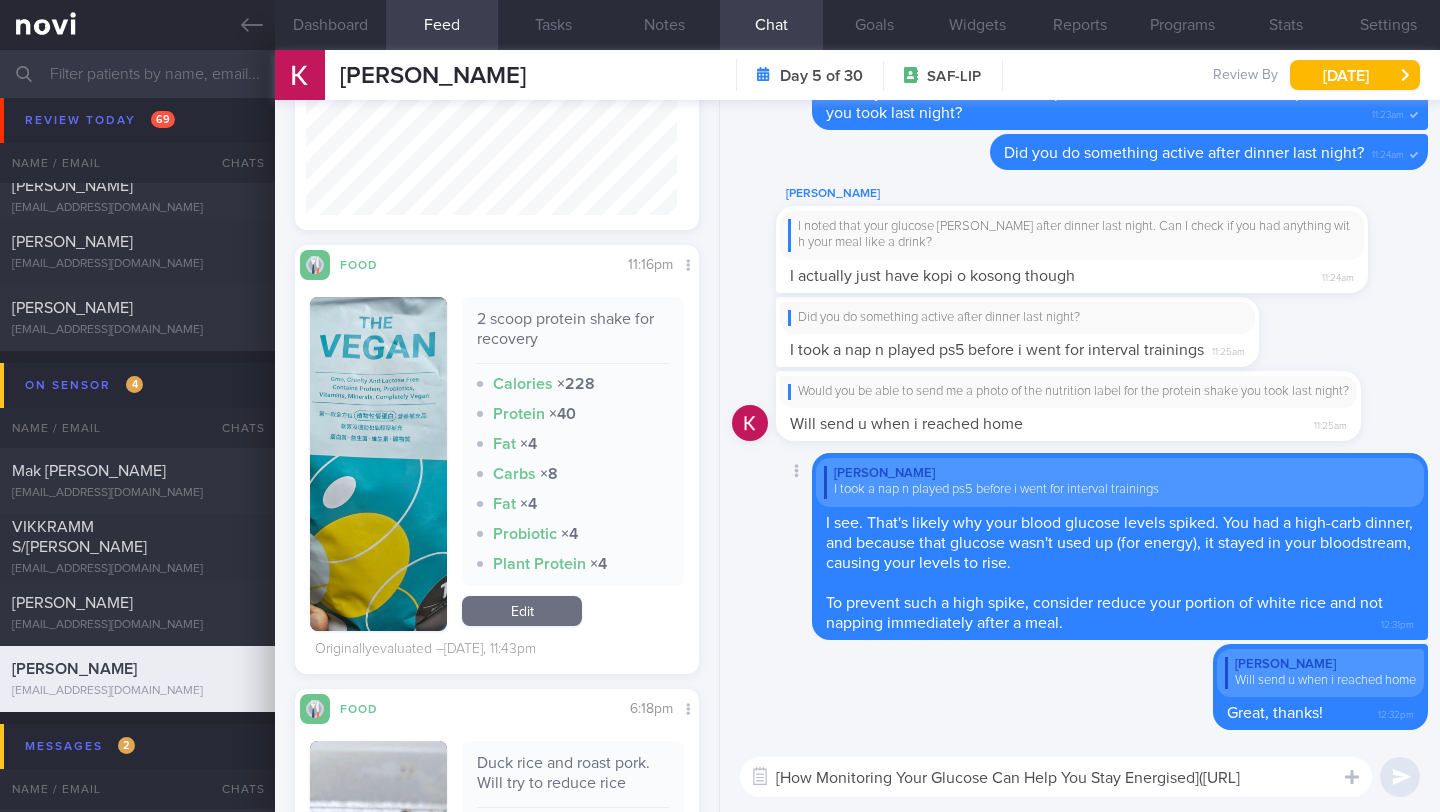 scroll, scrollTop: 0, scrollLeft: 0, axis: both 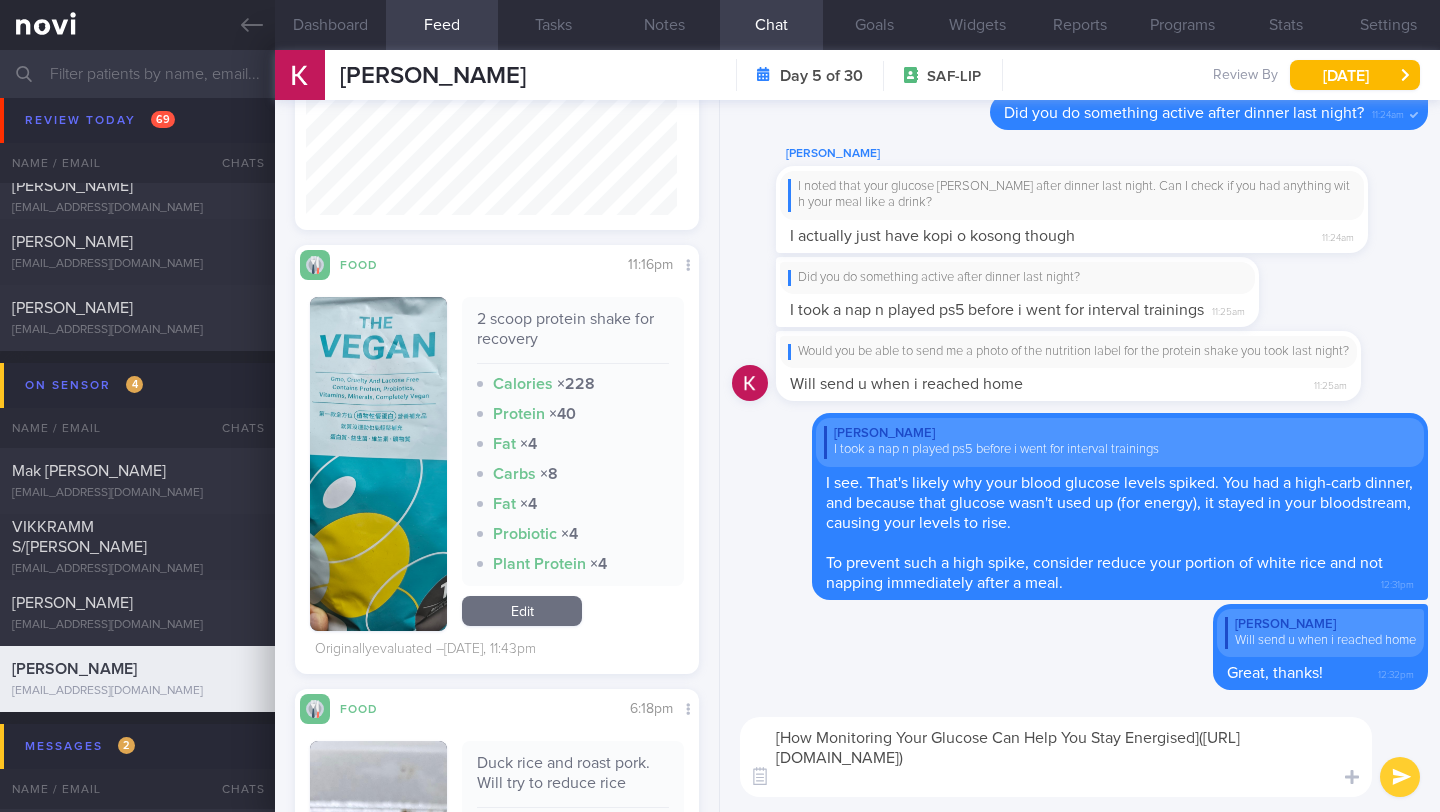 type on "[How Monitoring Your Glucose Can Help You Stay Energised]([URL][DOMAIN_NAME])" 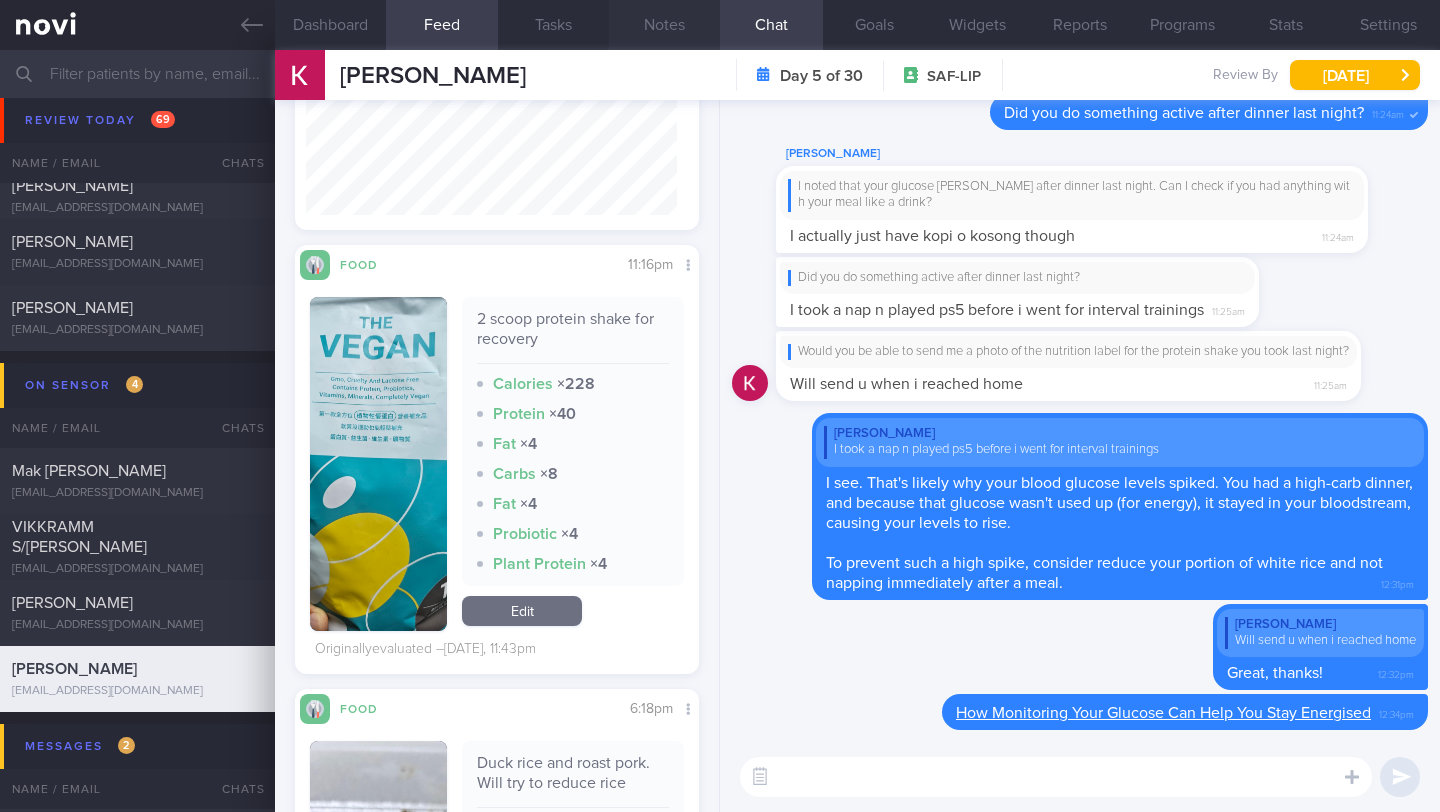 click on "Notes" at bounding box center [664, 25] 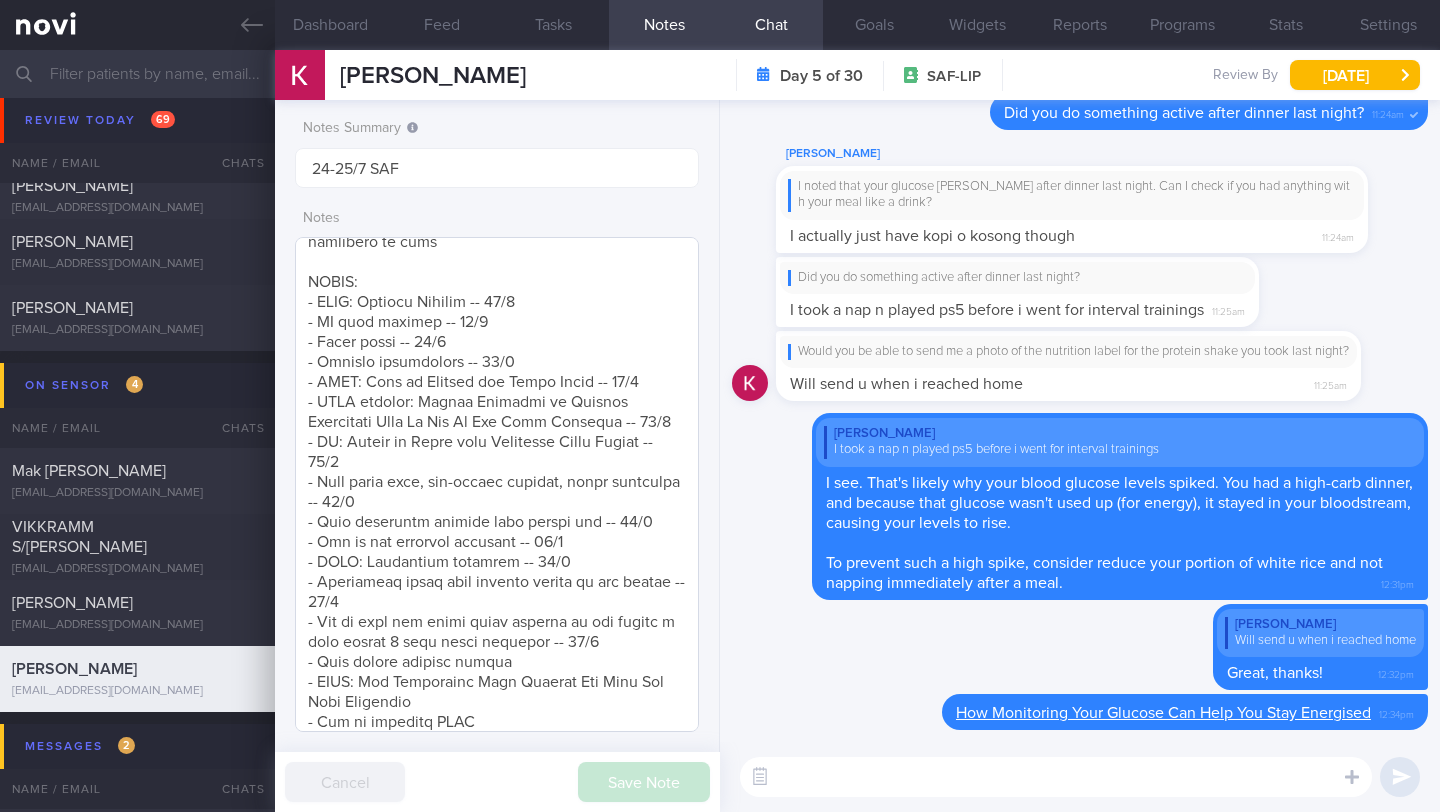 scroll, scrollTop: 656, scrollLeft: 0, axis: vertical 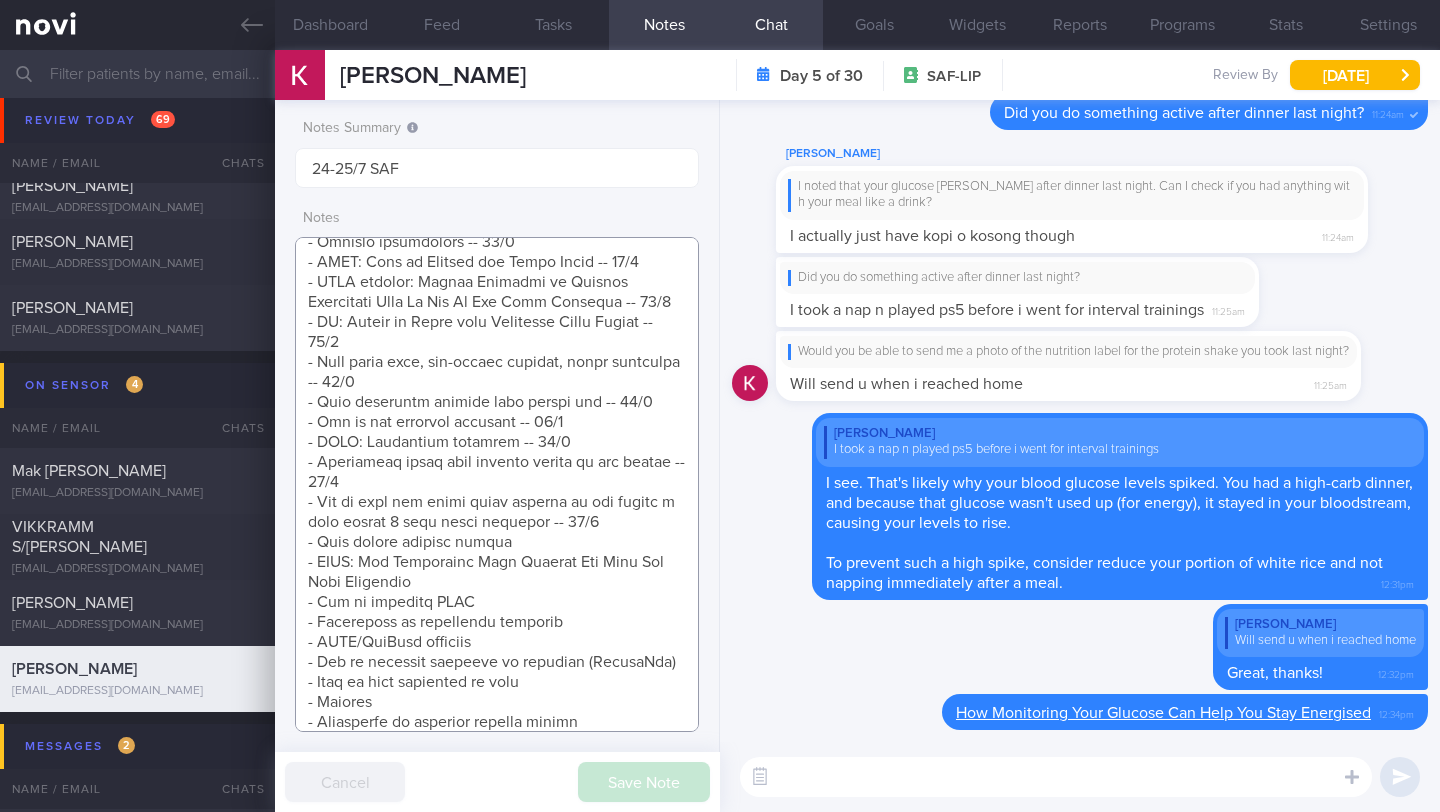 click at bounding box center (497, 484) 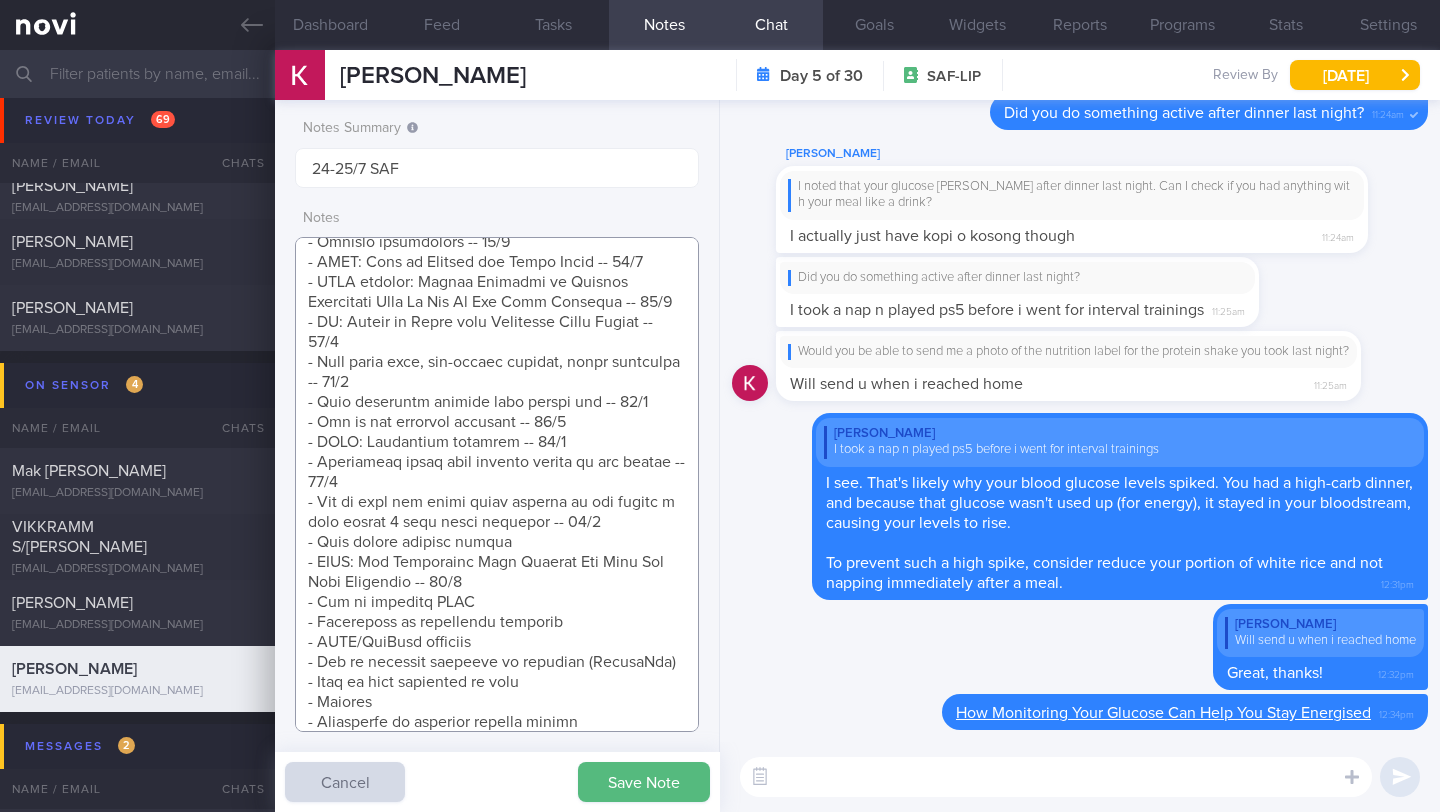 type on "SUPPORT NEEDED: Teach how to balance out unhealthy diet
CHALLENGE:
Inadequate sleep -- check if managed to adjust bedtime to sleep more
Wt Targets:
[DEMOGRAPHIC_DATA] [DEMOGRAPHIC_DATA] [DEMOGRAPHIC_DATA]
- Pmhx: Partial ACL tear for right knee ([DATE]) -- nil surgery, just PT (stopped but tries to do some exercises)
- Meds: nil
- Social hx: Single, moved out from parents. Mom (b/g [MEDICAL_DATA]) stopped cooking and keeps buying food (hawker, Kopitiam). Buys some essential groceries for self
- Diet: Usually eats outside. Not keen to cook. Used to take protein shake (from [GEOGRAPHIC_DATA] or MyProtein flavoured creamy variety) after exercising
- Exercise: Start jogging (2.4km, 12-15 min) back for ippt.  Abt 3 times a week. About 45min to 1hr including statics n warm up/cool down. Once a week, 3hrs of historical european [MEDICAL_DATA] (fencing) -- more cardio, 2.5 hour active time. Lives near a park. Has dumbbells at home
SHARE:
- [GEOGRAPHIC_DATA]: Calorie Deficit -- 18/7
- AI food logging -- 18/7
- Photo guide -- 18/7
- Glucose experiments -- 18/7
- NOVI: Wha..." 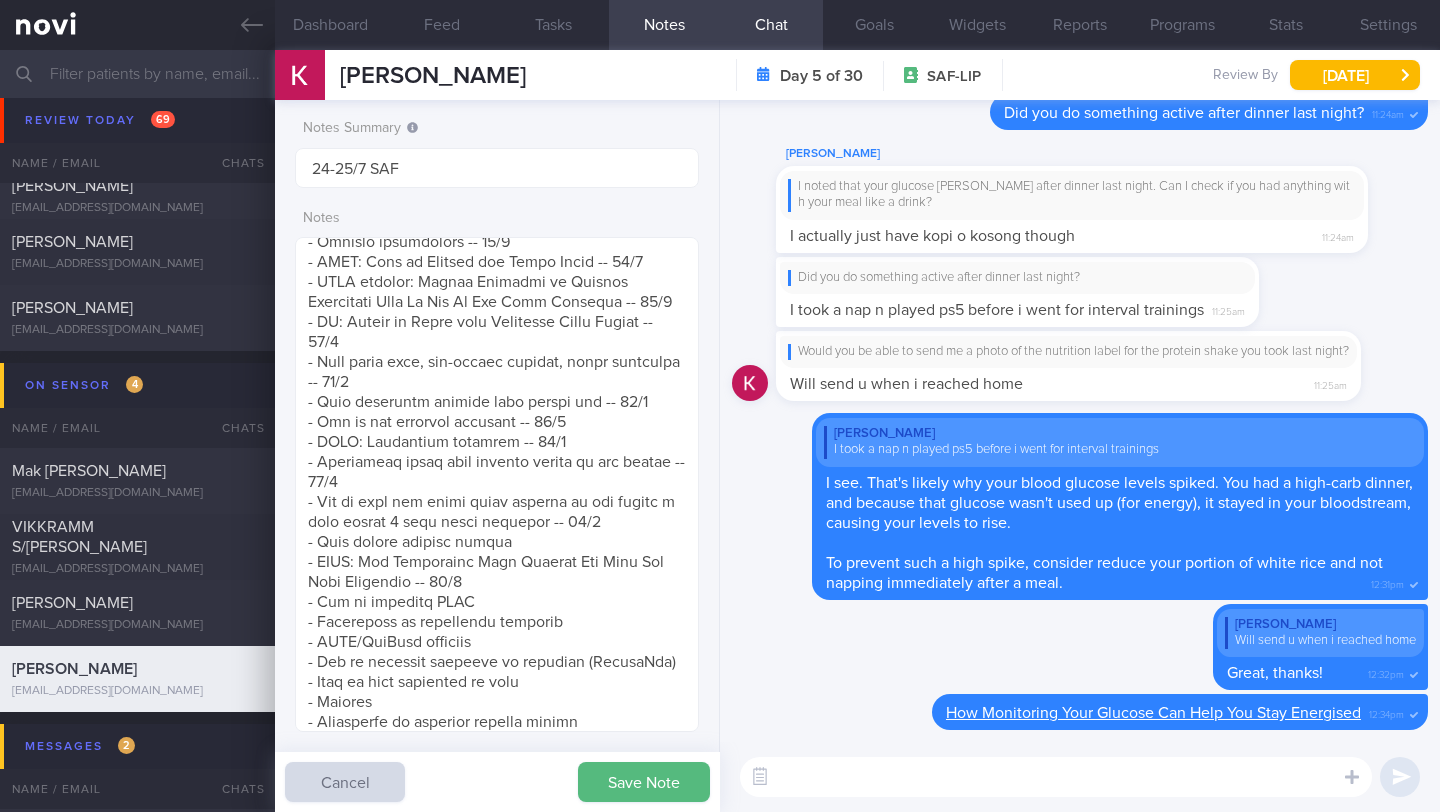 click at bounding box center [1056, 777] 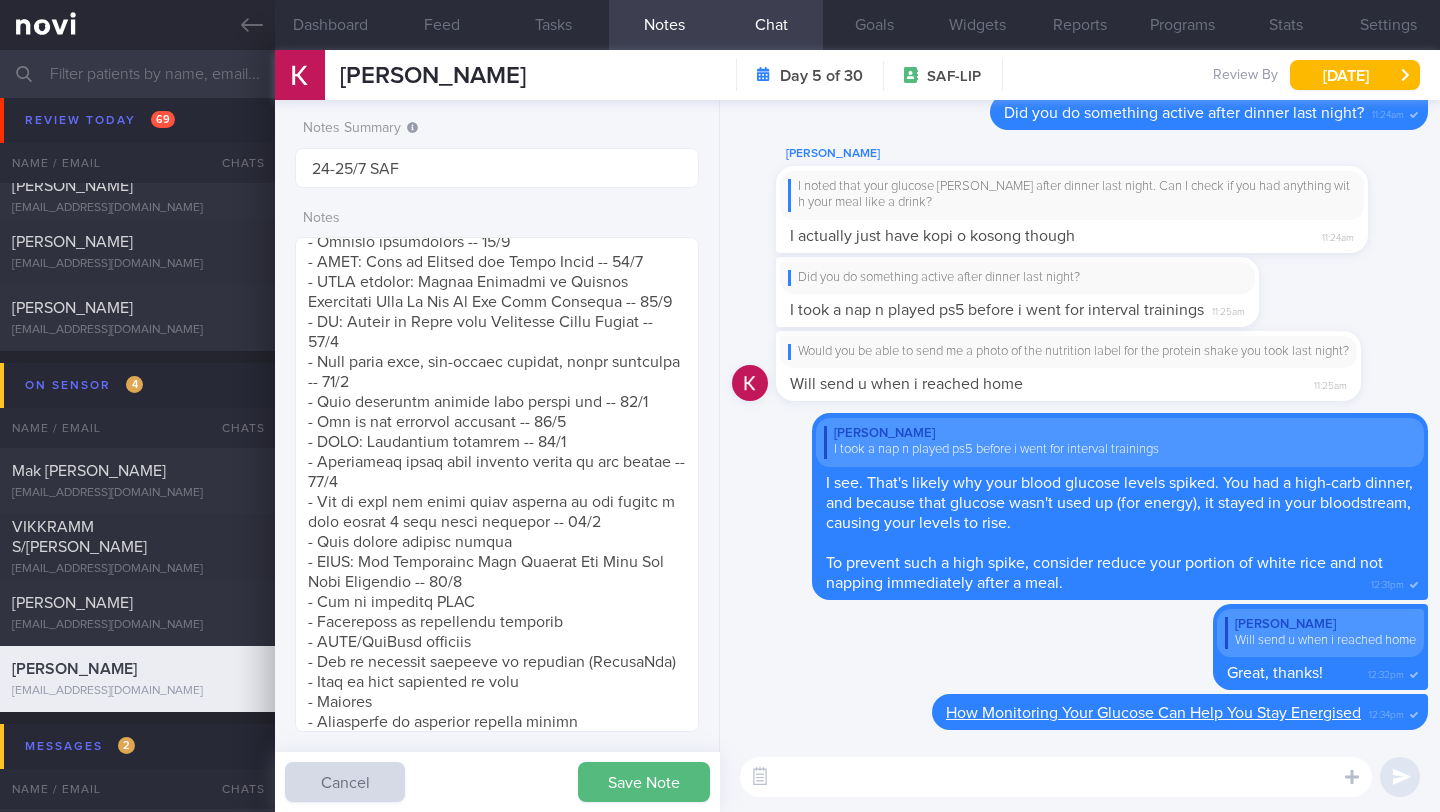 paste on "[PERSON_NAME] in glucose levels are influenced by both the amount and type of carbohydrates you eat. [PERSON_NAME] are broken down into glucose for energy, starting with the first bite, which is why your readings increase as you progress through your meal.
The more carbs you consume, the greater the carbohydrate load, leading to a higher glucose spike. Simple or refined carbs (like sugars and refined grains lacking the high-fiber bran and germ) cause quicker spikes compared to whole grains, which retain those beneficial layers.
Combining carbs with non-starchy vegetables, lean protein, or moderate amounts of fat can help mitigate post-meal spikes." 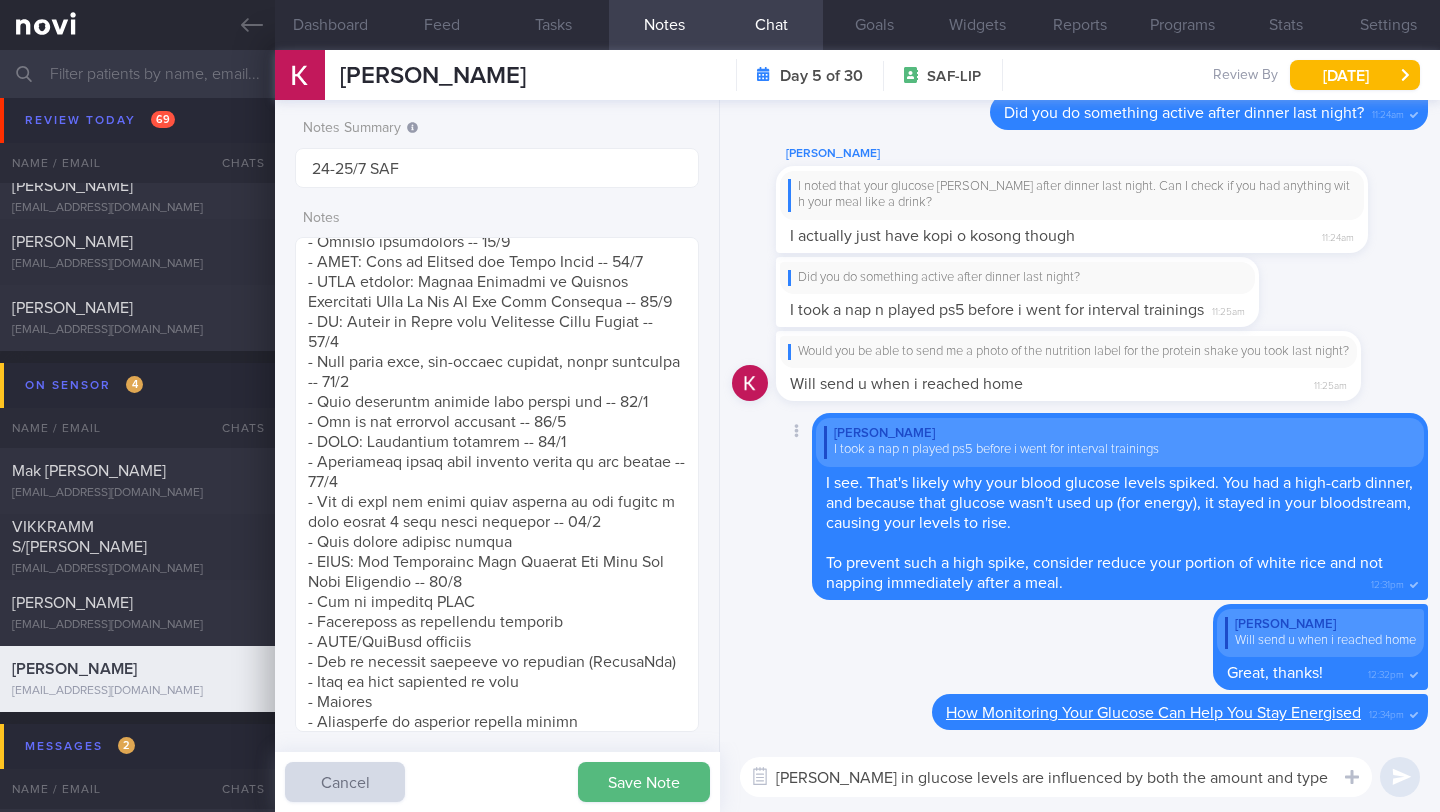 scroll, scrollTop: 0, scrollLeft: 0, axis: both 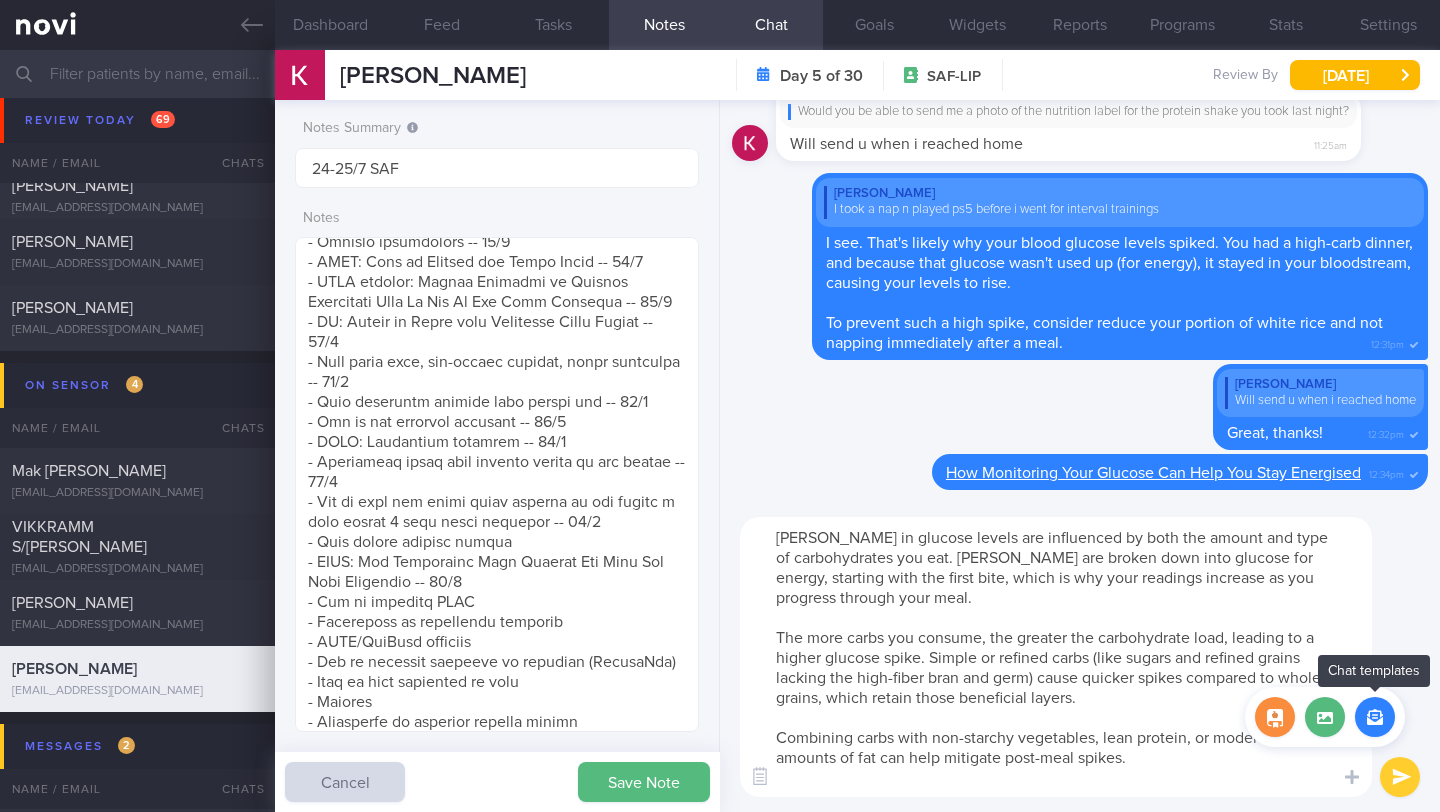 type on "[PERSON_NAME] in glucose levels are influenced by both the amount and type of carbohydrates you eat. [PERSON_NAME] are broken down into glucose for energy, starting with the first bite, which is why your readings increase as you progress through your meal.
The more carbs you consume, the greater the carbohydrate load, leading to a higher glucose spike. Simple or refined carbs (like sugars and refined grains lacking the high-fiber bran and germ) cause quicker spikes compared to whole grains, which retain those beneficial layers.
Combining carbs with non-starchy vegetables, lean protein, or moderate amounts of fat can help mitigate post-meal spikes." 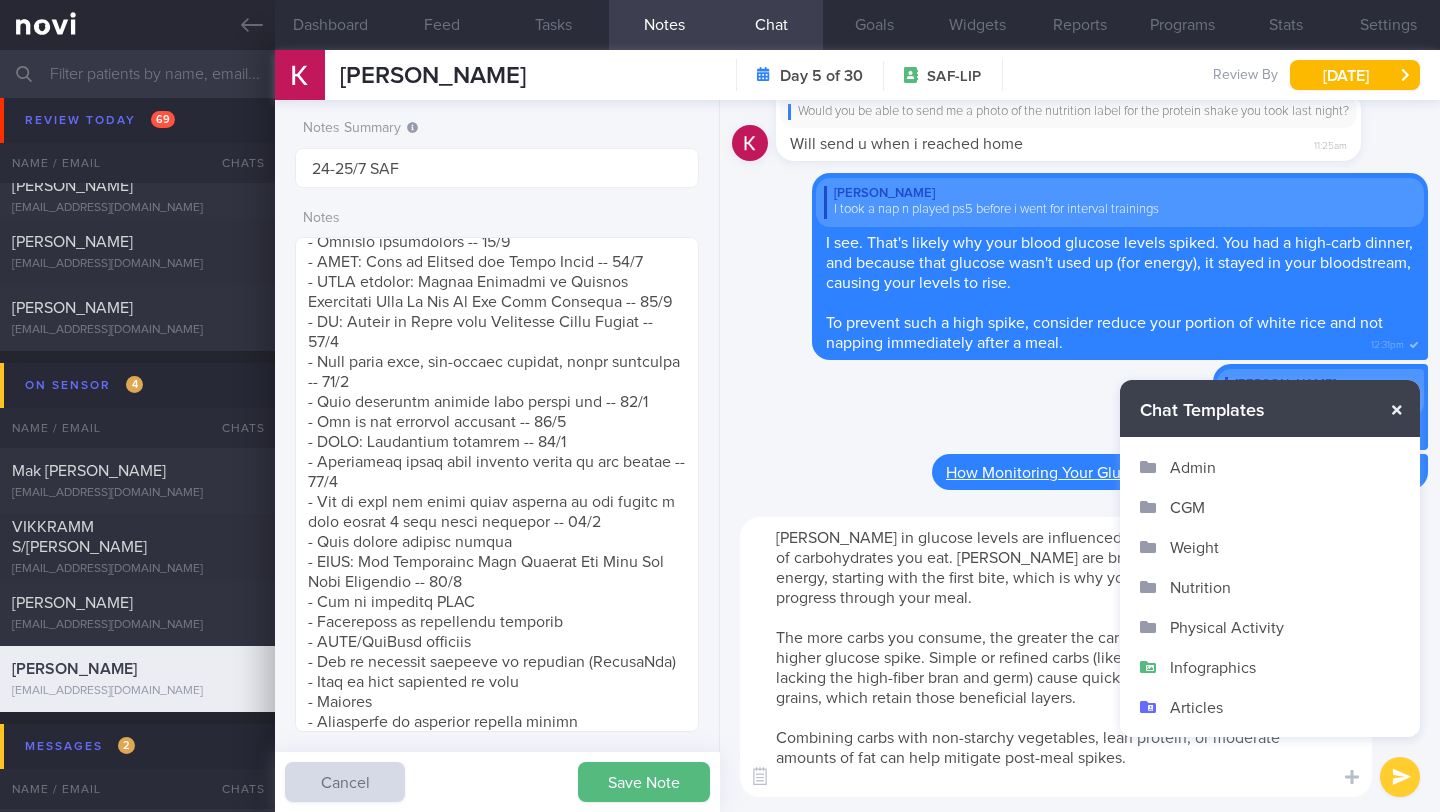 click at bounding box center (1397, 410) 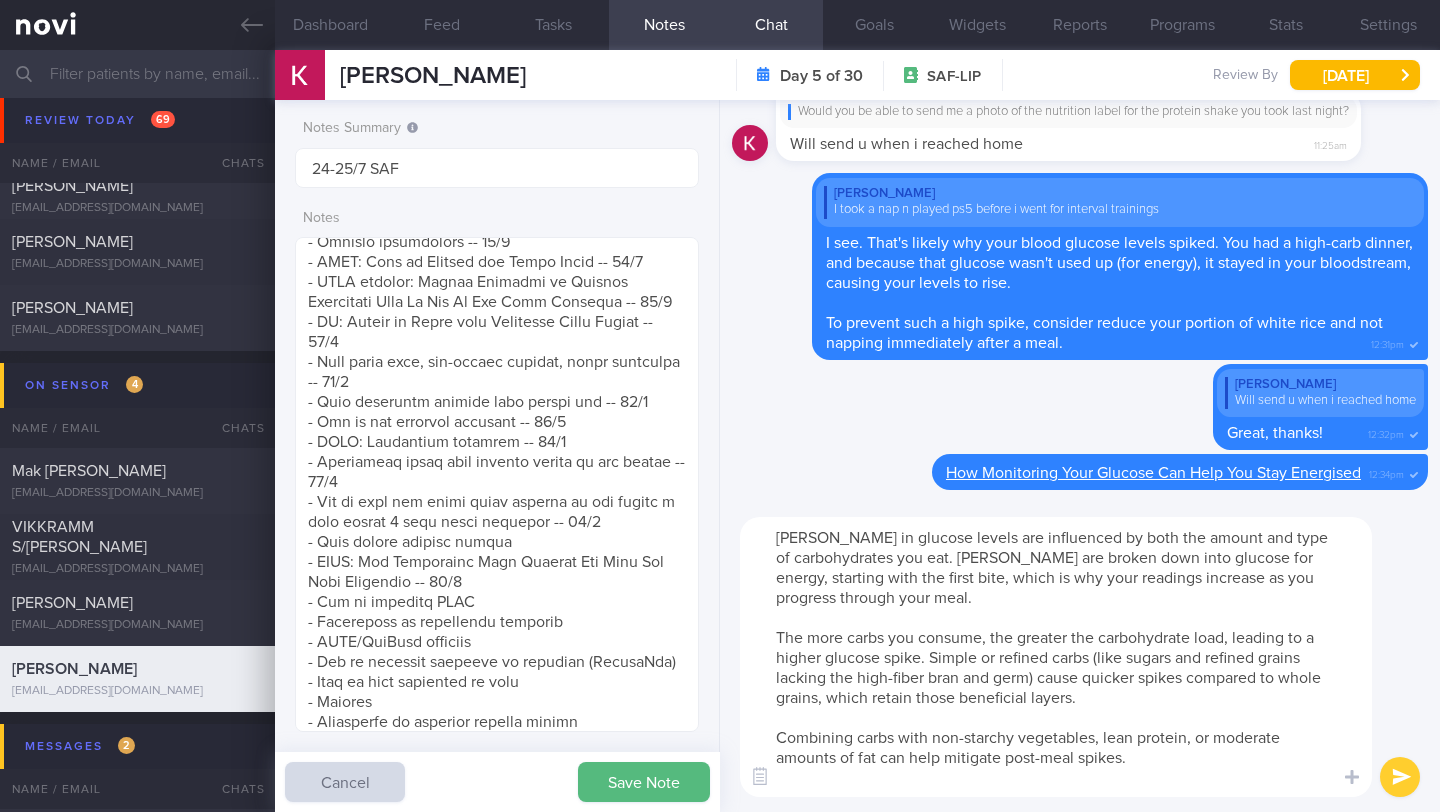 click at bounding box center [1400, 777] 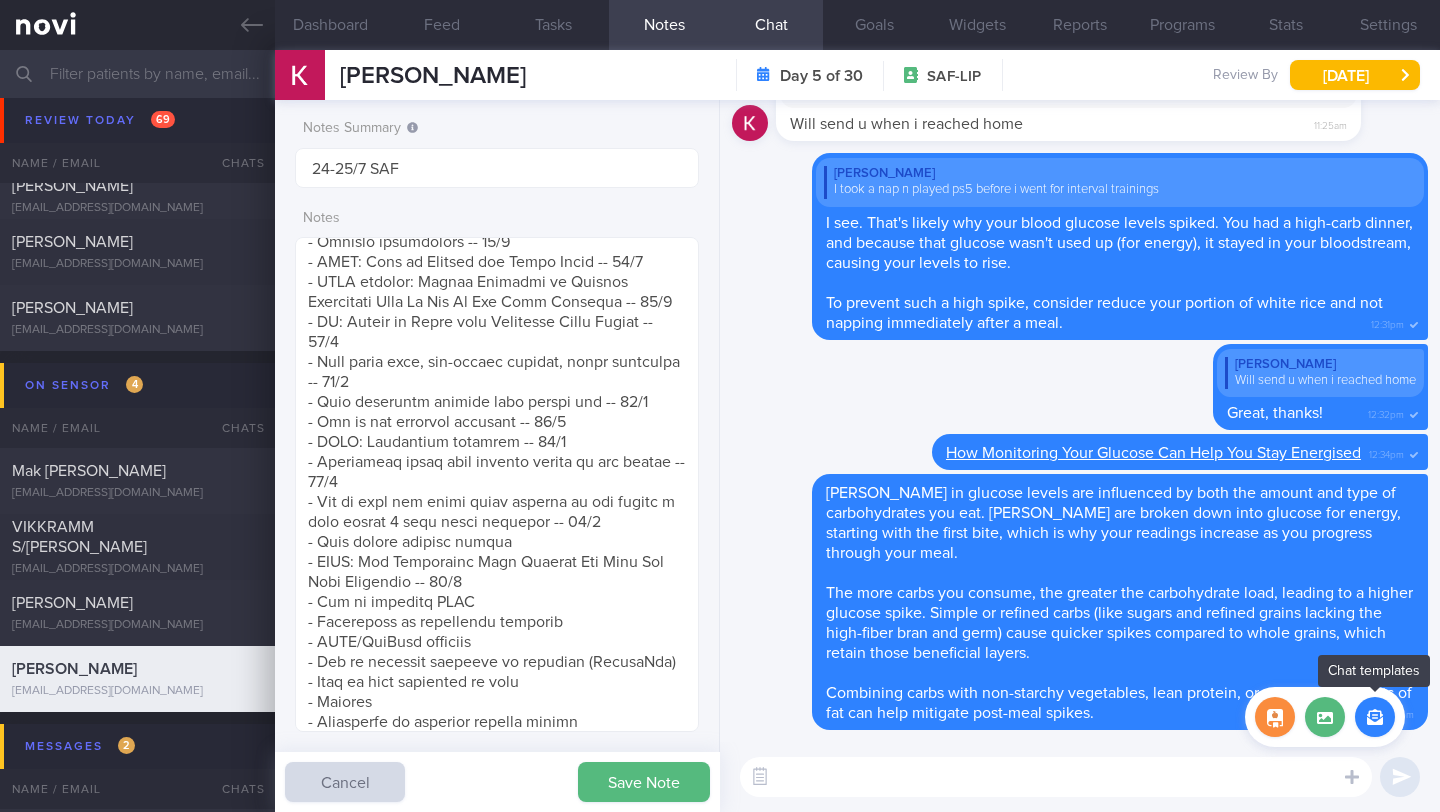 click at bounding box center (1375, 717) 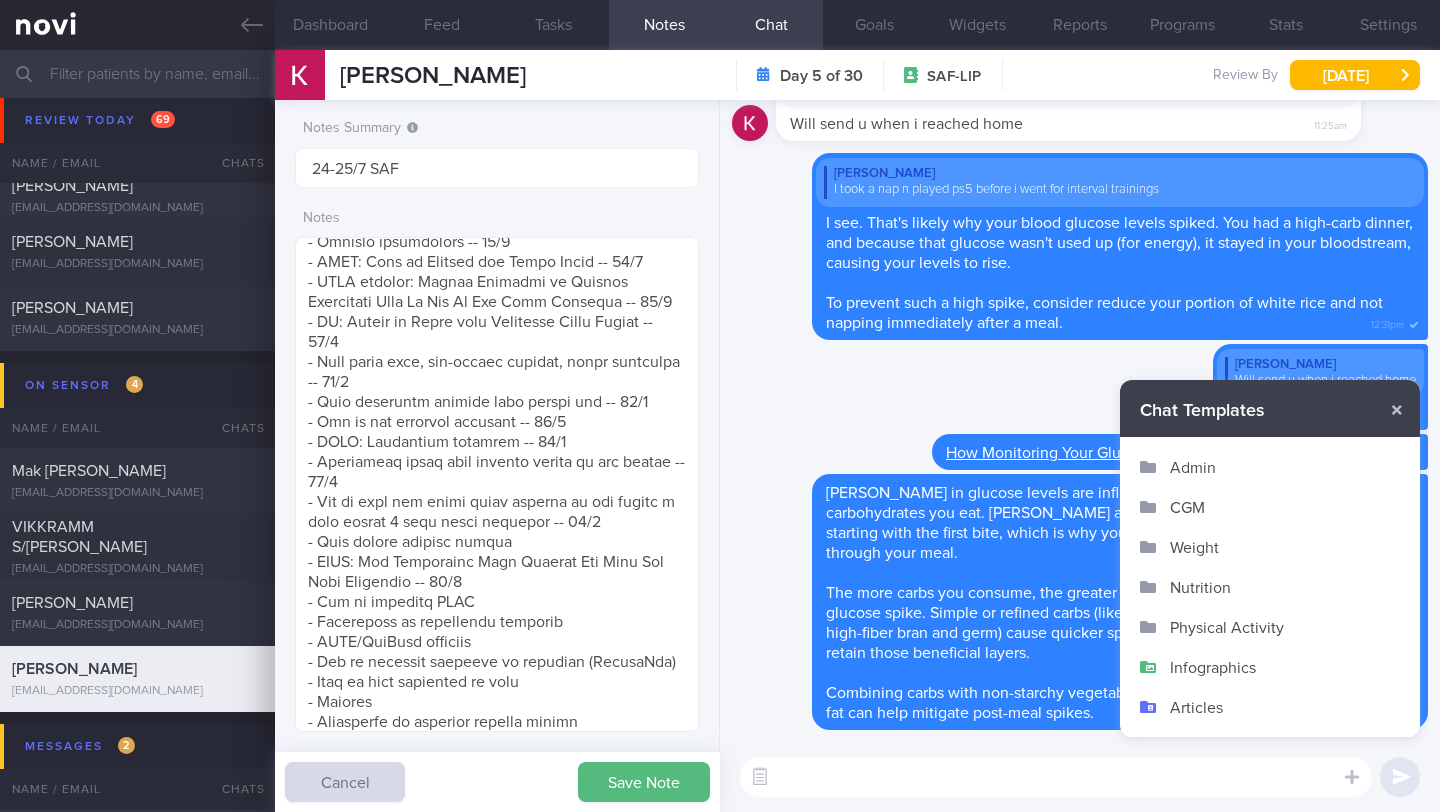 click on "Infographics" at bounding box center (1270, 667) 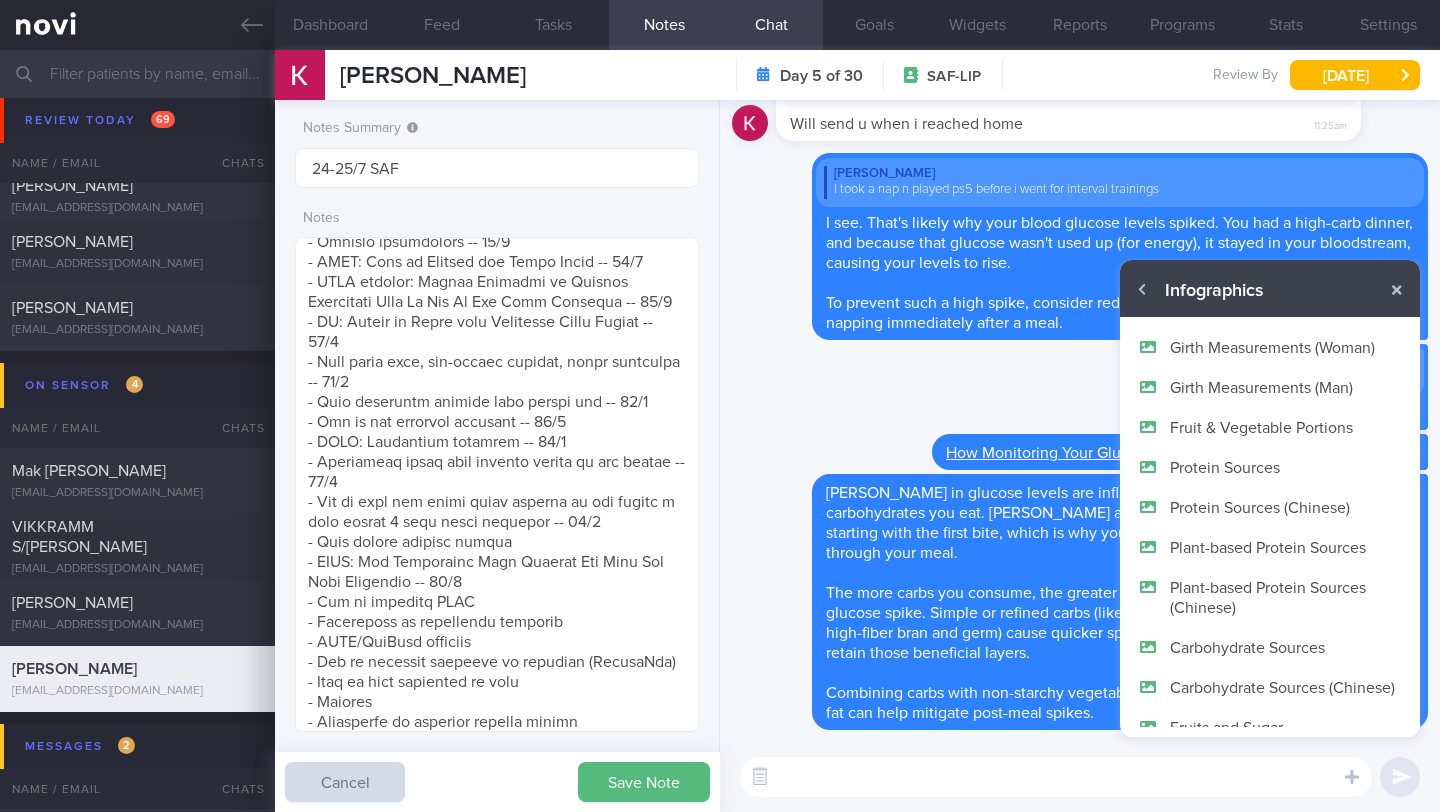 click on "Carbohydrate Sources" at bounding box center [1270, 647] 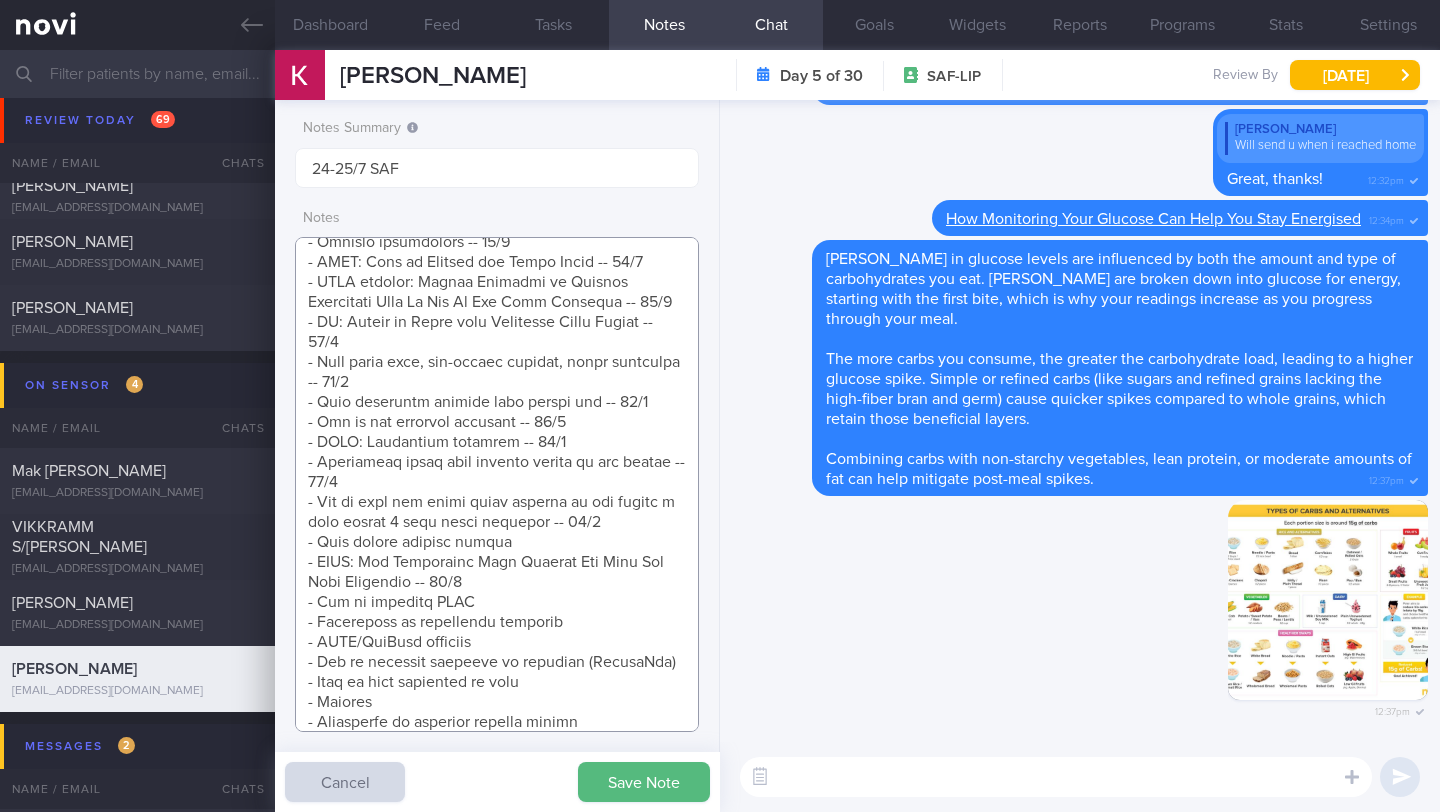 click at bounding box center (497, 484) 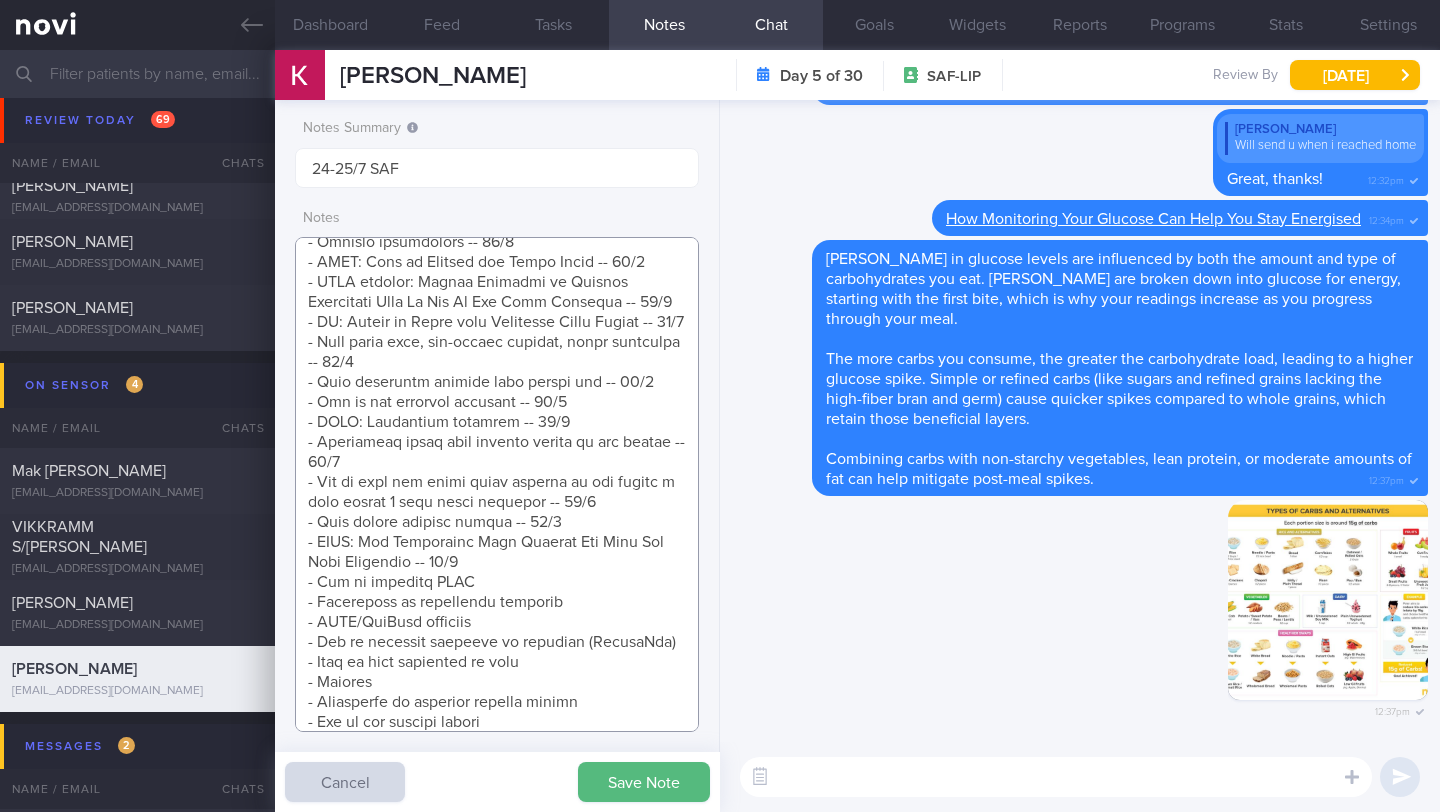 click at bounding box center [497, 484] 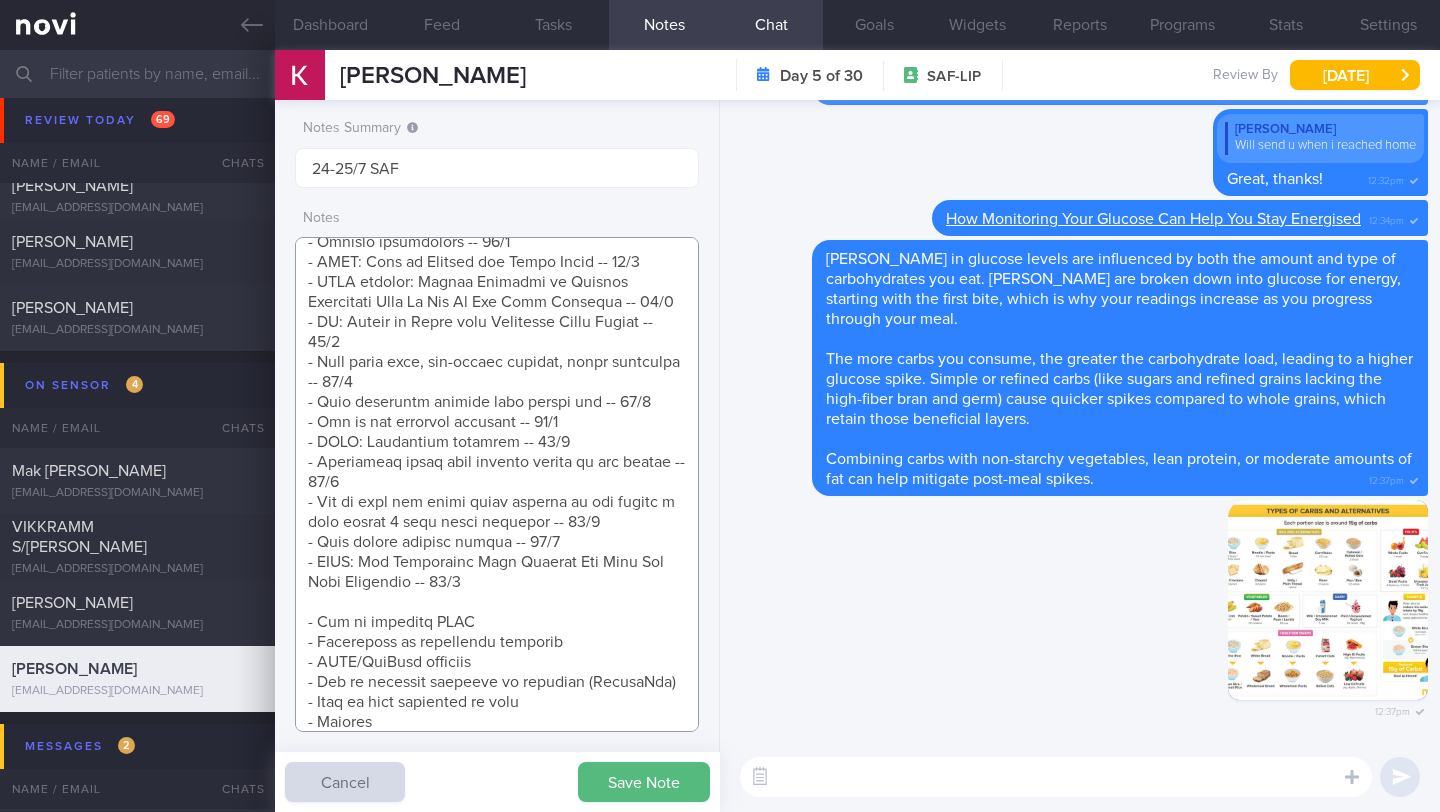 scroll, scrollTop: 907, scrollLeft: 0, axis: vertical 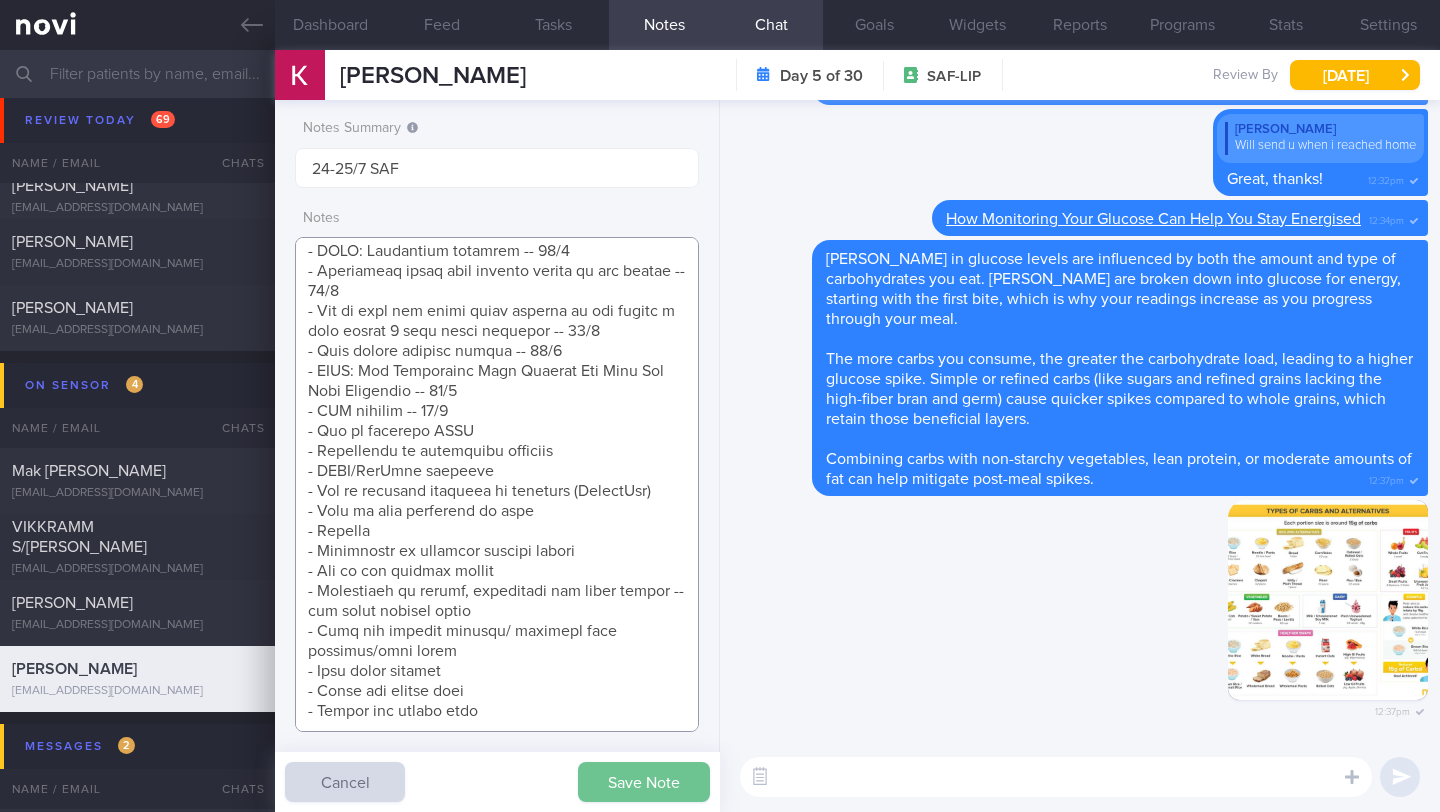 type on "SUPPORT NEEDED: Teach how to balance out unhealthy diet
CHALLENGE:
Inadequate sleep -- check if managed to adjust bedtime to sleep more
Wt Targets:
[DEMOGRAPHIC_DATA] [DEMOGRAPHIC_DATA] [DEMOGRAPHIC_DATA]
- Pmhx: Partial ACL tear for right knee ([DATE]) -- nil surgery, just PT (stopped but tries to do some exercises)
- Meds: nil
- Social hx: Single, moved out from parents. Mom (b/g [MEDICAL_DATA]) stopped cooking and keeps buying food (hawker, Kopitiam). Buys some essential groceries for self
- Diet: Usually eats outside. Not keen to cook. Used to take protein shake (from [GEOGRAPHIC_DATA] or MyProtein flavoured creamy variety) after exercising
- Exercise: Start jogging (2.4km, 12-15 min) back for ippt.  Abt 3 times a week. About 45min to 1hr including statics n warm up/cool down. Once a week, 3hrs of historical european [MEDICAL_DATA] (fencing) -- more cardio, 2.5 hour active time. Lives near a park. Has dumbbells at home
SHARE:
- [GEOGRAPHIC_DATA]: Calorie Deficit -- 18/7
- AI food logging -- 18/7
- Photo guide -- 18/7
- Glucose experiments -- 18/7
- NOVI: Wha..." 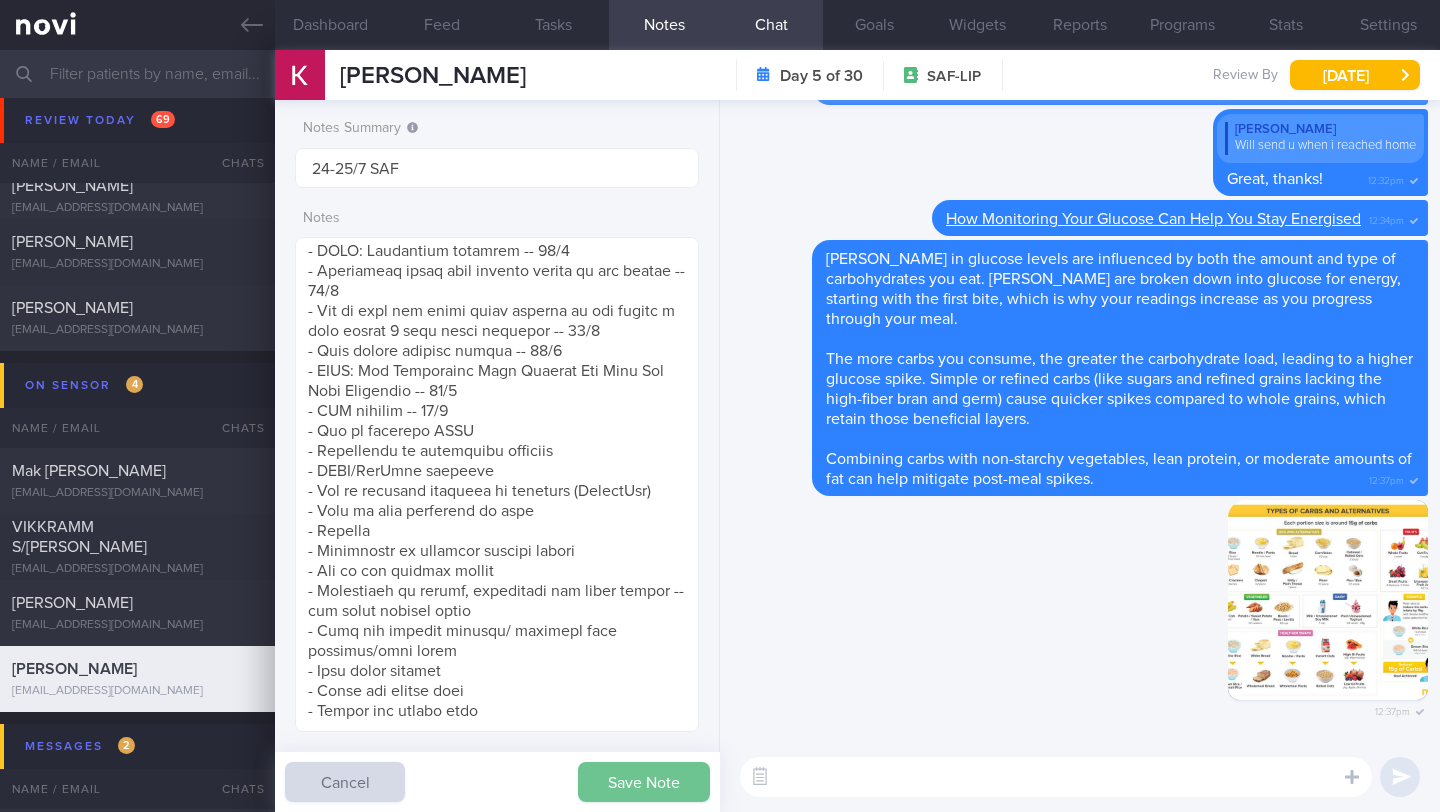 click on "Save Note" at bounding box center (644, 782) 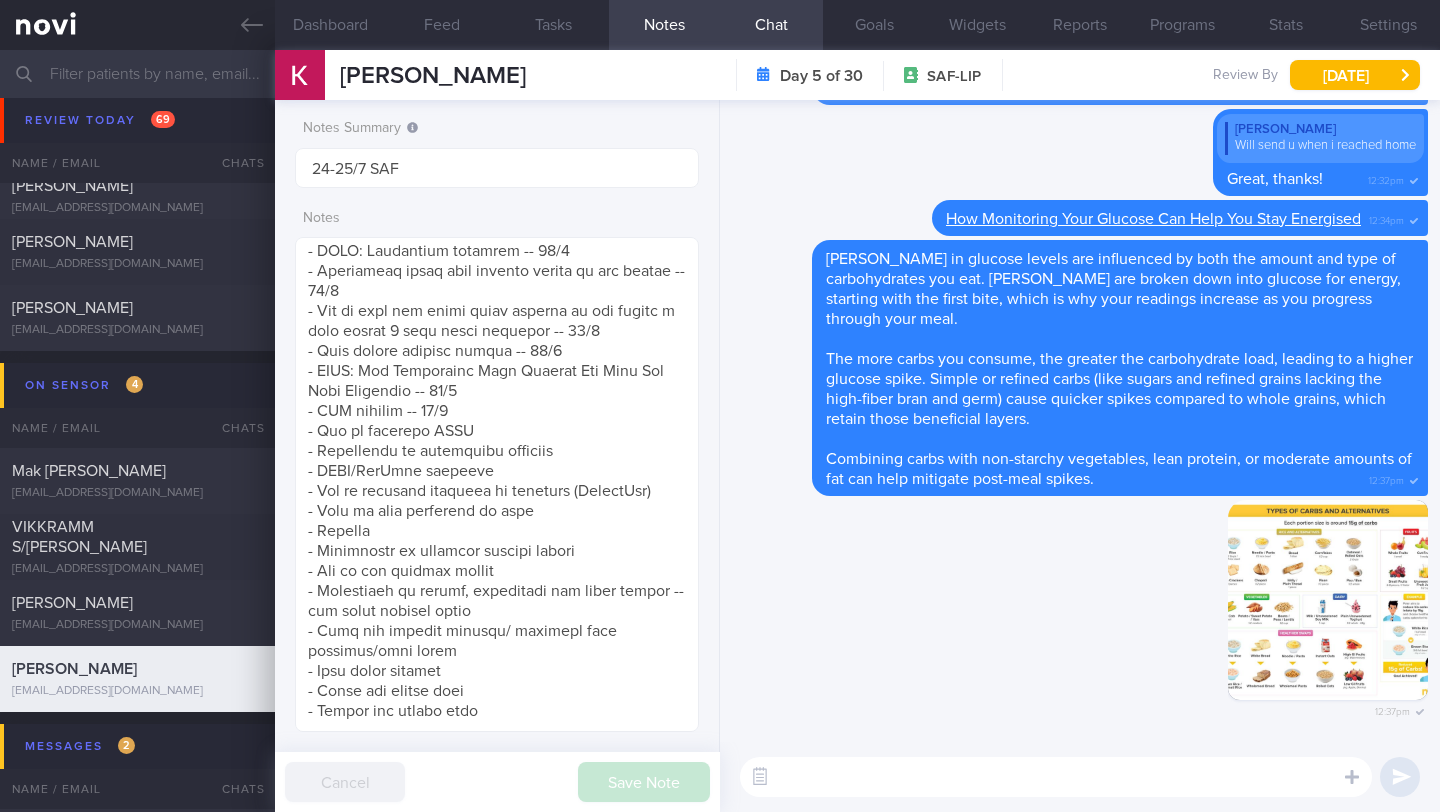 scroll, scrollTop: 999767, scrollLeft: 999639, axis: both 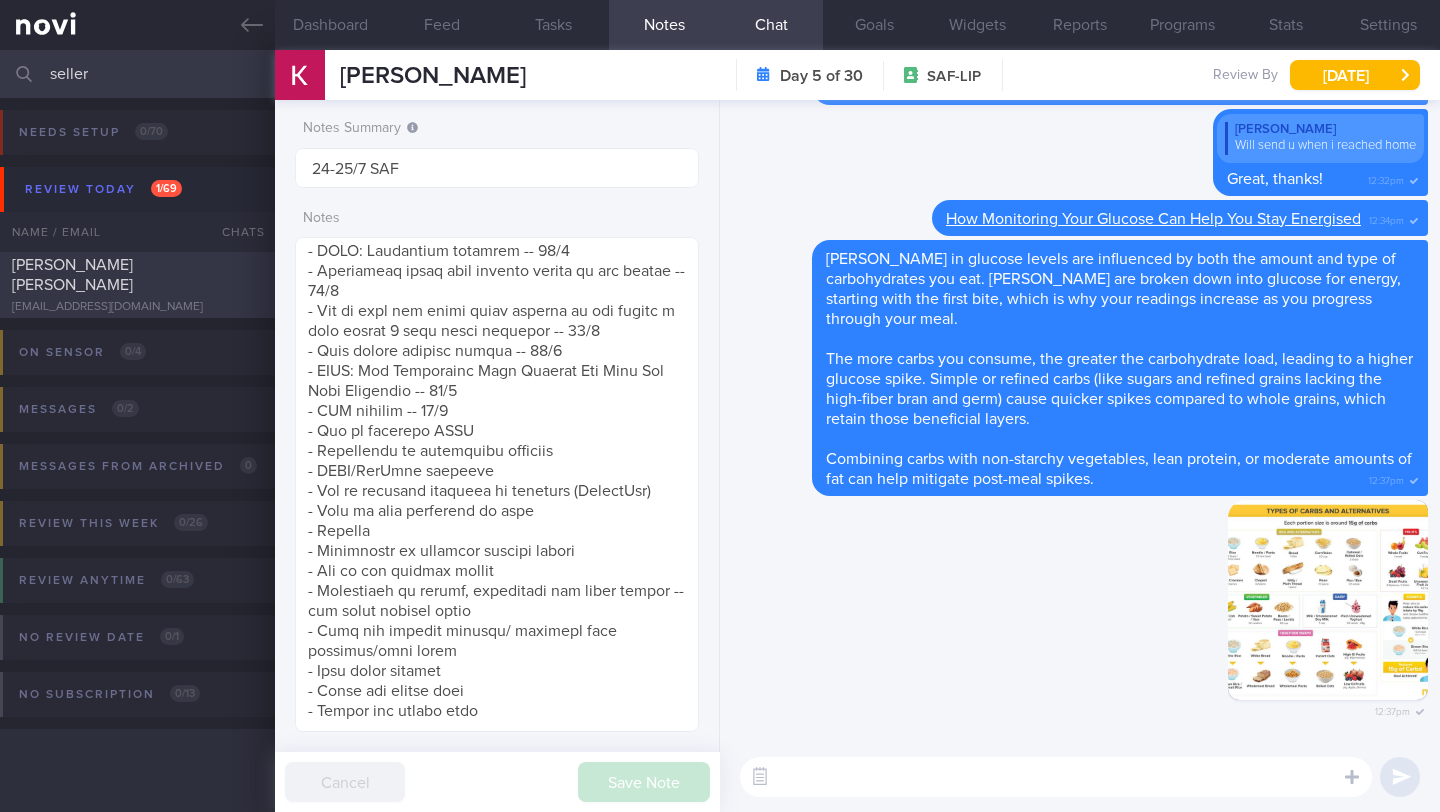 type on "seller" 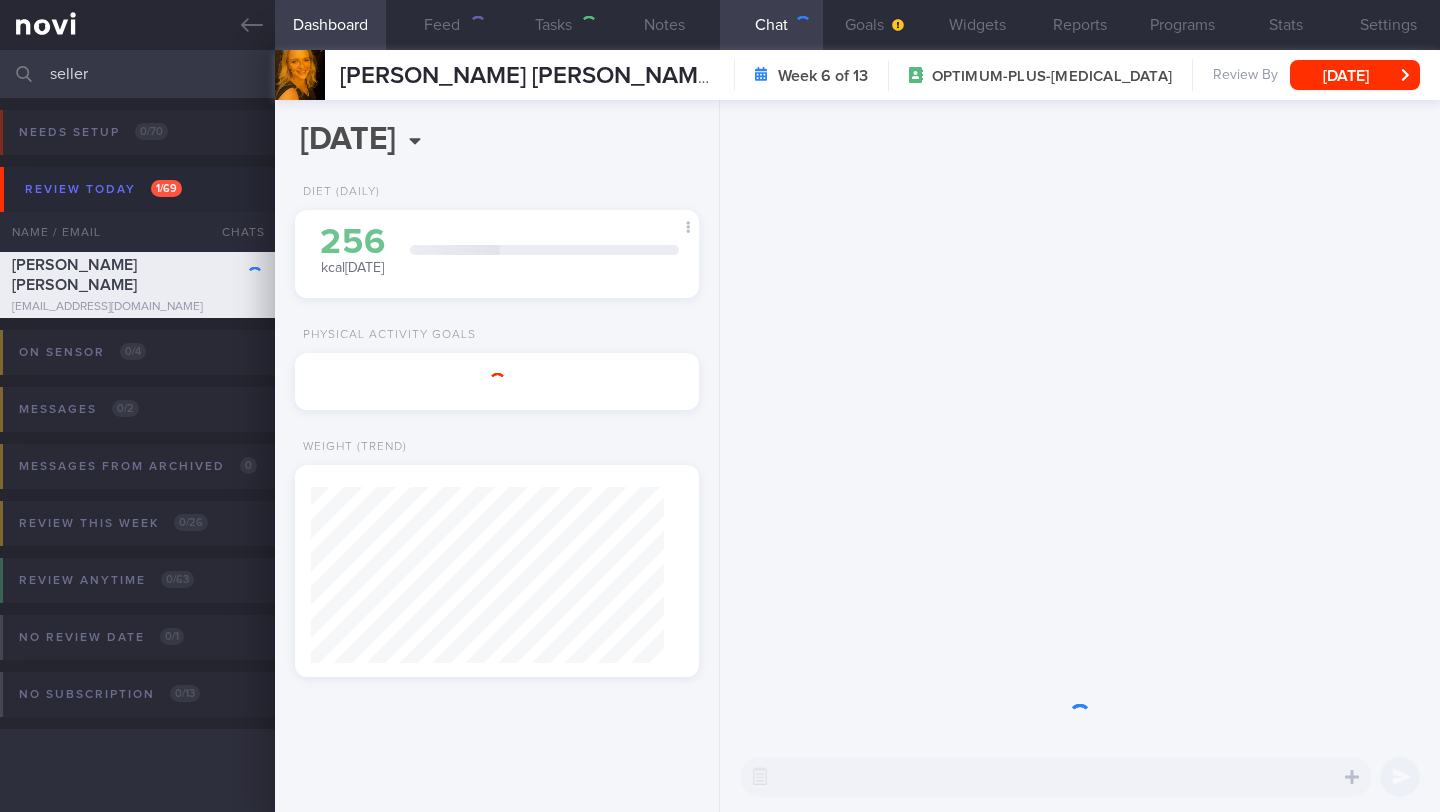 type on "17-18/7 Check for logs and coach" 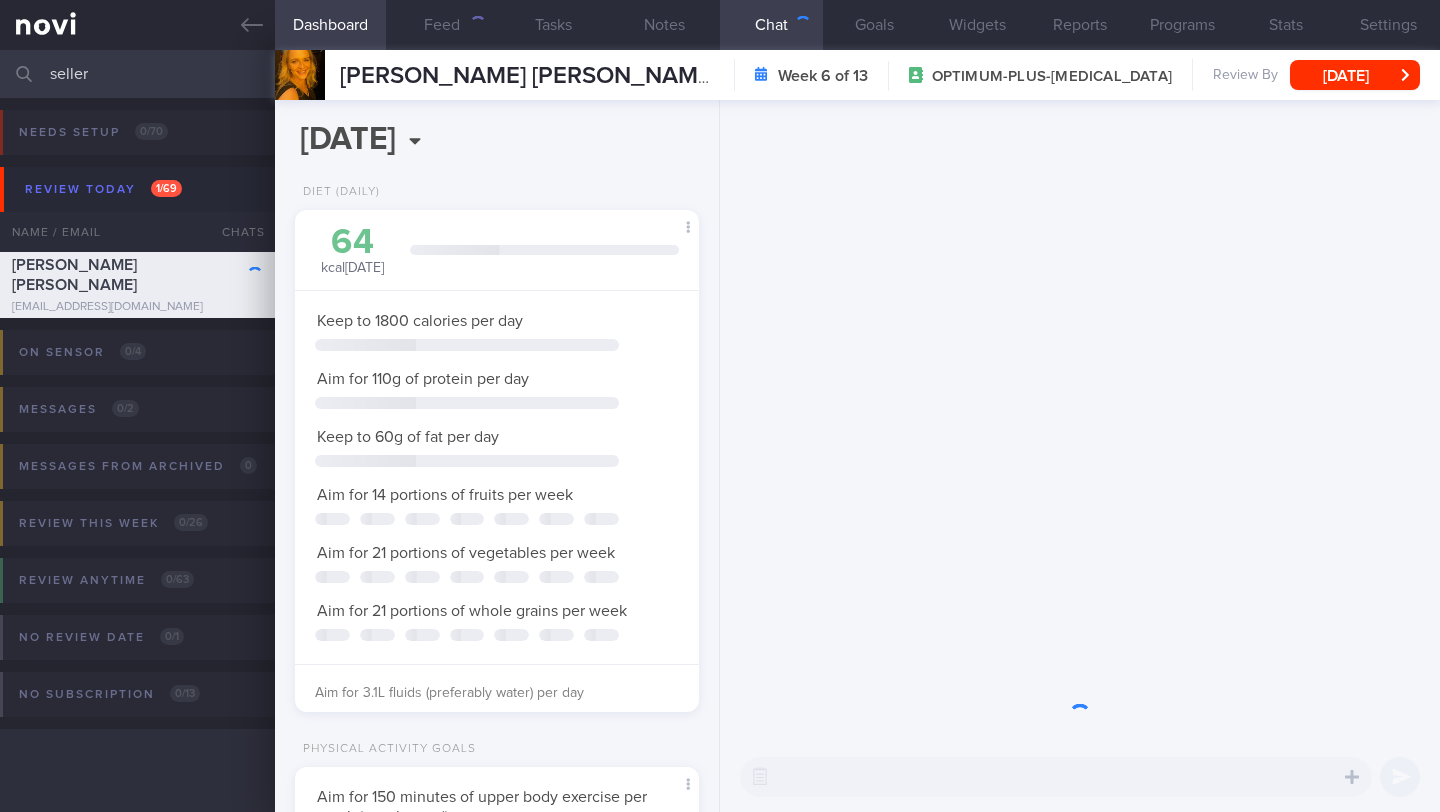 scroll, scrollTop: 205, scrollLeft: 353, axis: both 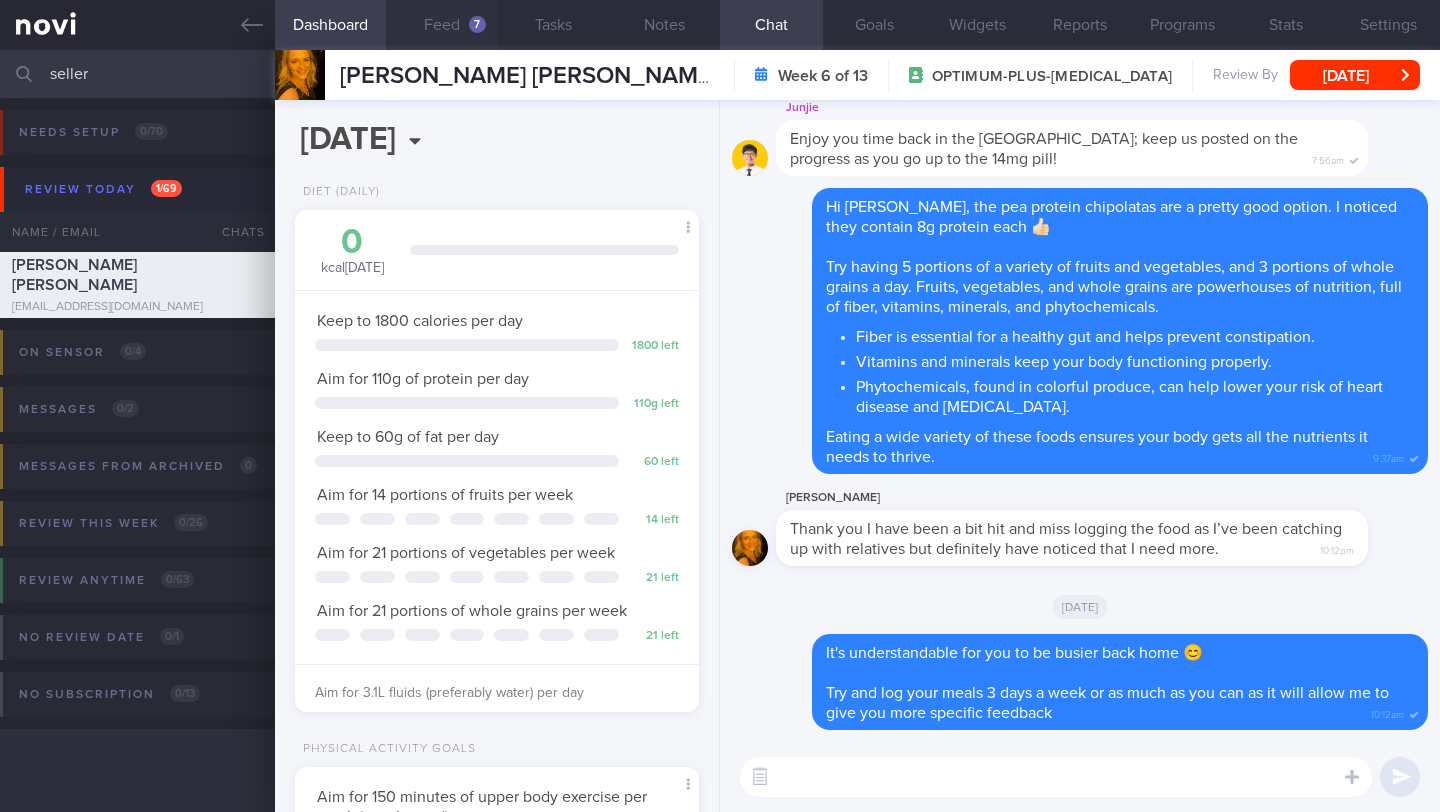 click on "Feed
7" at bounding box center (441, 25) 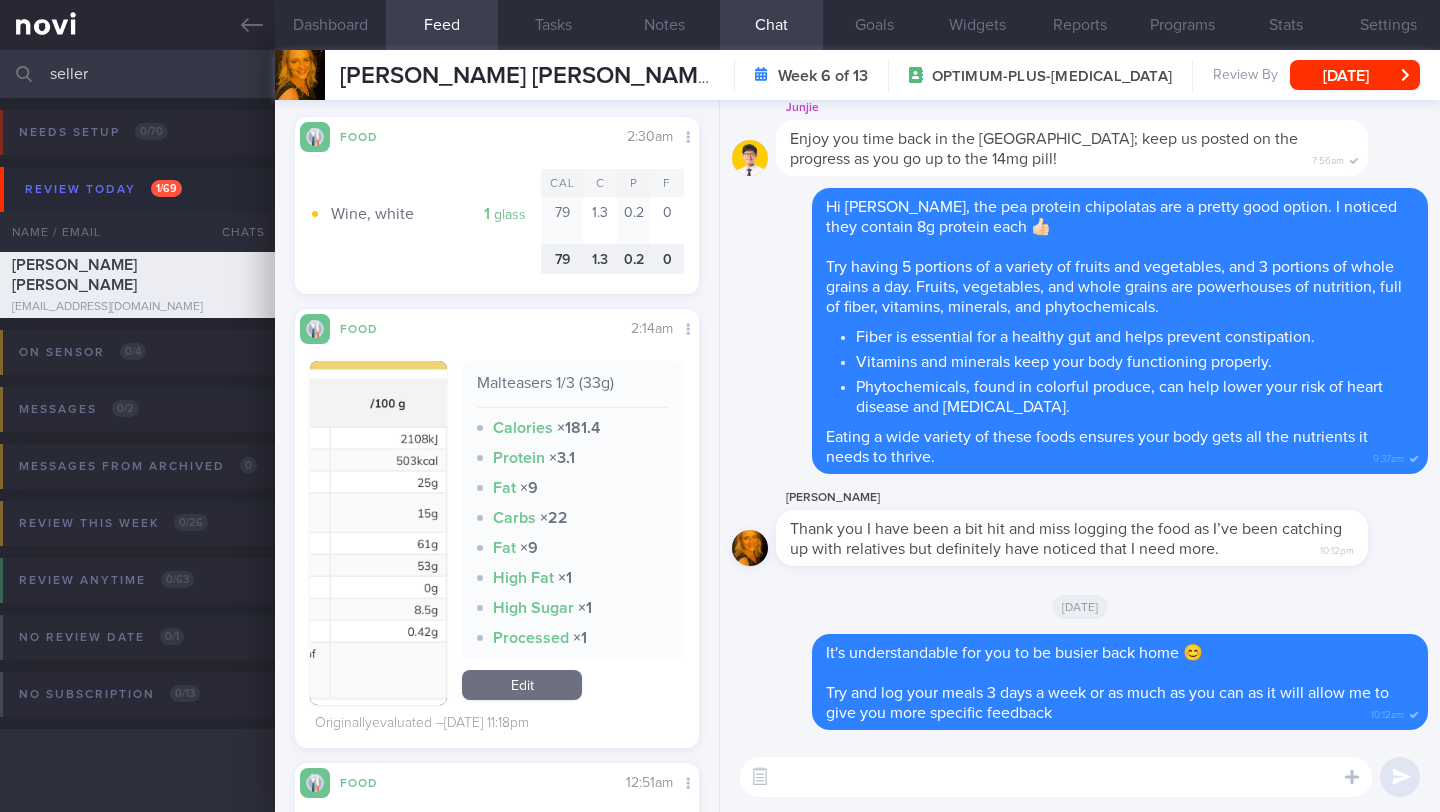 scroll, scrollTop: 3479, scrollLeft: 0, axis: vertical 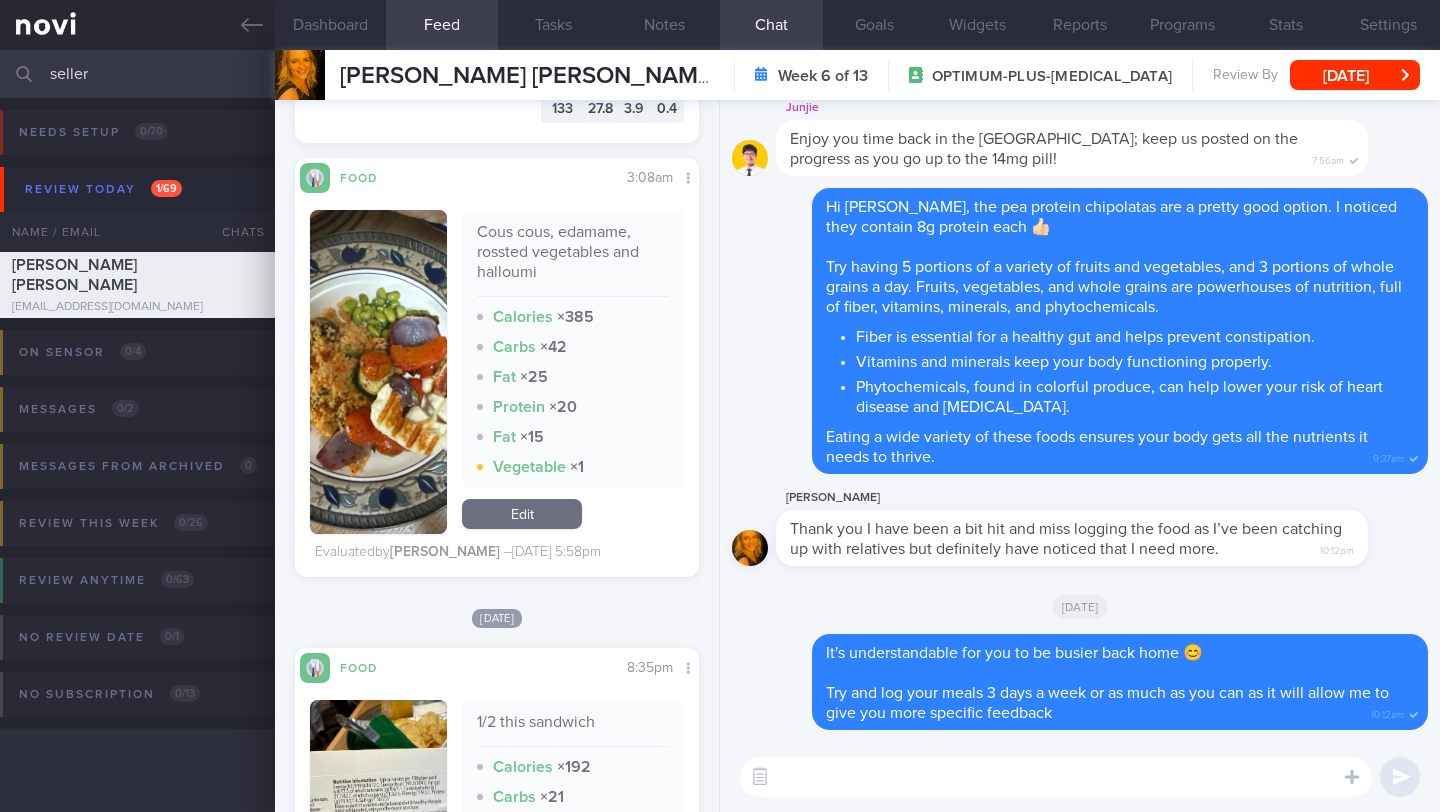 click at bounding box center [378, 372] 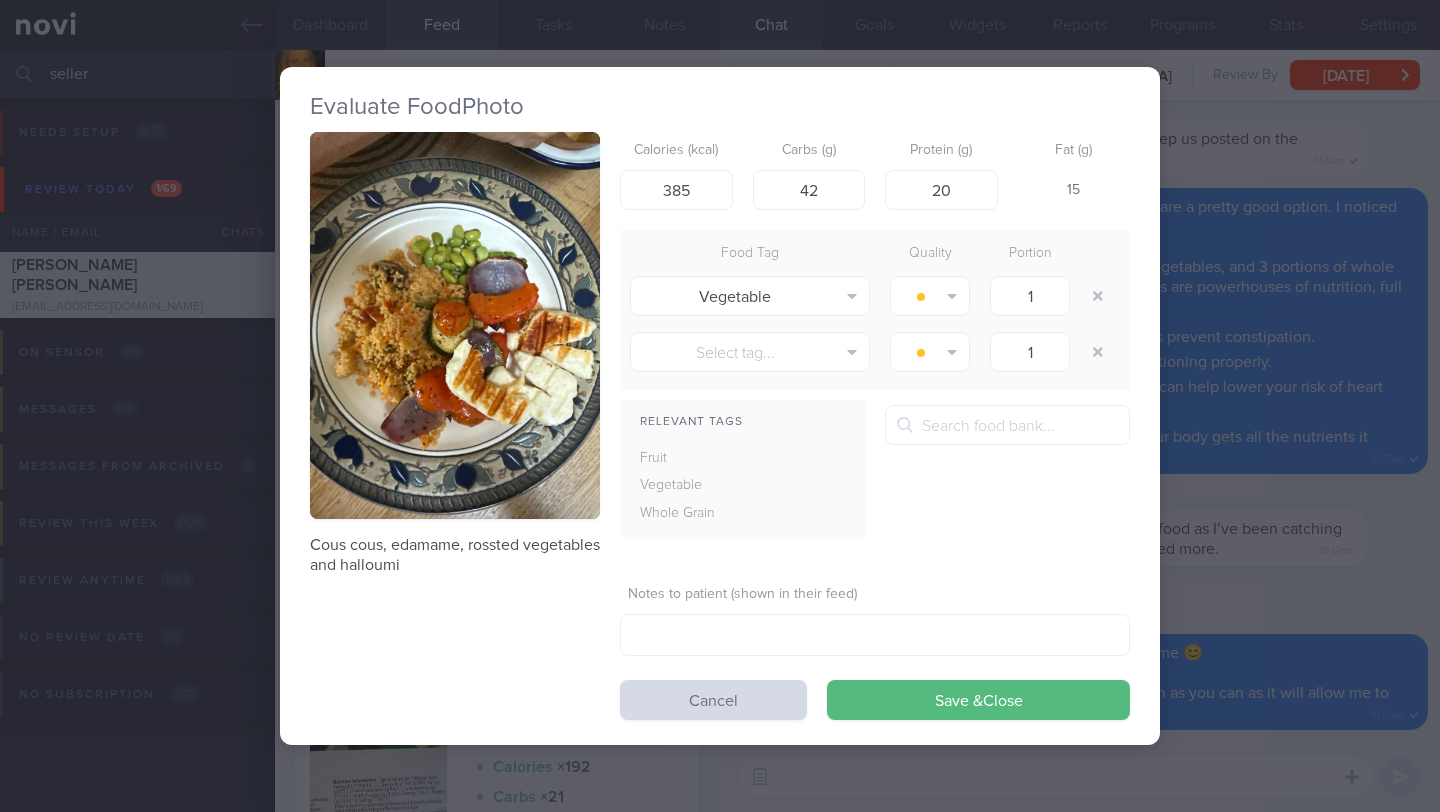 click at bounding box center (455, 325) 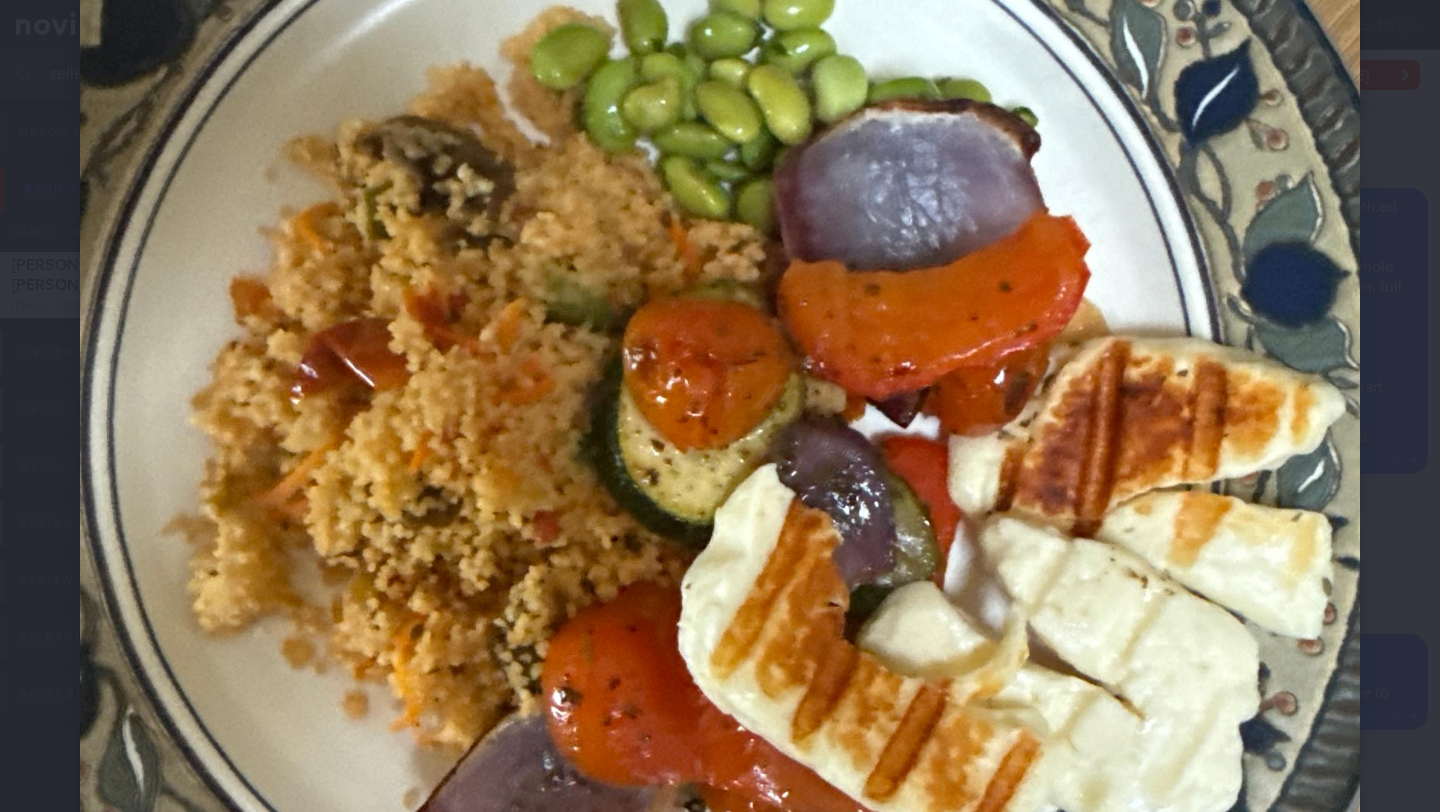 scroll, scrollTop: 533, scrollLeft: 0, axis: vertical 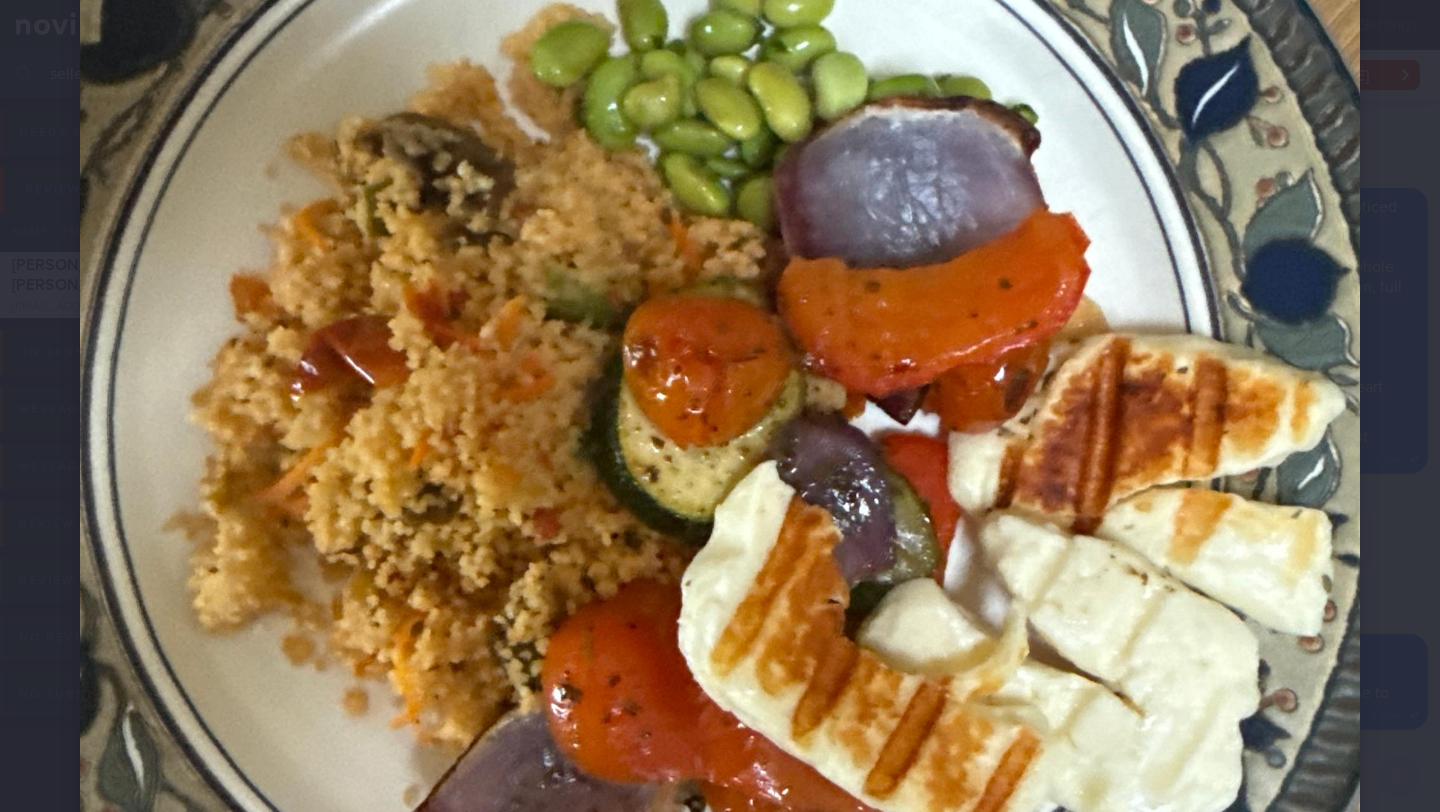 click at bounding box center [720, 400] 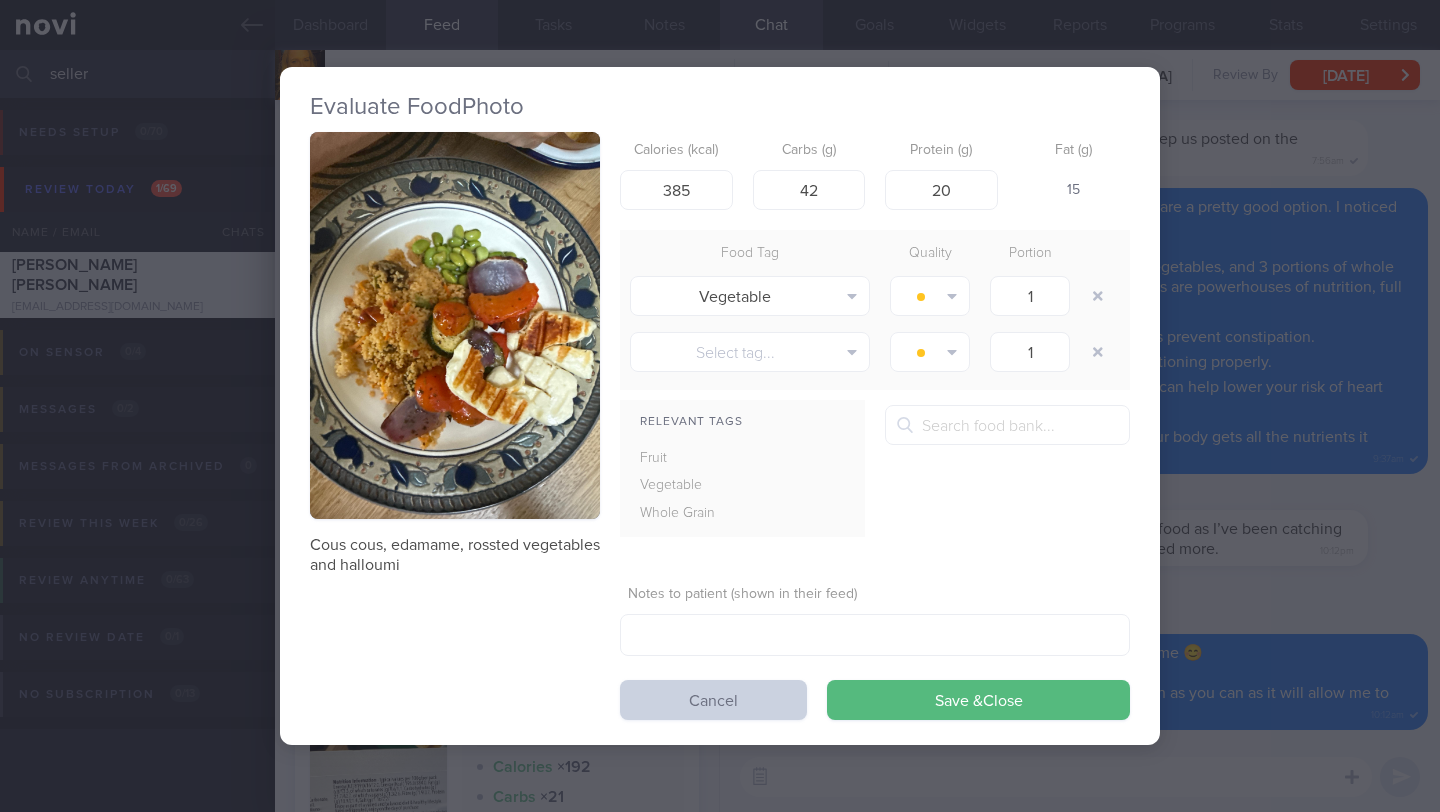 click on "Cancel" at bounding box center (713, 700) 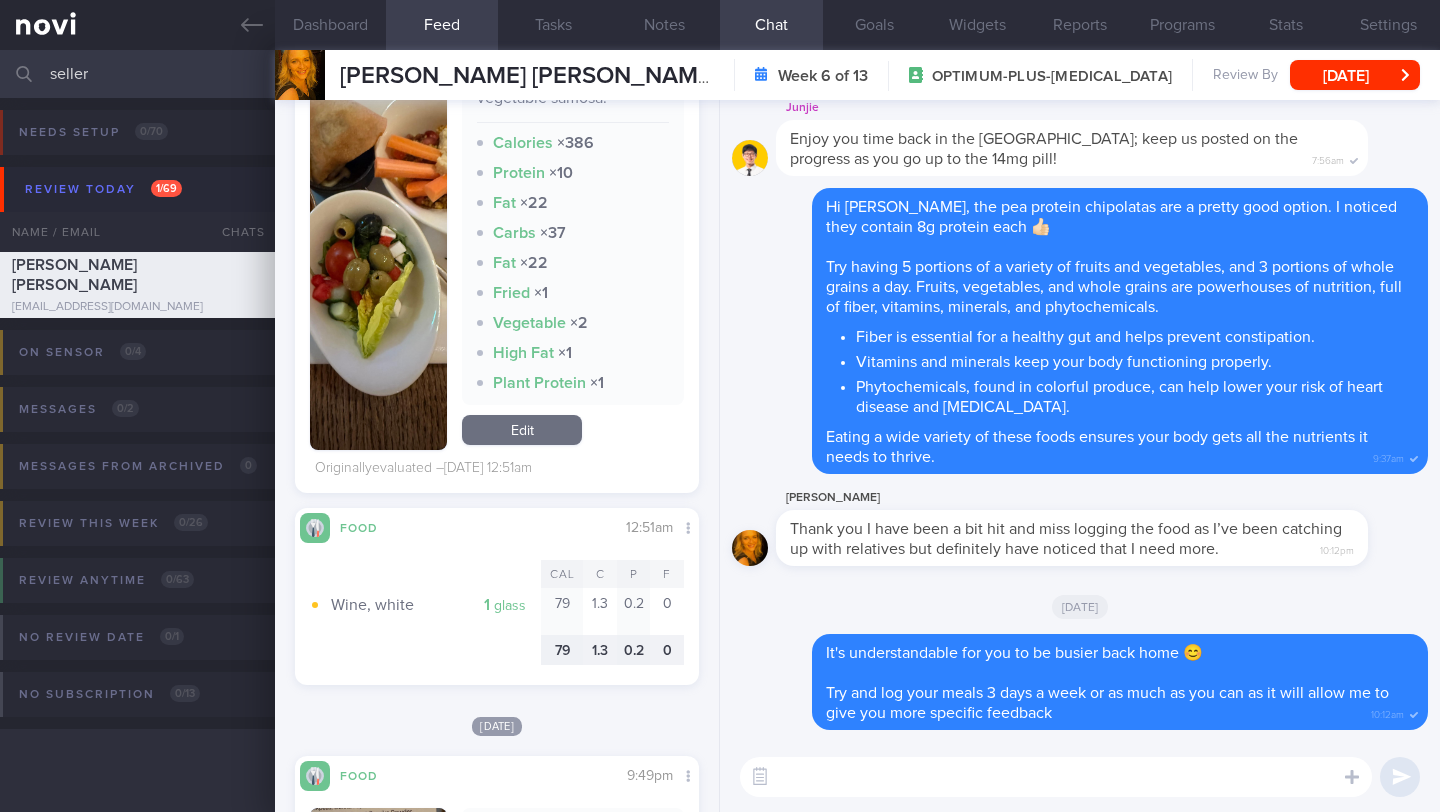 scroll, scrollTop: 3939, scrollLeft: 0, axis: vertical 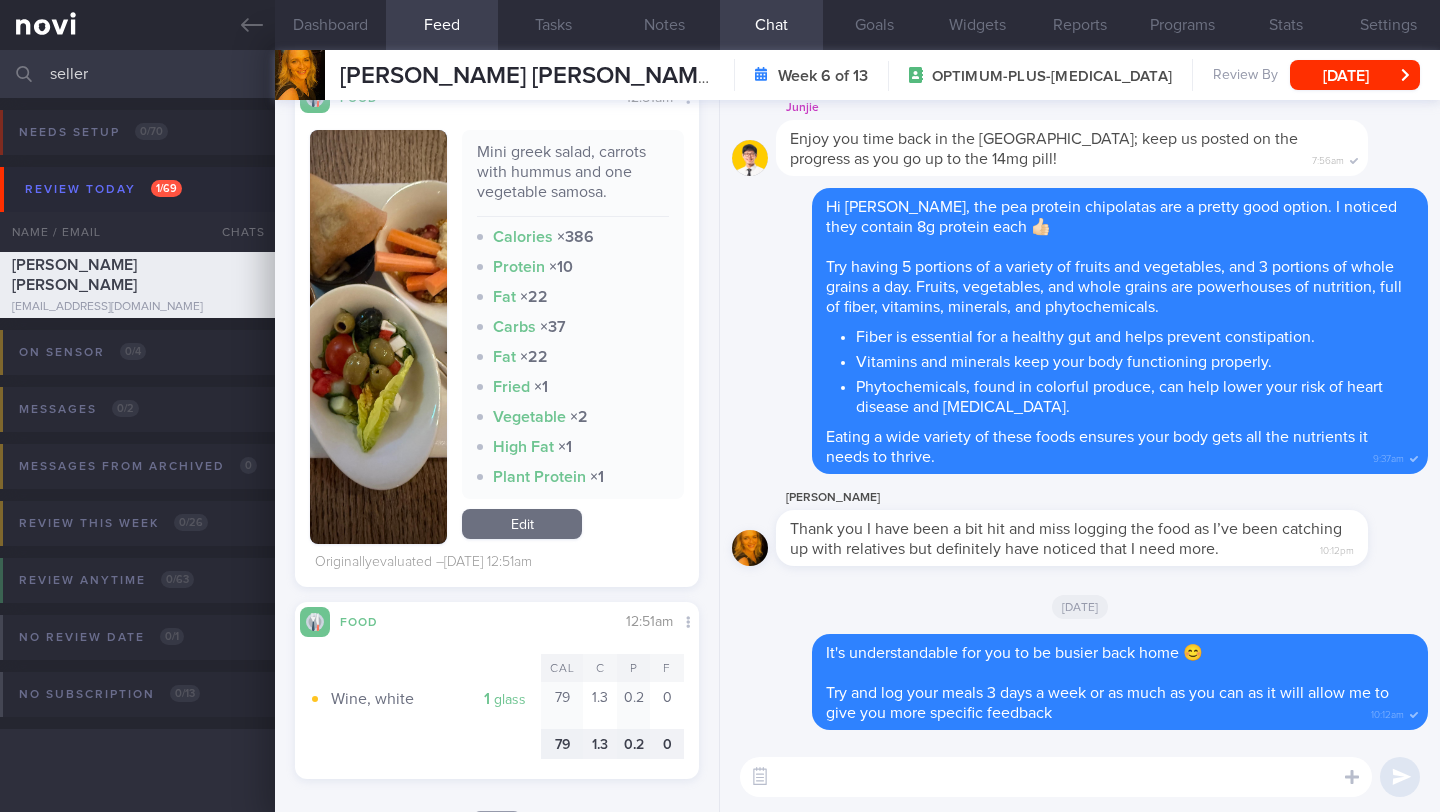 click at bounding box center (1056, 777) 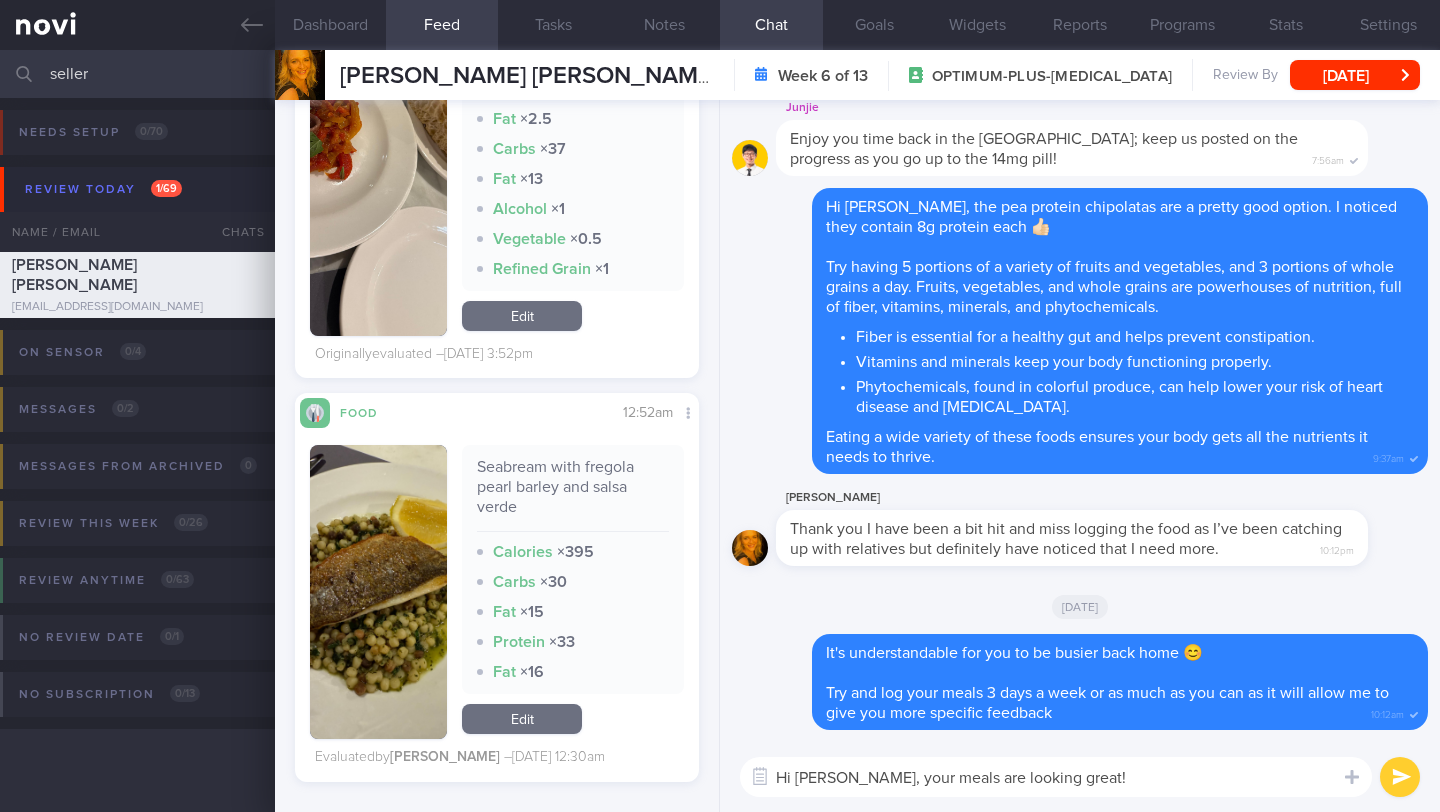 scroll, scrollTop: 1305, scrollLeft: 0, axis: vertical 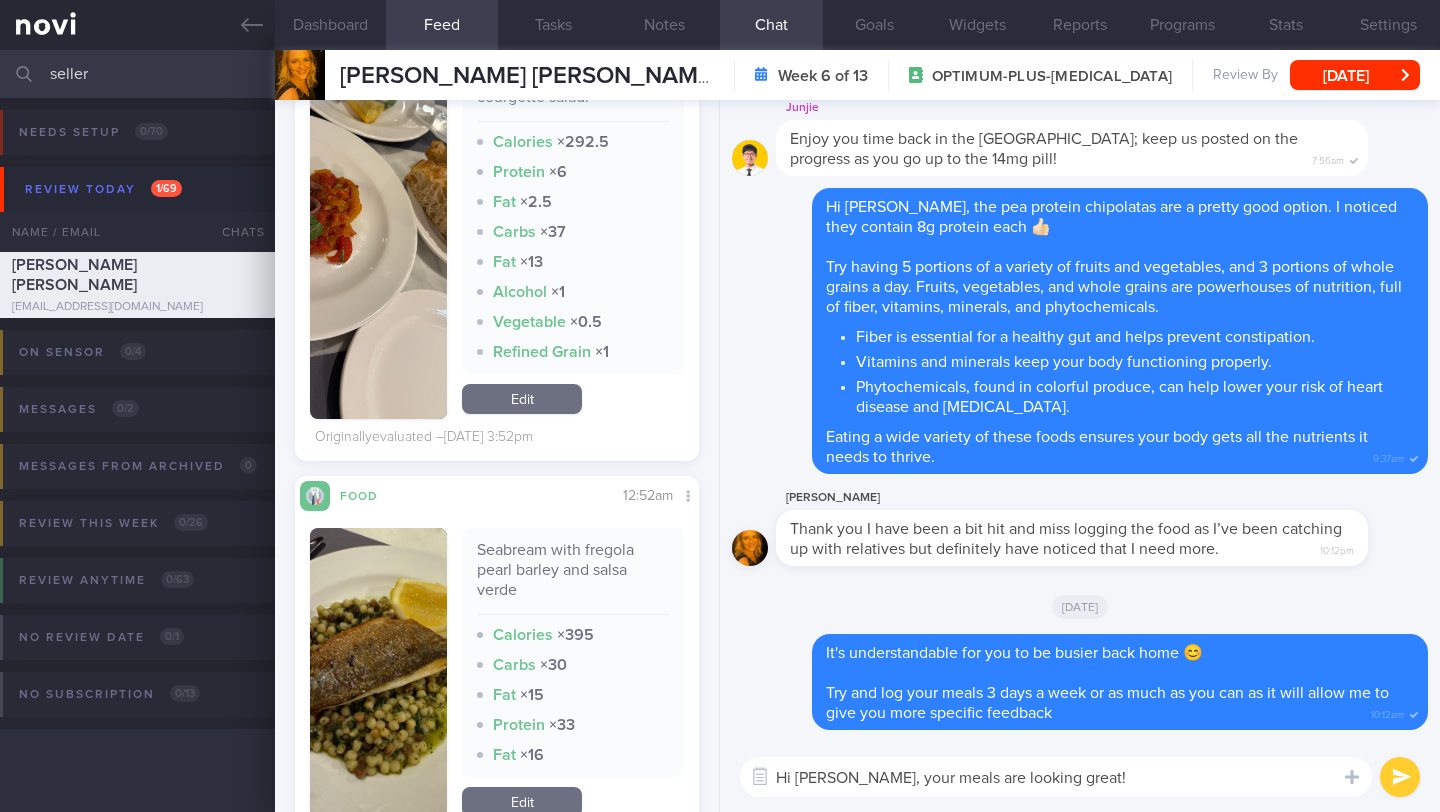 click at bounding box center (378, 675) 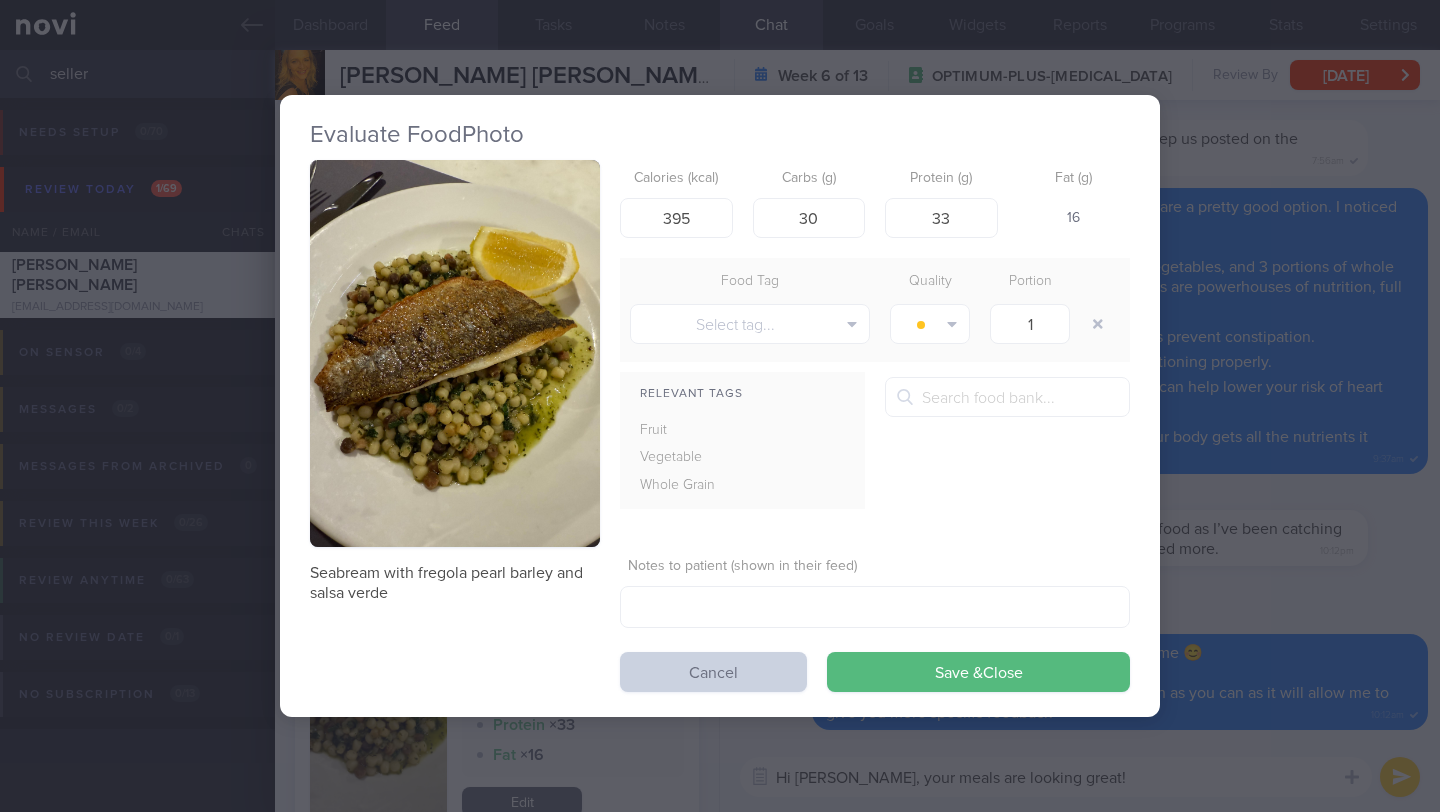 click on "Cancel" at bounding box center [713, 672] 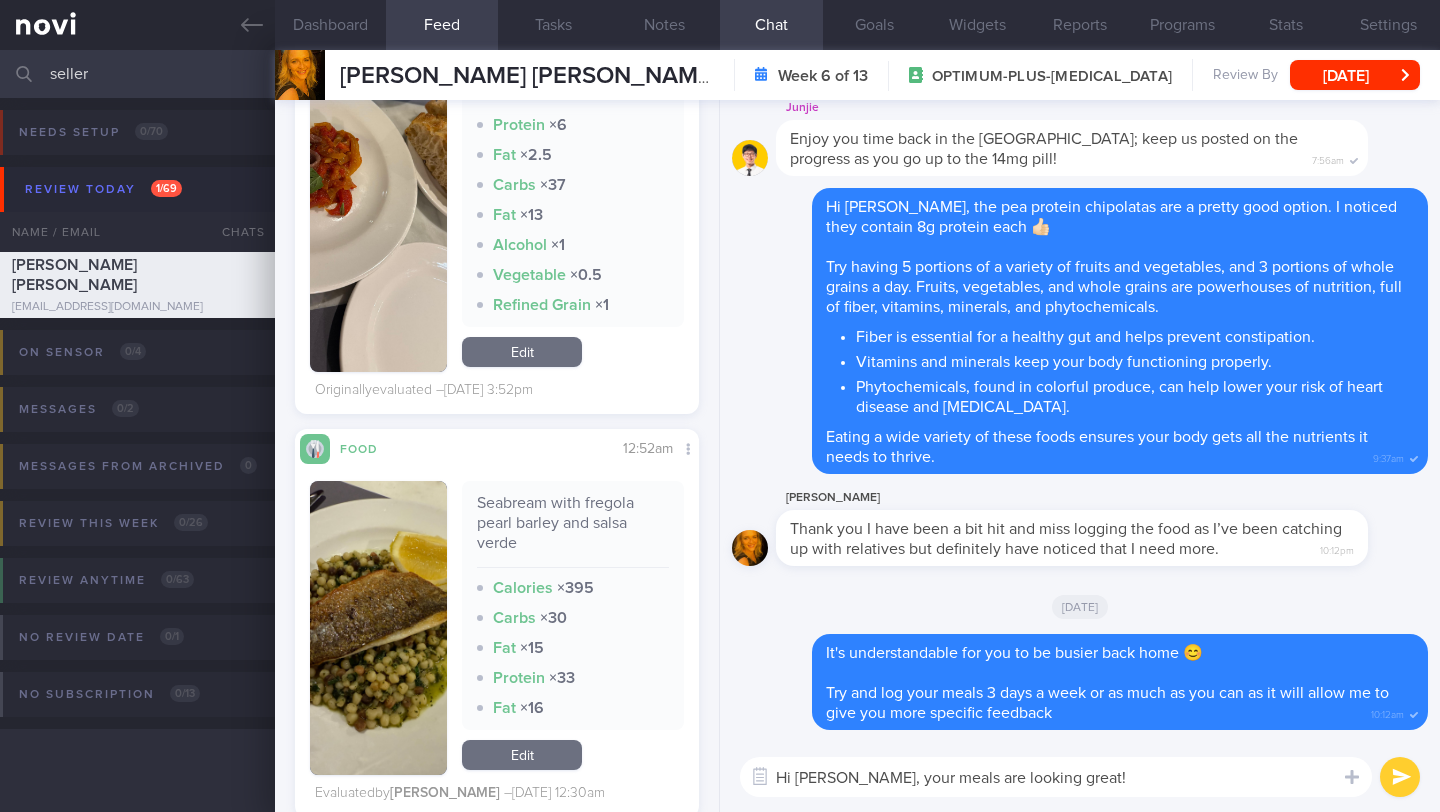 scroll, scrollTop: 945, scrollLeft: 0, axis: vertical 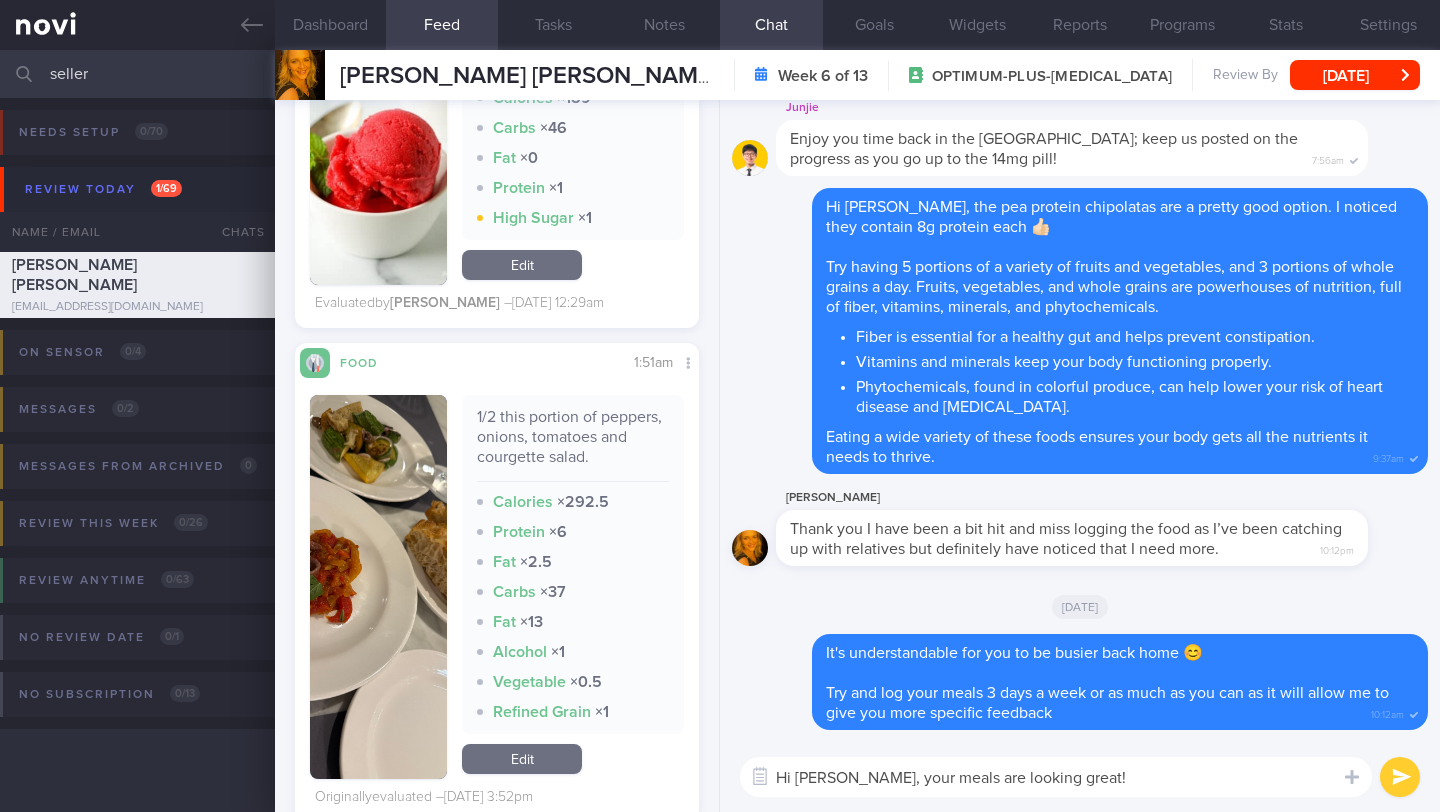 click at bounding box center (378, 587) 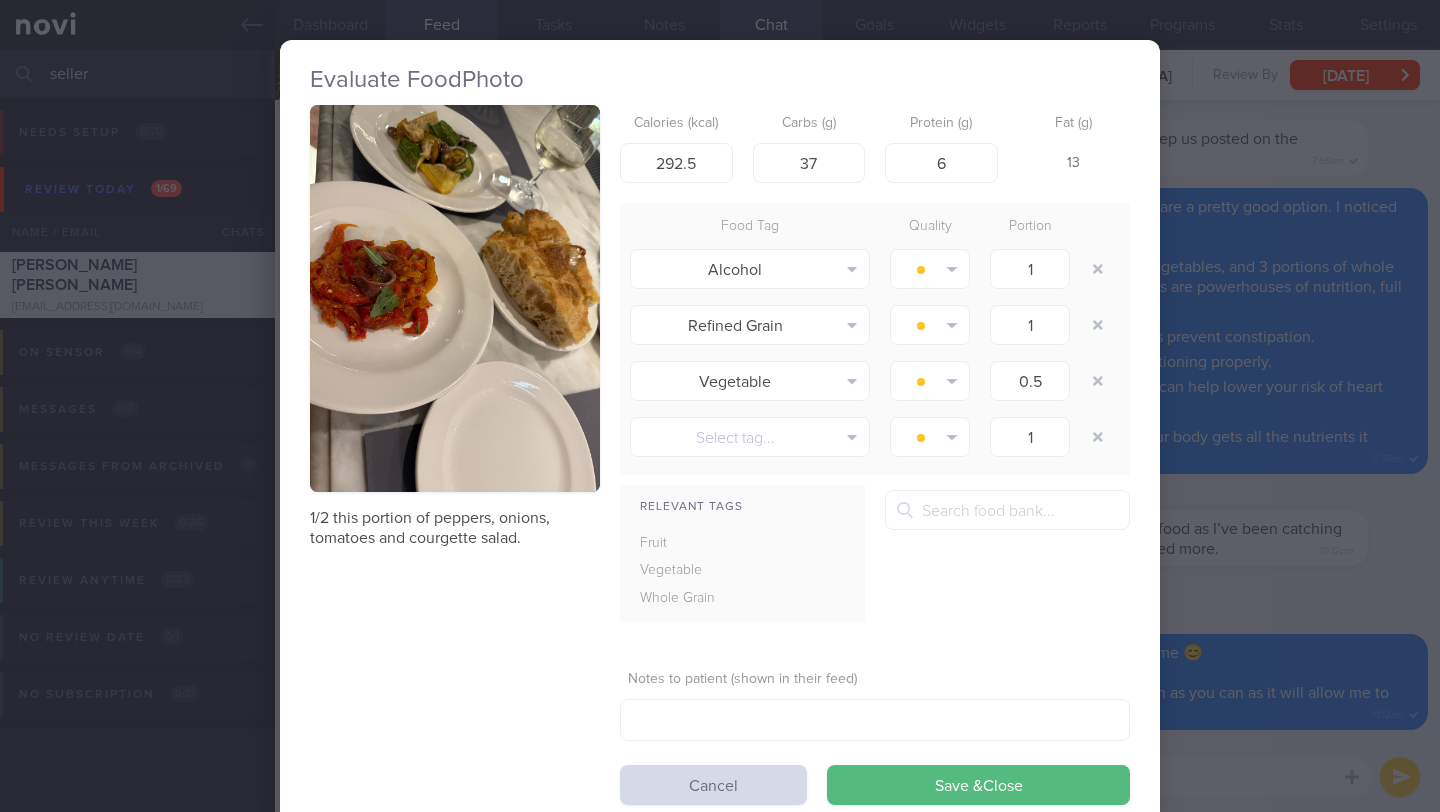 click at bounding box center (455, 298) 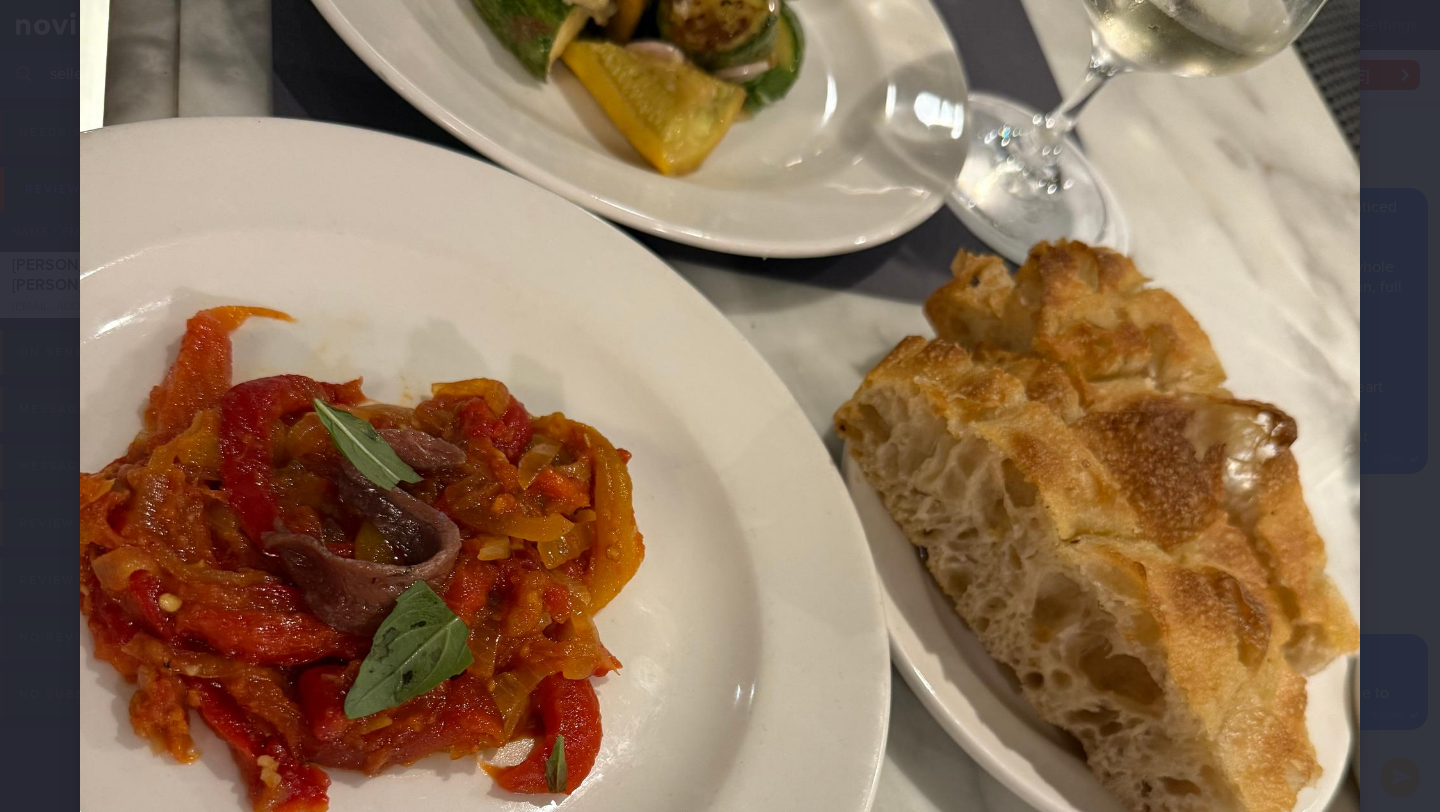 scroll, scrollTop: 427, scrollLeft: 0, axis: vertical 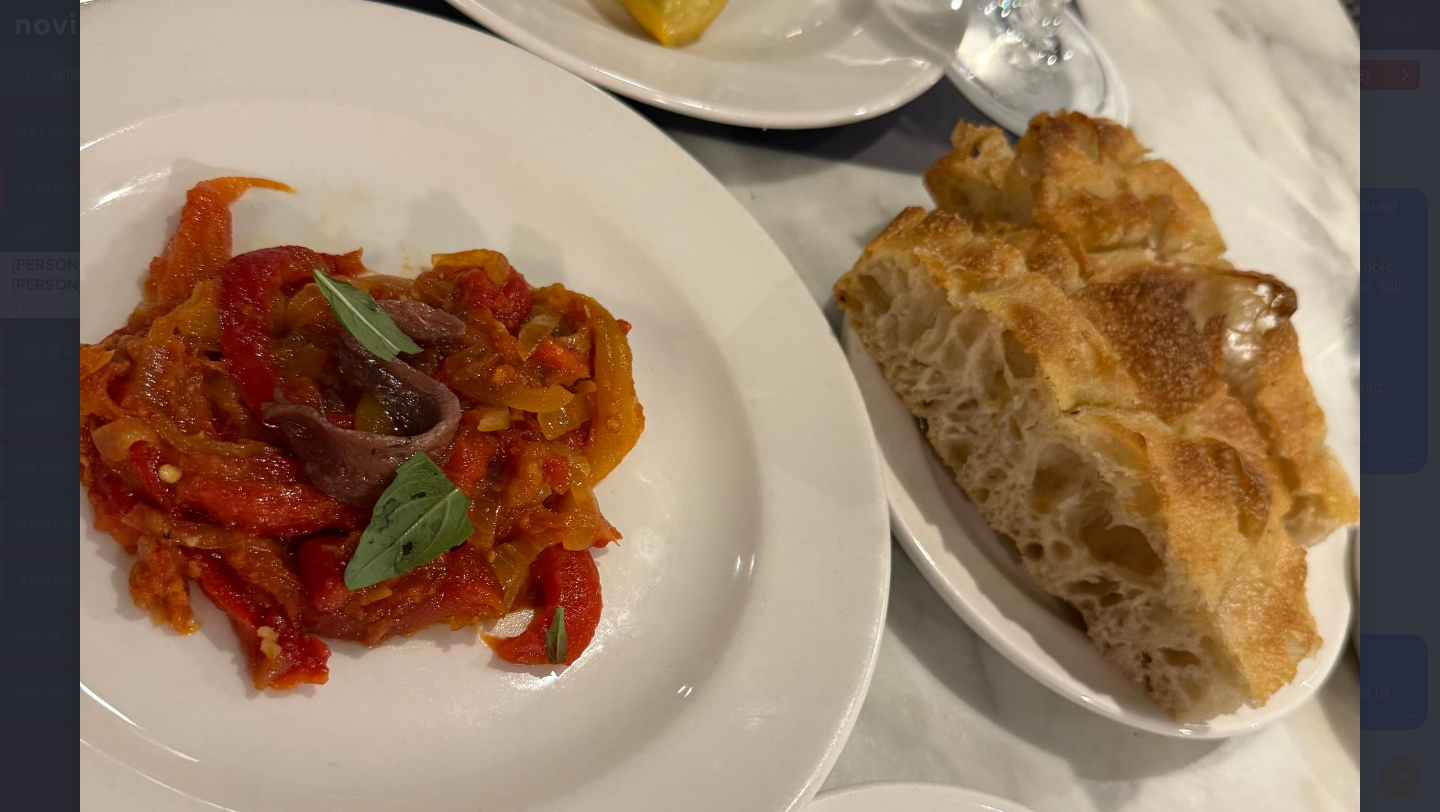 click at bounding box center (720, 506) 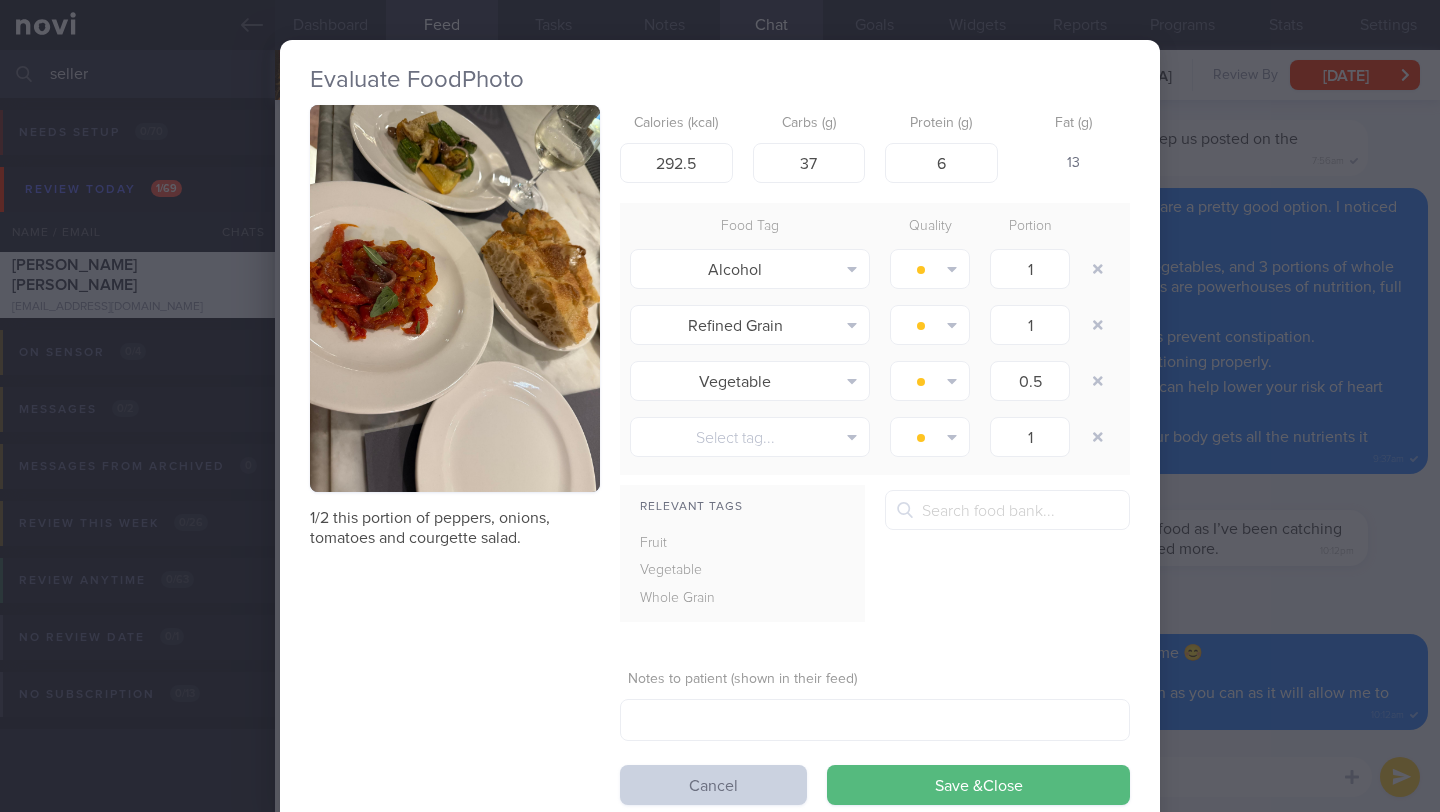 click on "Cancel" at bounding box center (713, 785) 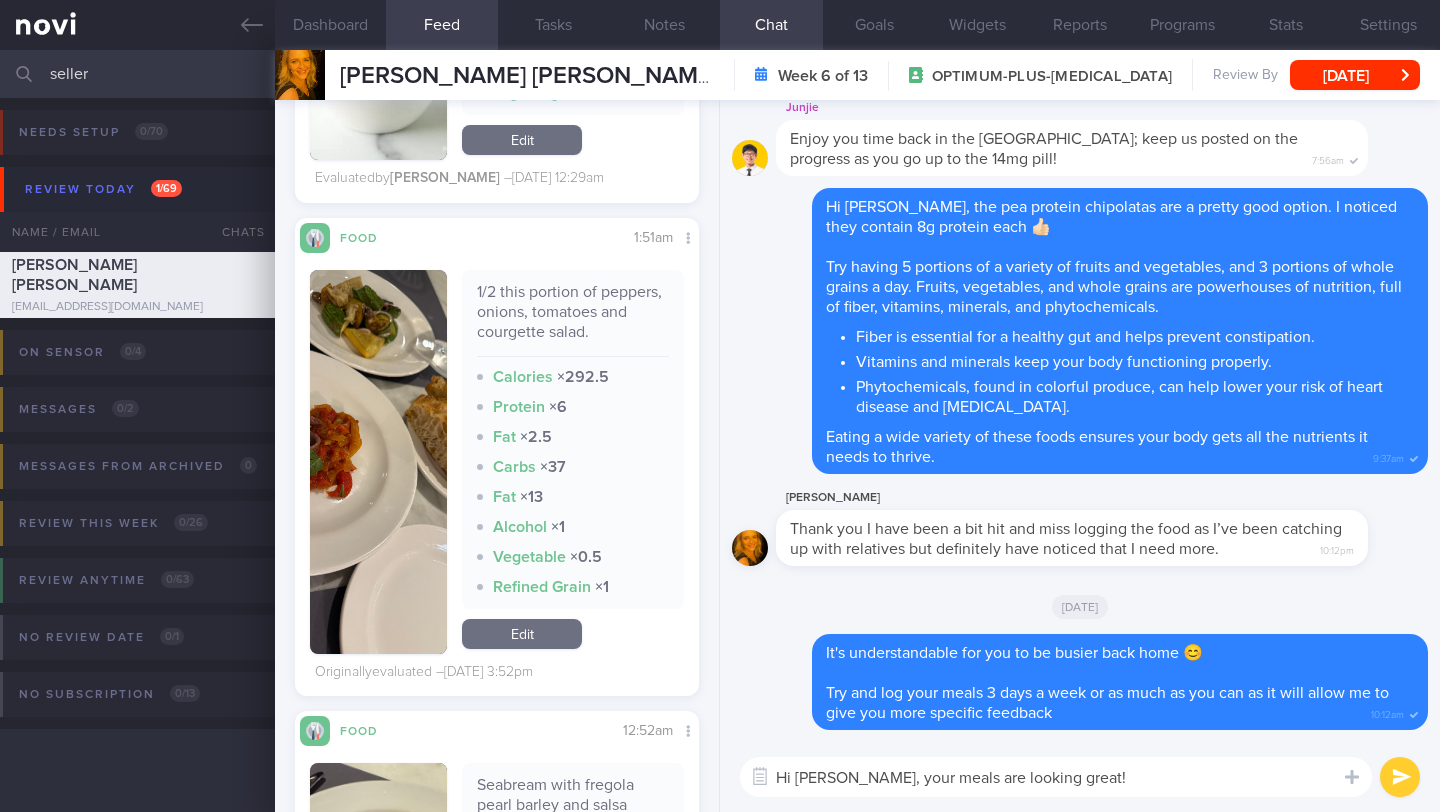 scroll, scrollTop: 1101, scrollLeft: 0, axis: vertical 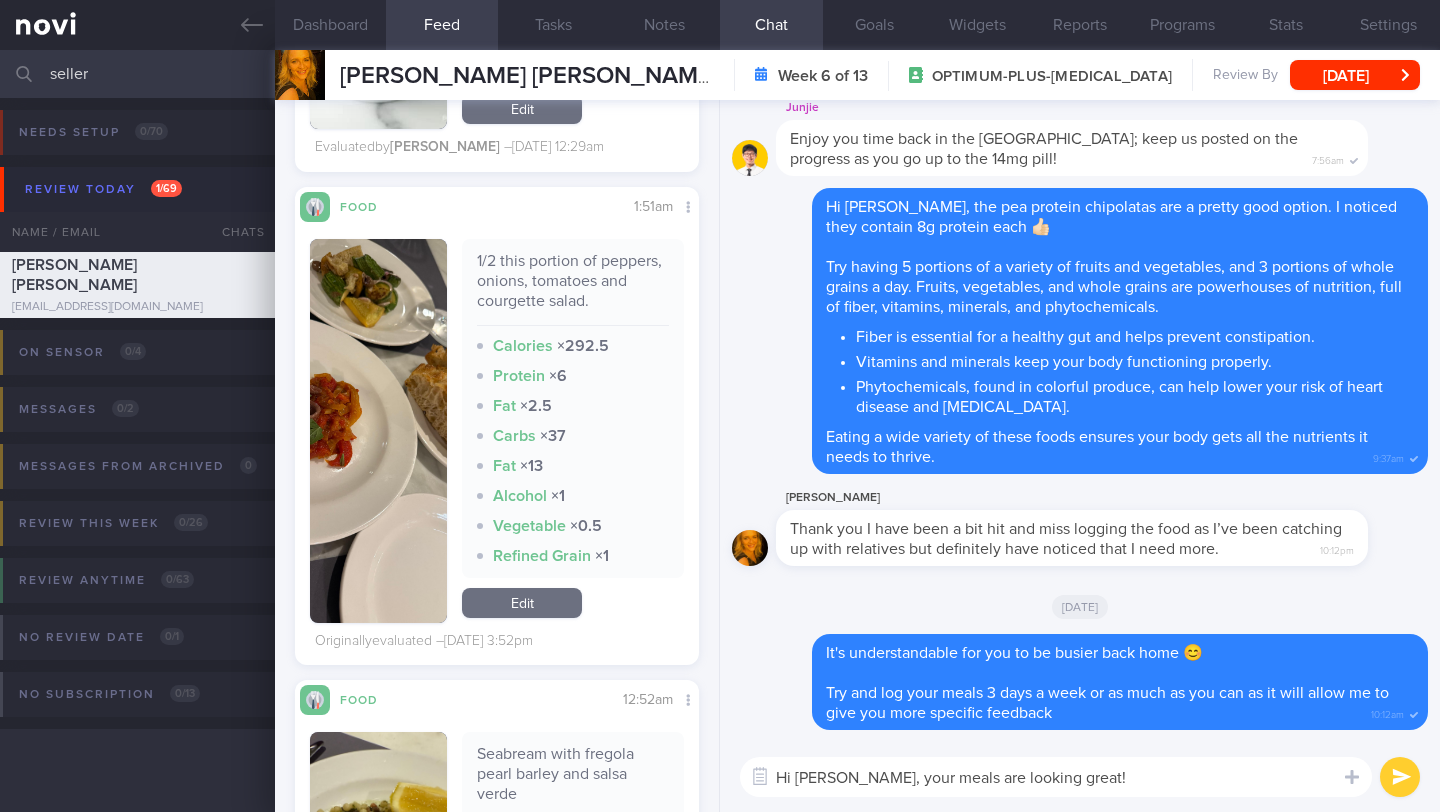 drag, startPoint x: 1019, startPoint y: 780, endPoint x: 1081, endPoint y: 774, distance: 62.289646 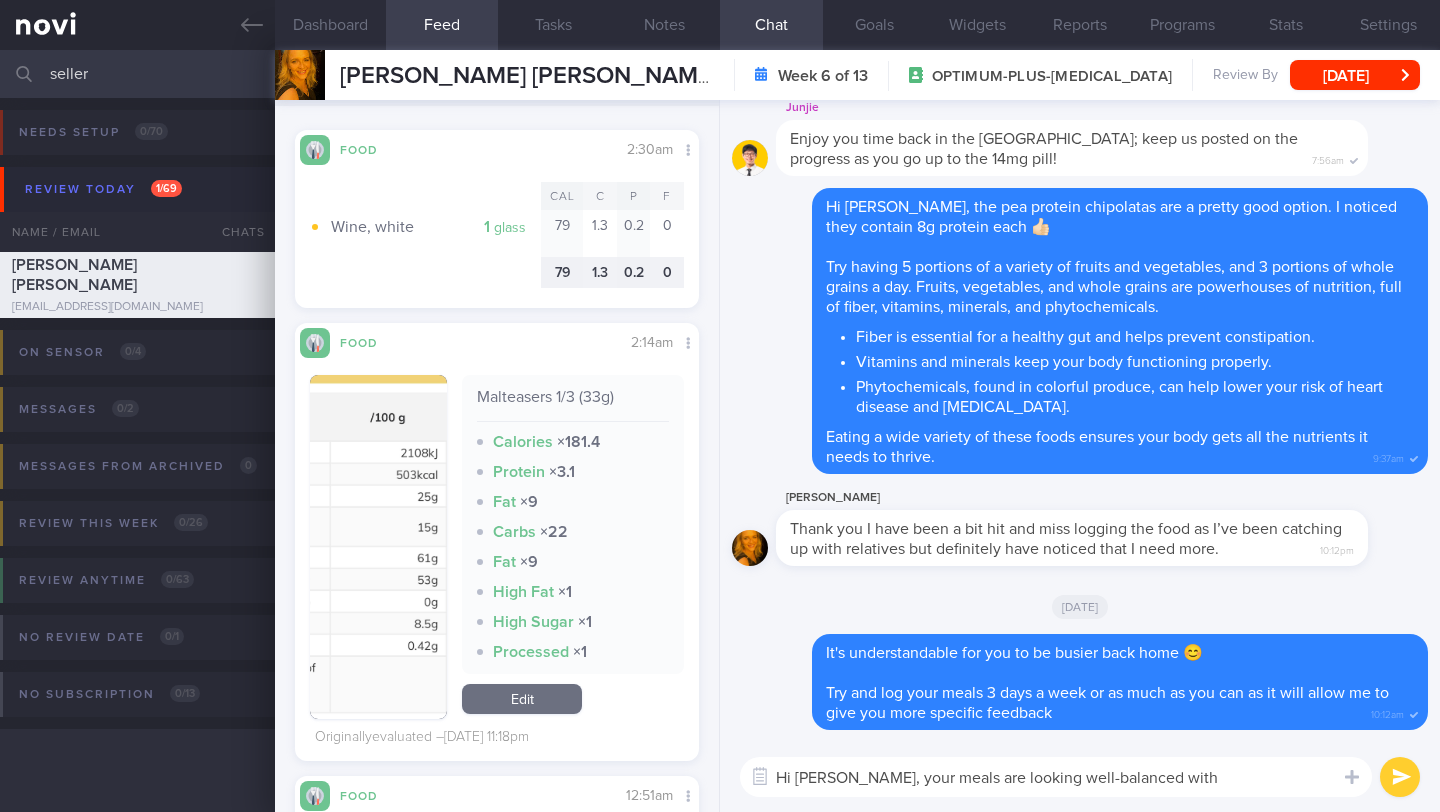 scroll, scrollTop: 3952, scrollLeft: 0, axis: vertical 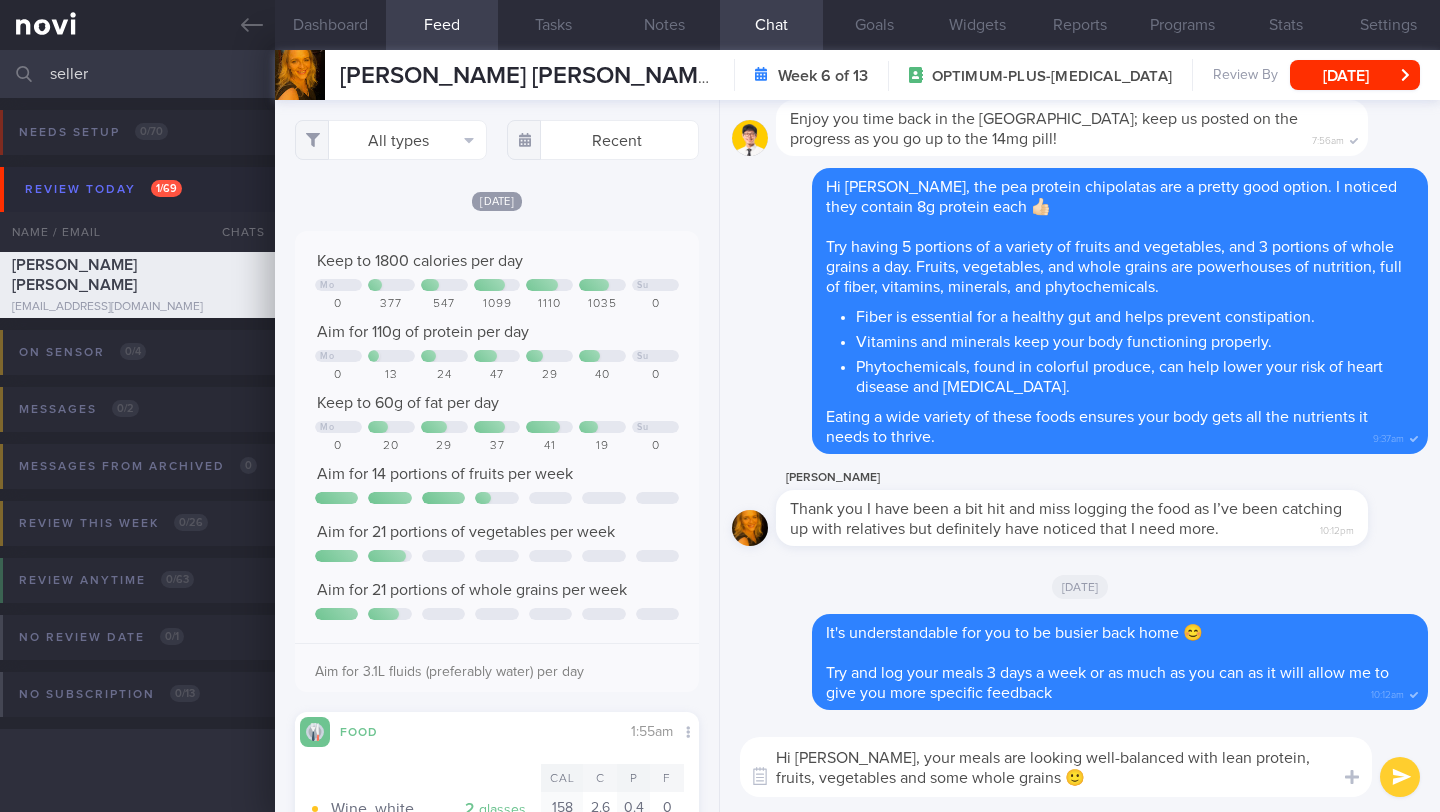 type on "Hi [PERSON_NAME], your meals are looking well-balanced with lean protein, fruits, vegetables and some whole grains 🙂" 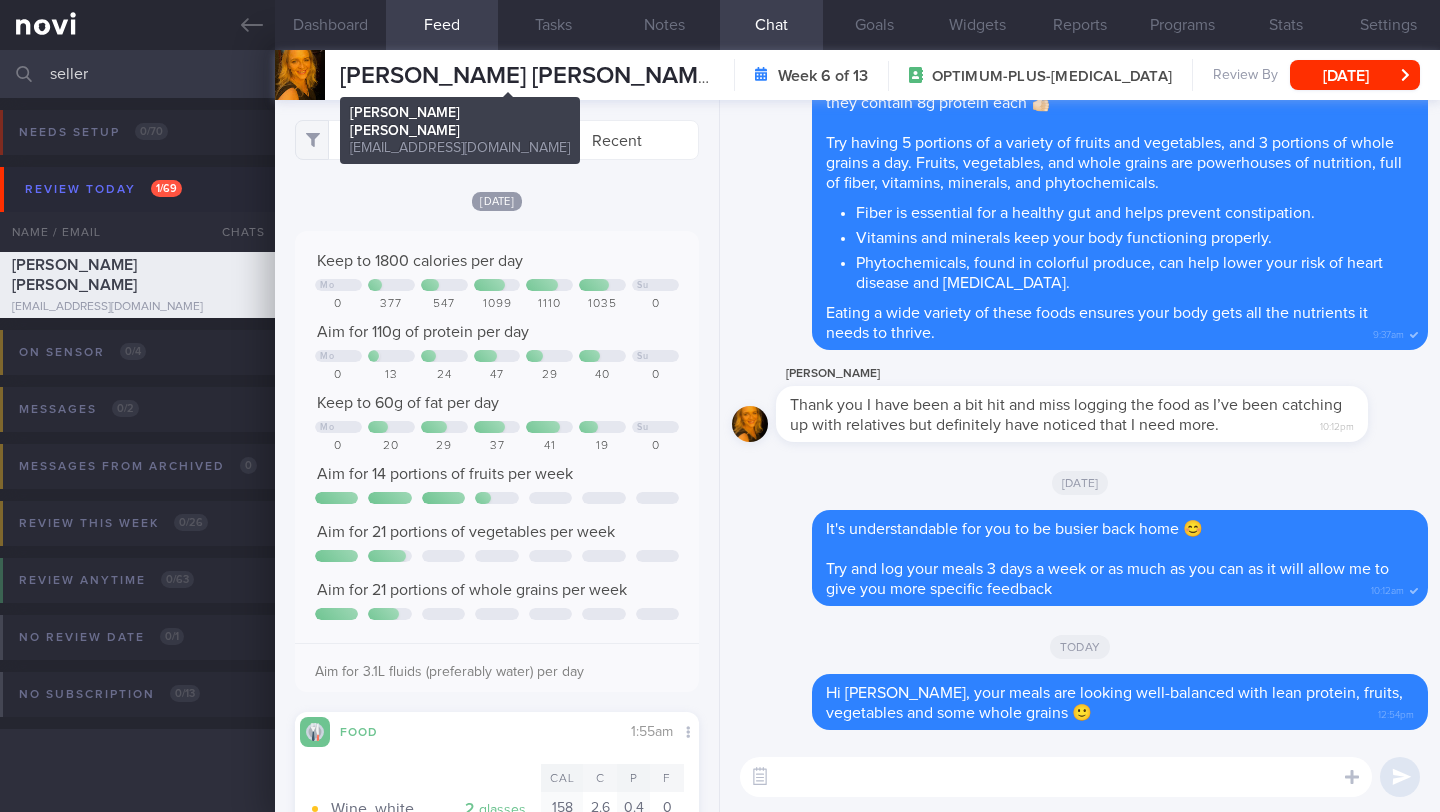 click on "[PERSON_NAME] [PERSON_NAME]" at bounding box center (529, 76) 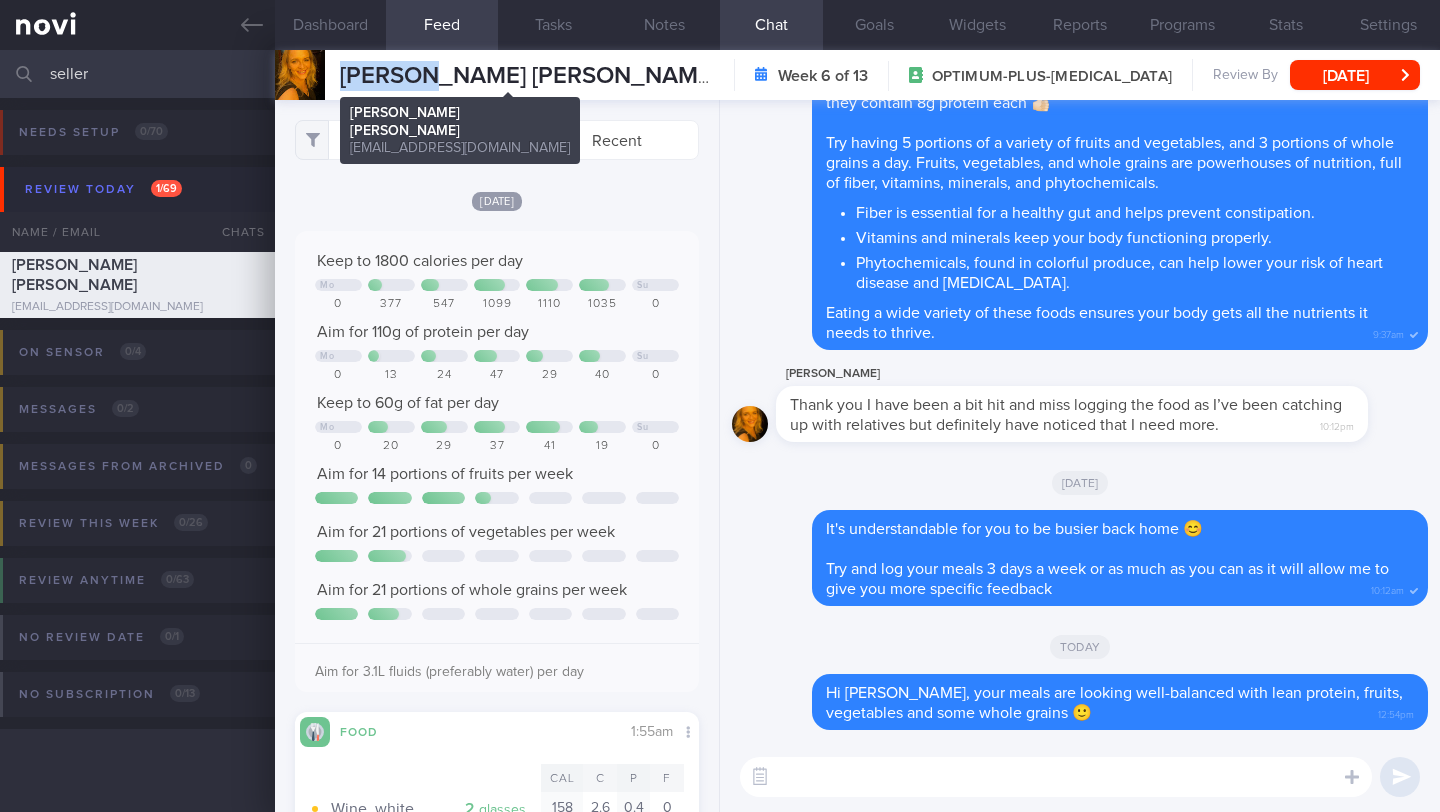 click on "[PERSON_NAME] [PERSON_NAME]" at bounding box center (529, 76) 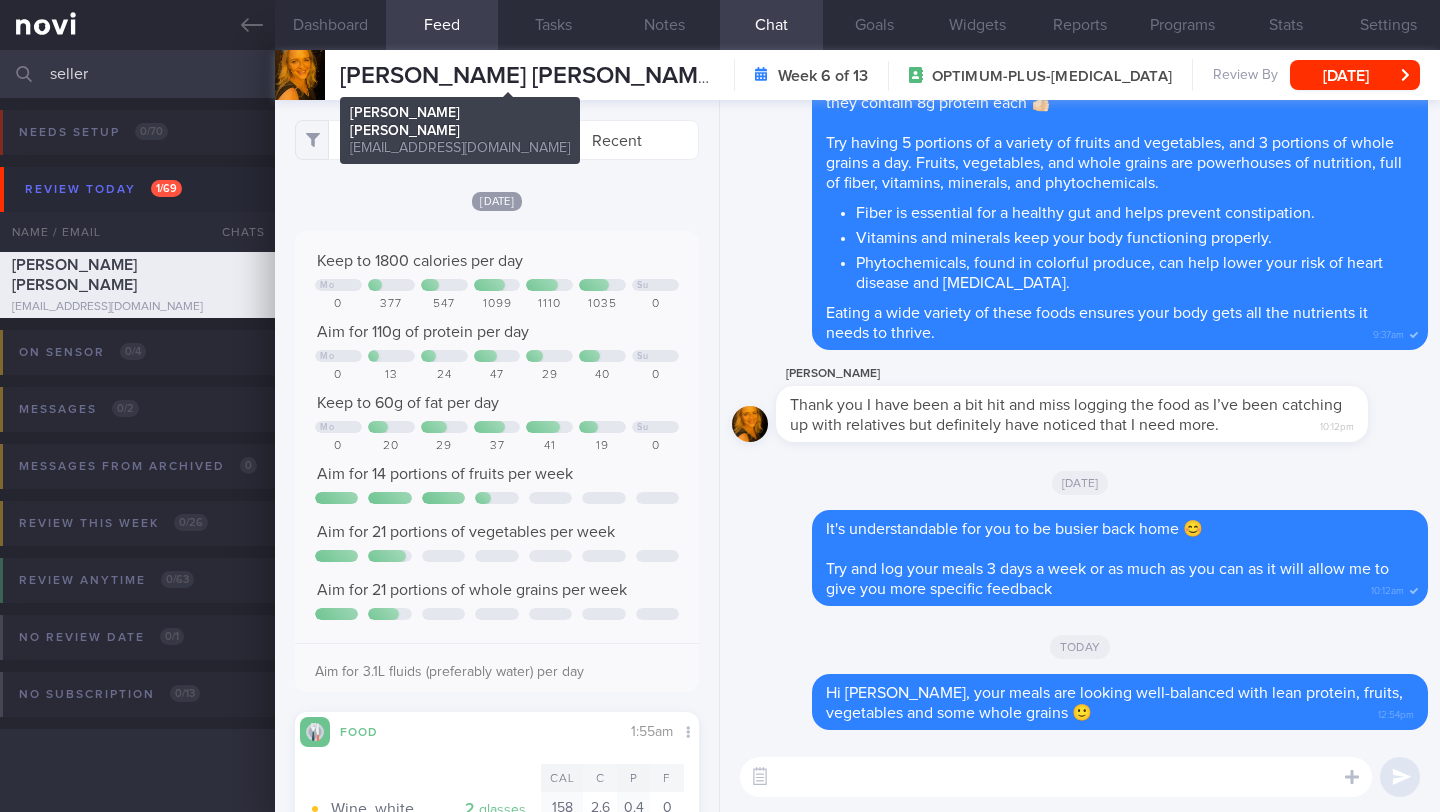 click on "[PERSON_NAME] [PERSON_NAME]" at bounding box center [529, 76] 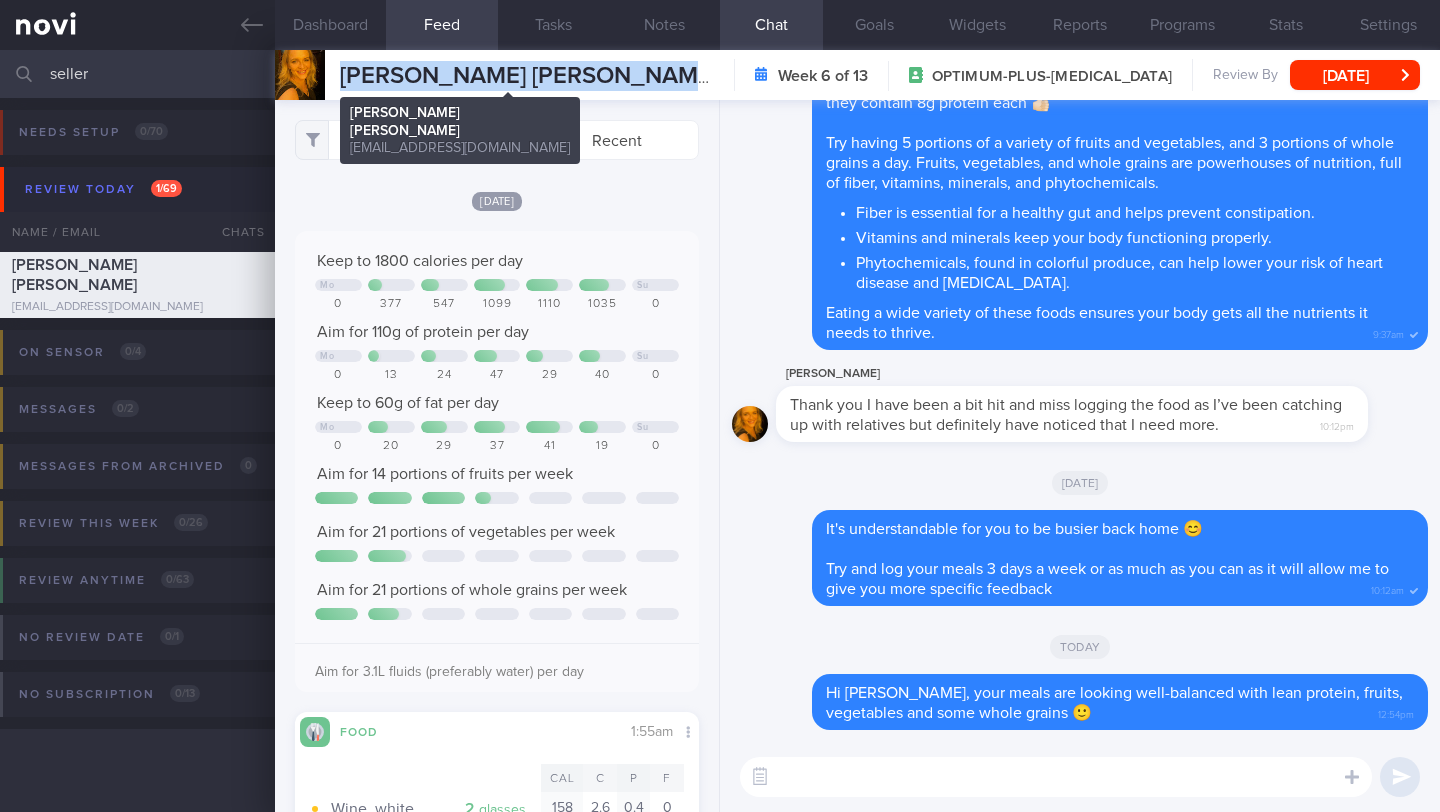 drag, startPoint x: 341, startPoint y: 78, endPoint x: 679, endPoint y: 72, distance: 338.05325 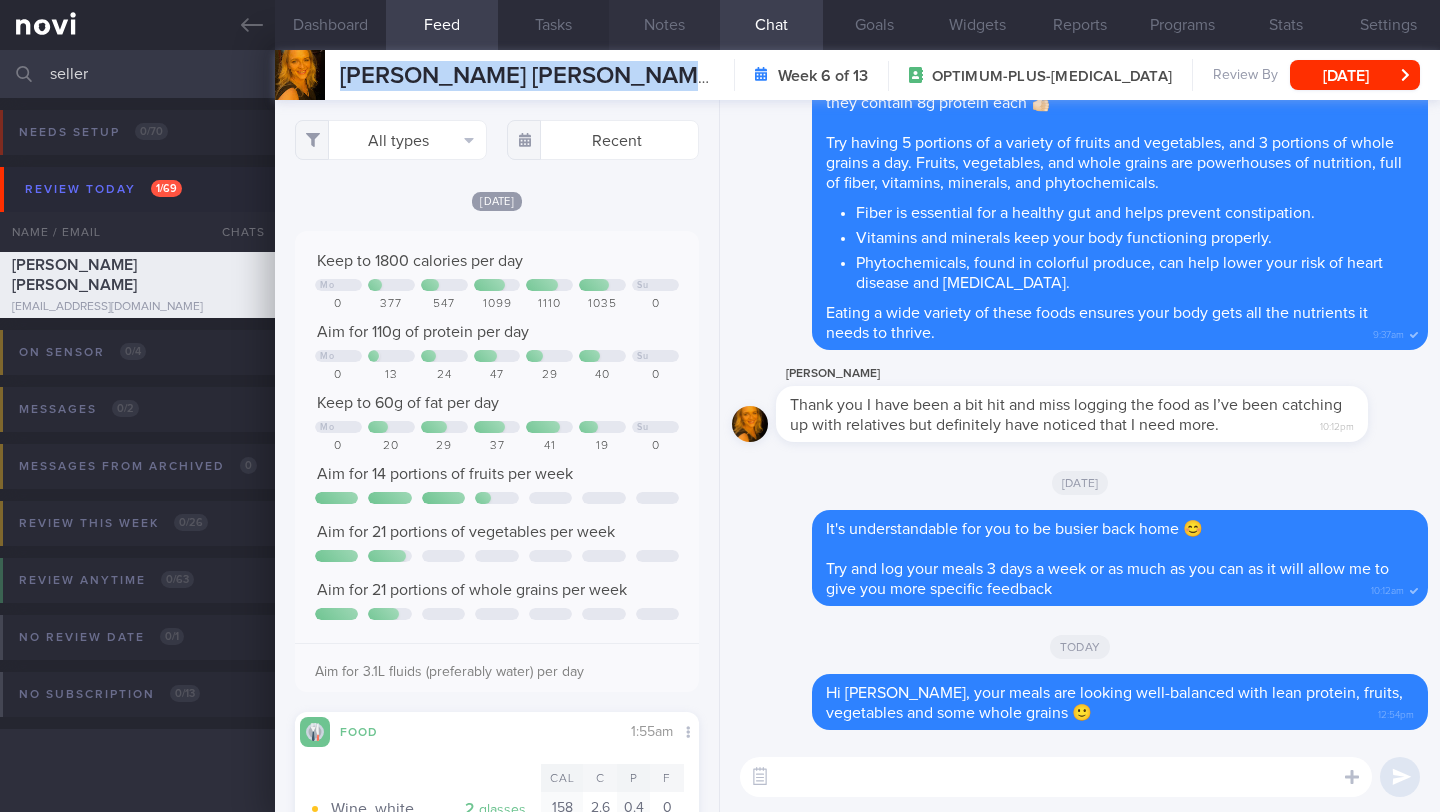 click on "Notes" at bounding box center (664, 25) 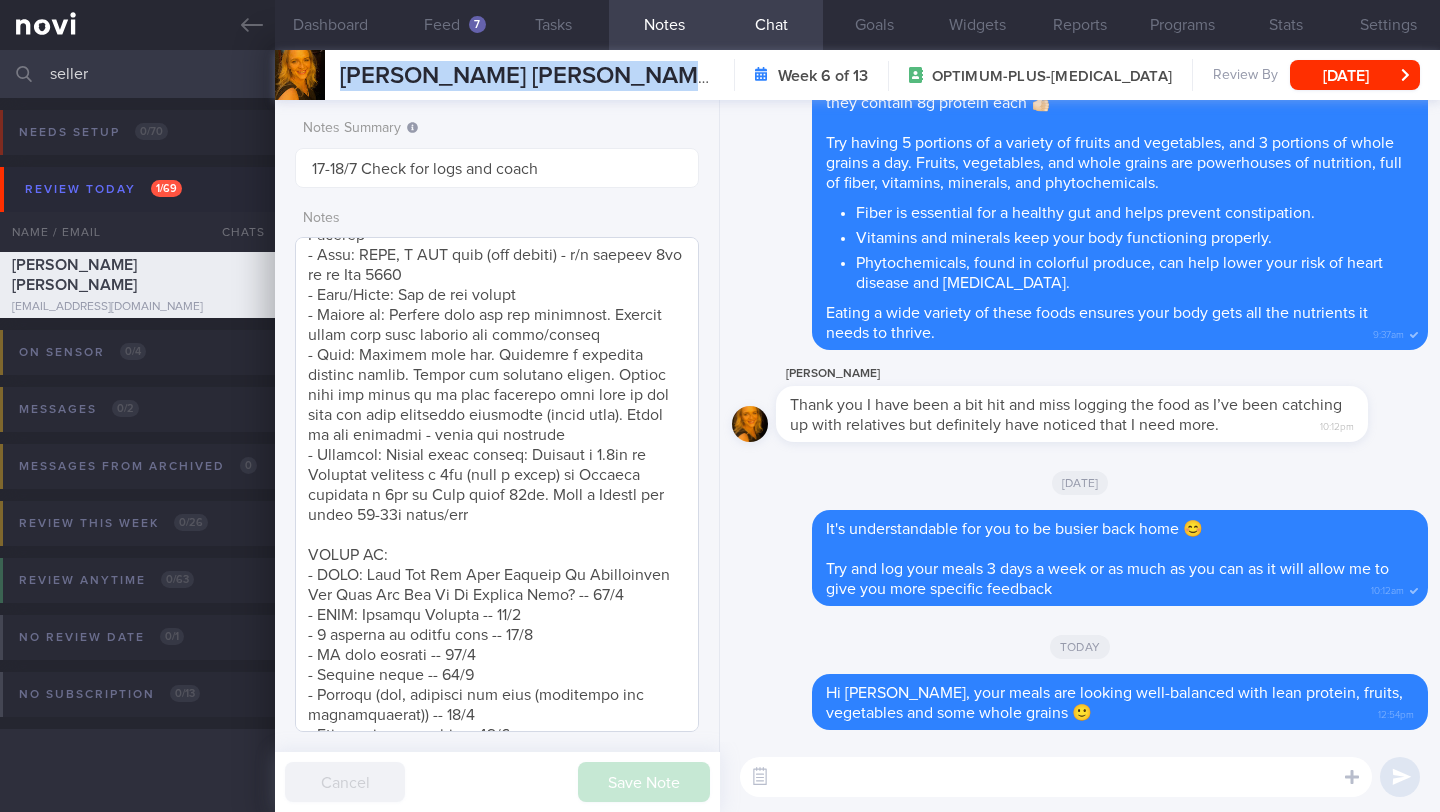 scroll, scrollTop: 602, scrollLeft: 0, axis: vertical 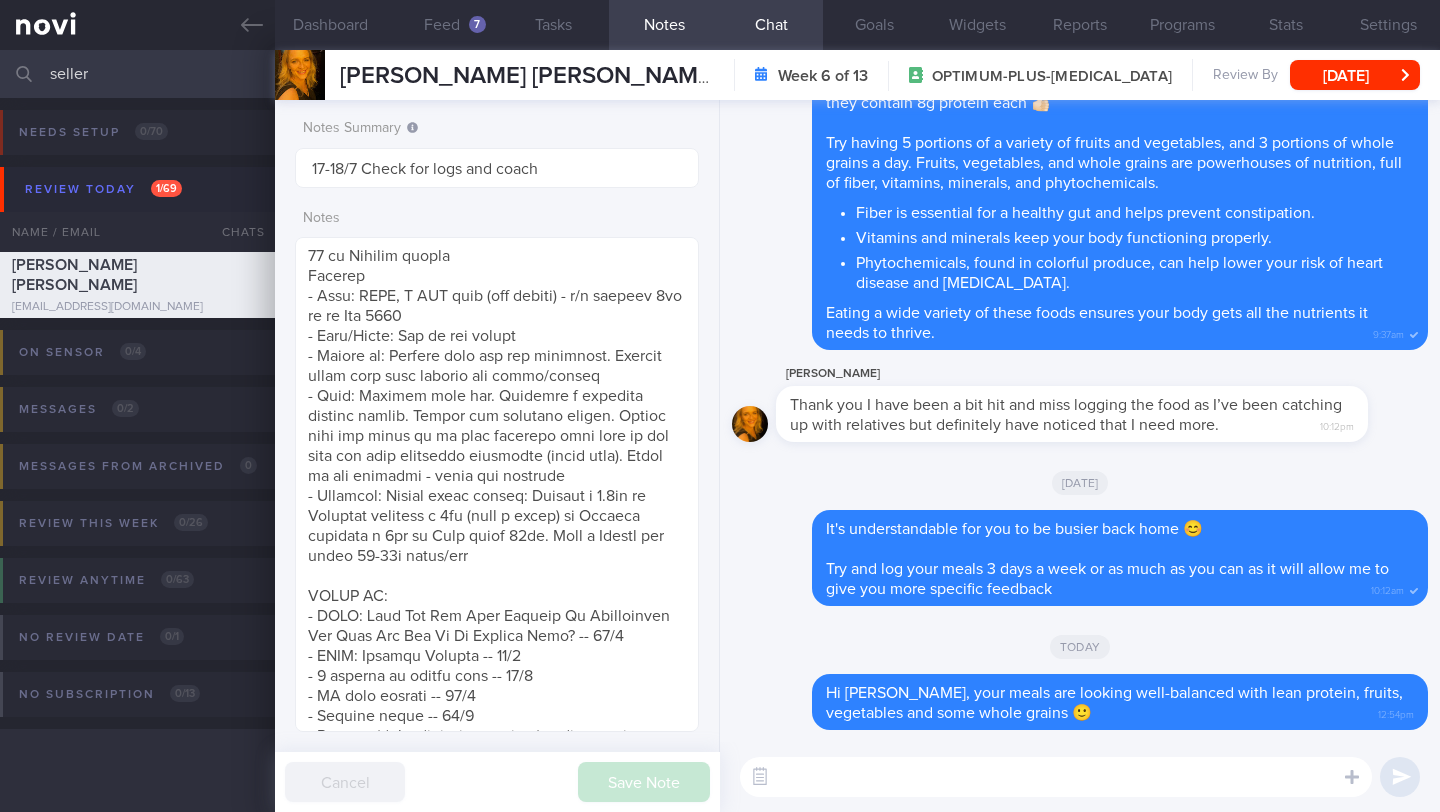 click at bounding box center [1056, 777] 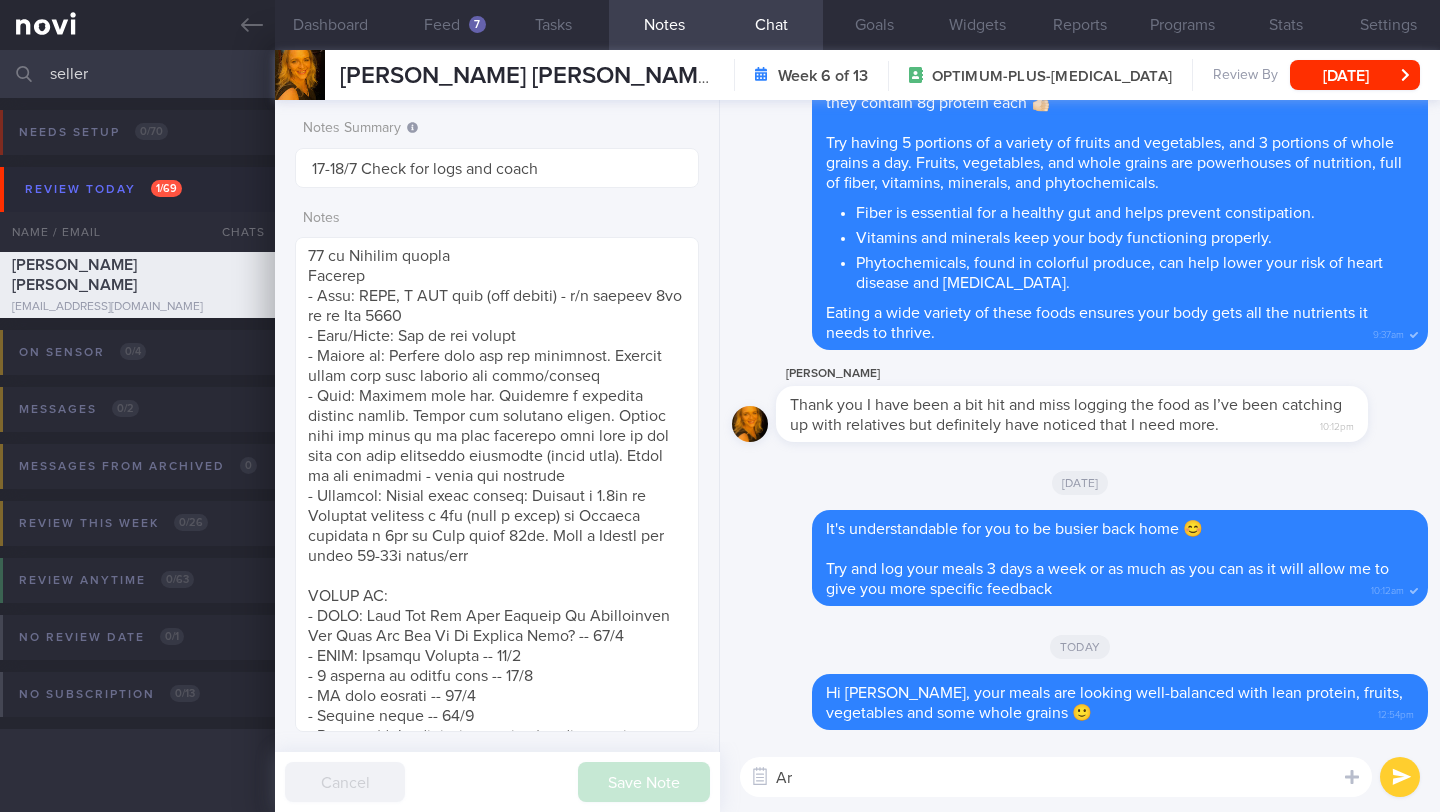 type on "A" 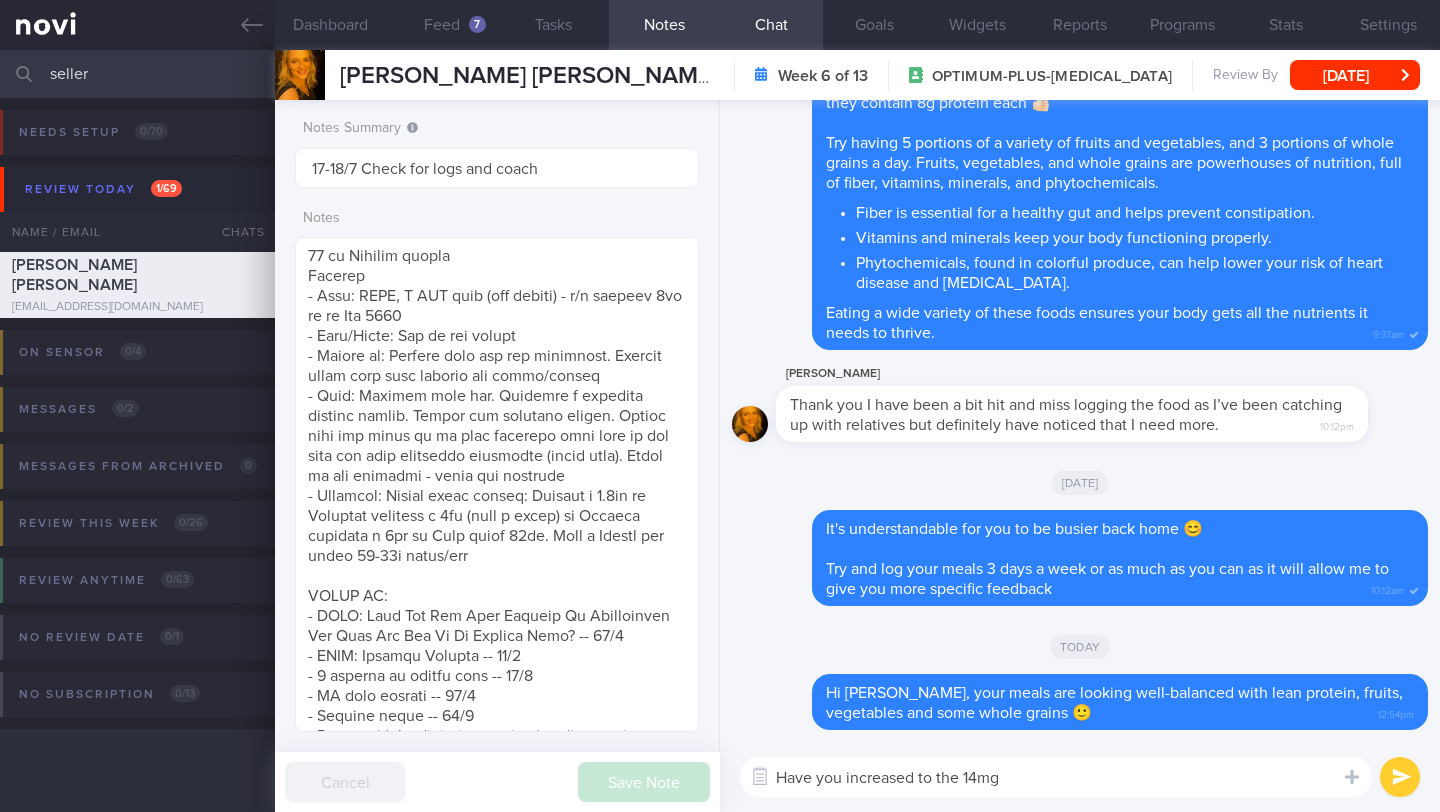 type on "Have you increased to the 14mg?" 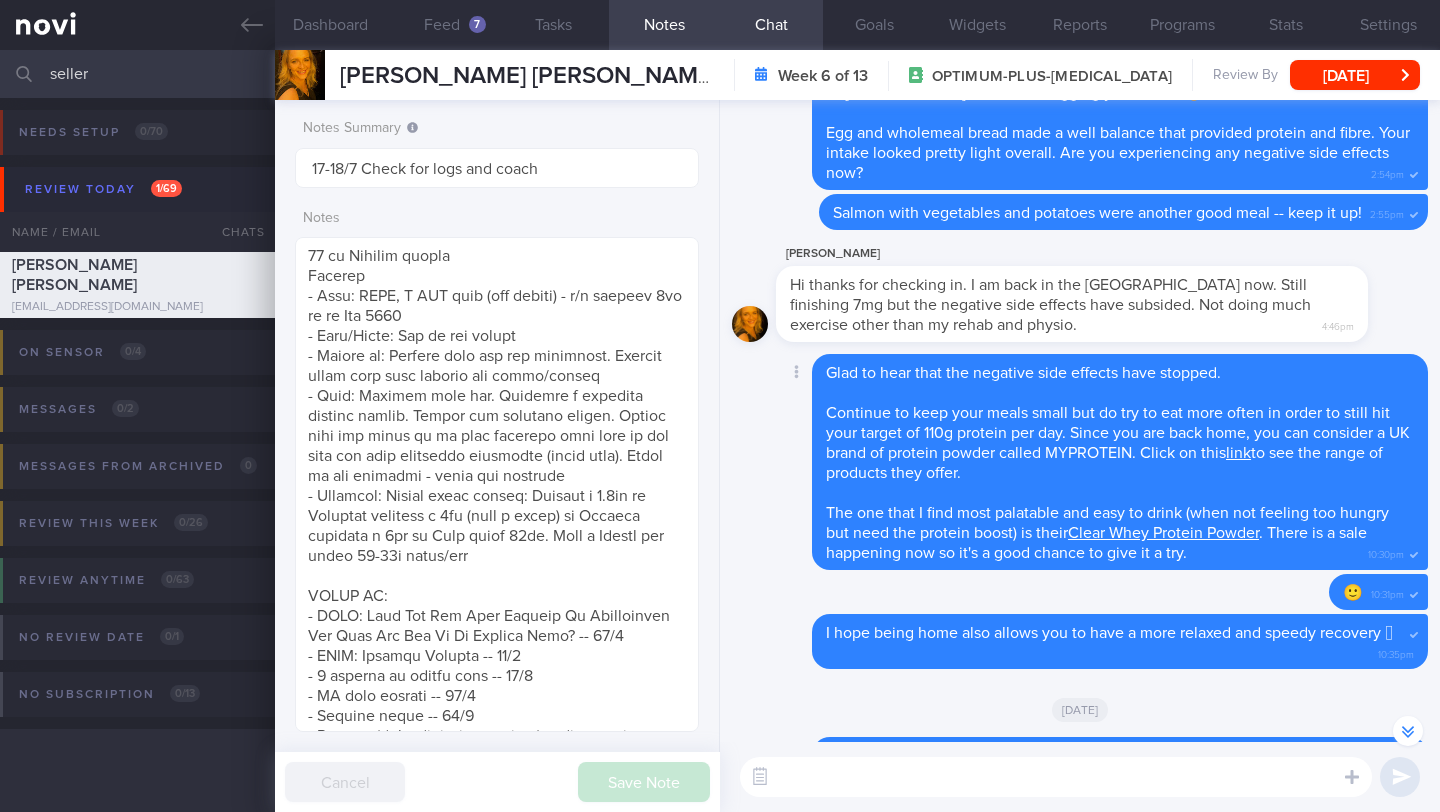 scroll, scrollTop: -1324, scrollLeft: 0, axis: vertical 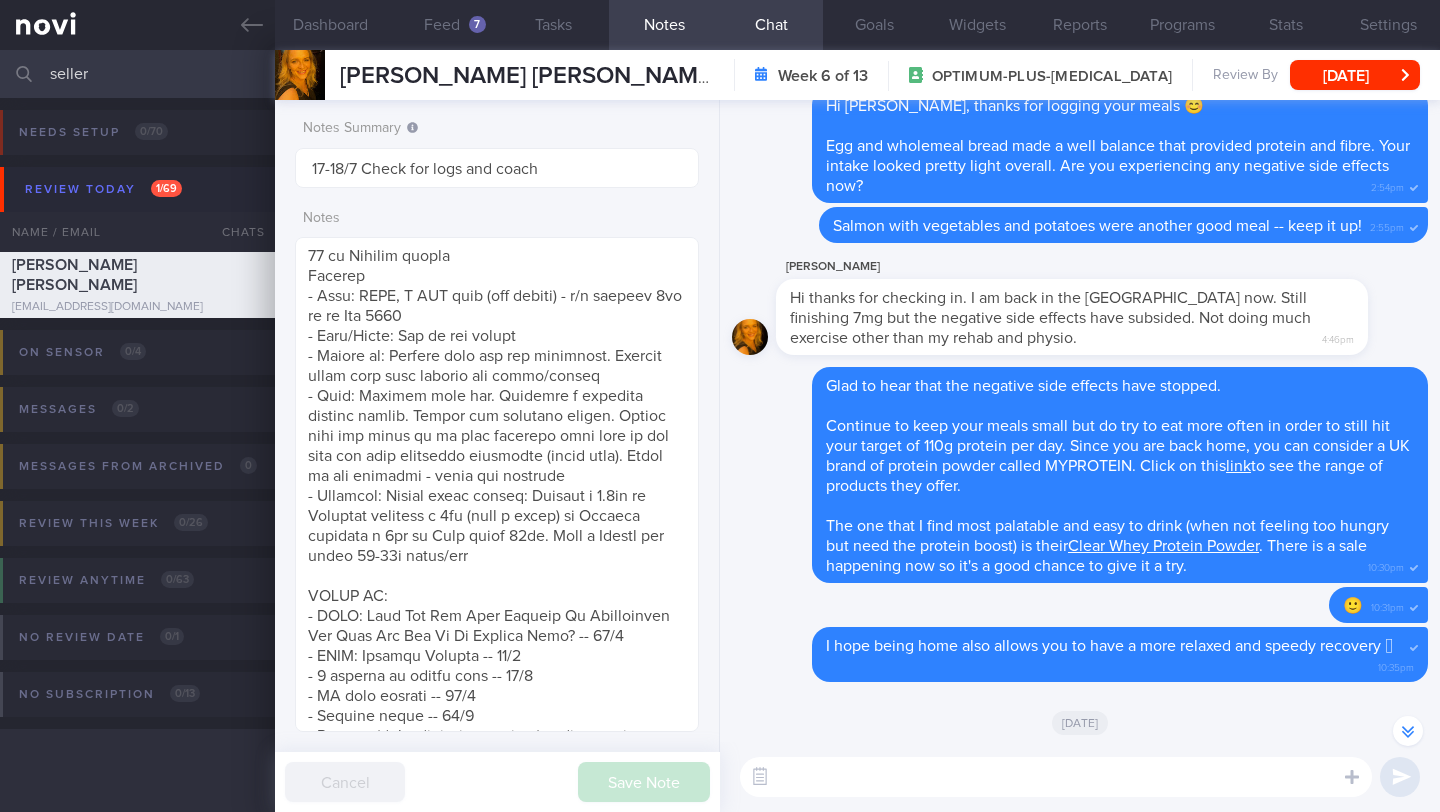 click at bounding box center (1056, 777) 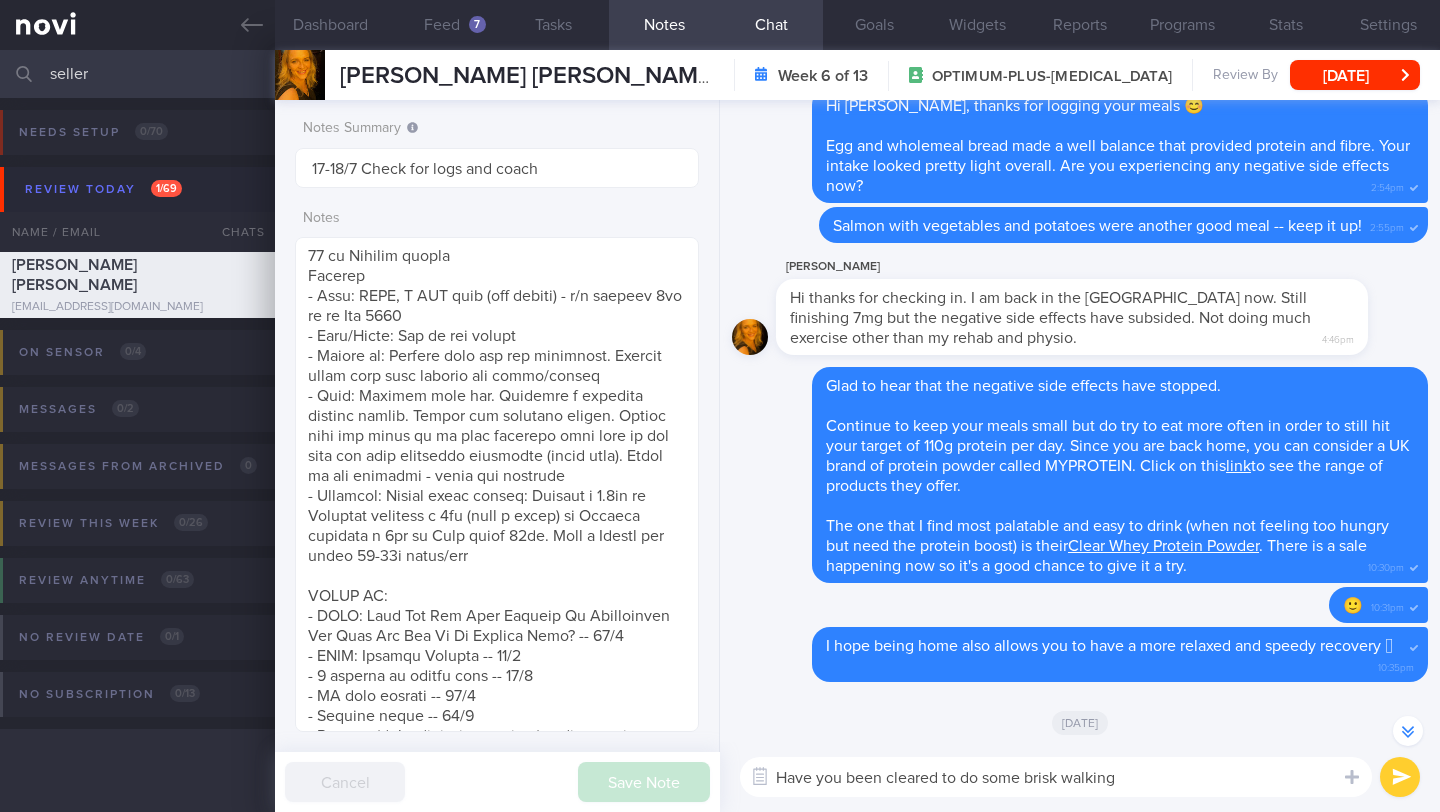 type on "Have you been cleared to do some brisk walking?" 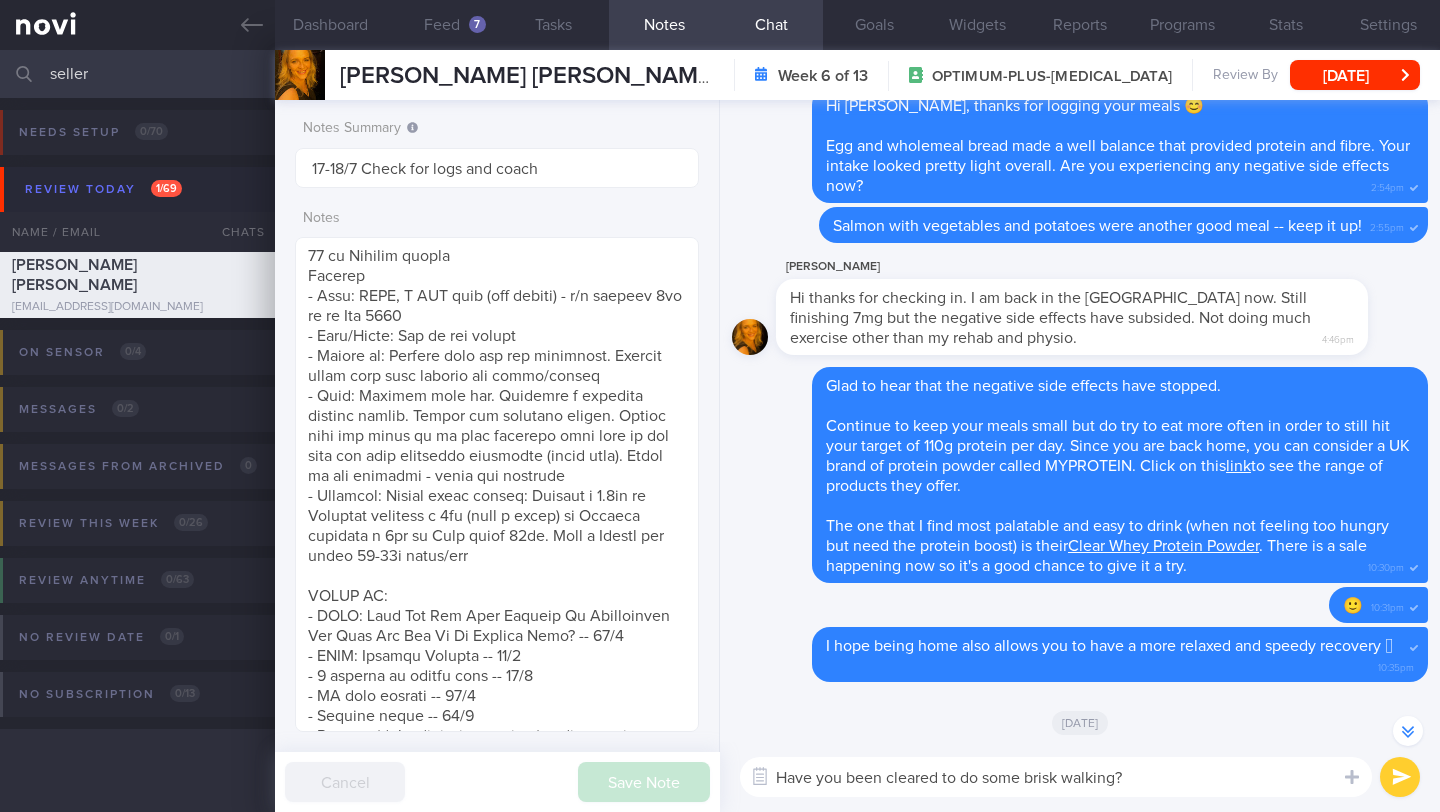type 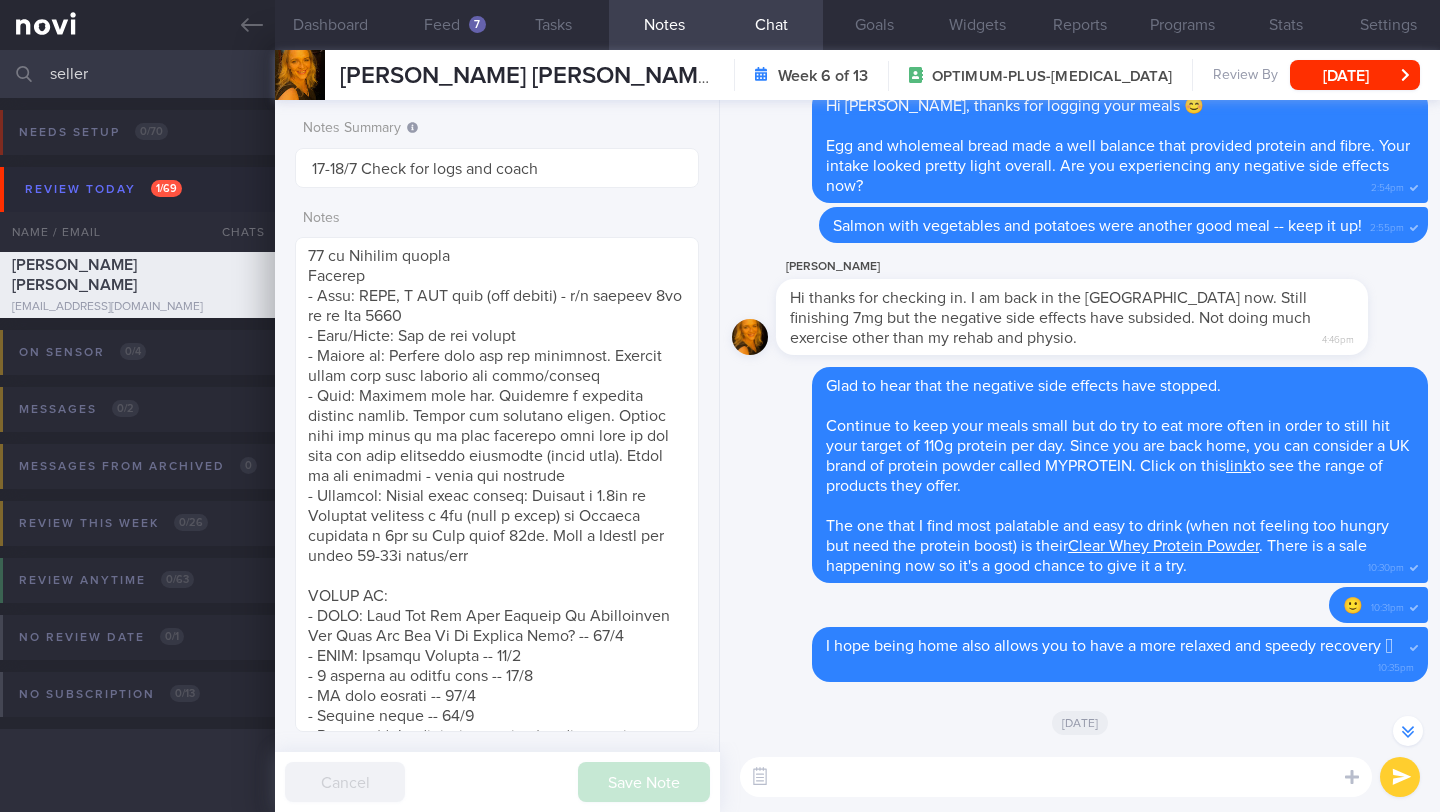 scroll, scrollTop: 0, scrollLeft: 0, axis: both 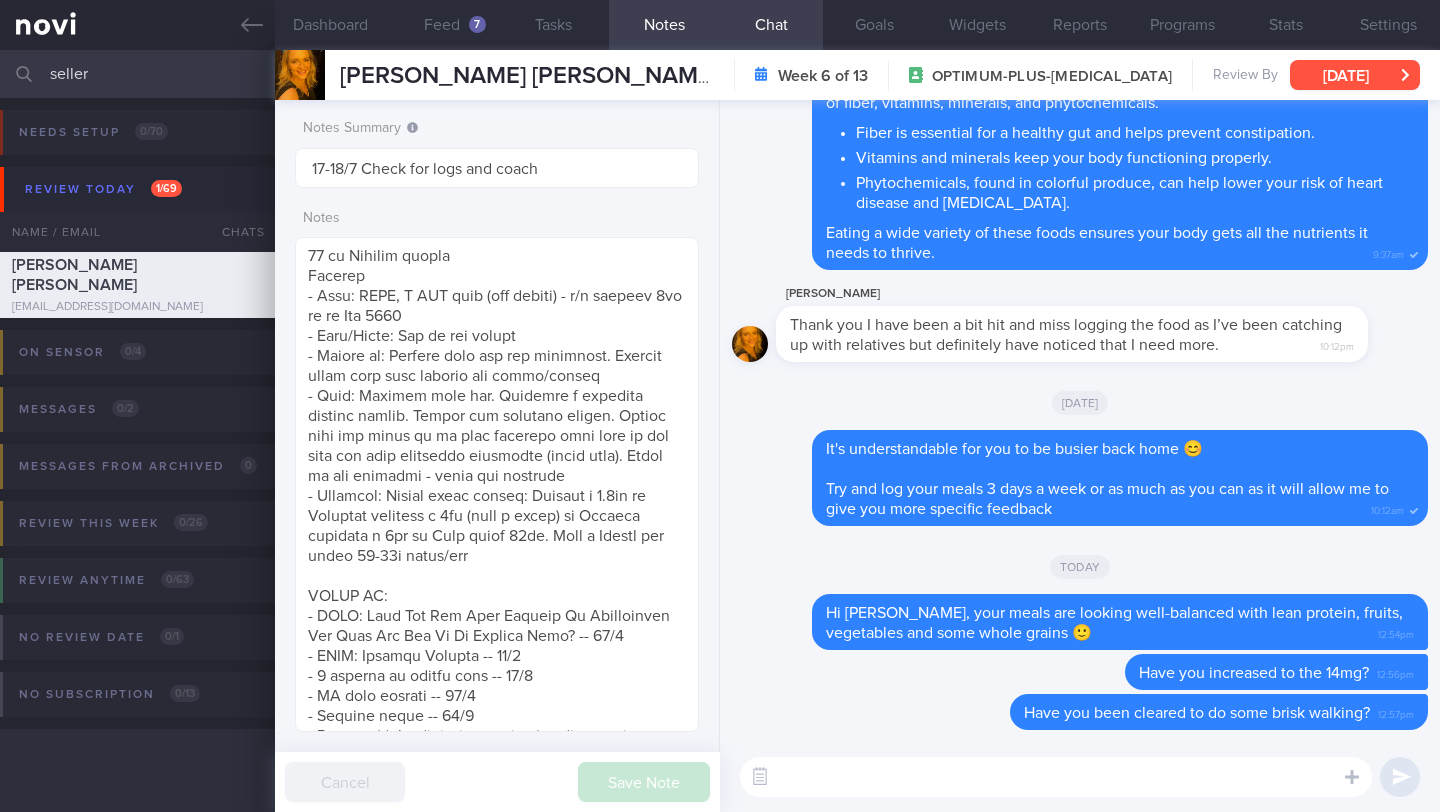 click on "[DATE]" at bounding box center (1355, 75) 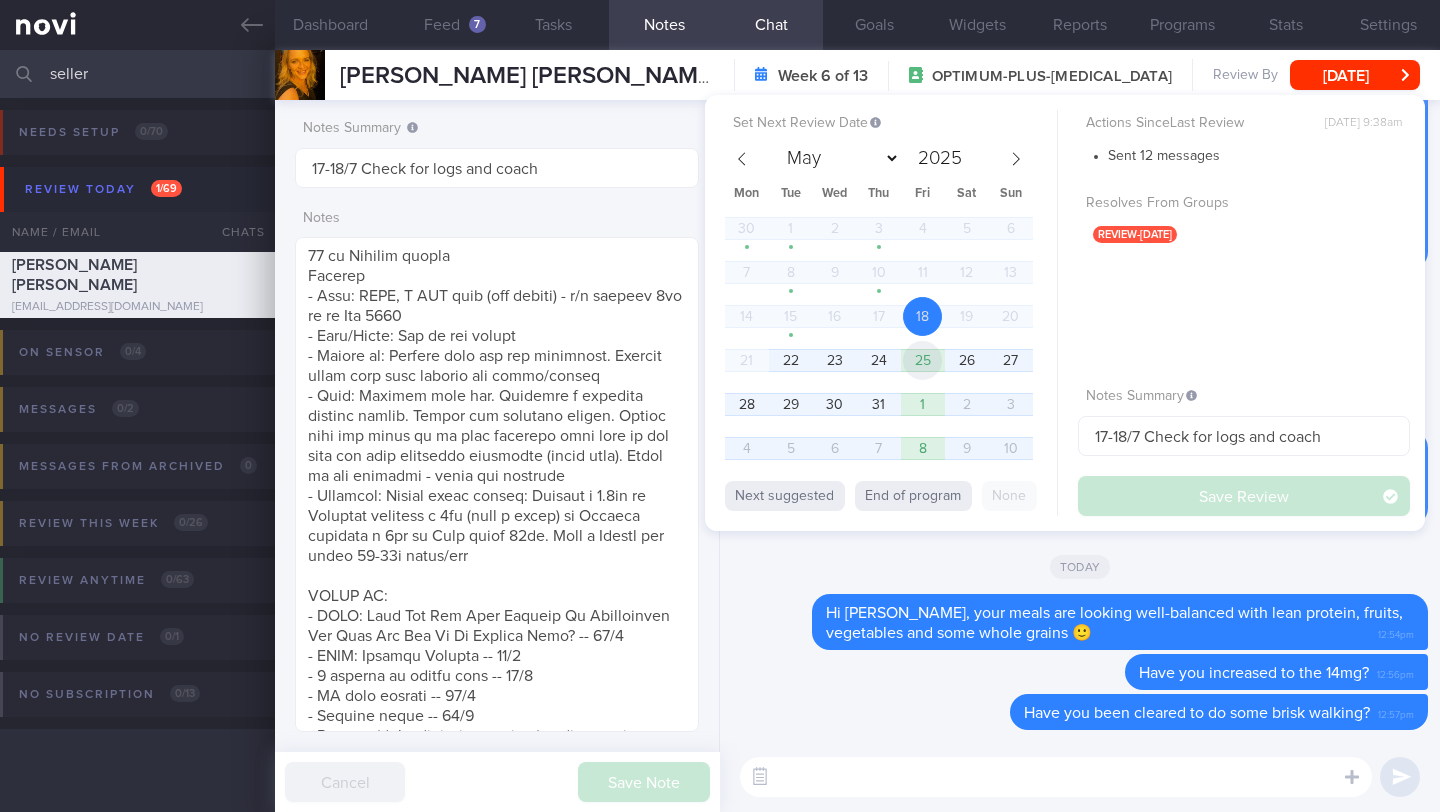 click on "25" at bounding box center (922, 360) 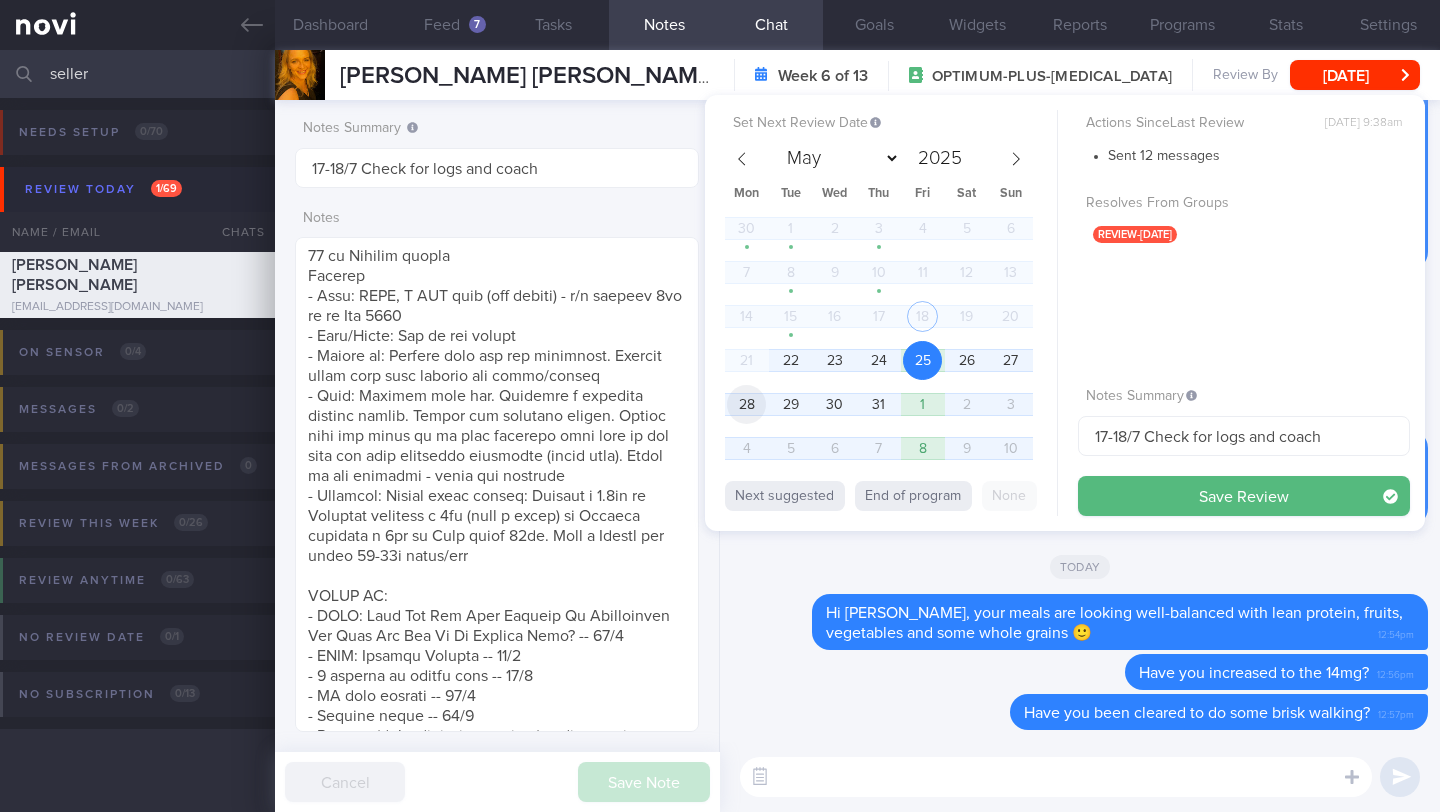 click on "28" at bounding box center [746, 404] 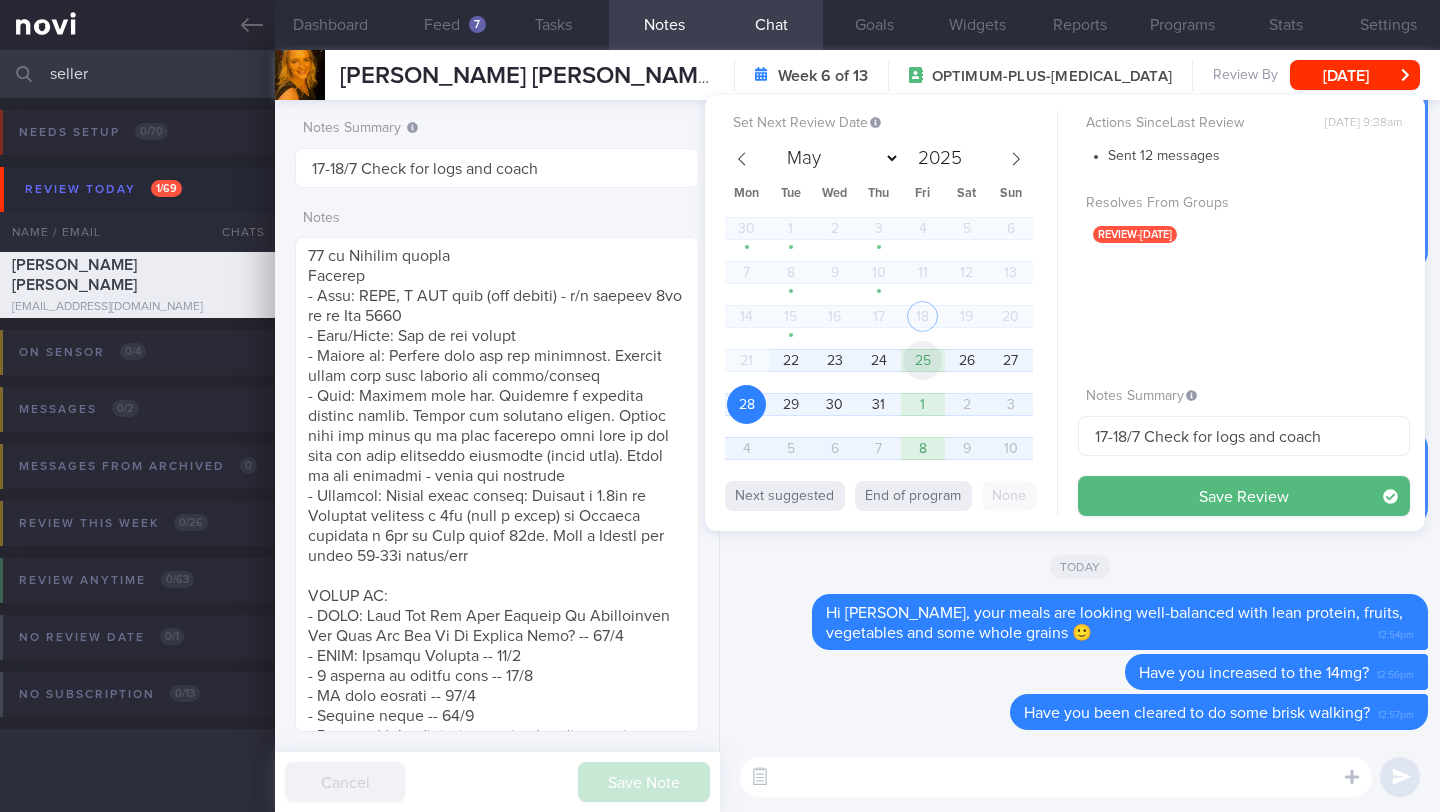 click on "25" at bounding box center [922, 360] 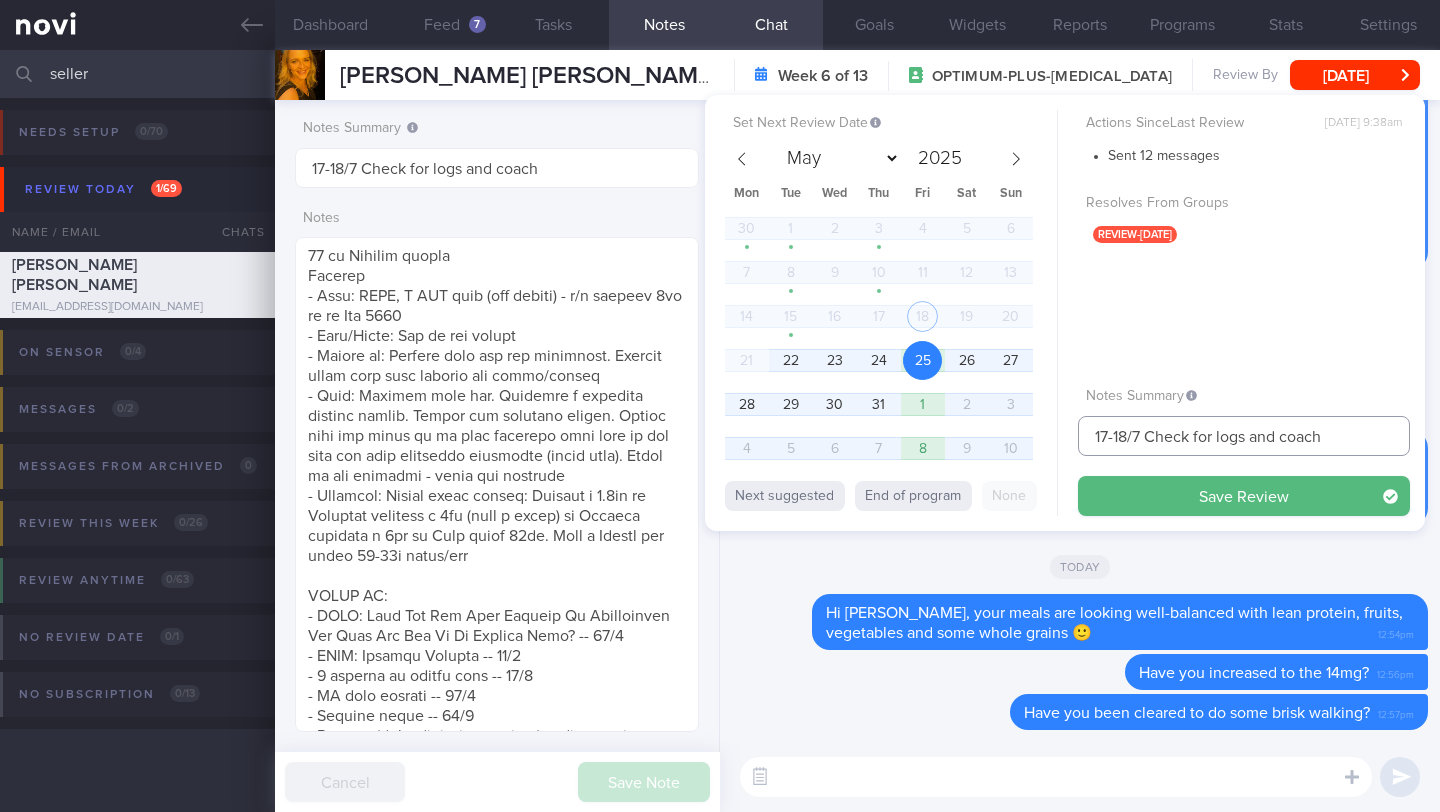 drag, startPoint x: 1128, startPoint y: 437, endPoint x: 1040, endPoint y: 438, distance: 88.005684 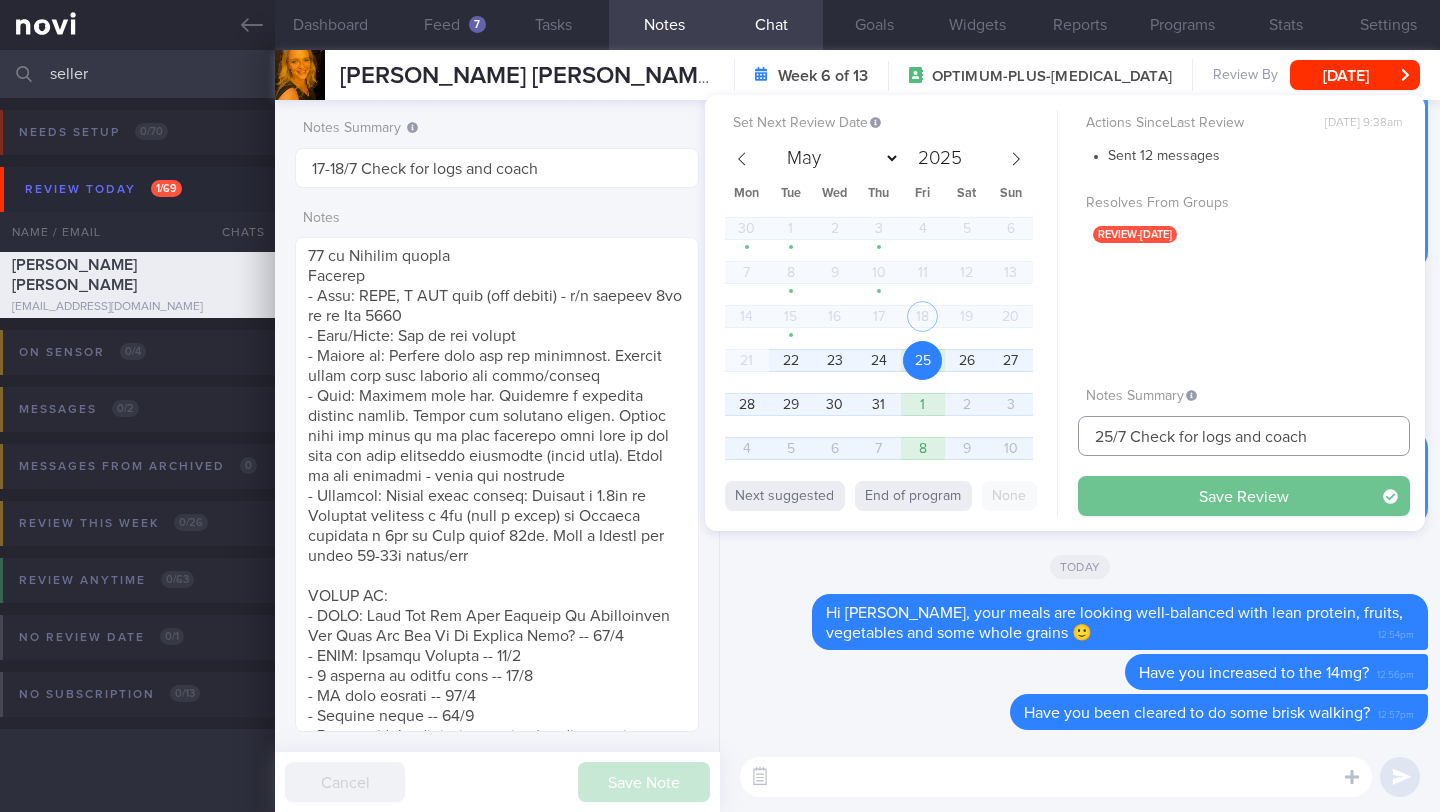type on "25/7 Check for logs and coach" 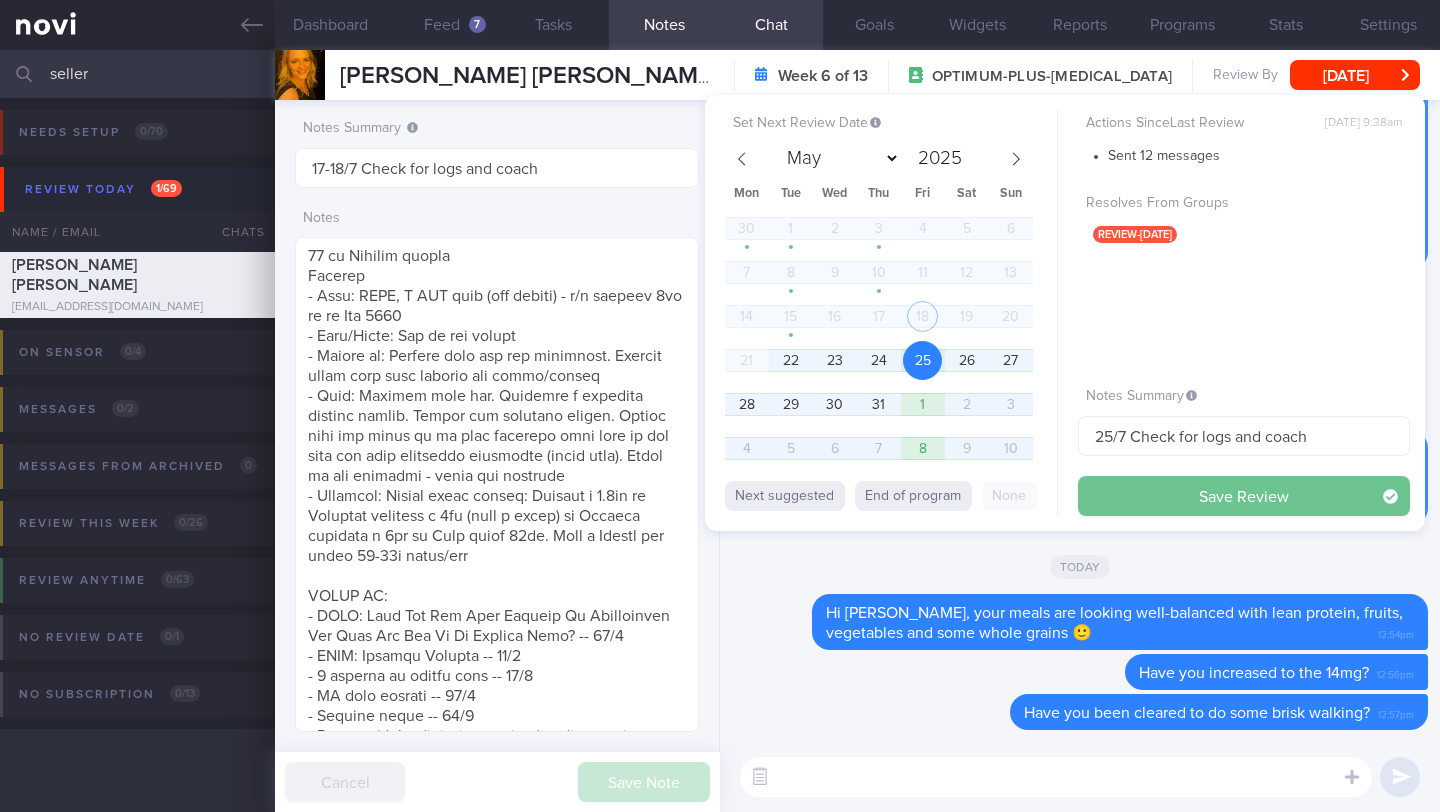 click on "Save Review" at bounding box center (1244, 496) 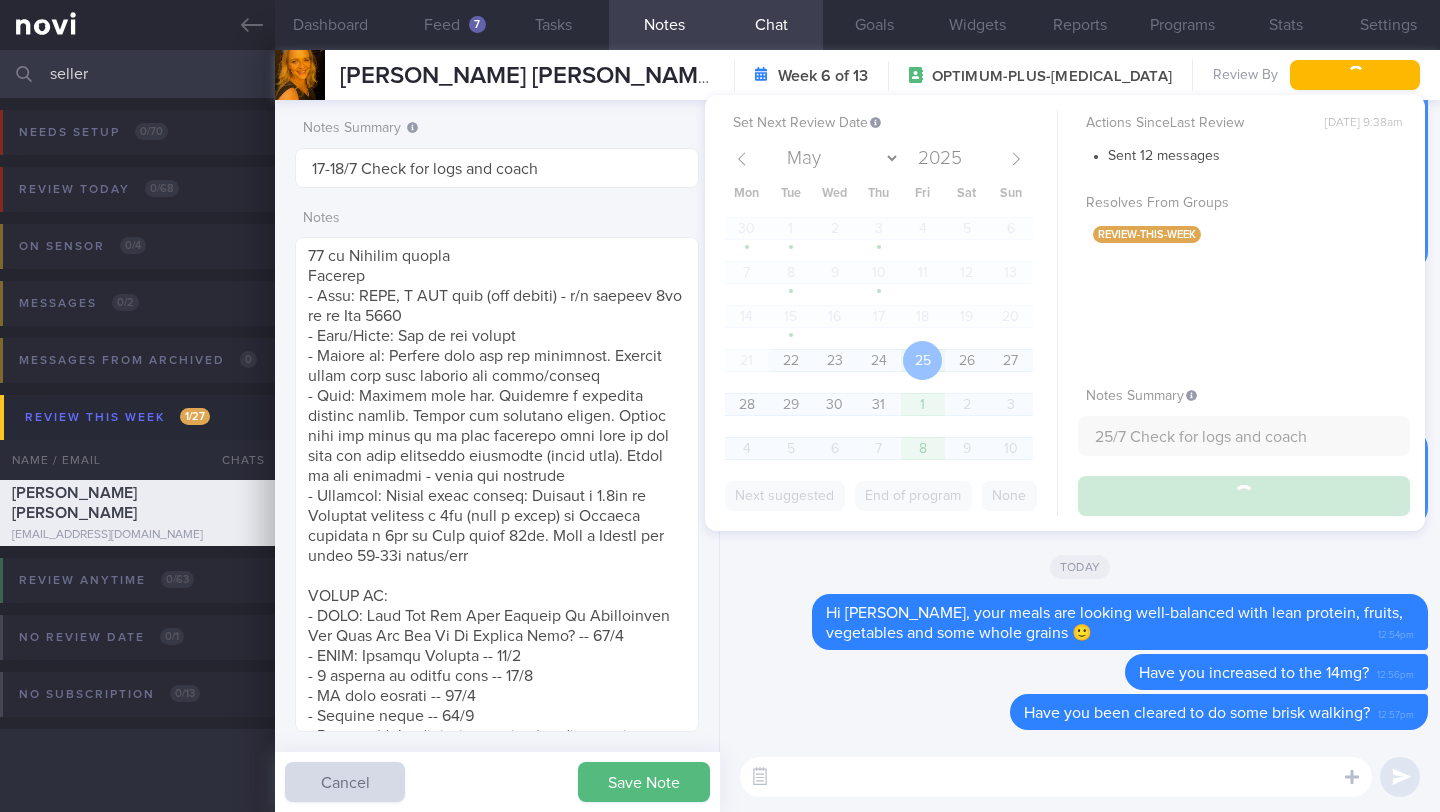 type on "25/7 Check for logs and coach" 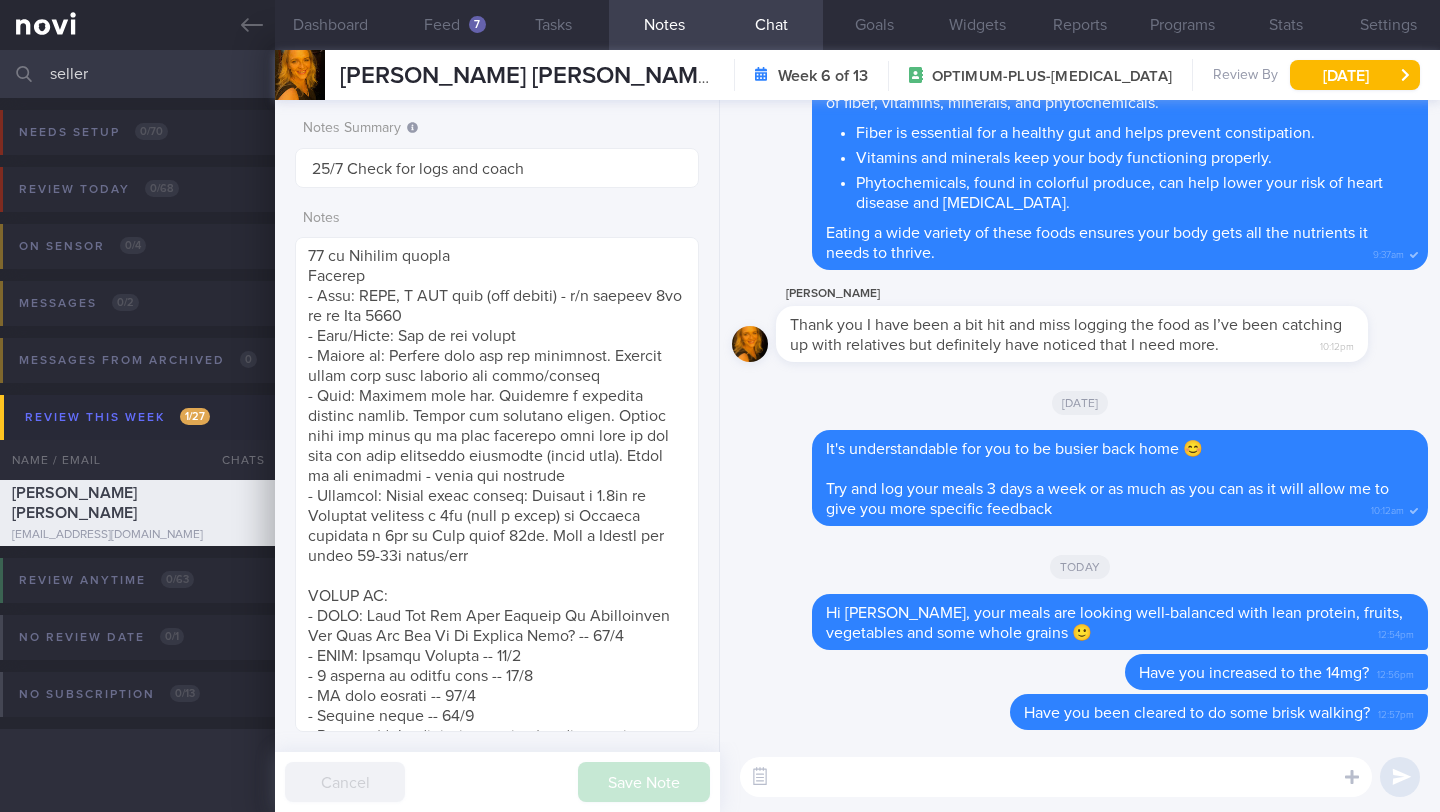 click on "seller" at bounding box center (720, 74) 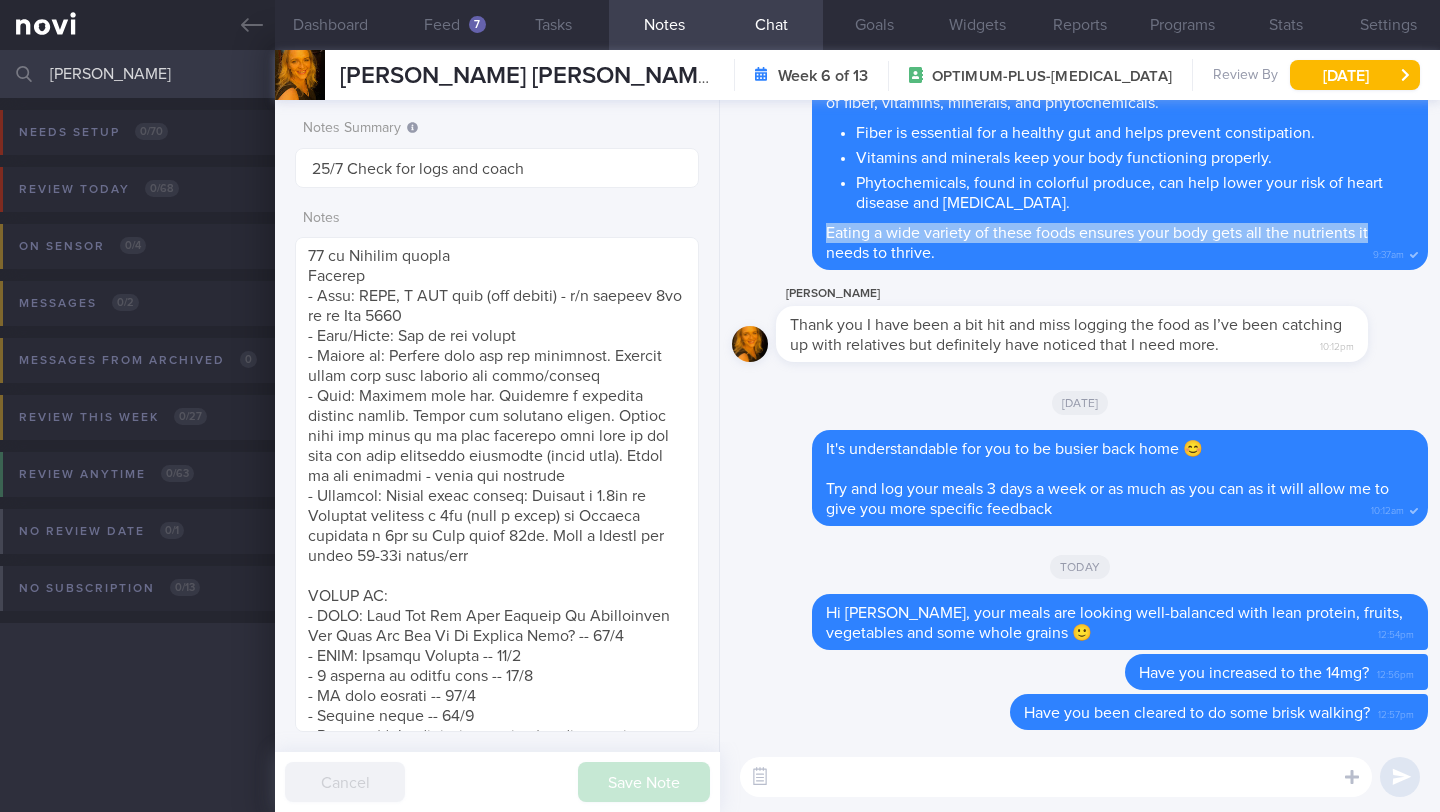 click on "Delete
Hi [PERSON_NAME], the pea protein chipolatas are a pretty good option. I noticed they contain 8g protein each 👍🏻 Try having 5 portions of a variety of fruits and vegetables, and 3 portions of whole grains a day. Fruits, vegetables, and whole grains are powerhouses of nutrition, full of fiber, vitamins, minerals, and phytochemicals. Fiber is essential for a healthy gut and helps prevent constipation. Vitamins and minerals keep your body functioning properly. Phytochemicals, found in colorful produce, can help lower your risk of heart disease and [MEDICAL_DATA]. Eating a wide variety of these foods ensures your body gets all the nutrients it needs to thrive.
9:37am" at bounding box center (1080, 127) 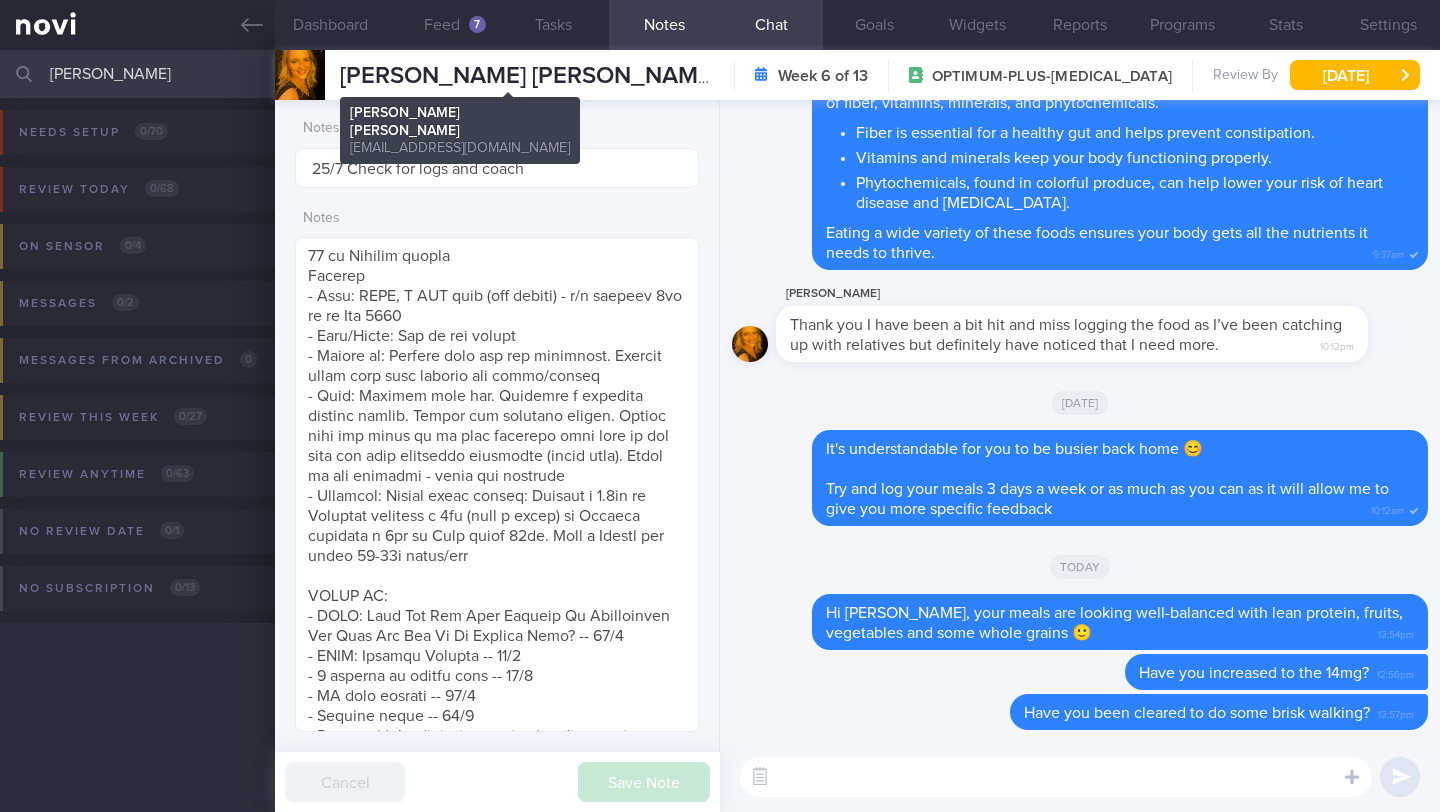 drag, startPoint x: 136, startPoint y: 72, endPoint x: 447, endPoint y: 64, distance: 311.10287 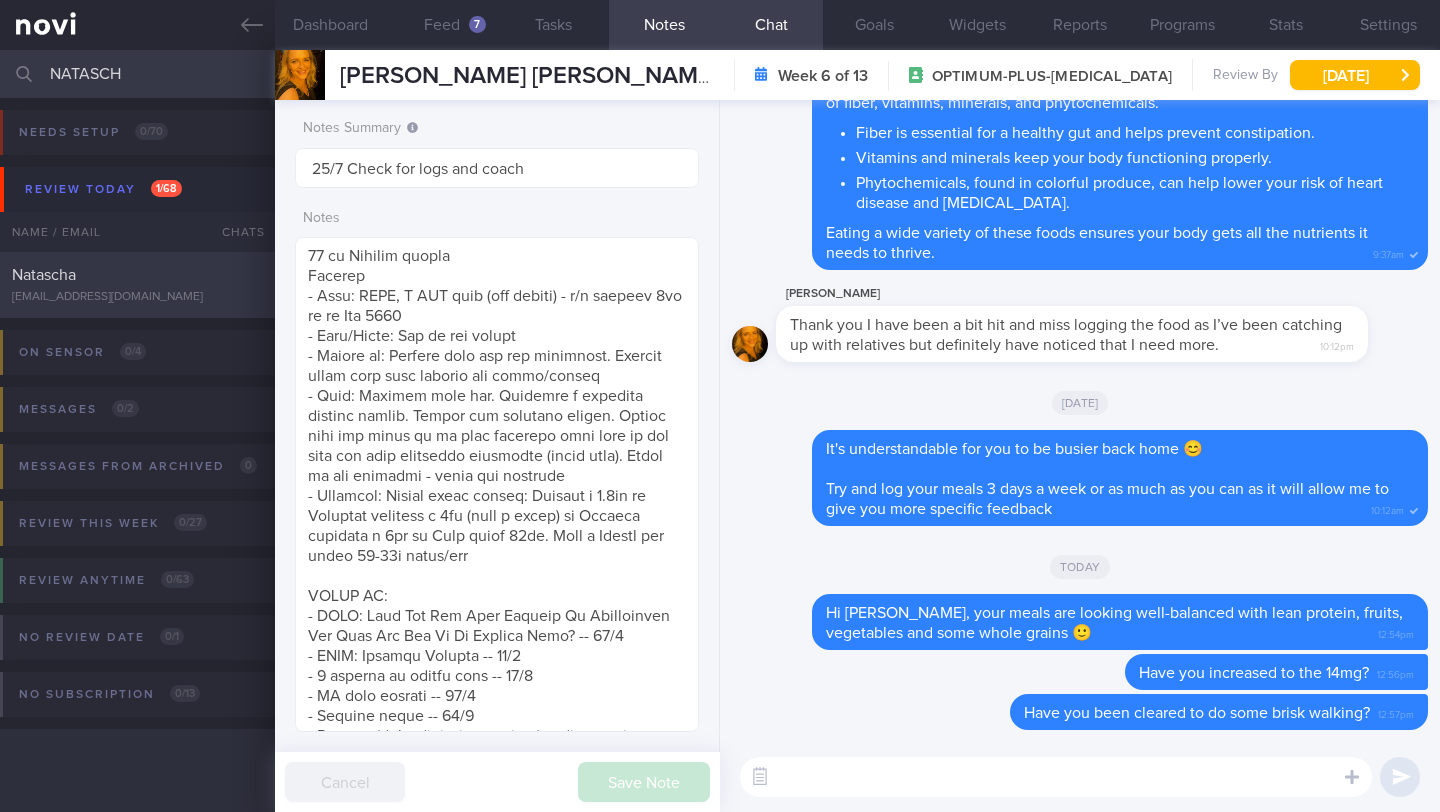 type on "NATASCH" 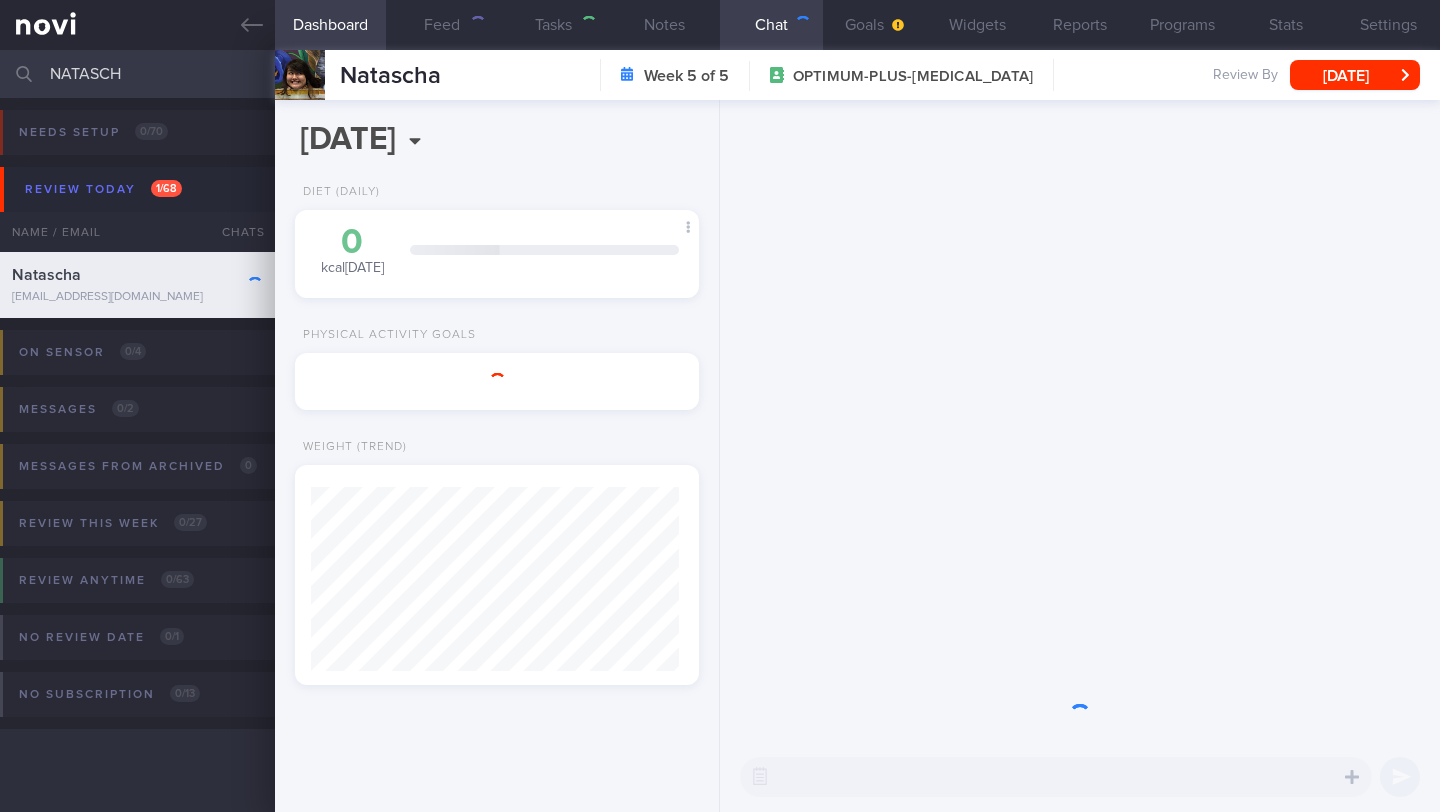 scroll, scrollTop: 999816, scrollLeft: 999632, axis: both 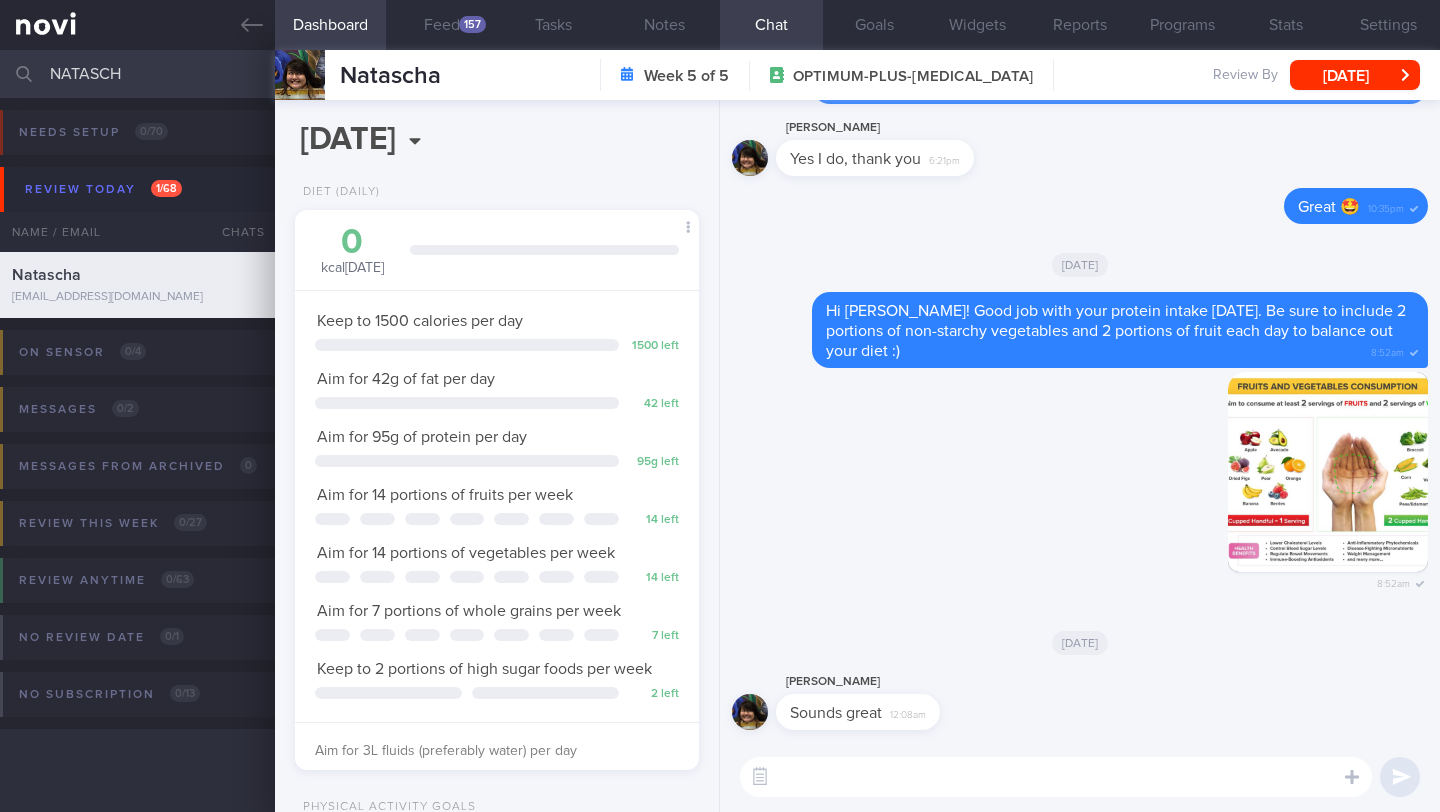 drag, startPoint x: 924, startPoint y: 795, endPoint x: 927, endPoint y: 781, distance: 14.3178215 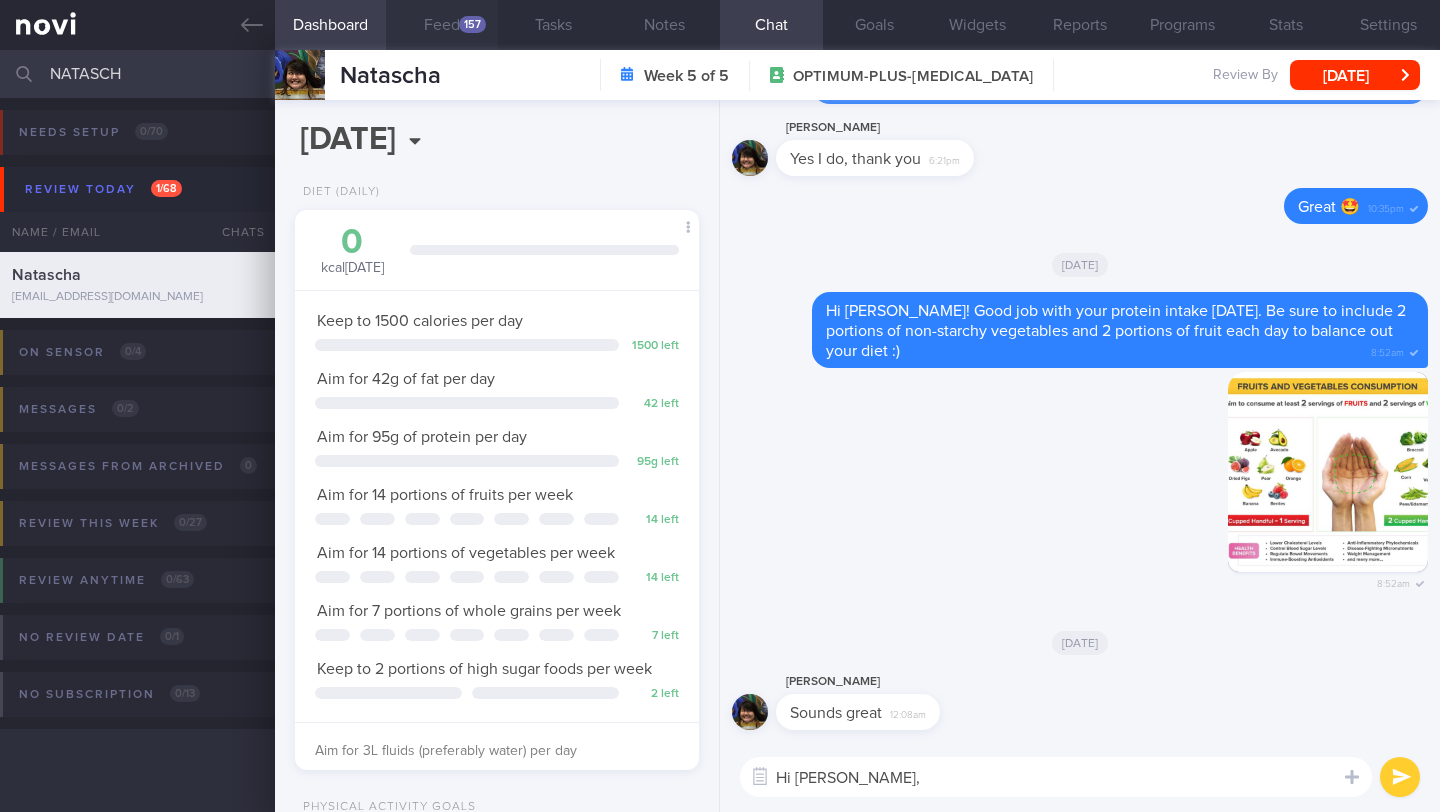 type on "Hi [PERSON_NAME]," 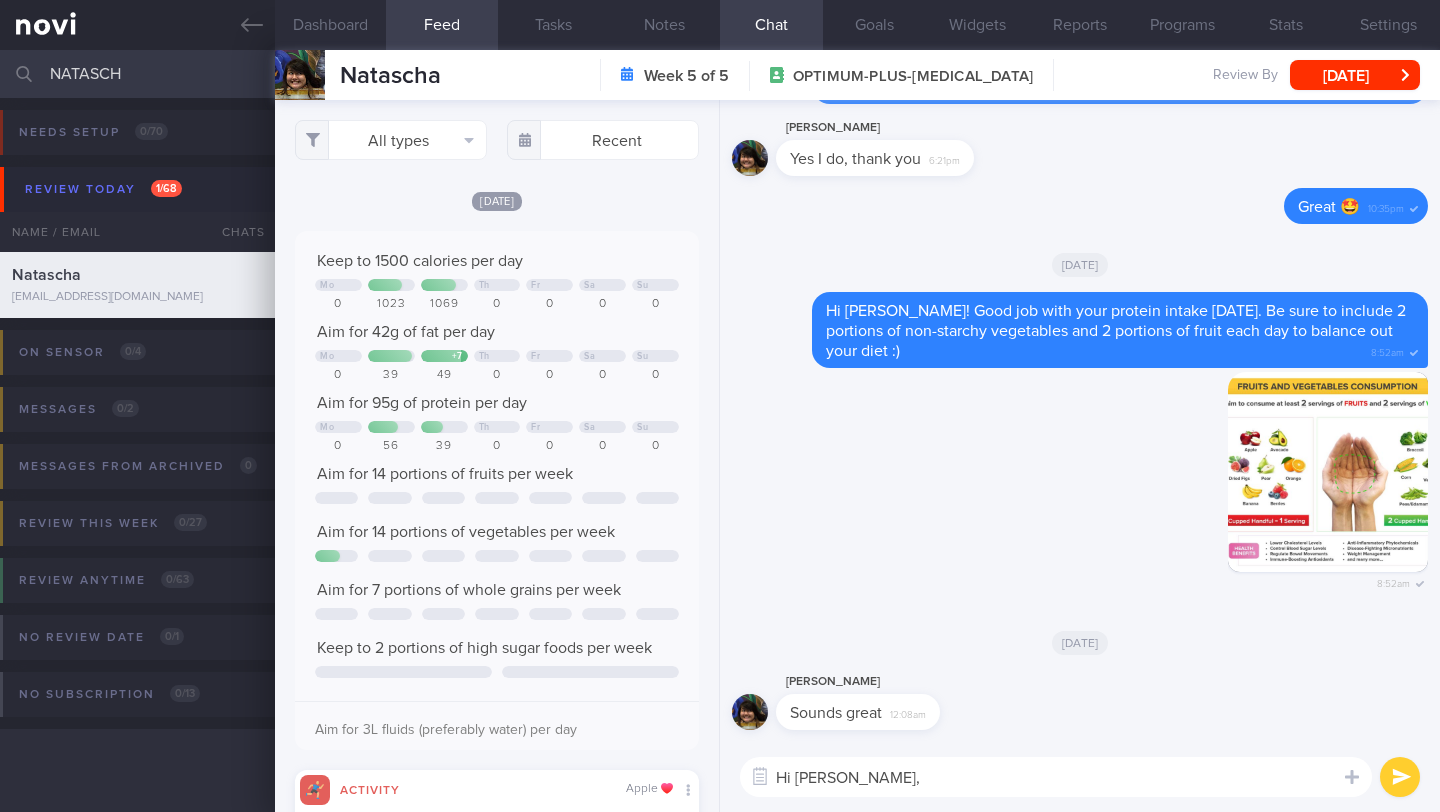 scroll, scrollTop: 999910, scrollLeft: 999637, axis: both 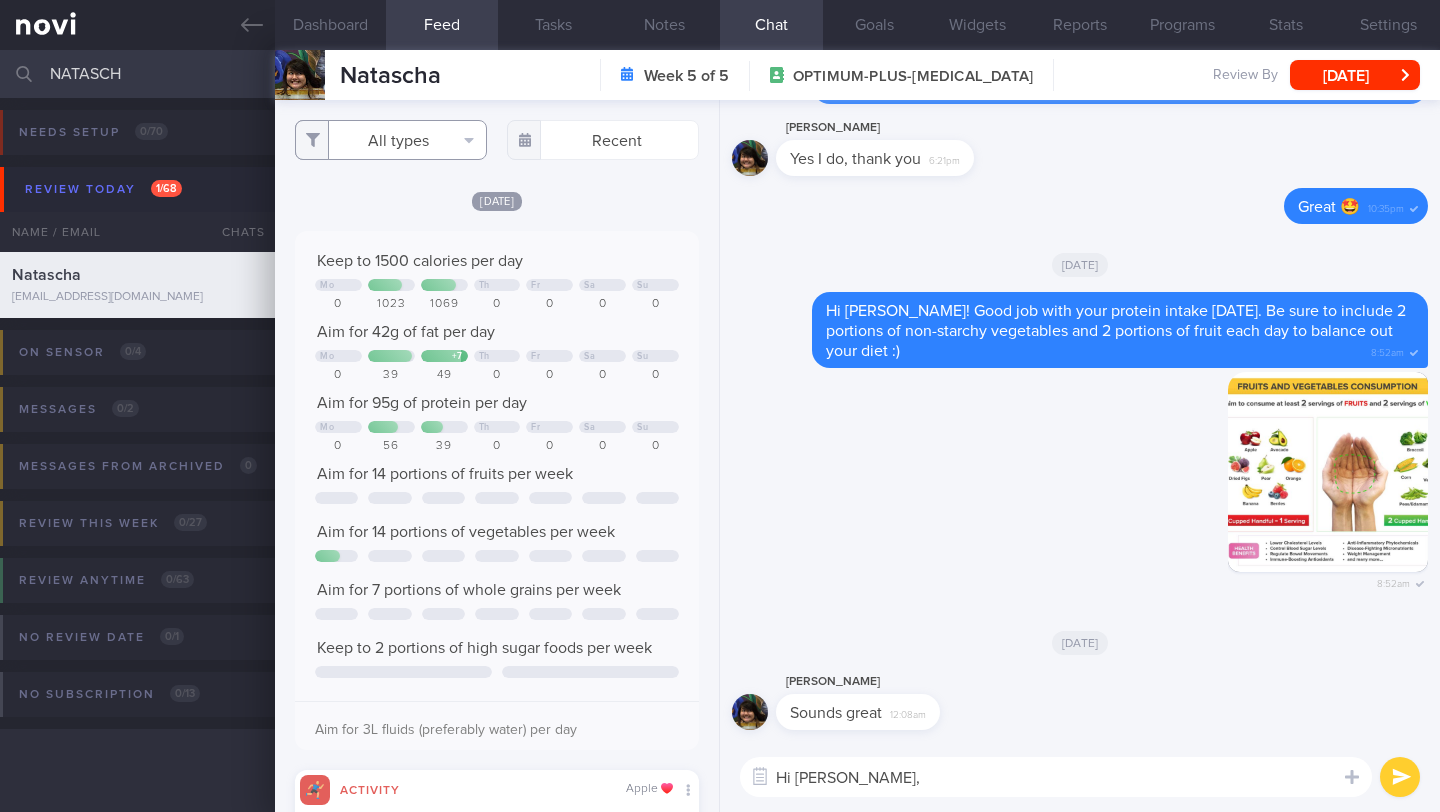 click on "All types" at bounding box center (391, 140) 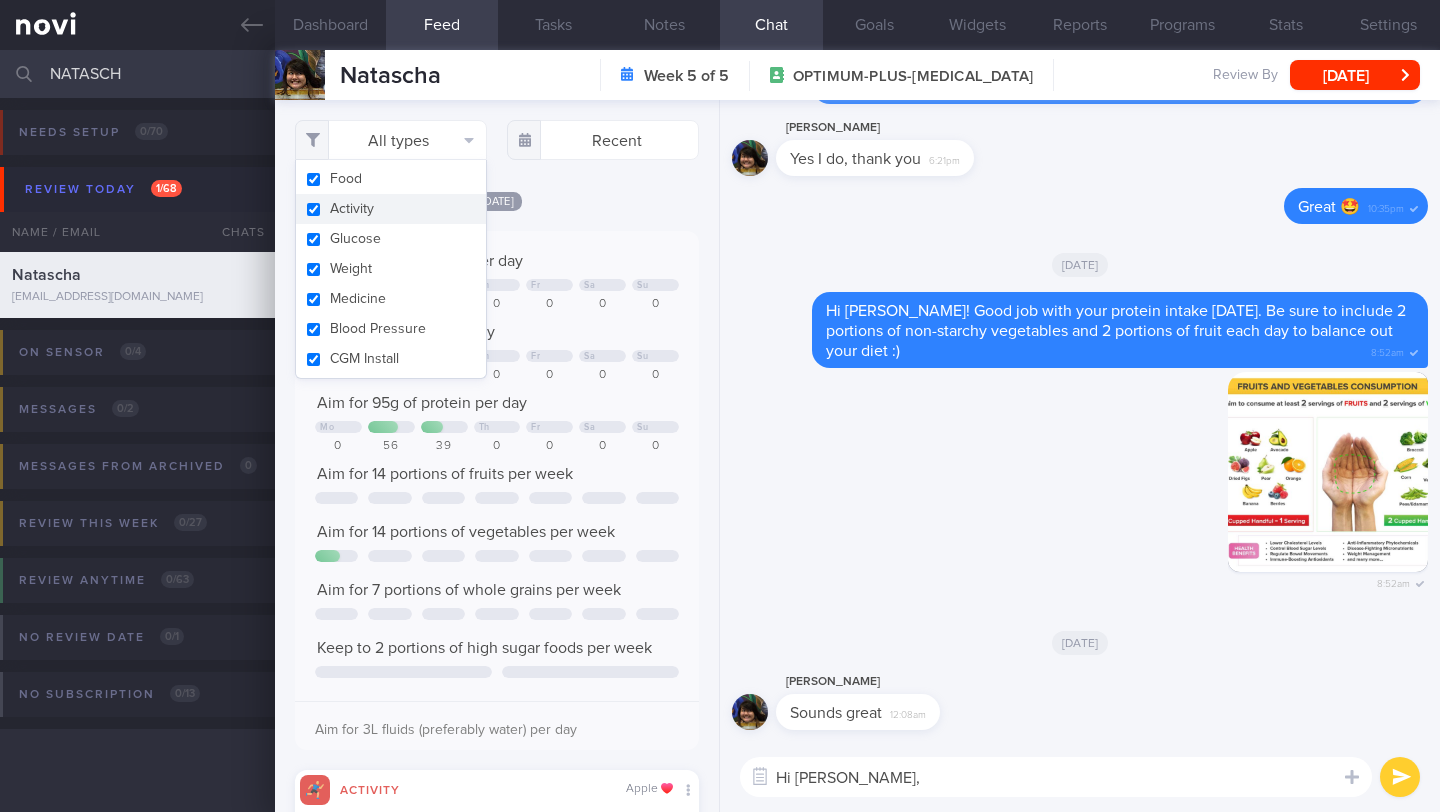click on "Activity" at bounding box center (391, 209) 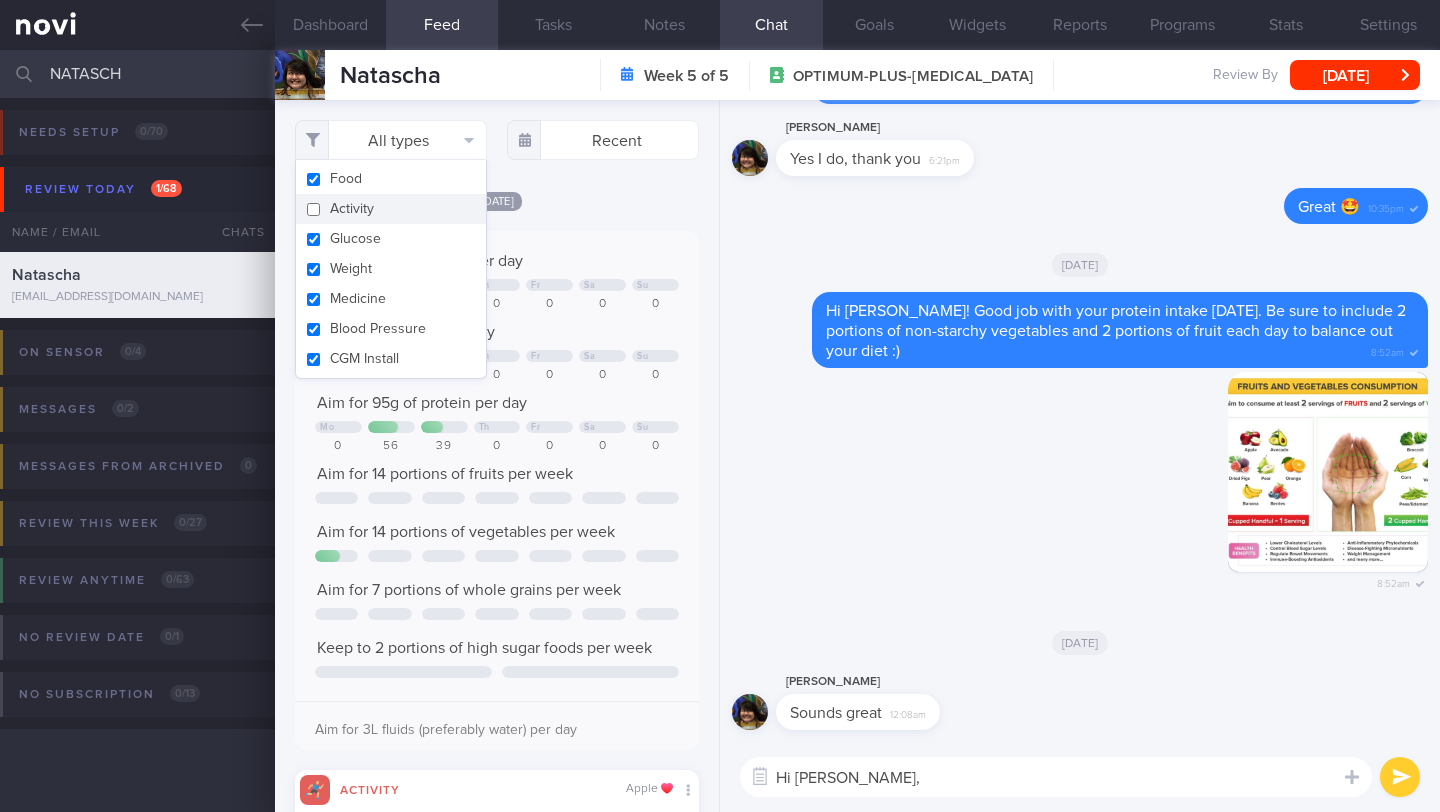 checkbox on "false" 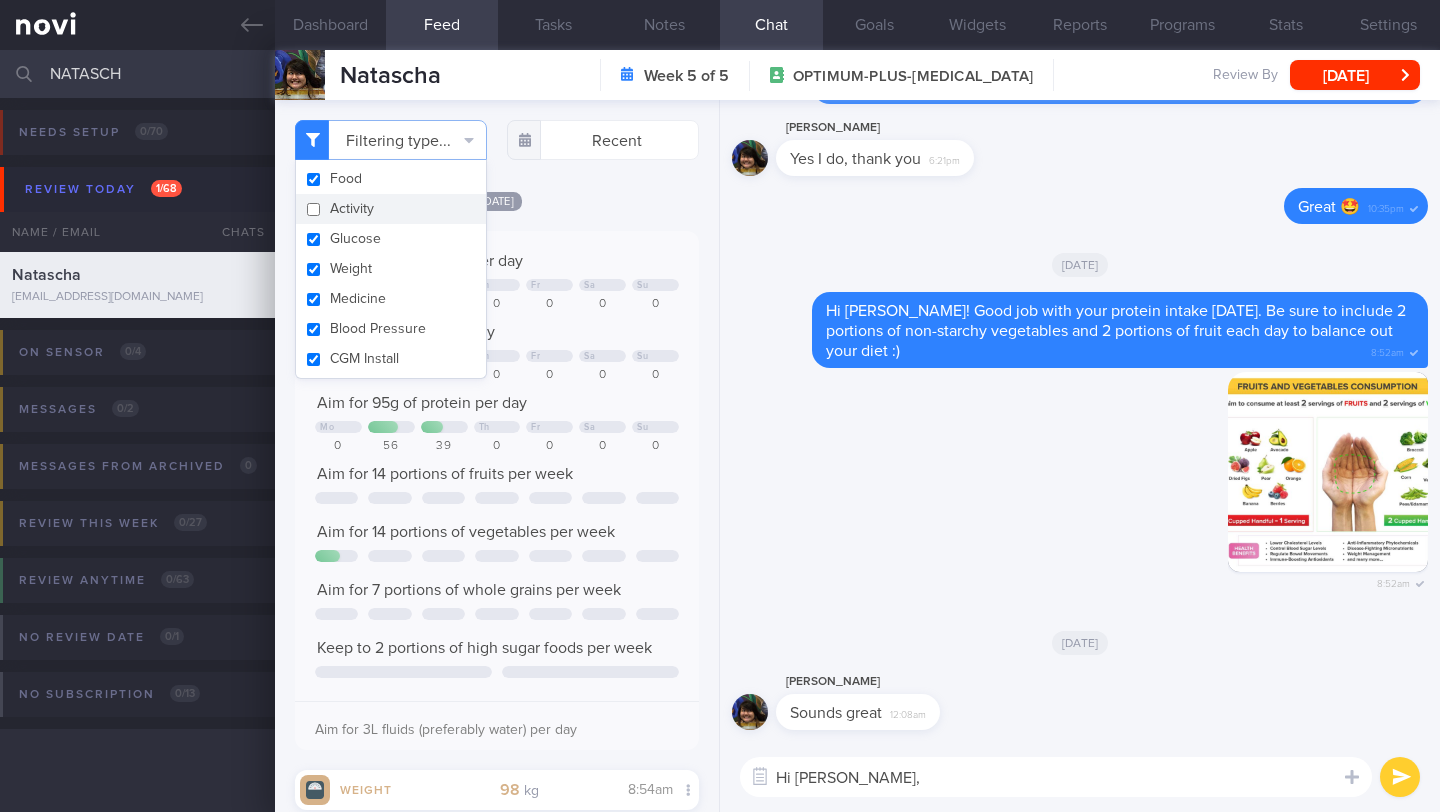 click on "[DATE]
Keep to 1500 calories per day
Mo
Th
Fr
Sa
Su
0
1023
1069
0
0
0
0
Aim for 42g of fat per day
Mo
+ 7" 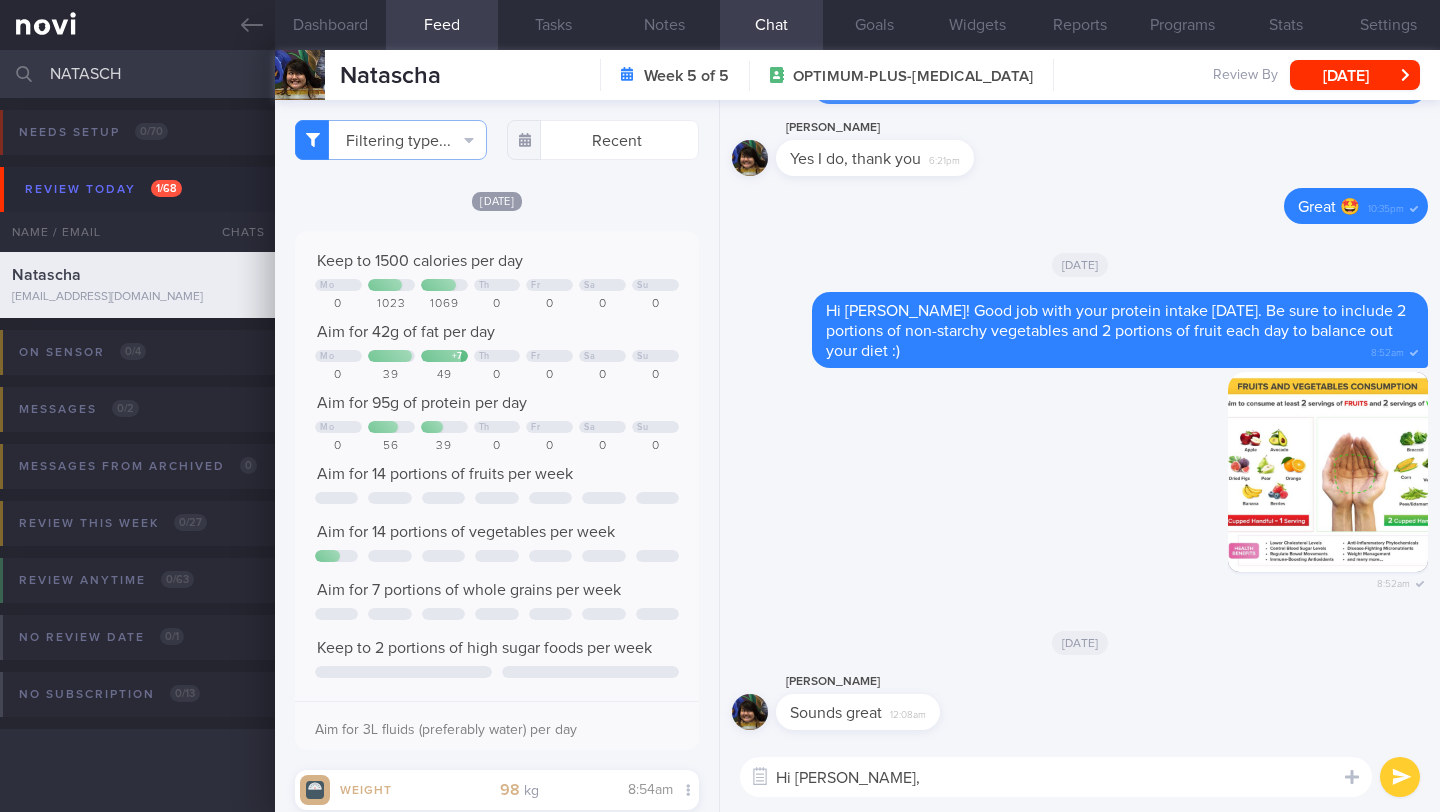 click on "Aim for 42g of fat per day" at bounding box center [497, 332] 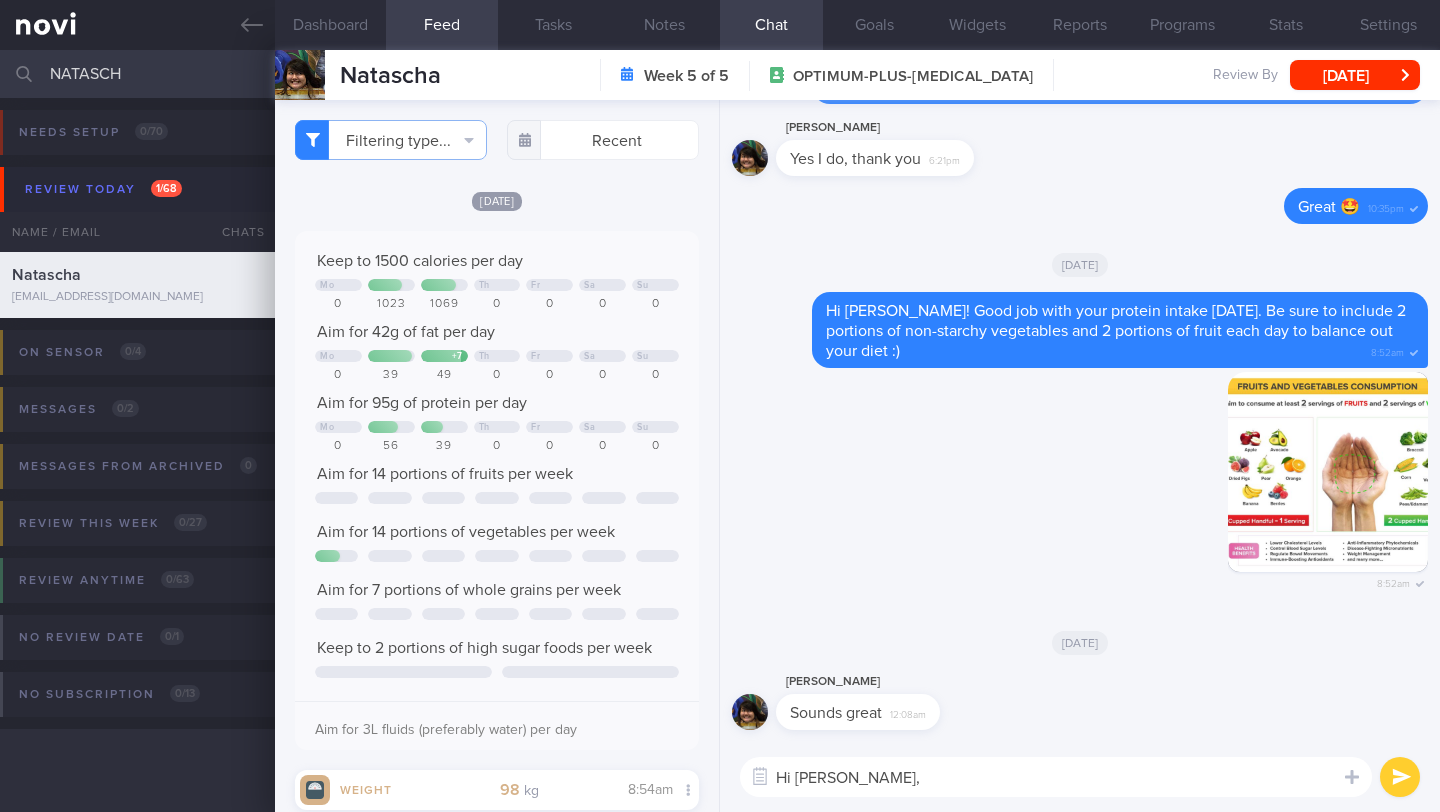 click on "Hi [PERSON_NAME]," at bounding box center [1056, 777] 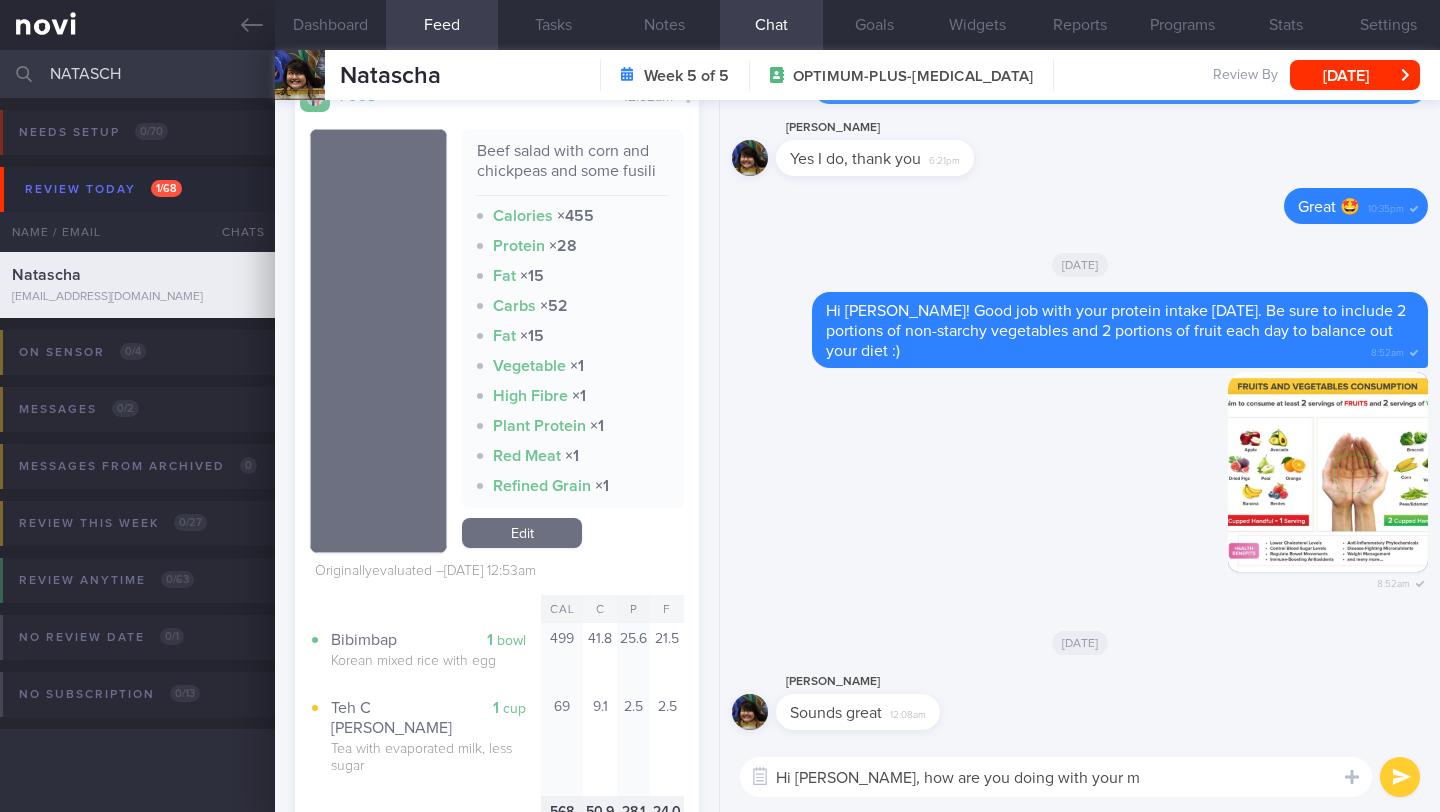 scroll, scrollTop: 1437, scrollLeft: 0, axis: vertical 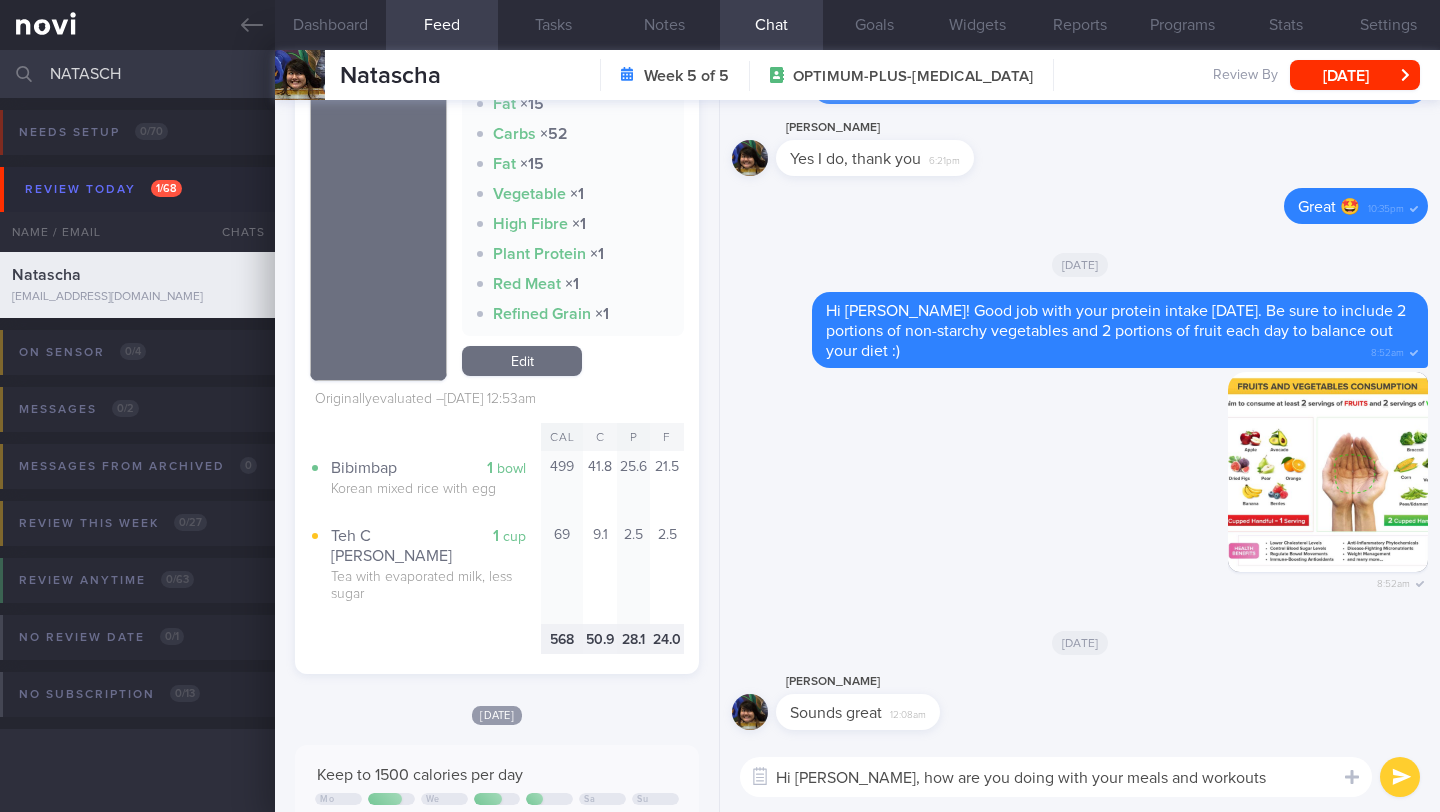 type on "Hi [PERSON_NAME], how are you doing with your meals and workouts?" 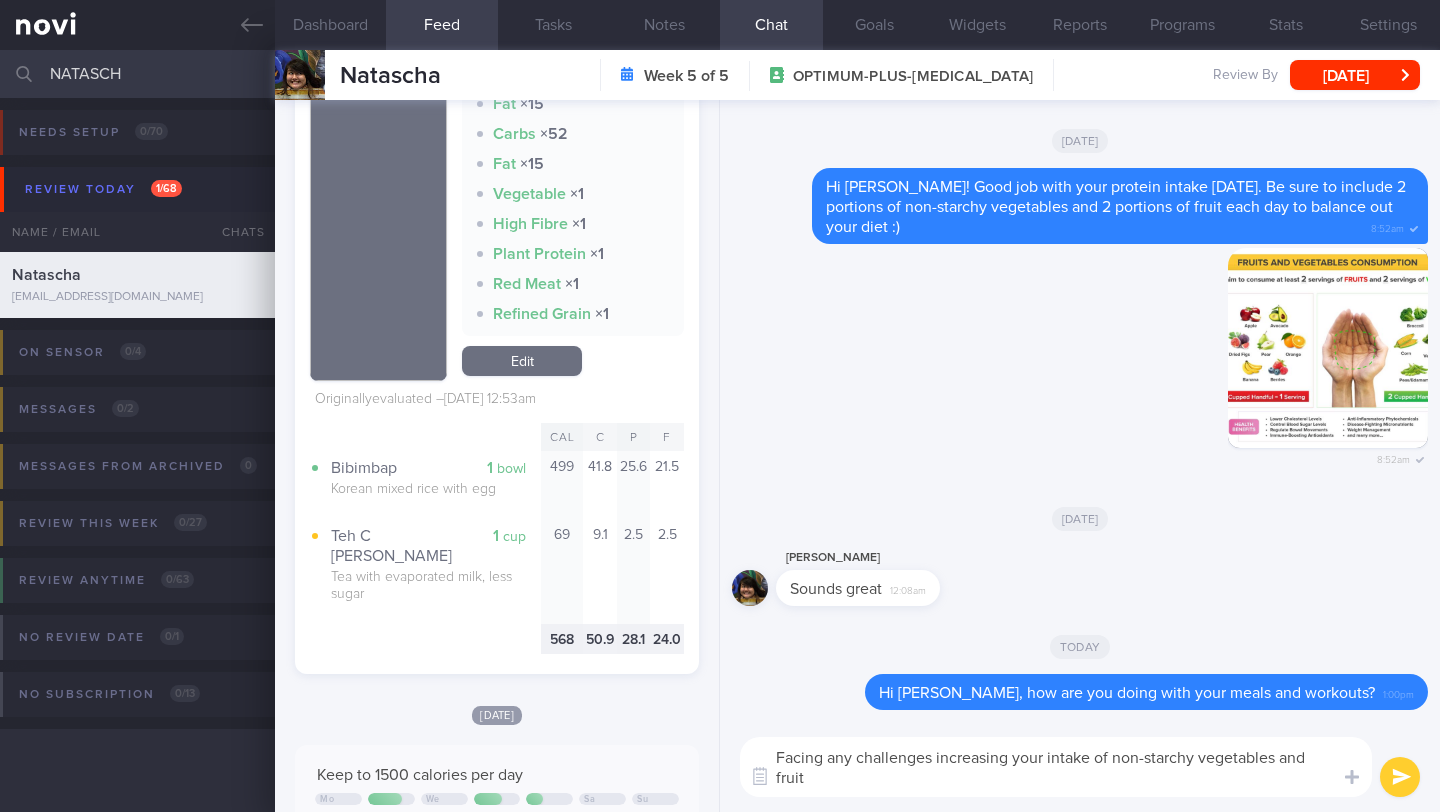 scroll, scrollTop: 0, scrollLeft: 0, axis: both 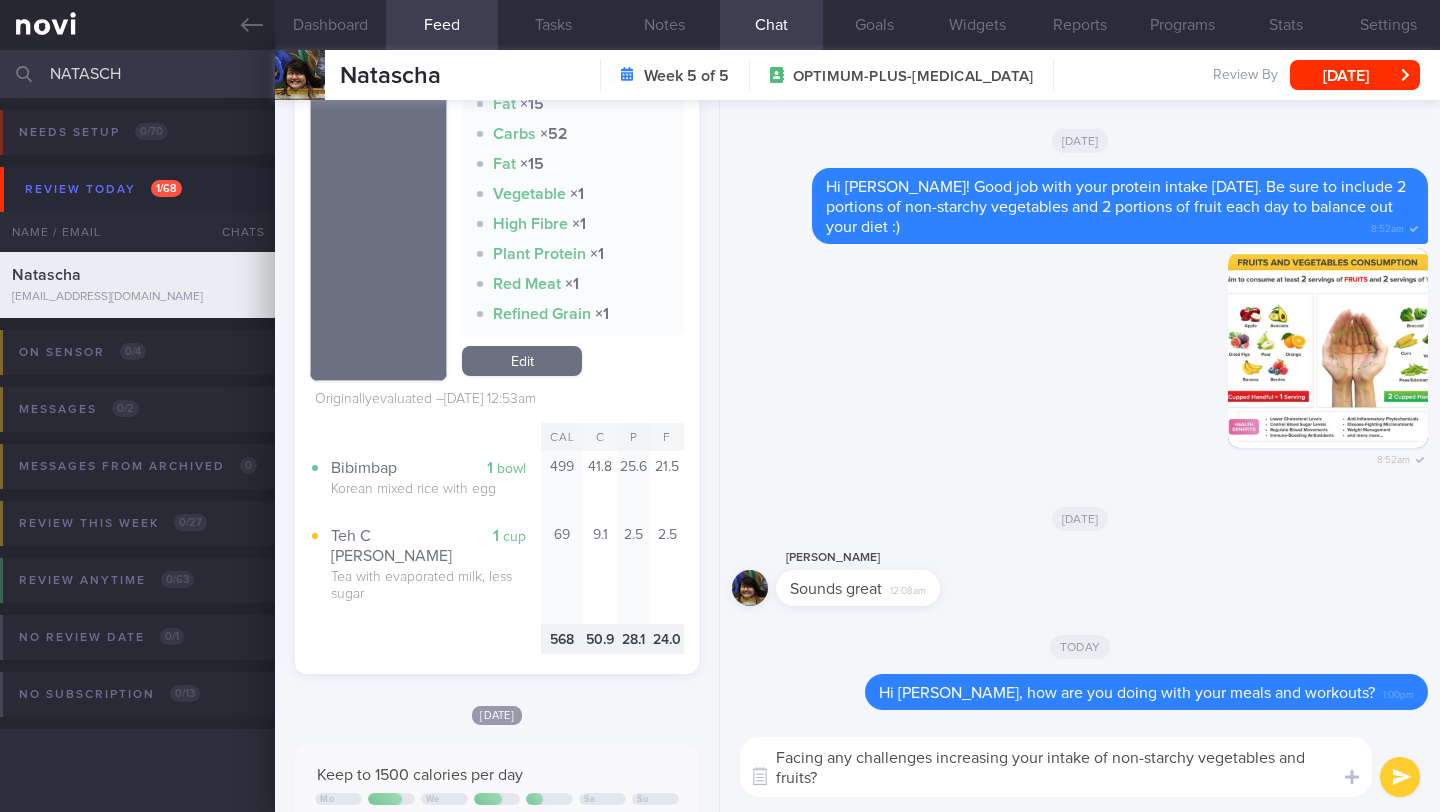 type on "Facing any challenges increasing your intake of non-starchy vegetables and fruits? 🙂" 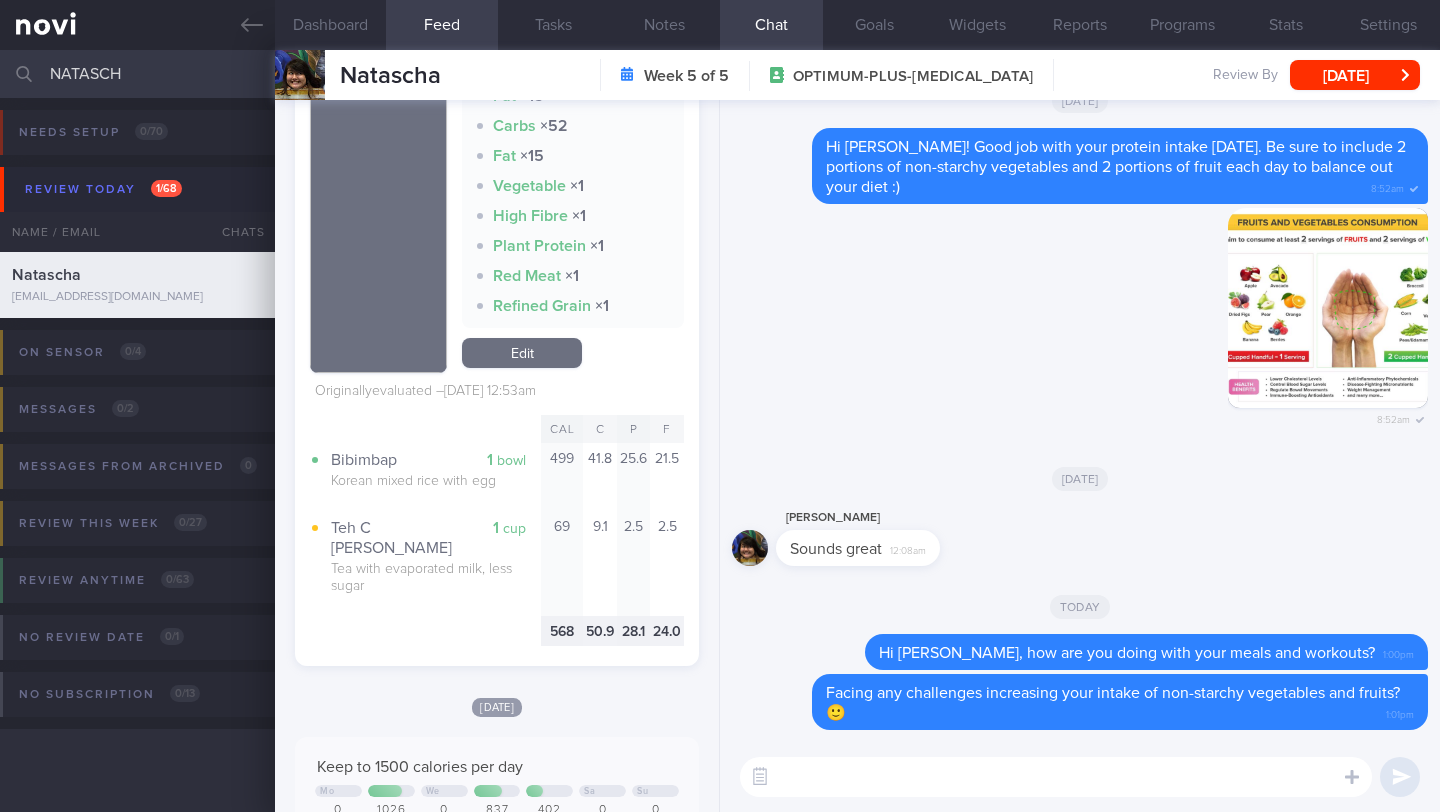 scroll, scrollTop: 1462, scrollLeft: 0, axis: vertical 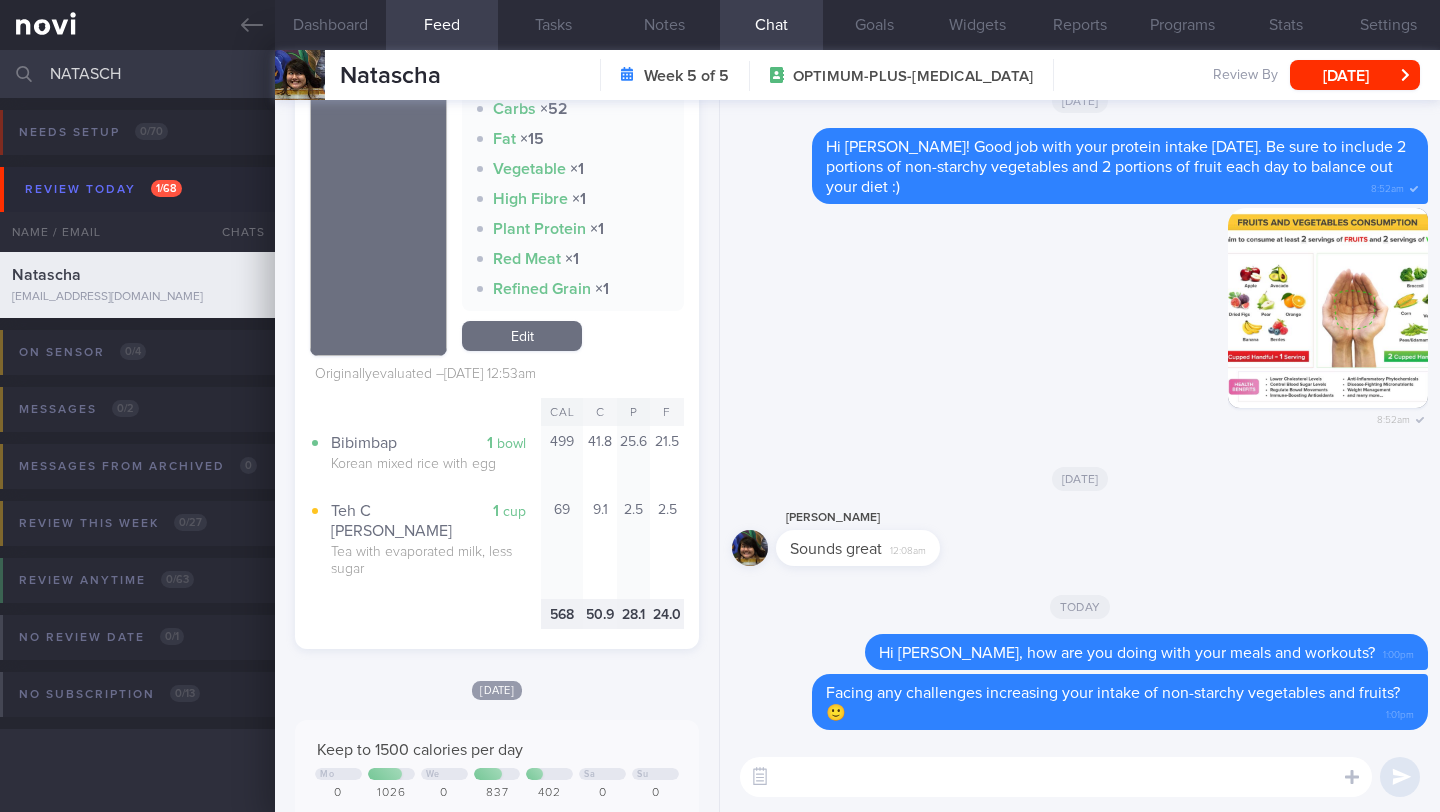 type 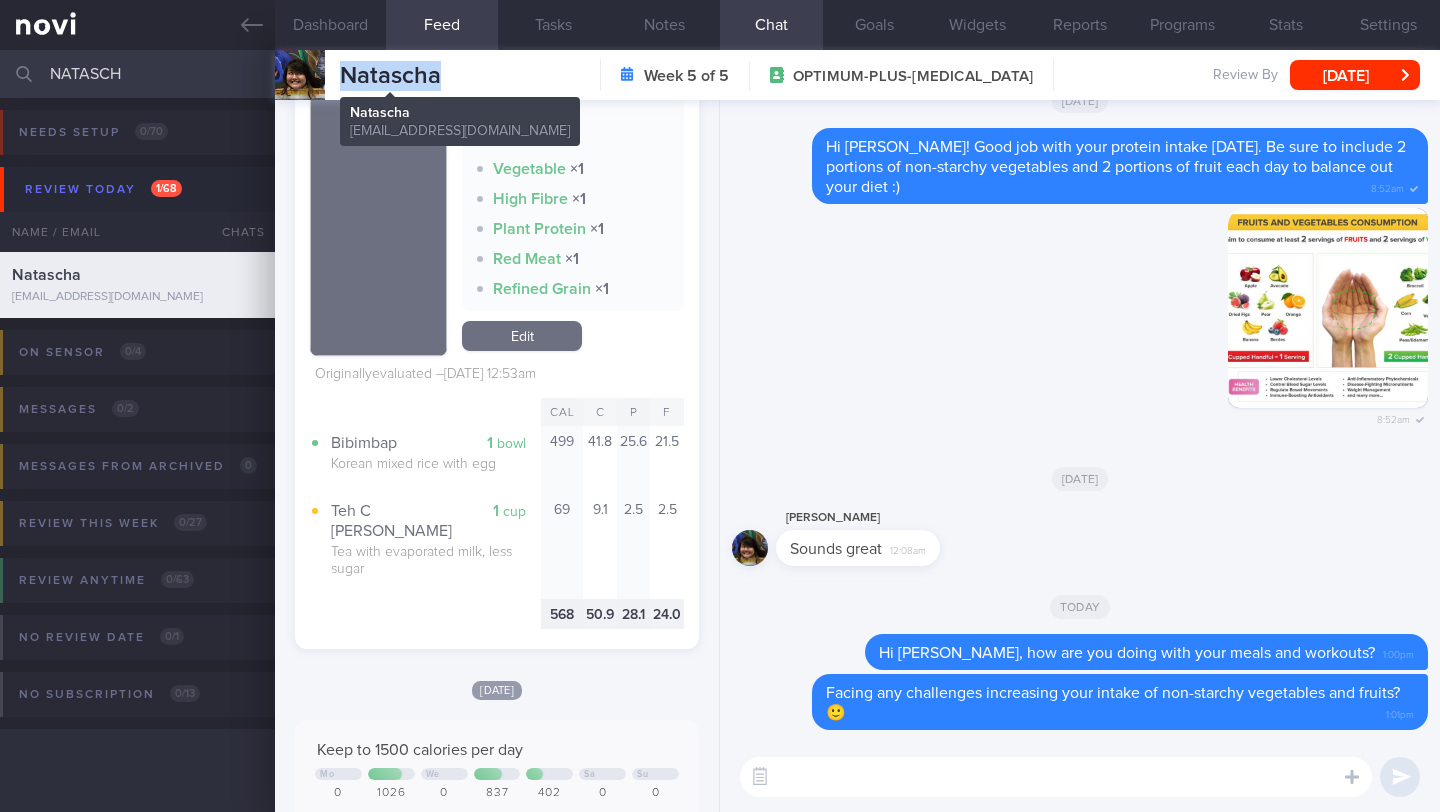 drag, startPoint x: 439, startPoint y: 67, endPoint x: 340, endPoint y: 73, distance: 99.18165 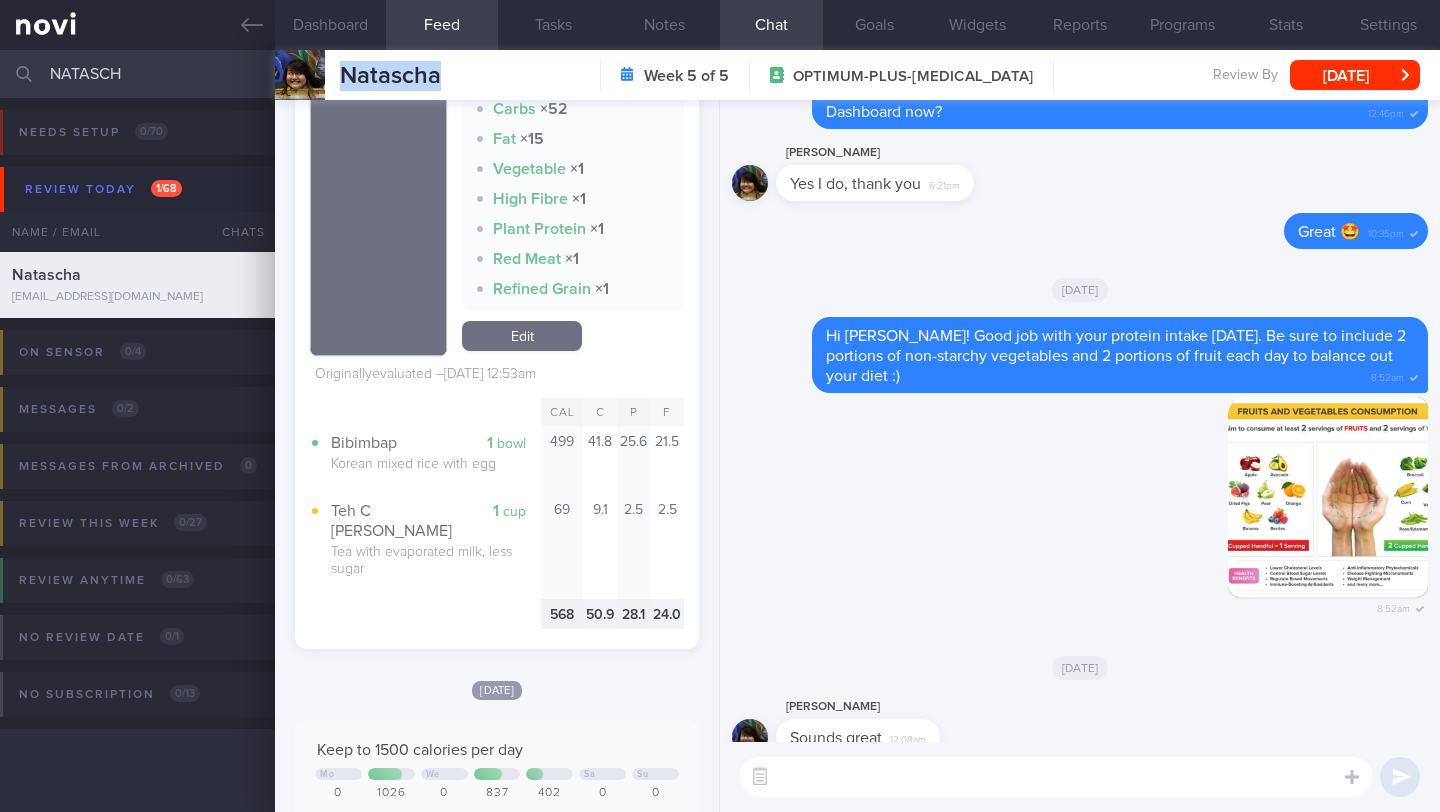 scroll, scrollTop: 0, scrollLeft: 0, axis: both 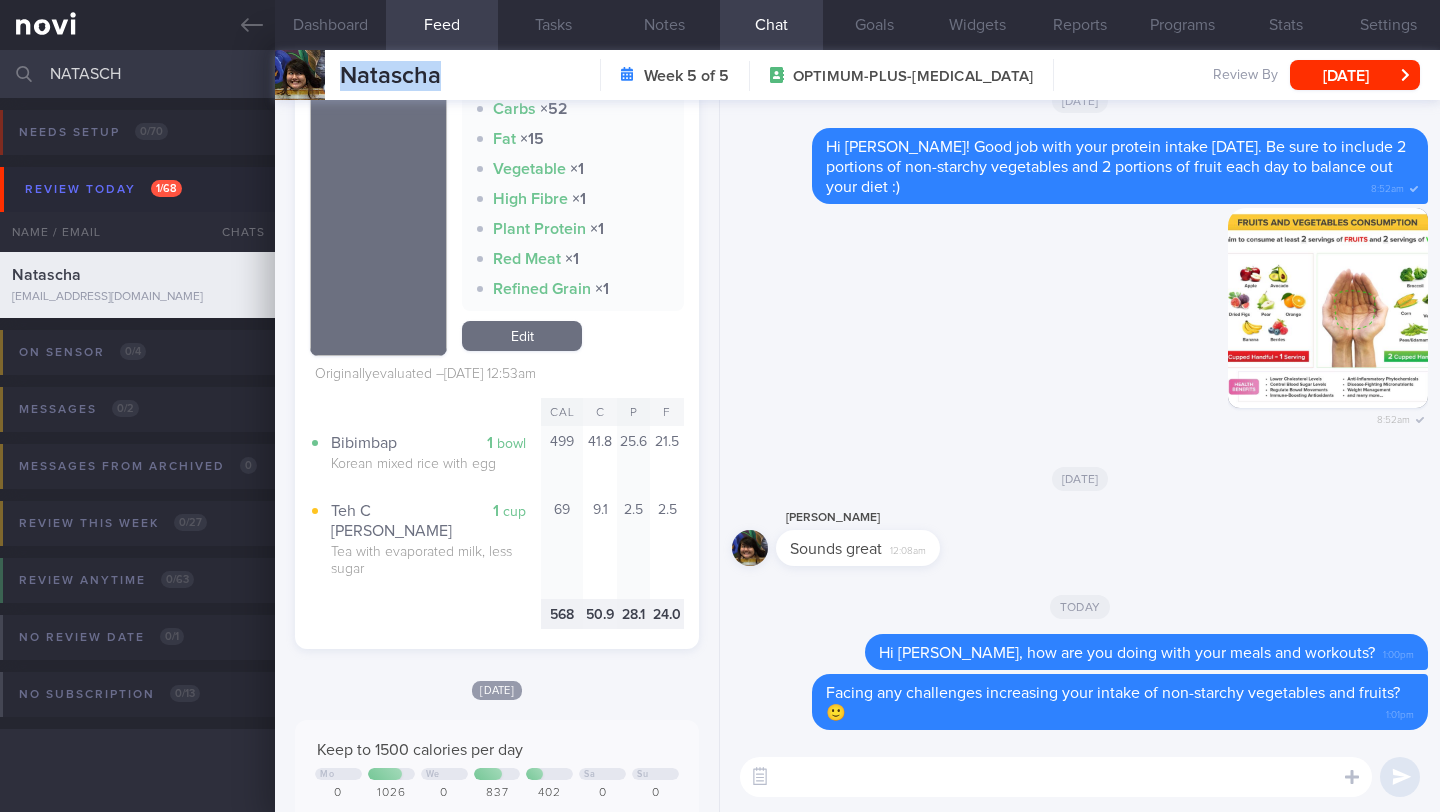 click at bounding box center [1056, 777] 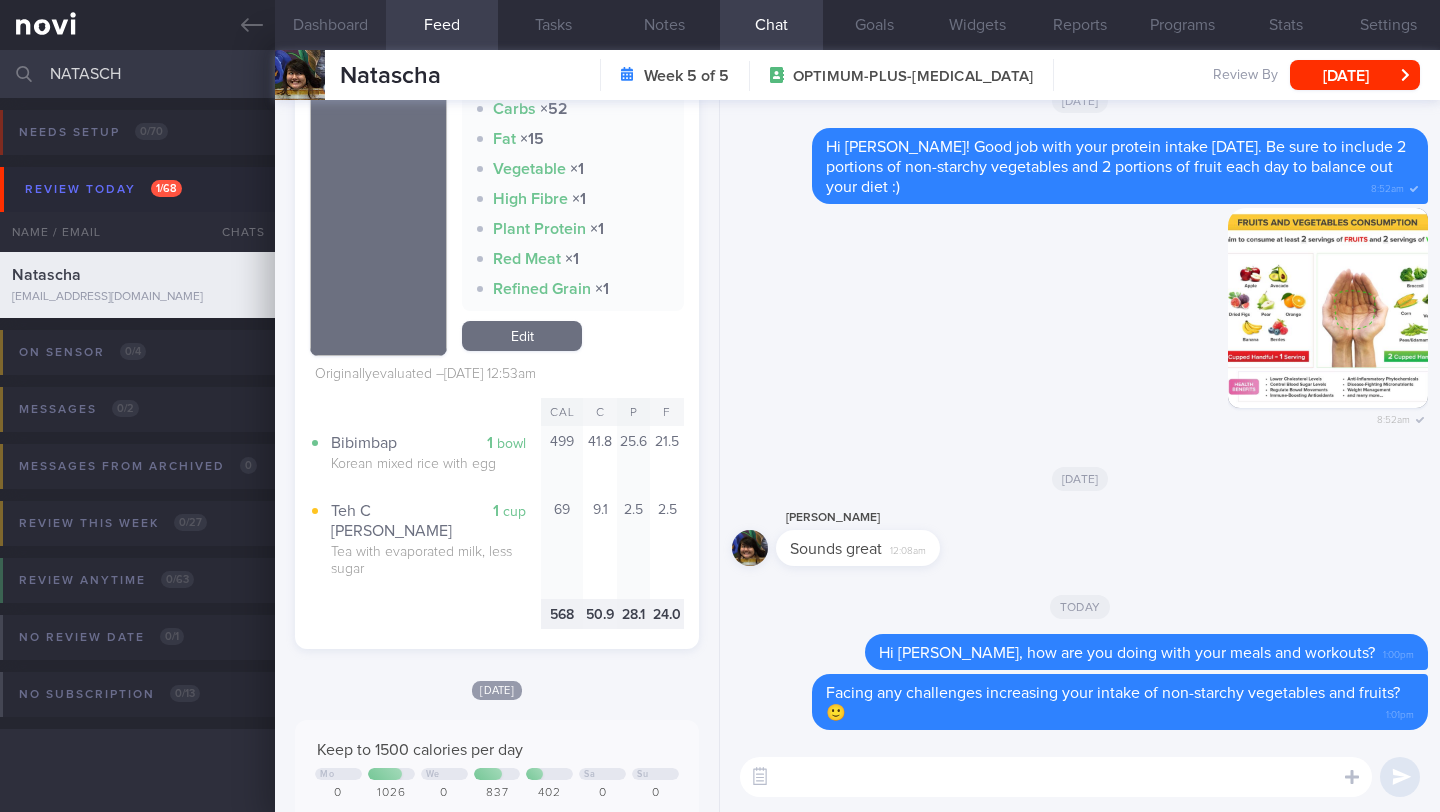 click on "Dashboard" at bounding box center (330, 25) 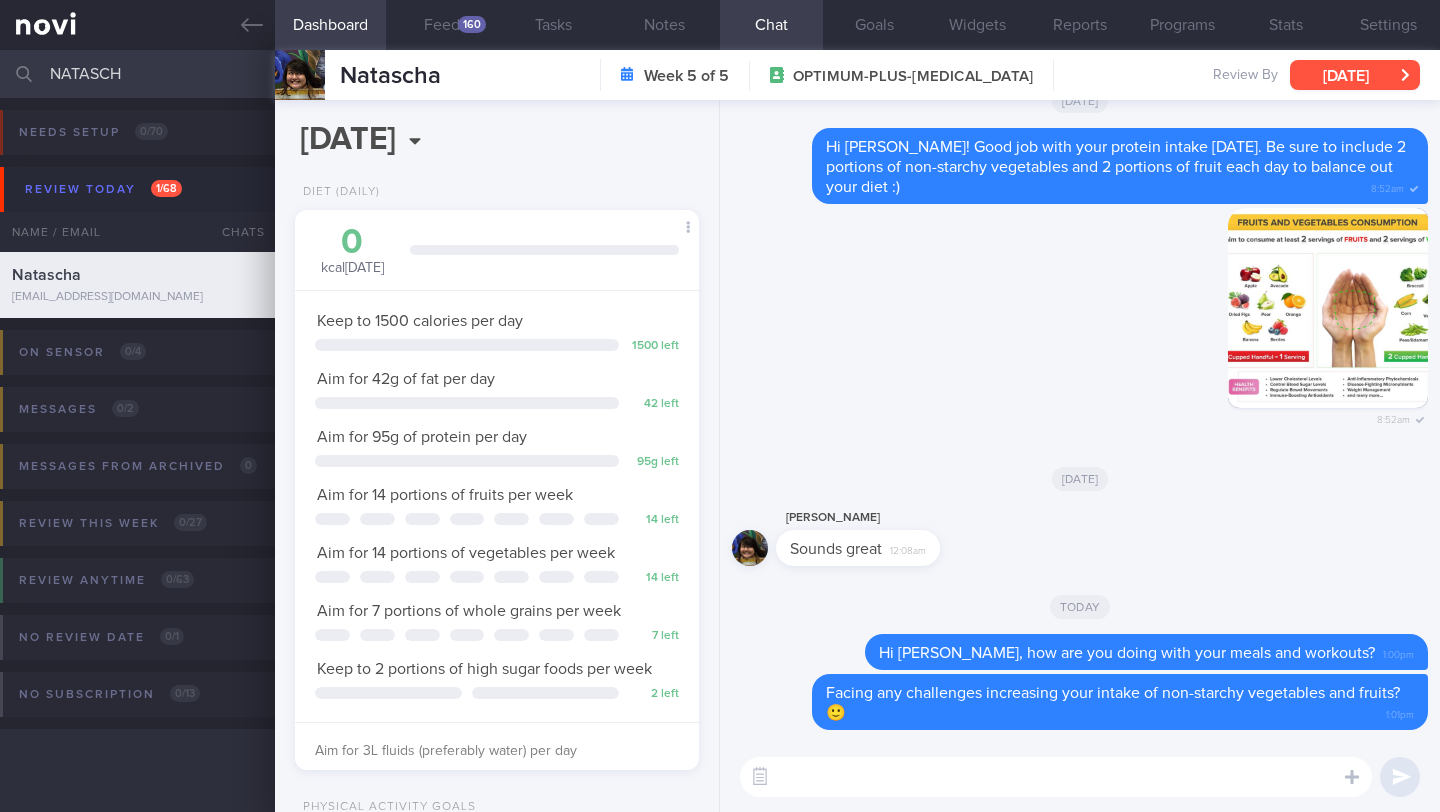click on "[DATE]" at bounding box center (1355, 75) 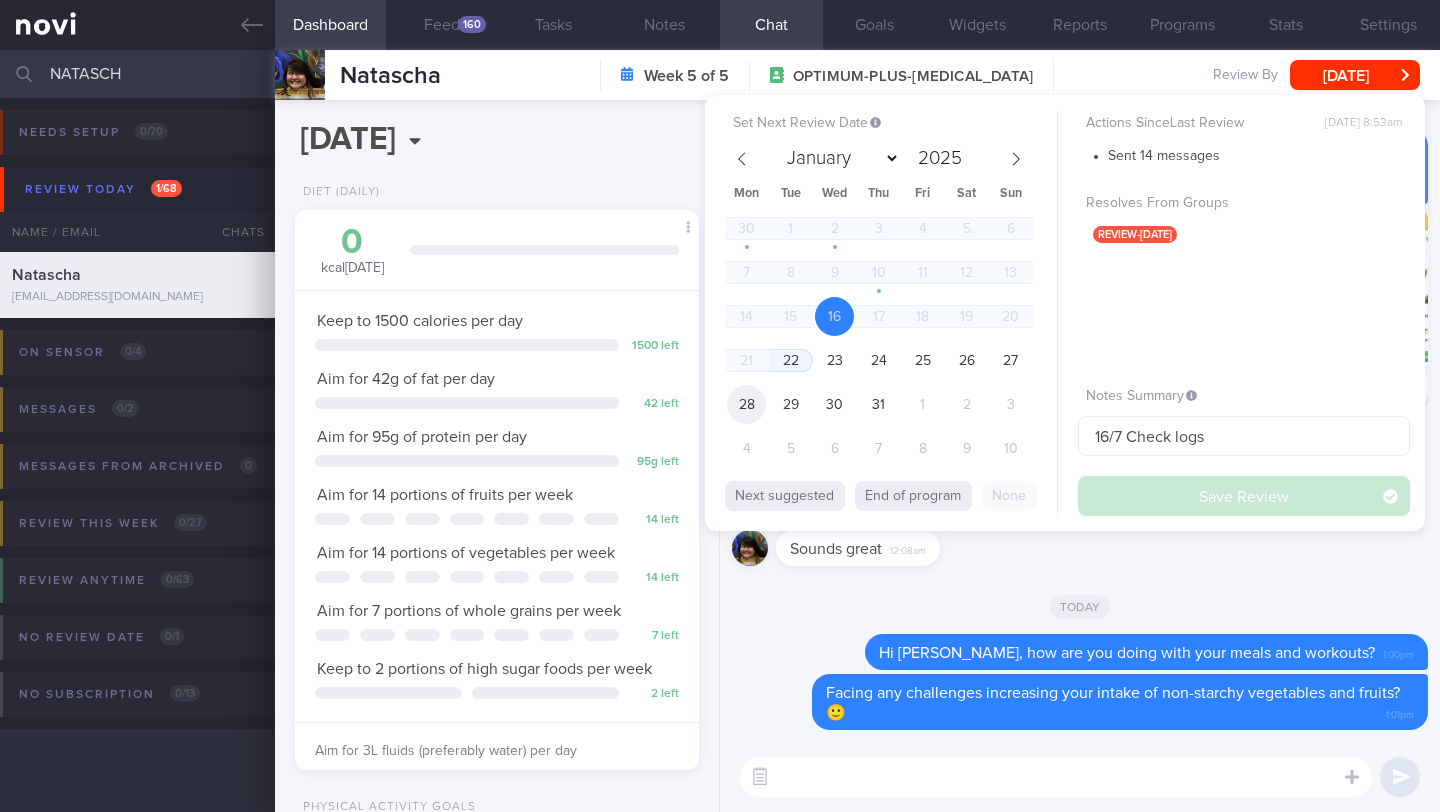 click on "28" at bounding box center (746, 404) 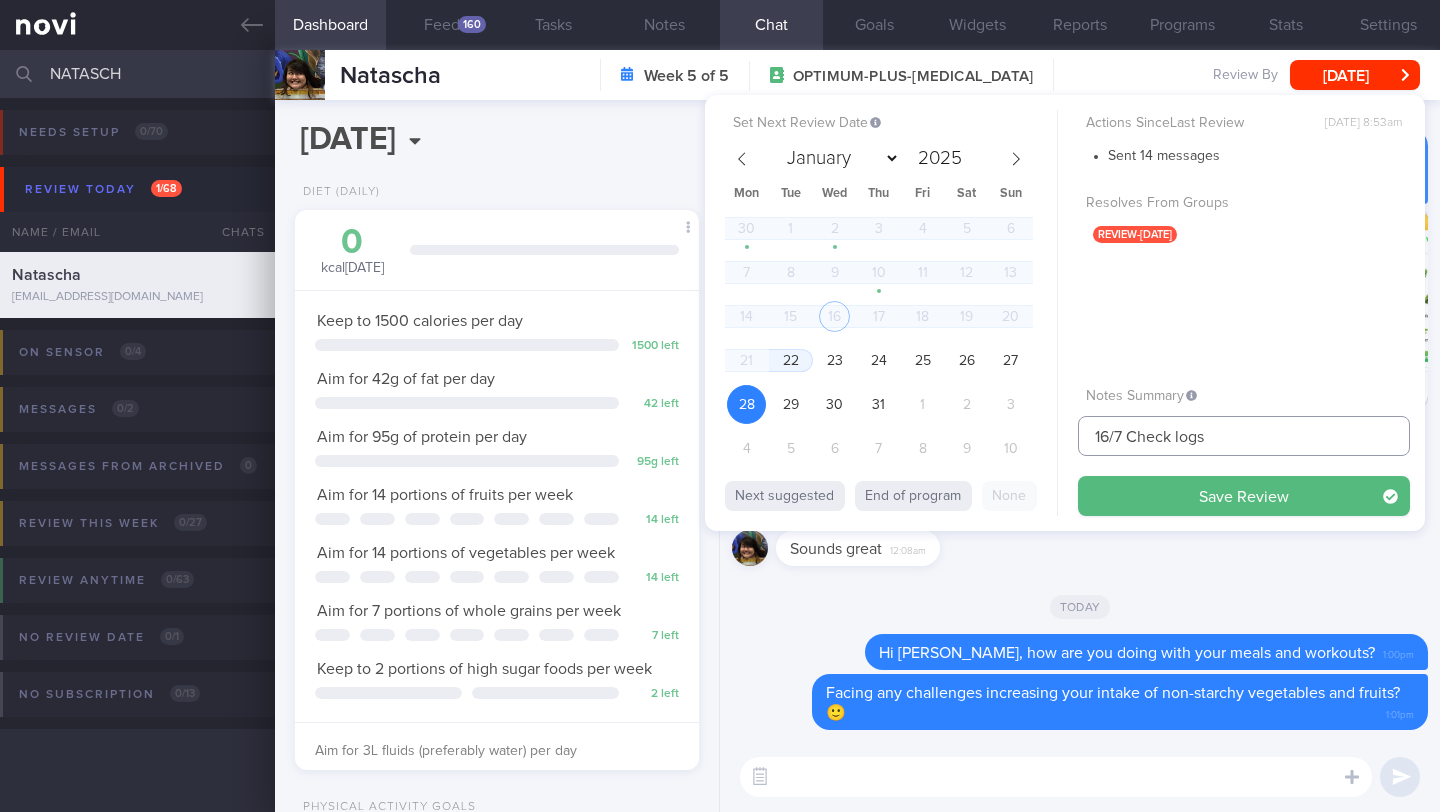 drag, startPoint x: 1101, startPoint y: 437, endPoint x: 1060, endPoint y: 435, distance: 41.04875 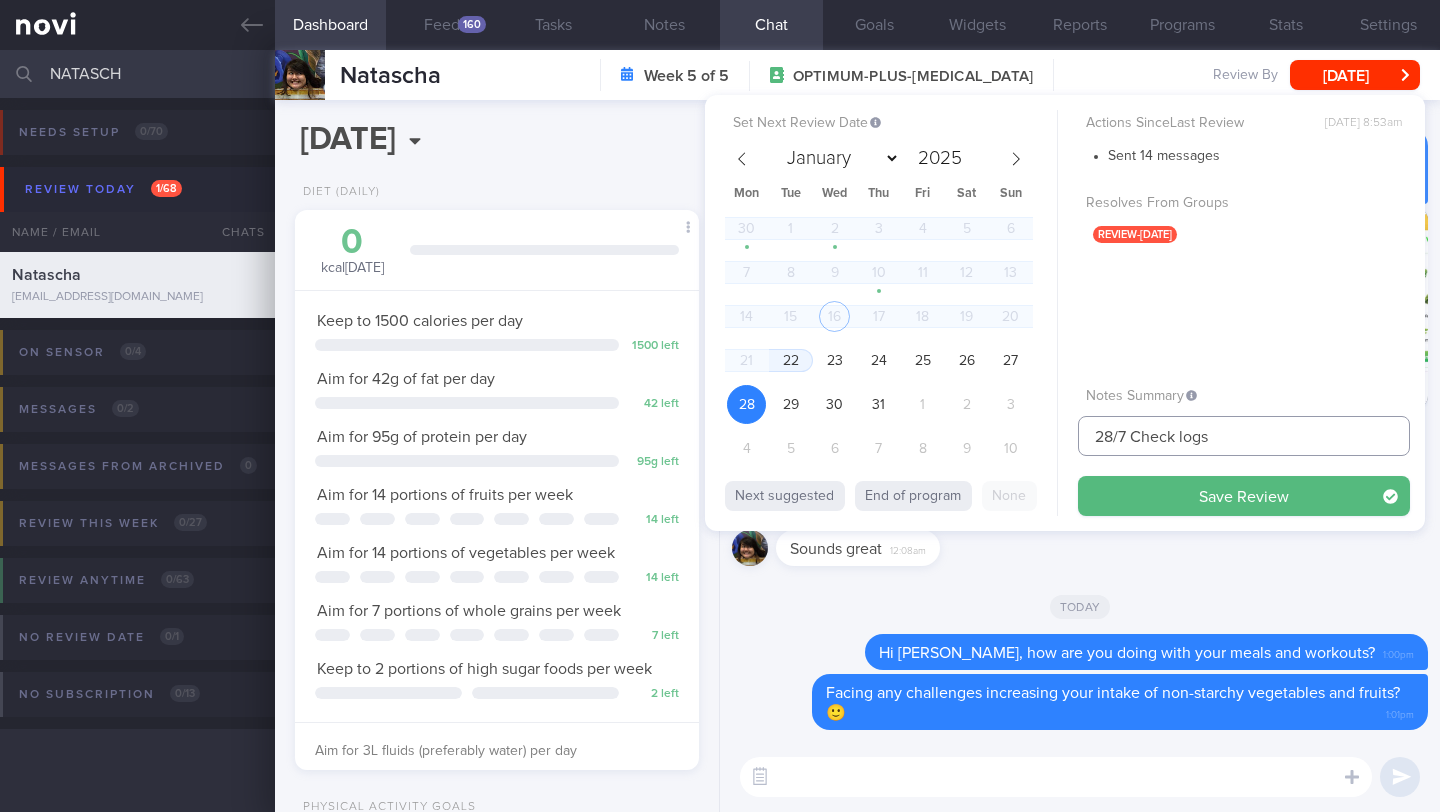 click on "28/7 Check logs" at bounding box center [1244, 436] 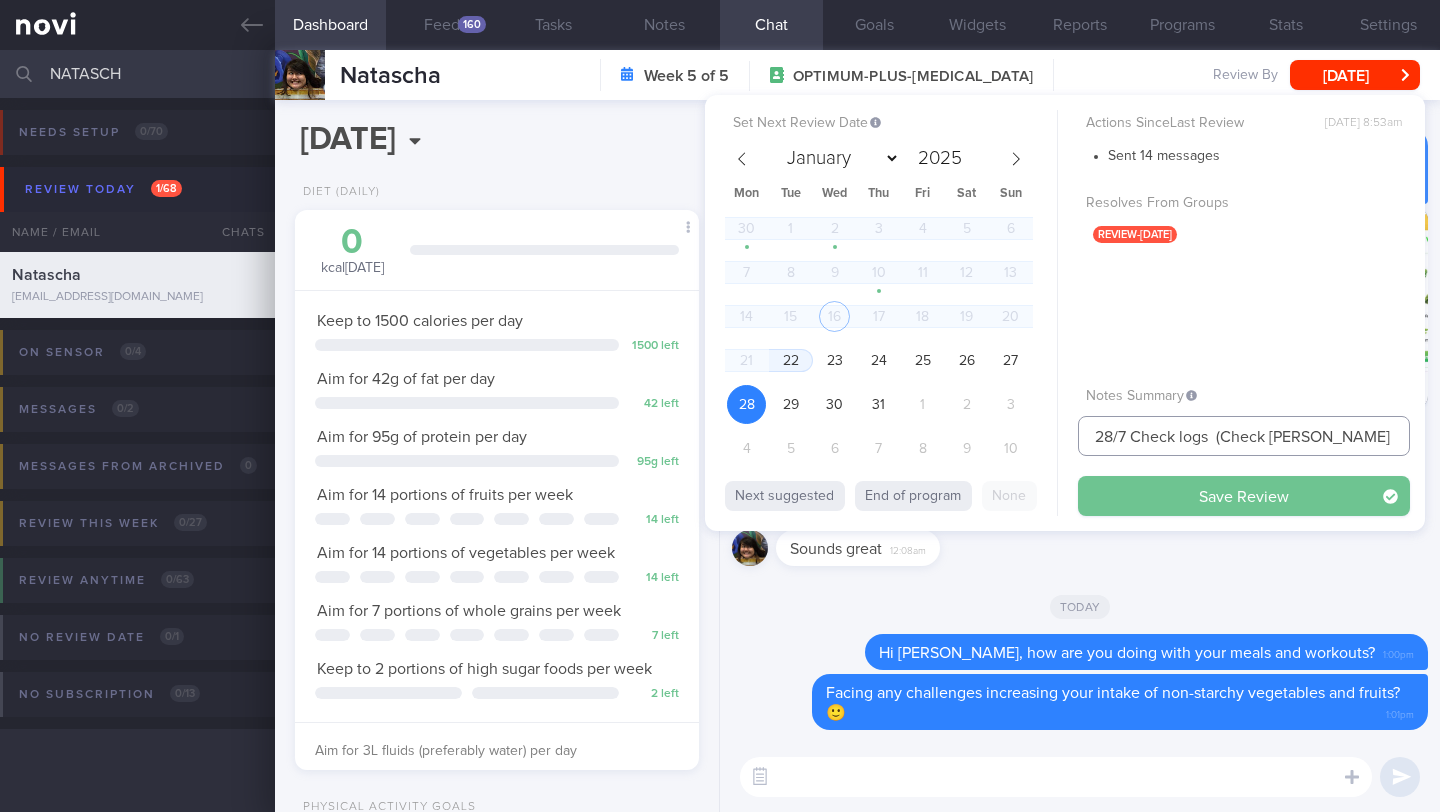 type on "28/7 Check logs  (Check [PERSON_NAME] r/v notes)" 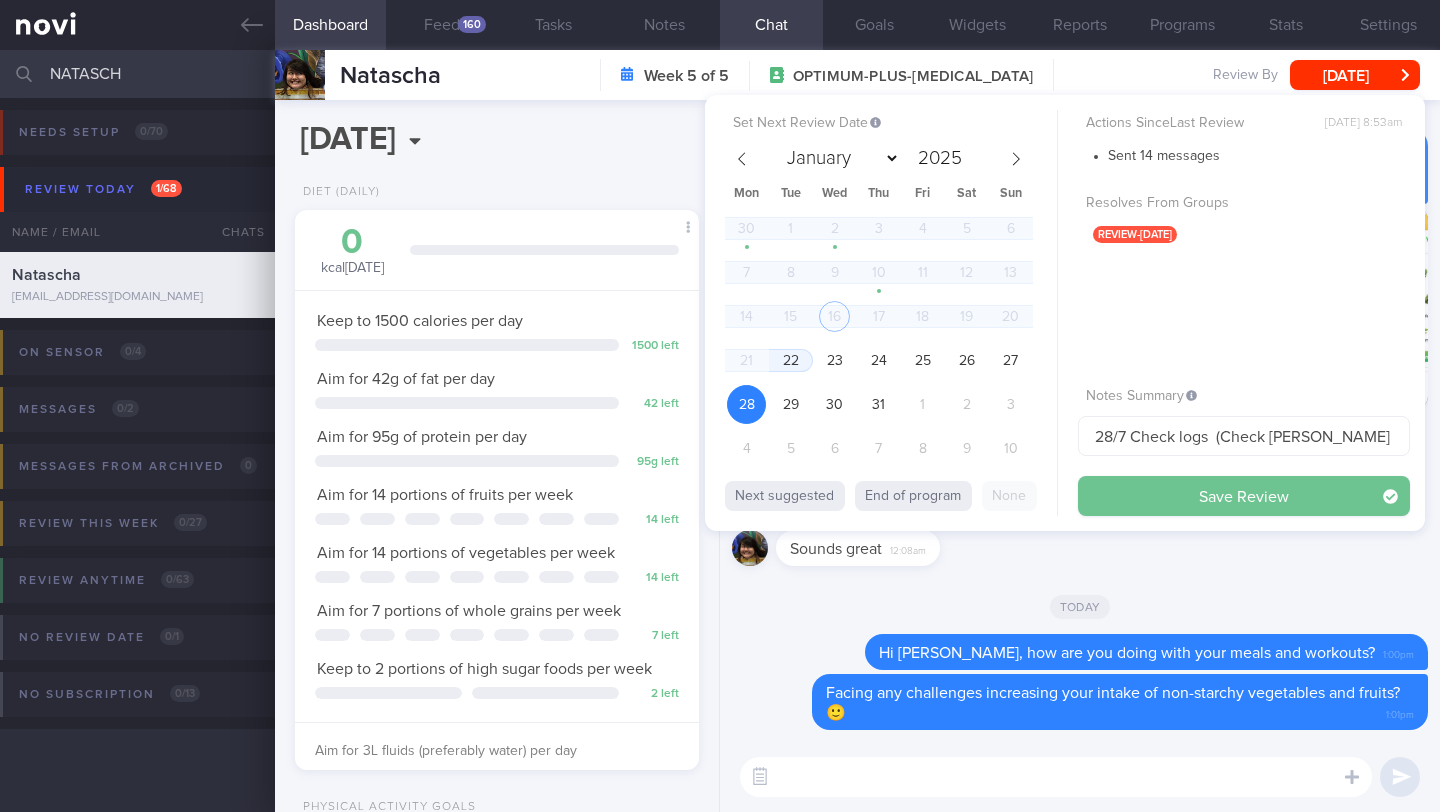 click on "Save Review" at bounding box center [1244, 496] 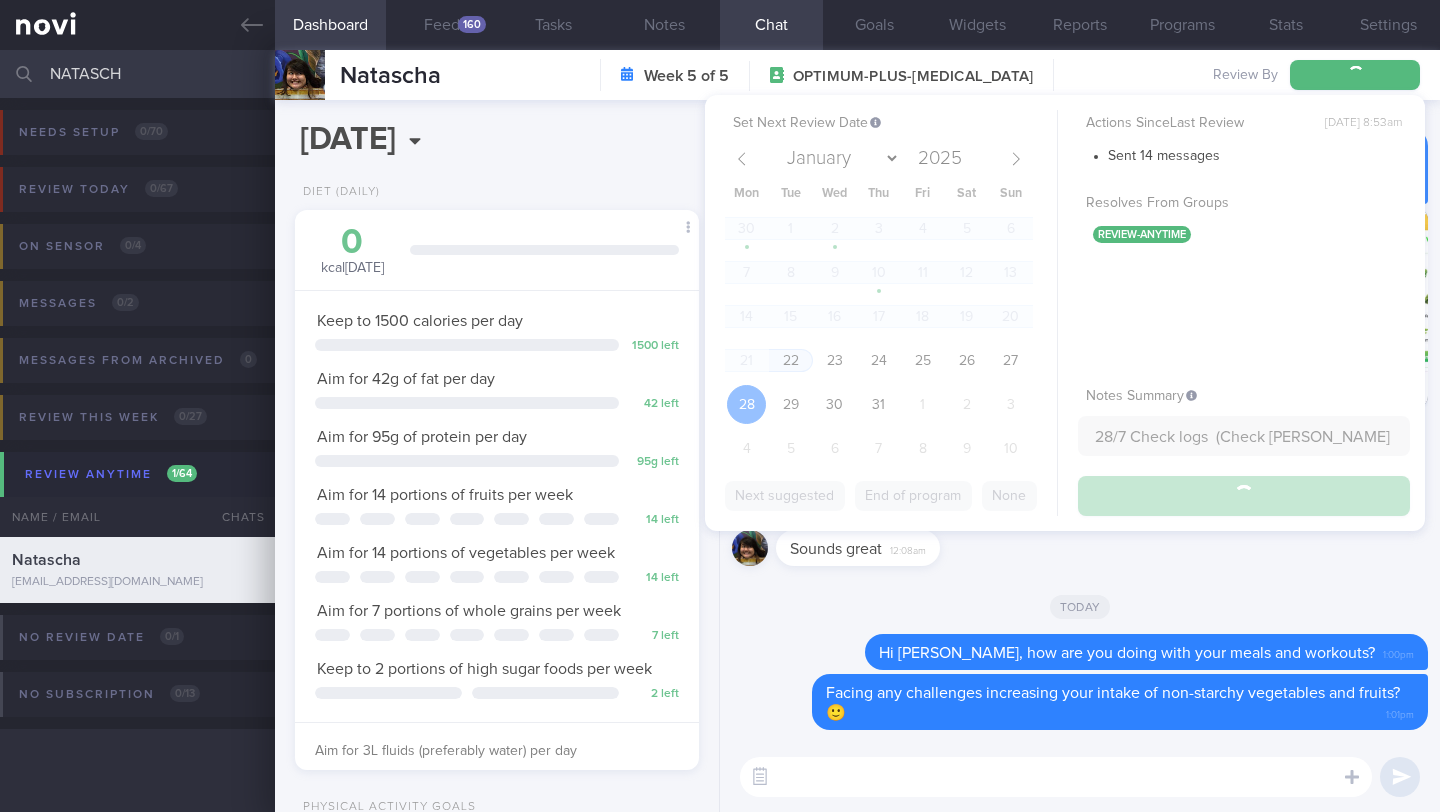 type on "28/7 Check logs  (Check [PERSON_NAME] r/v notes)" 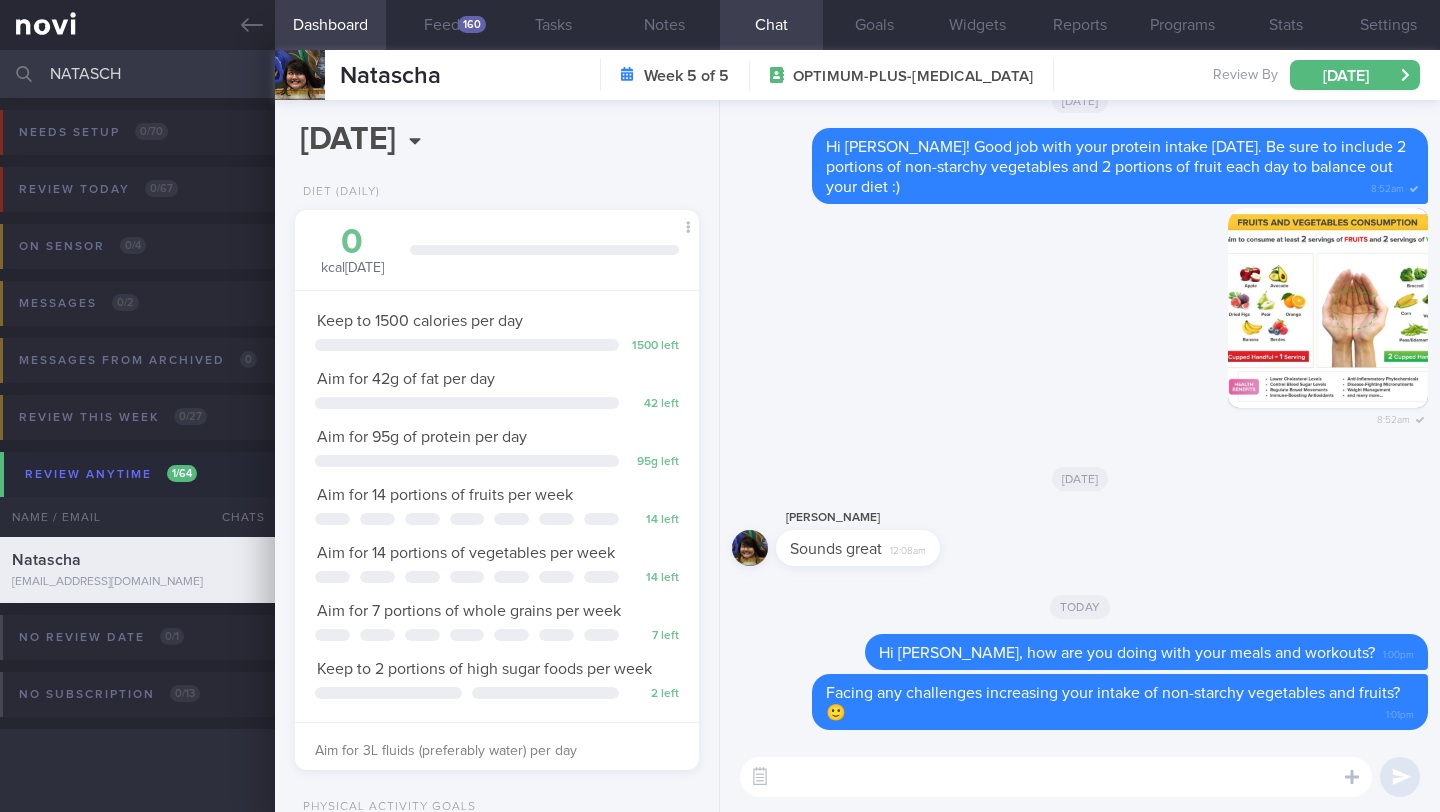 click at bounding box center [1056, 777] 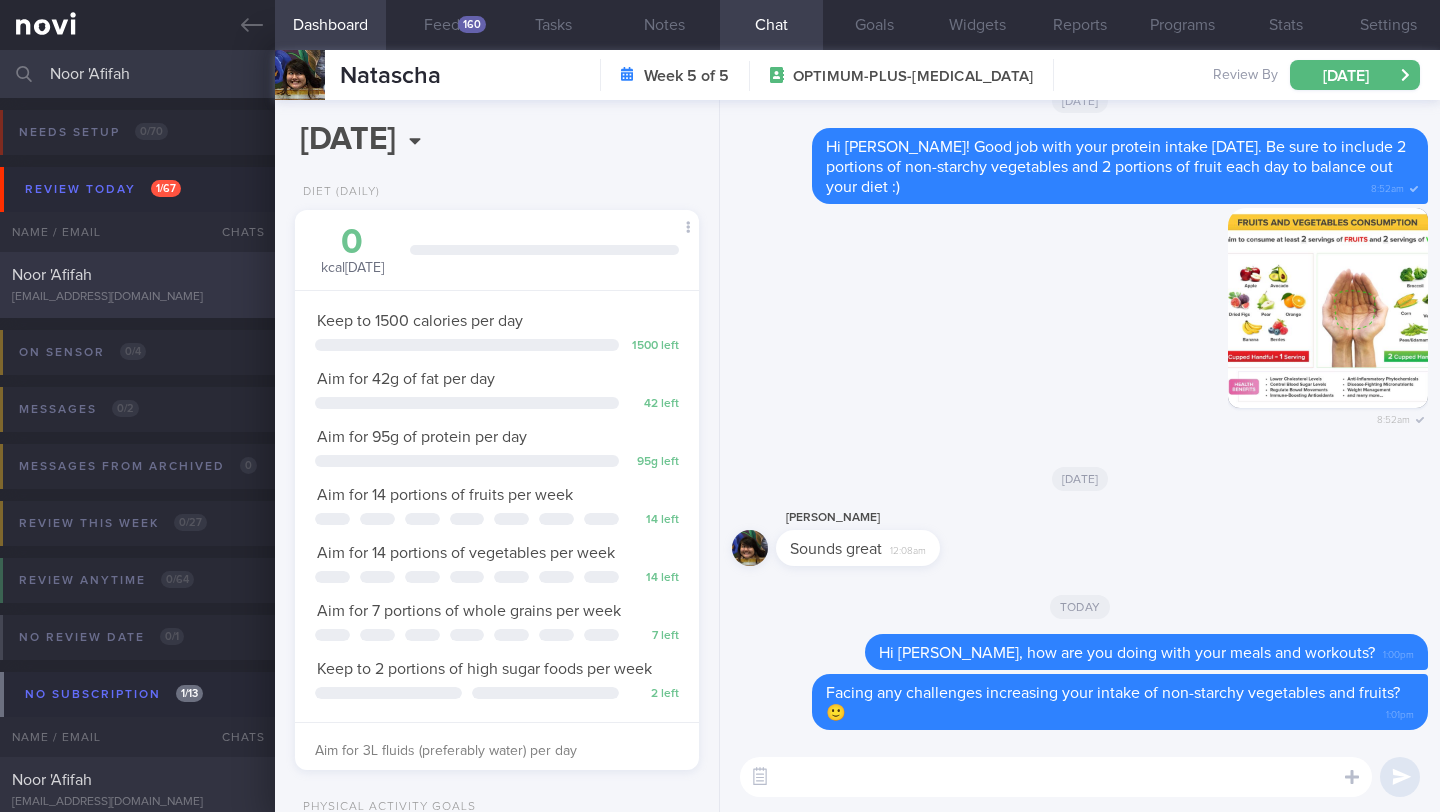 type on "Noor 'Afifah" 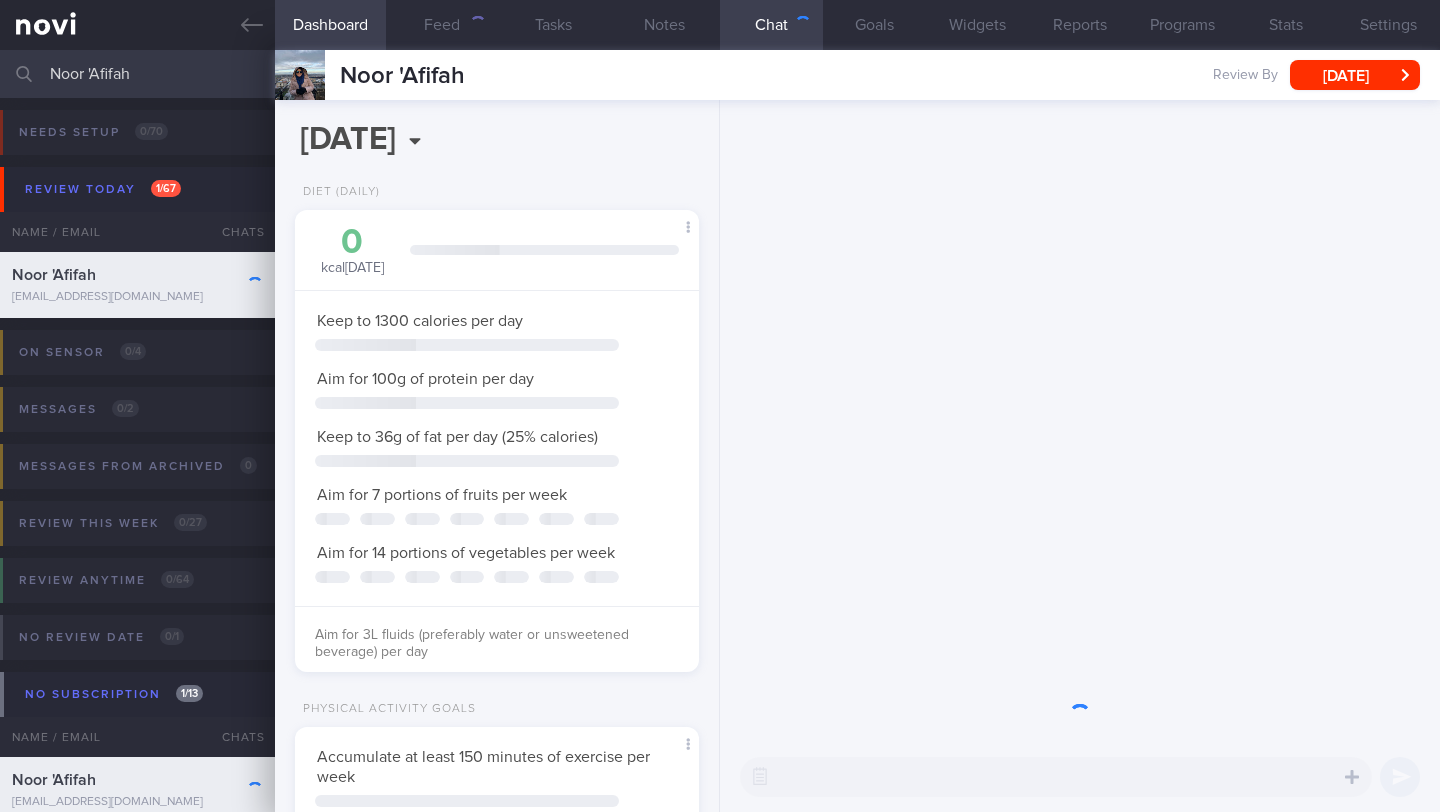 scroll, scrollTop: 999795, scrollLeft: 999647, axis: both 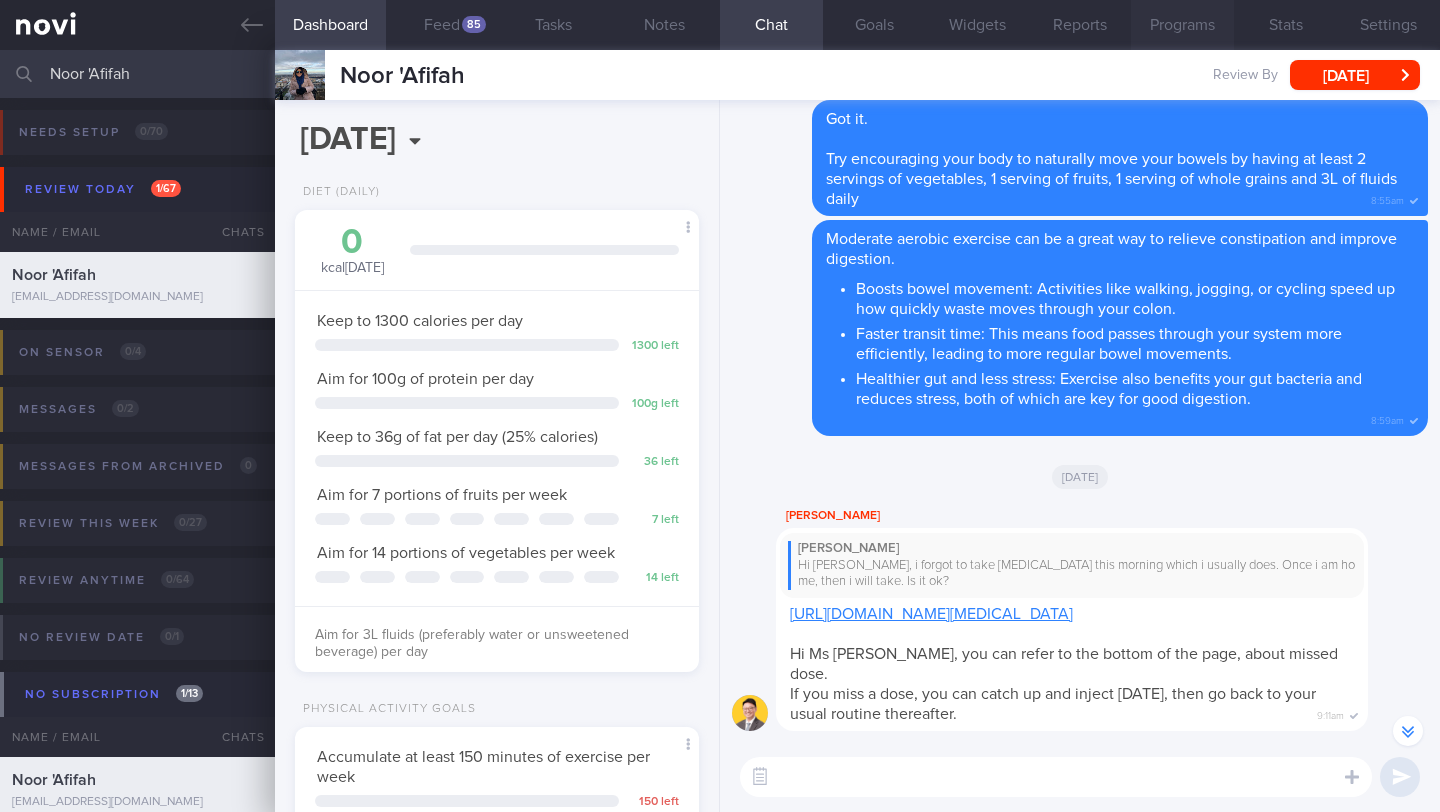 click on "Programs" at bounding box center [1182, 25] 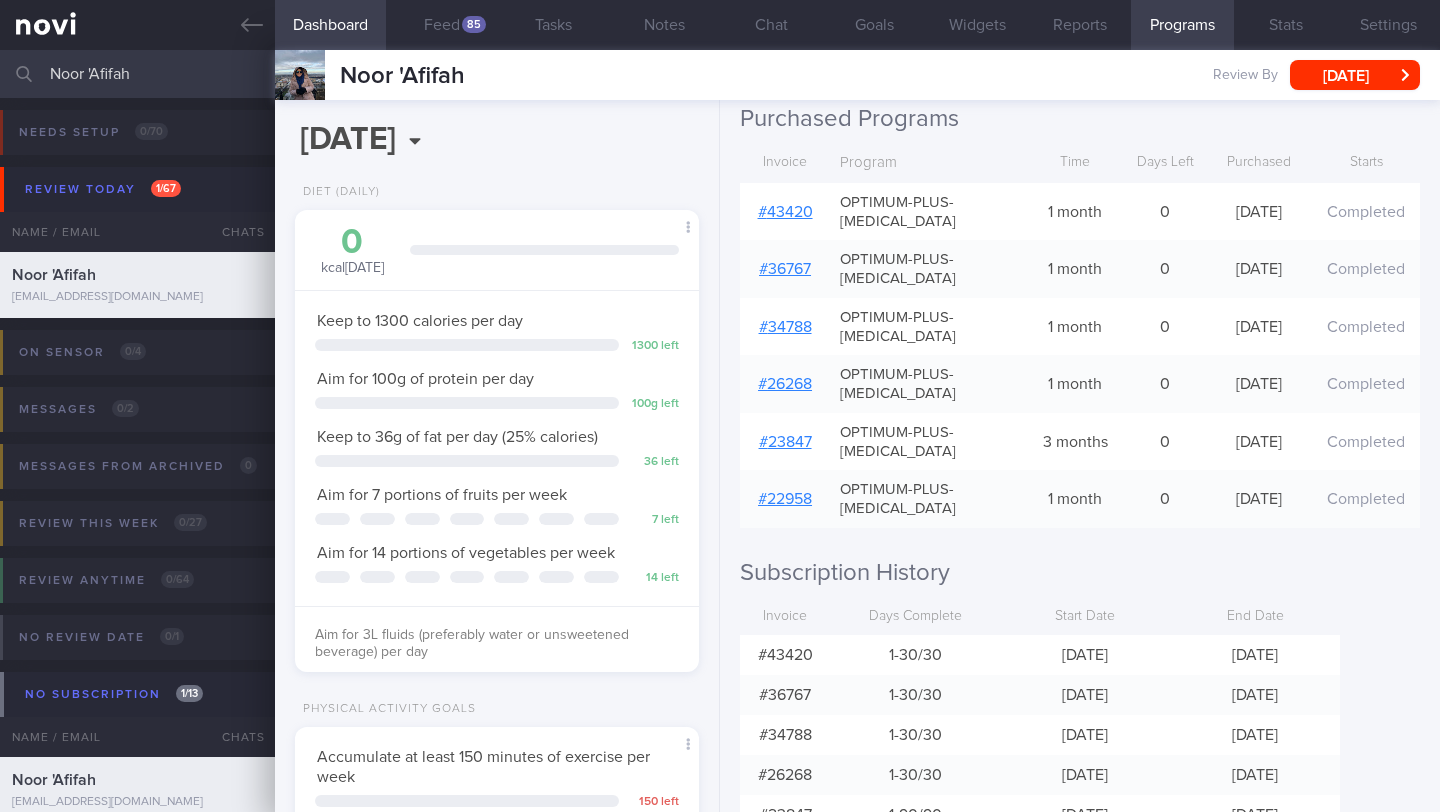 scroll, scrollTop: 0, scrollLeft: 0, axis: both 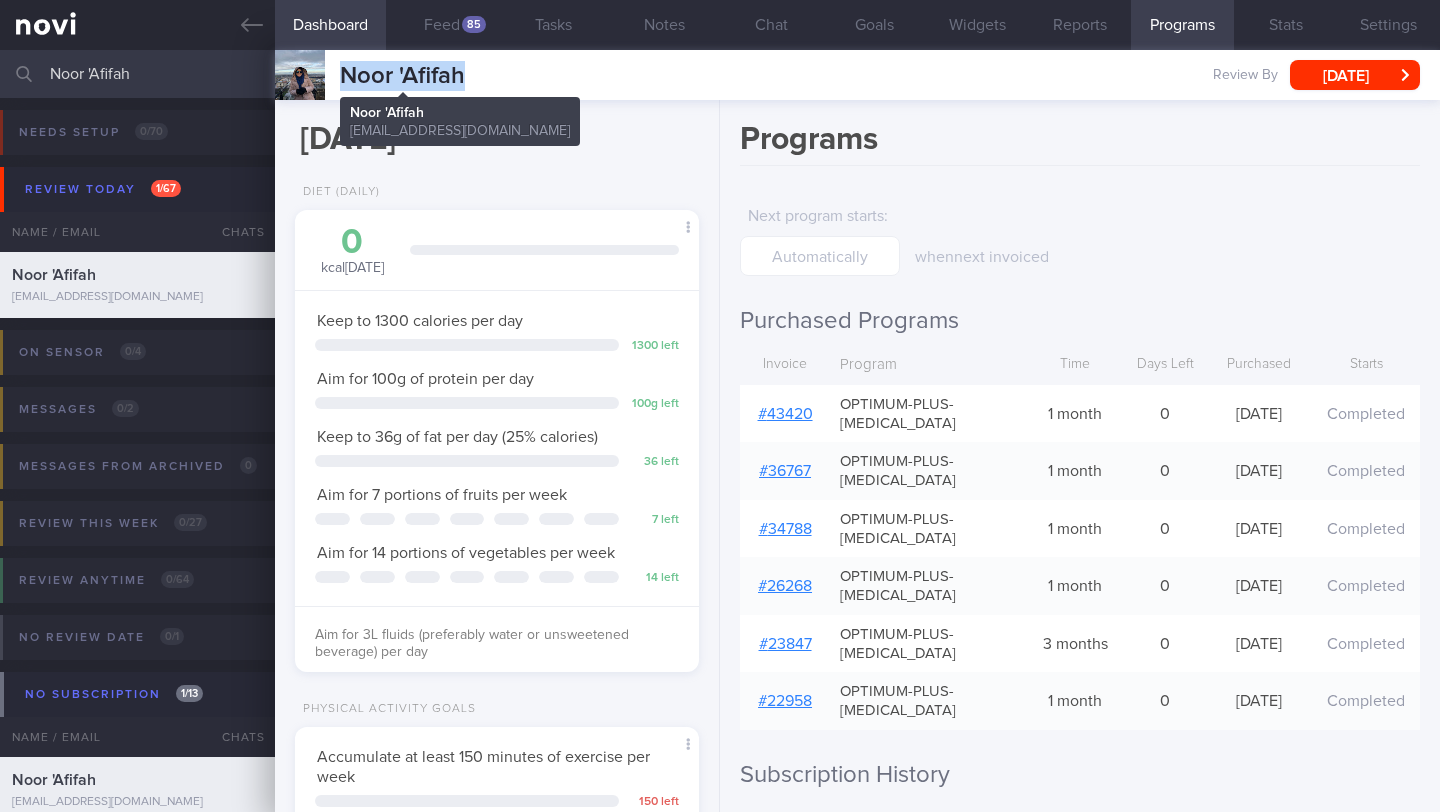 drag, startPoint x: 454, startPoint y: 72, endPoint x: 339, endPoint y: 76, distance: 115.06954 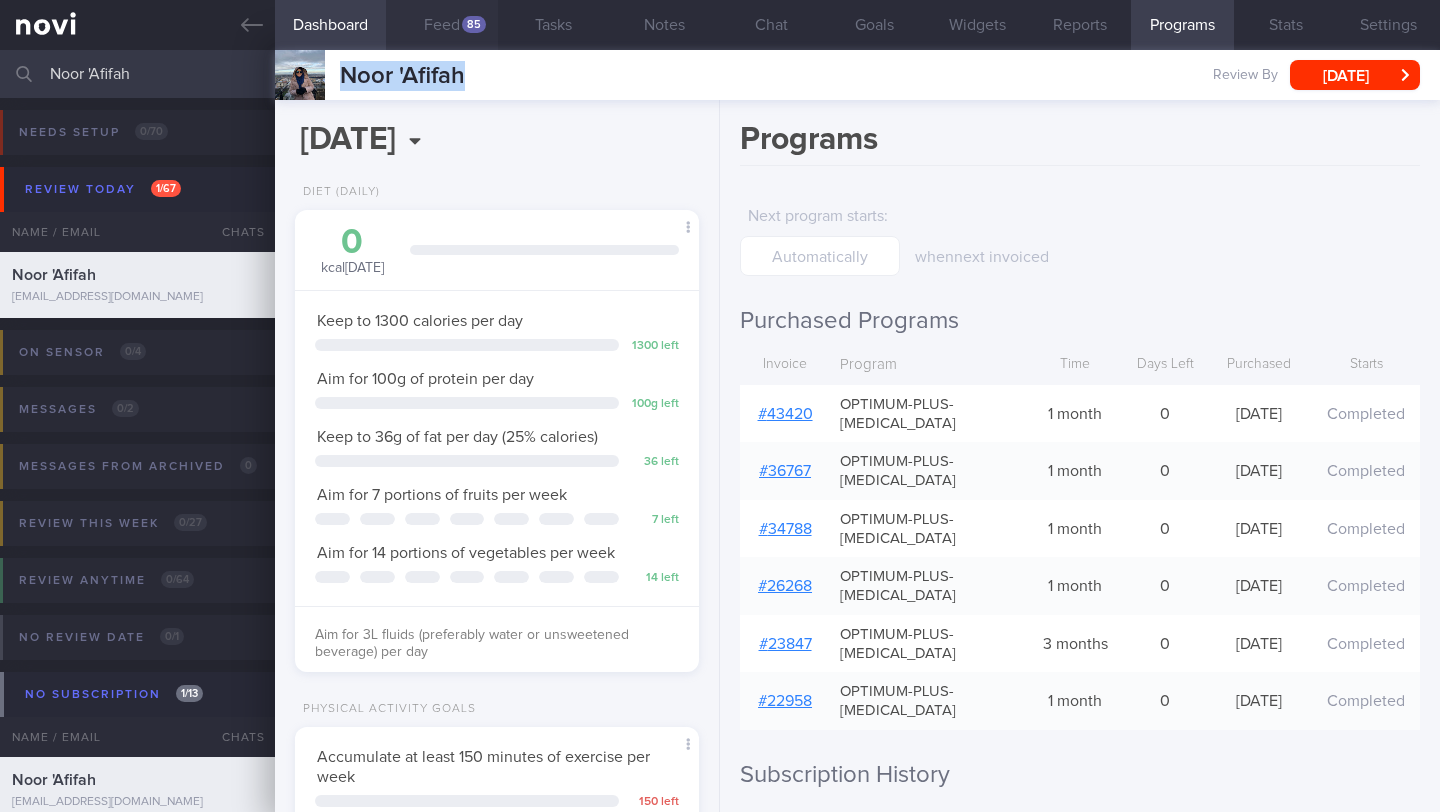 click on "Feed
85" at bounding box center [441, 25] 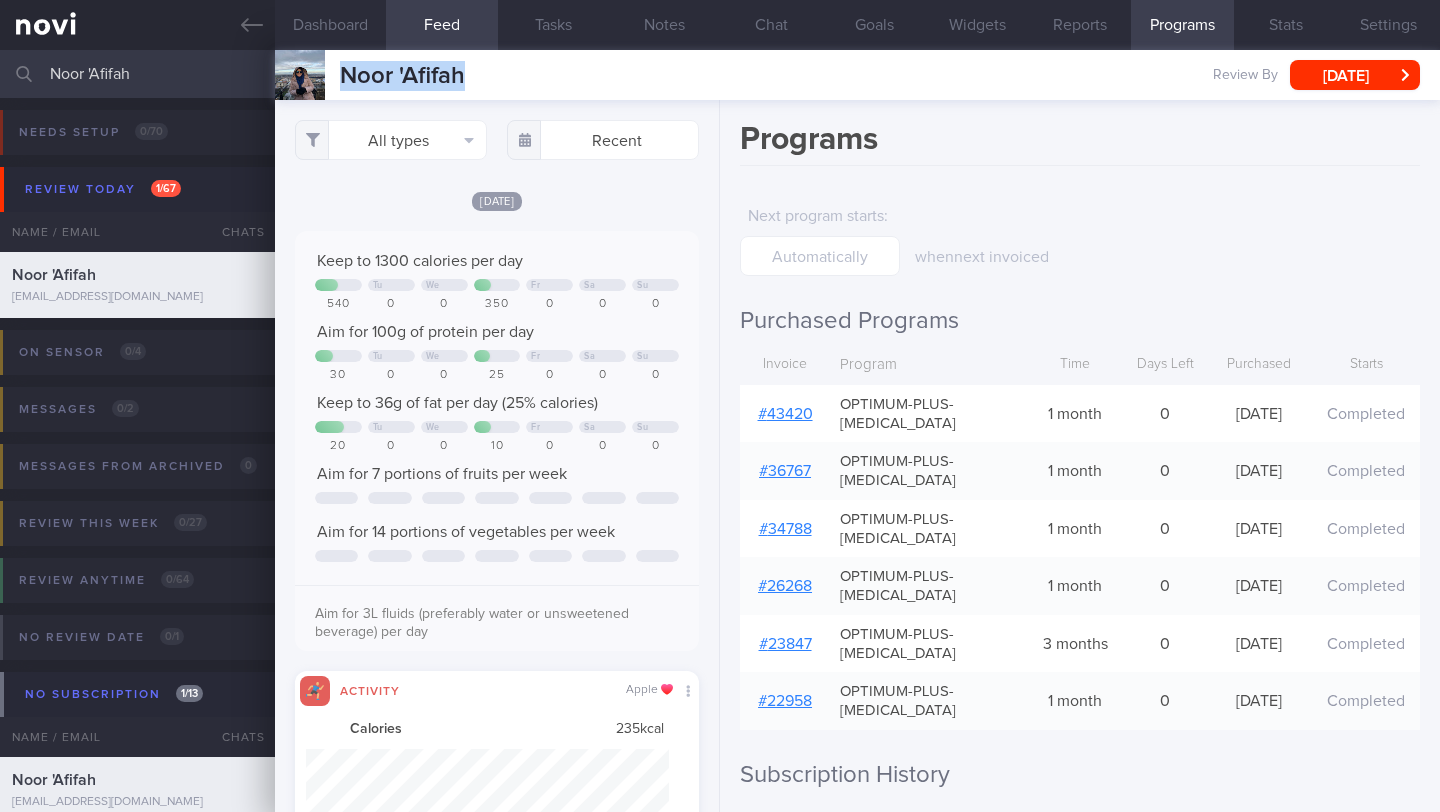 scroll, scrollTop: 999910, scrollLeft: 999637, axis: both 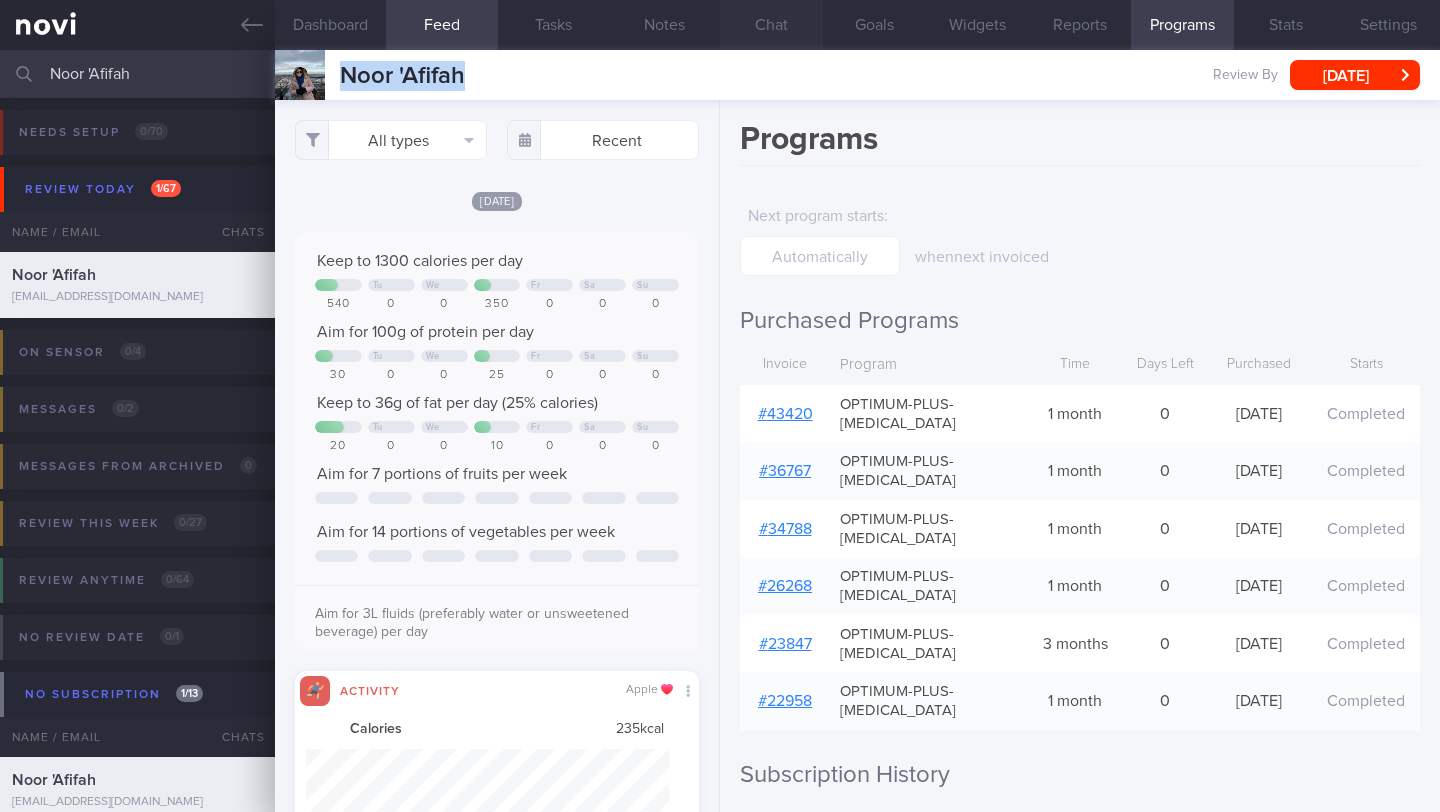 click on "Chat" at bounding box center (771, 25) 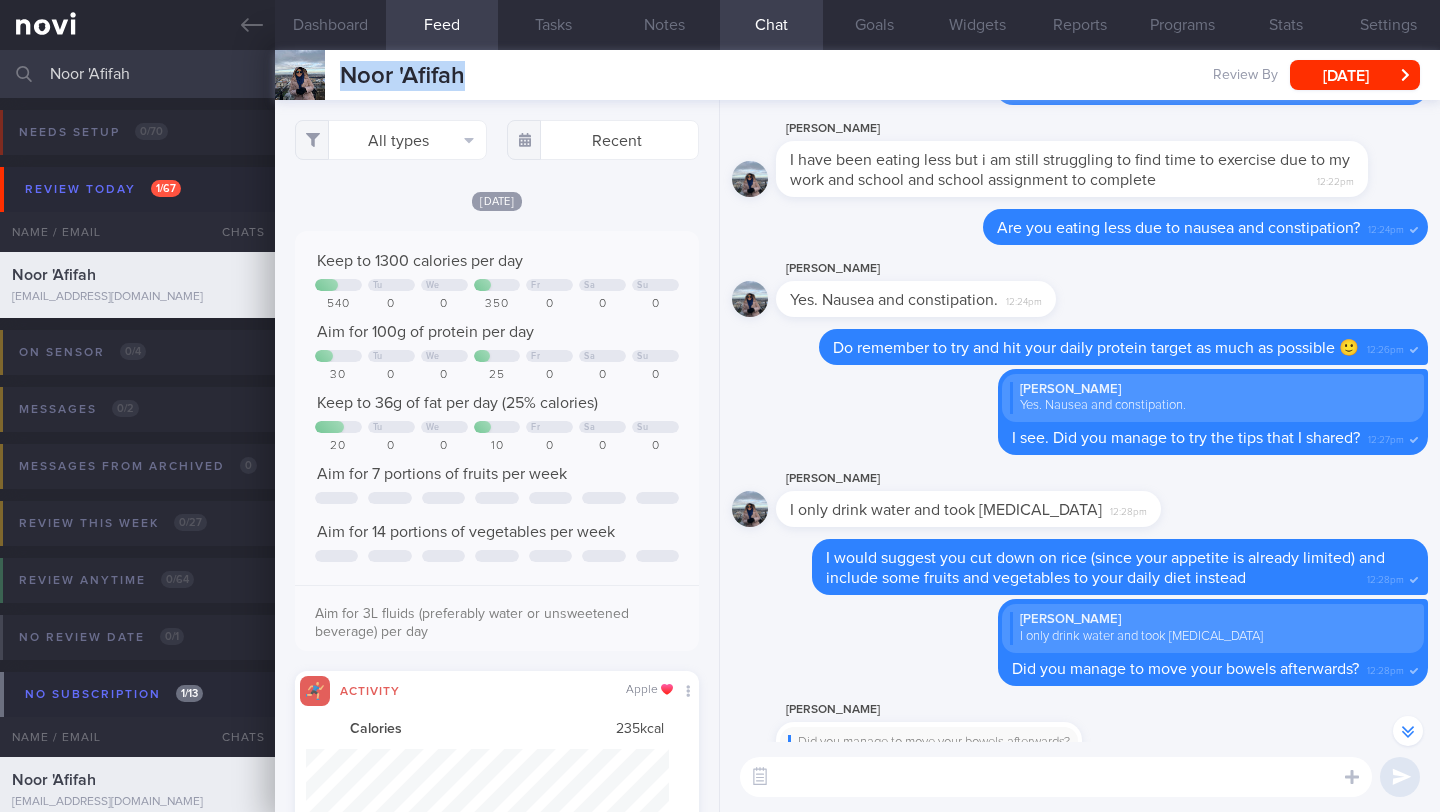 scroll, scrollTop: -1410, scrollLeft: 0, axis: vertical 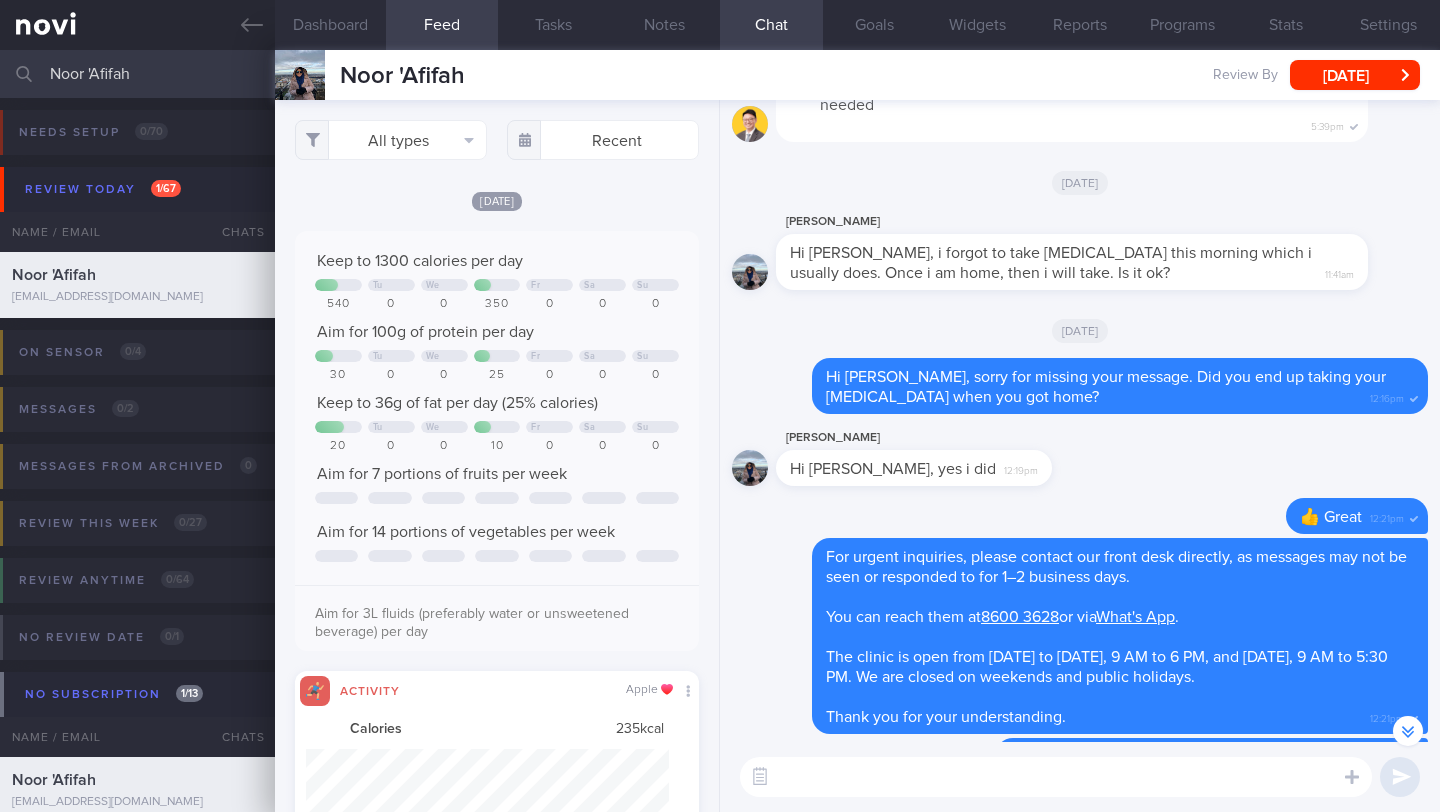 click at bounding box center [1056, 777] 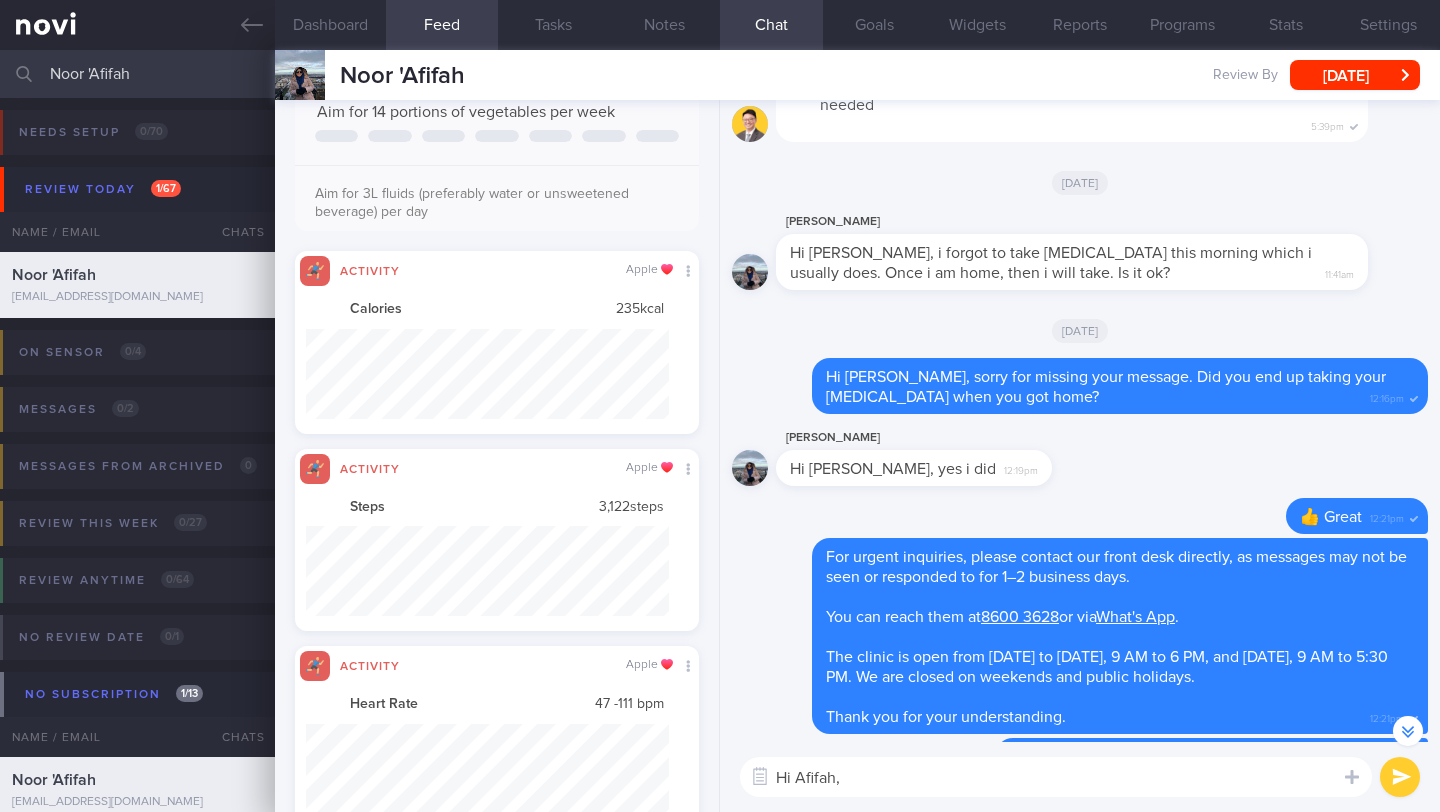 scroll, scrollTop: 599, scrollLeft: 0, axis: vertical 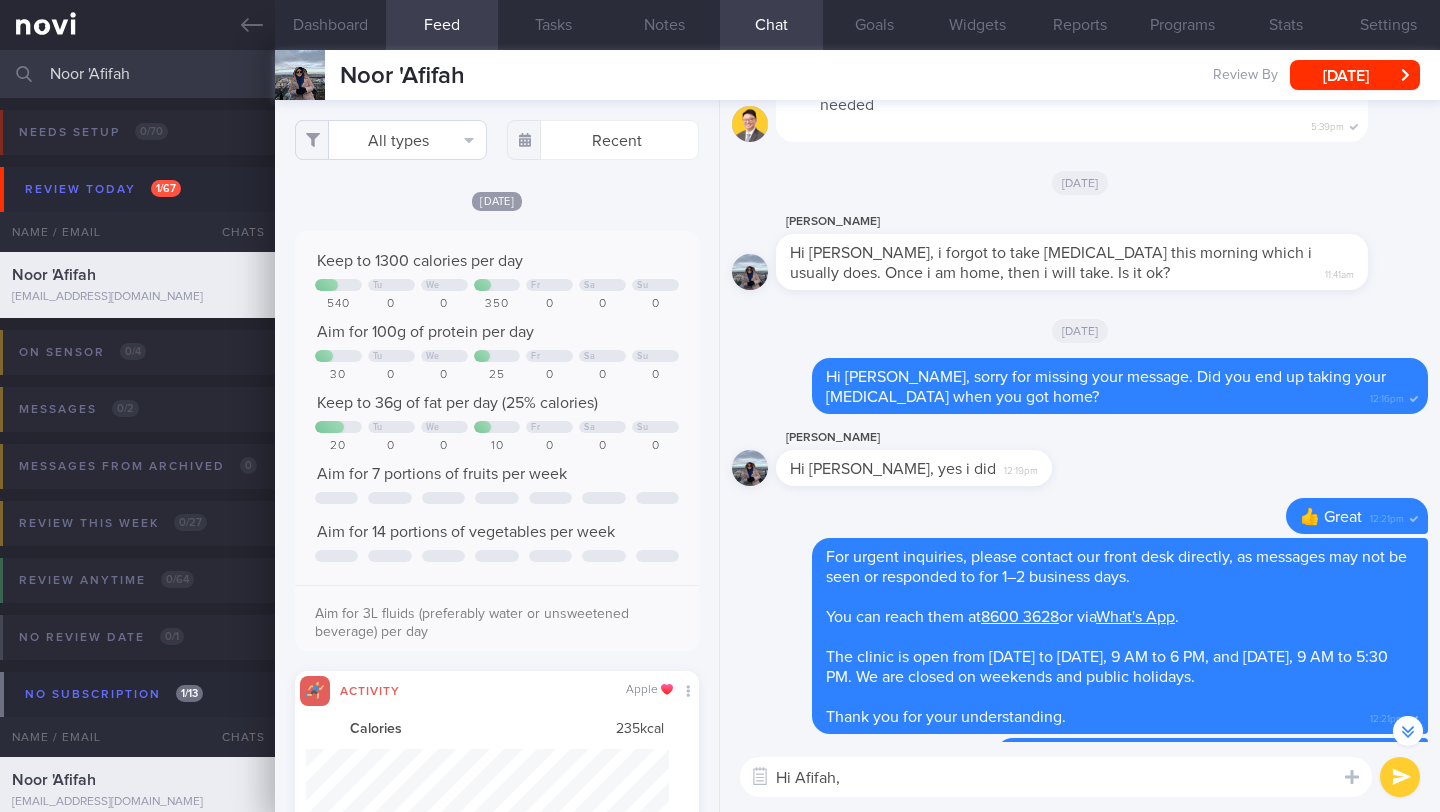 type on "Hi Afifah," 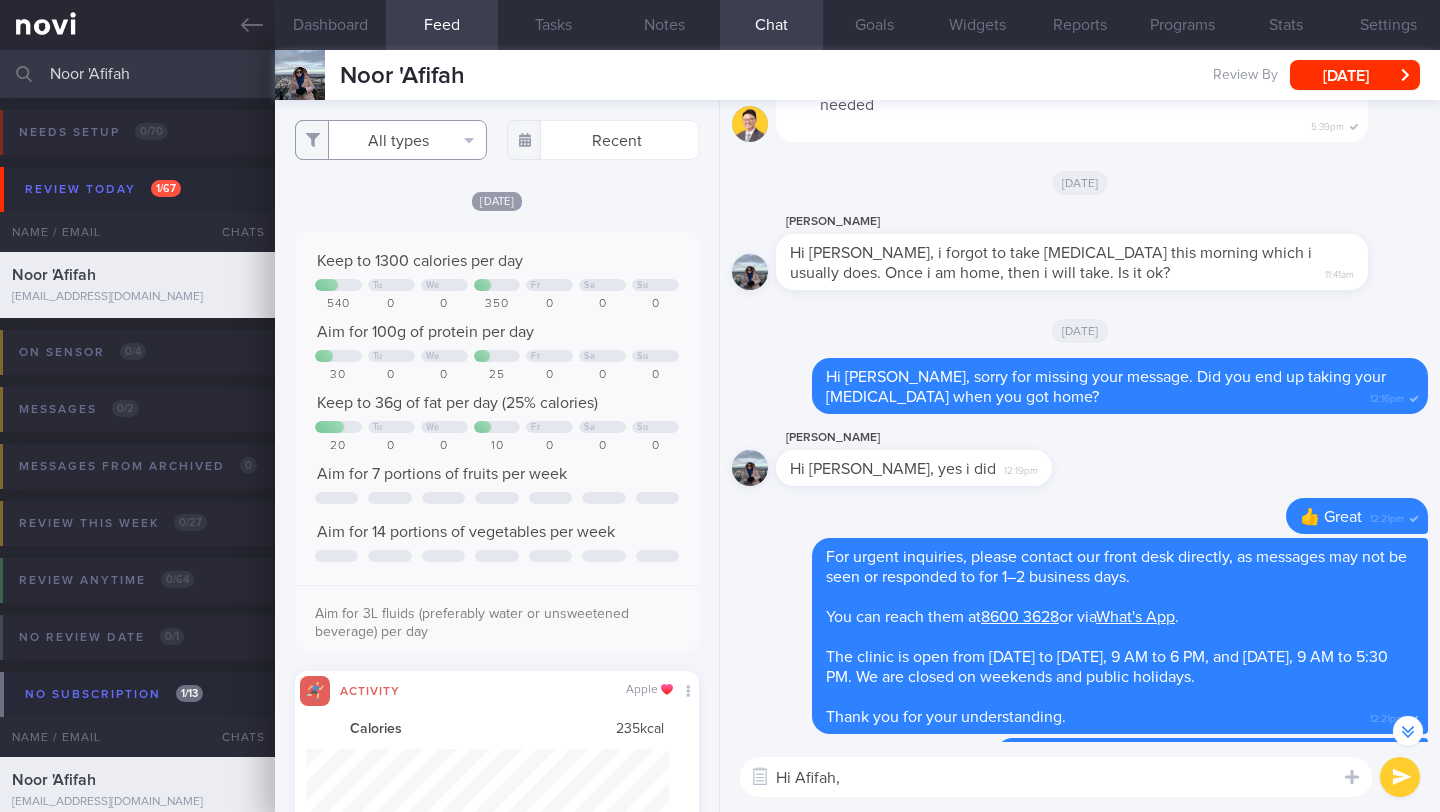 click on "All types" at bounding box center (391, 140) 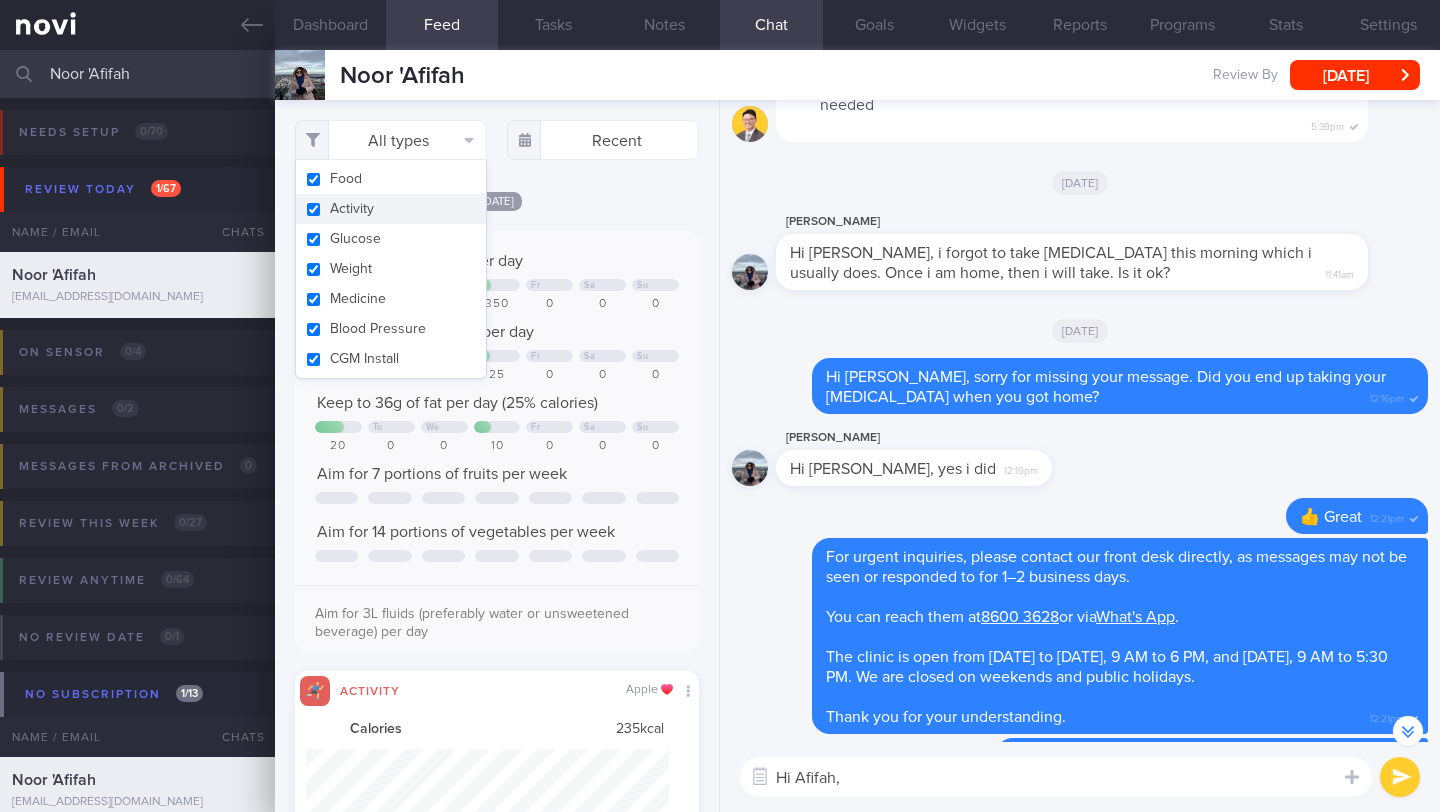 click on "Activity" at bounding box center [391, 209] 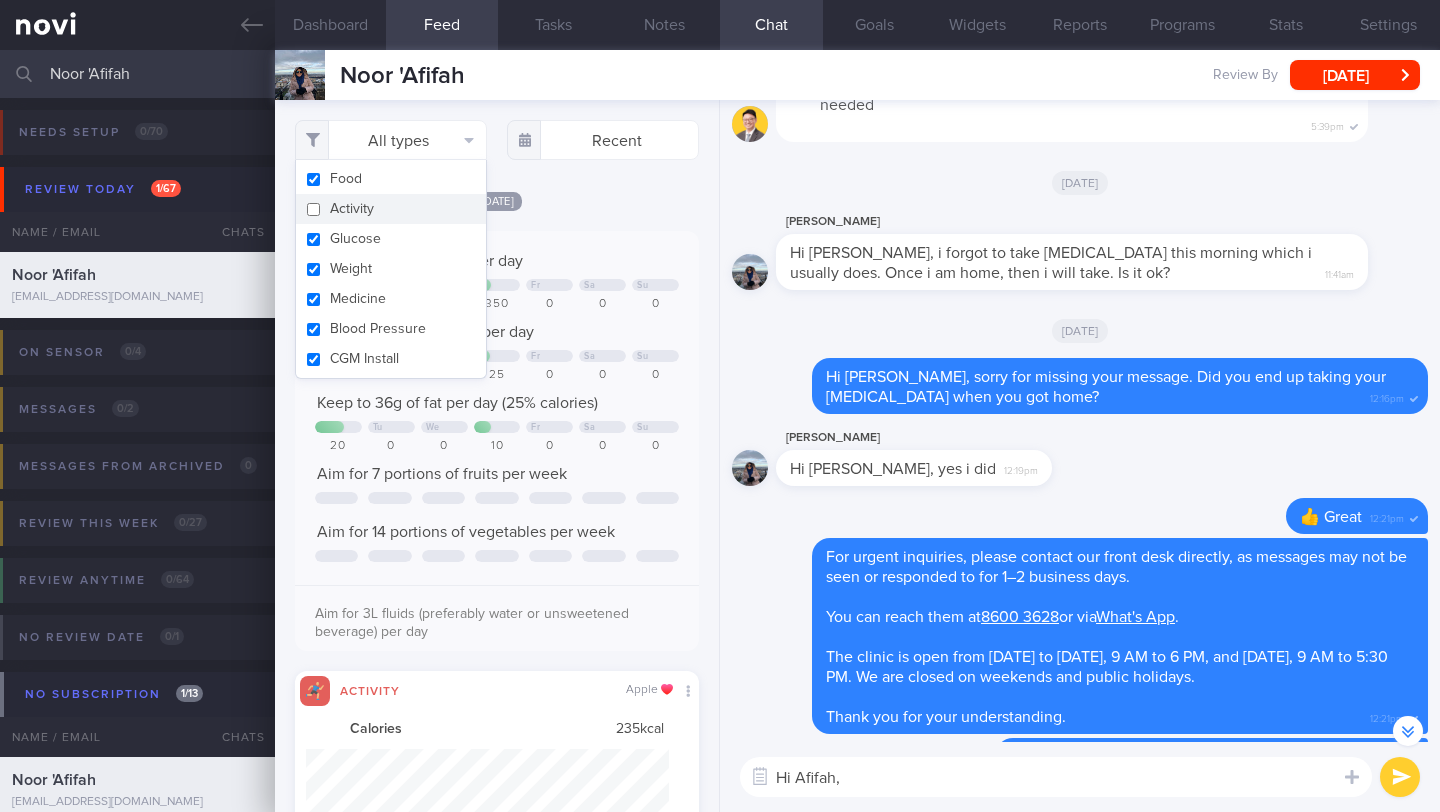 checkbox on "false" 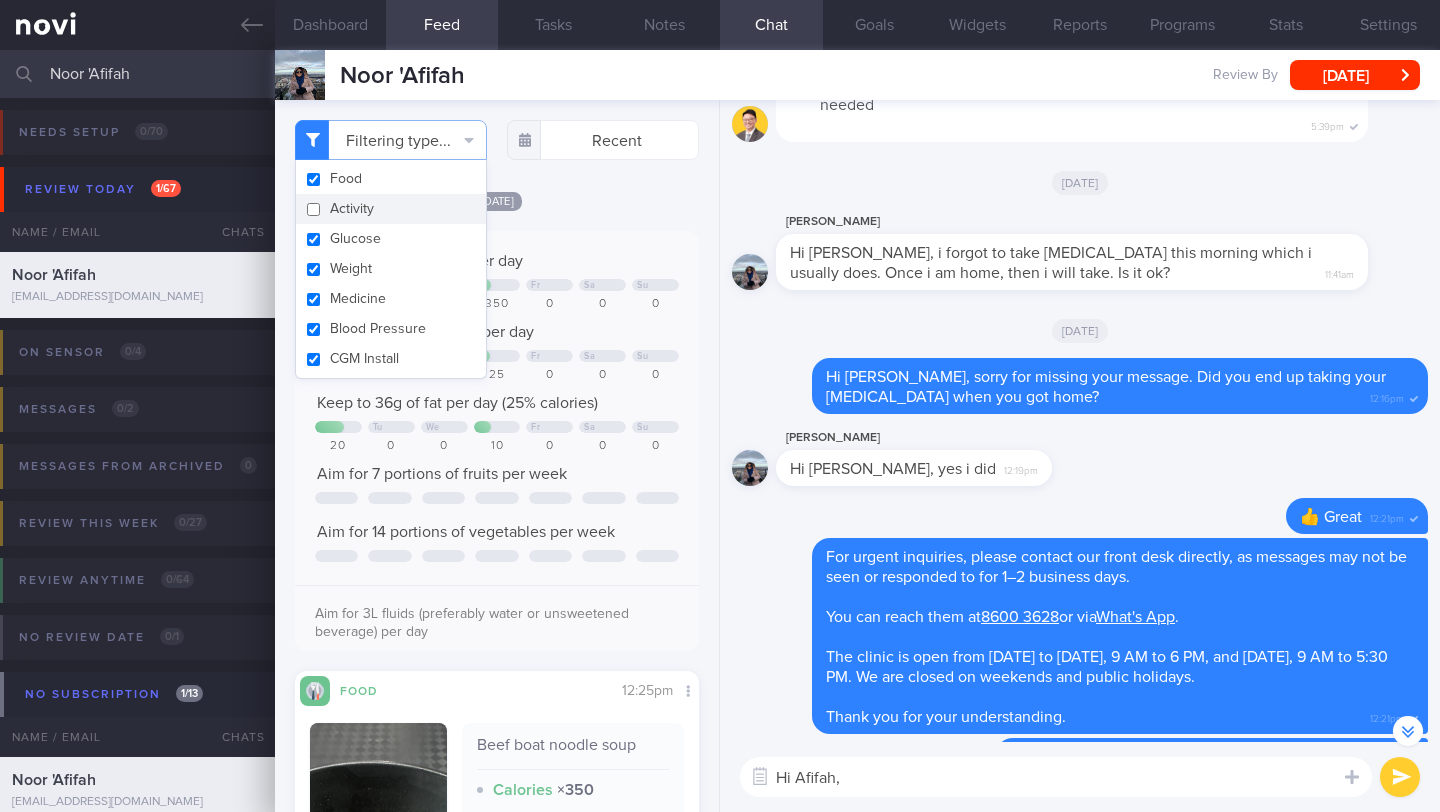 click on "[DATE]" at bounding box center (497, 200) 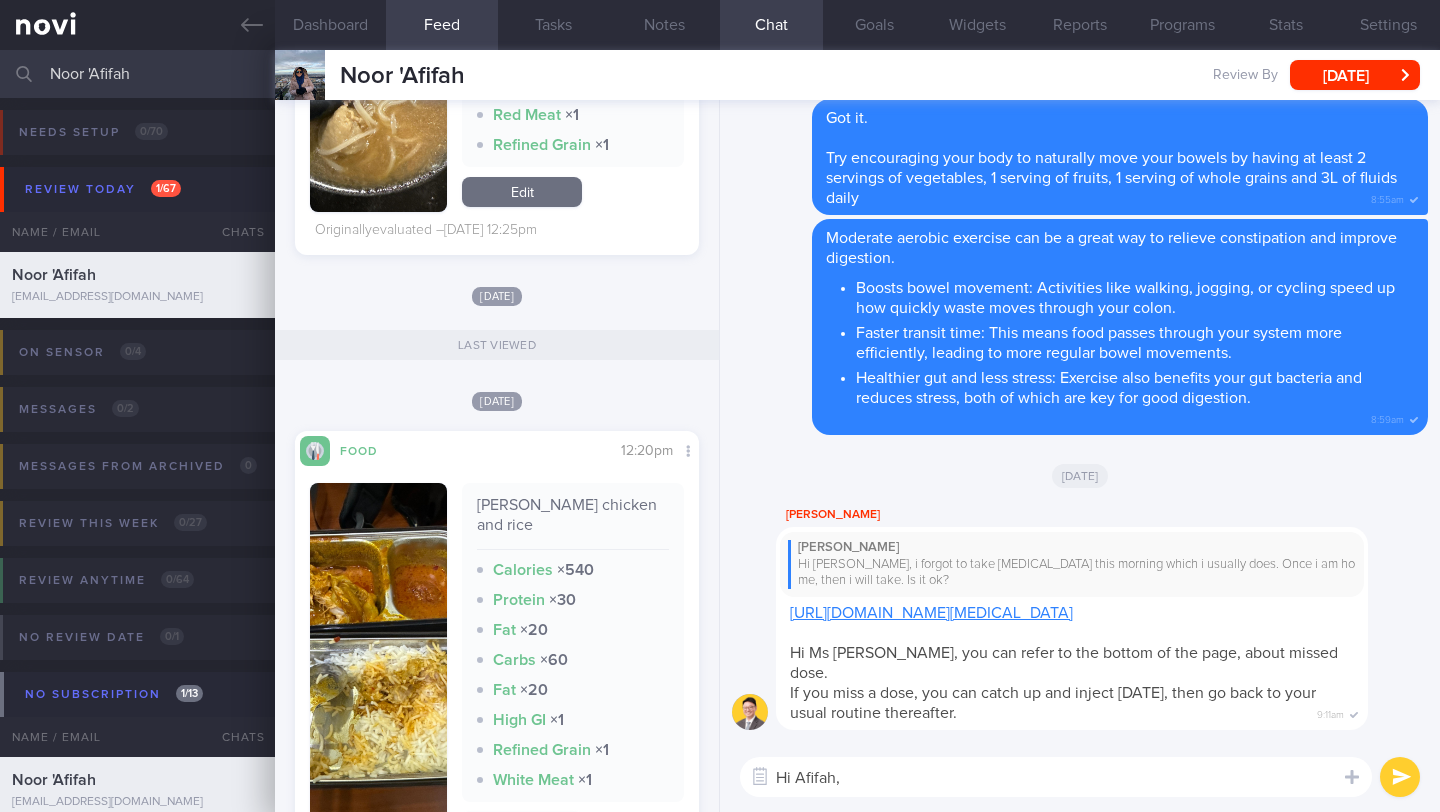 click on "Hi Afifah, Hi [PERSON_NAME],  ​
Hi [PERSON_NAME],  ​" at bounding box center [1080, 777] 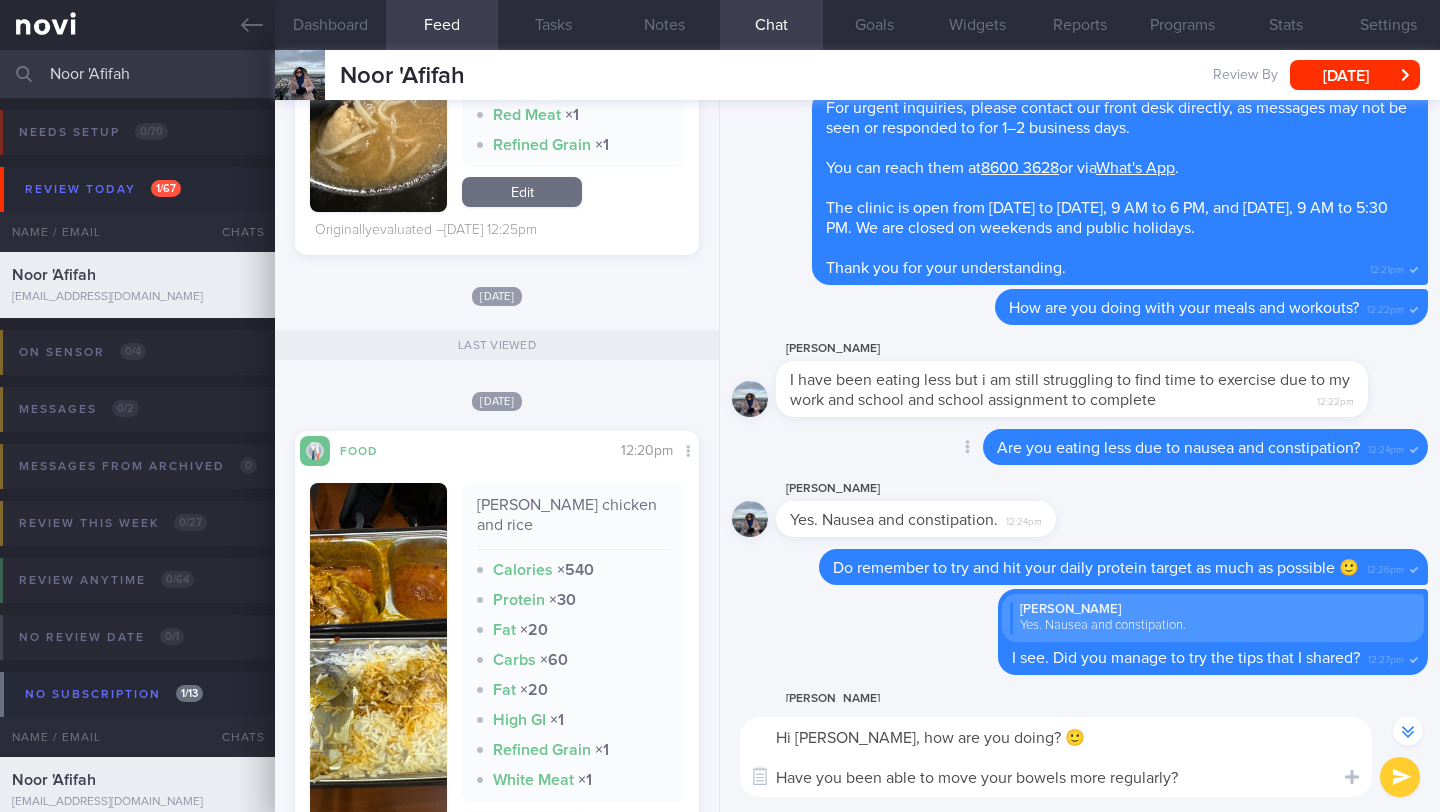 scroll, scrollTop: 0, scrollLeft: 0, axis: both 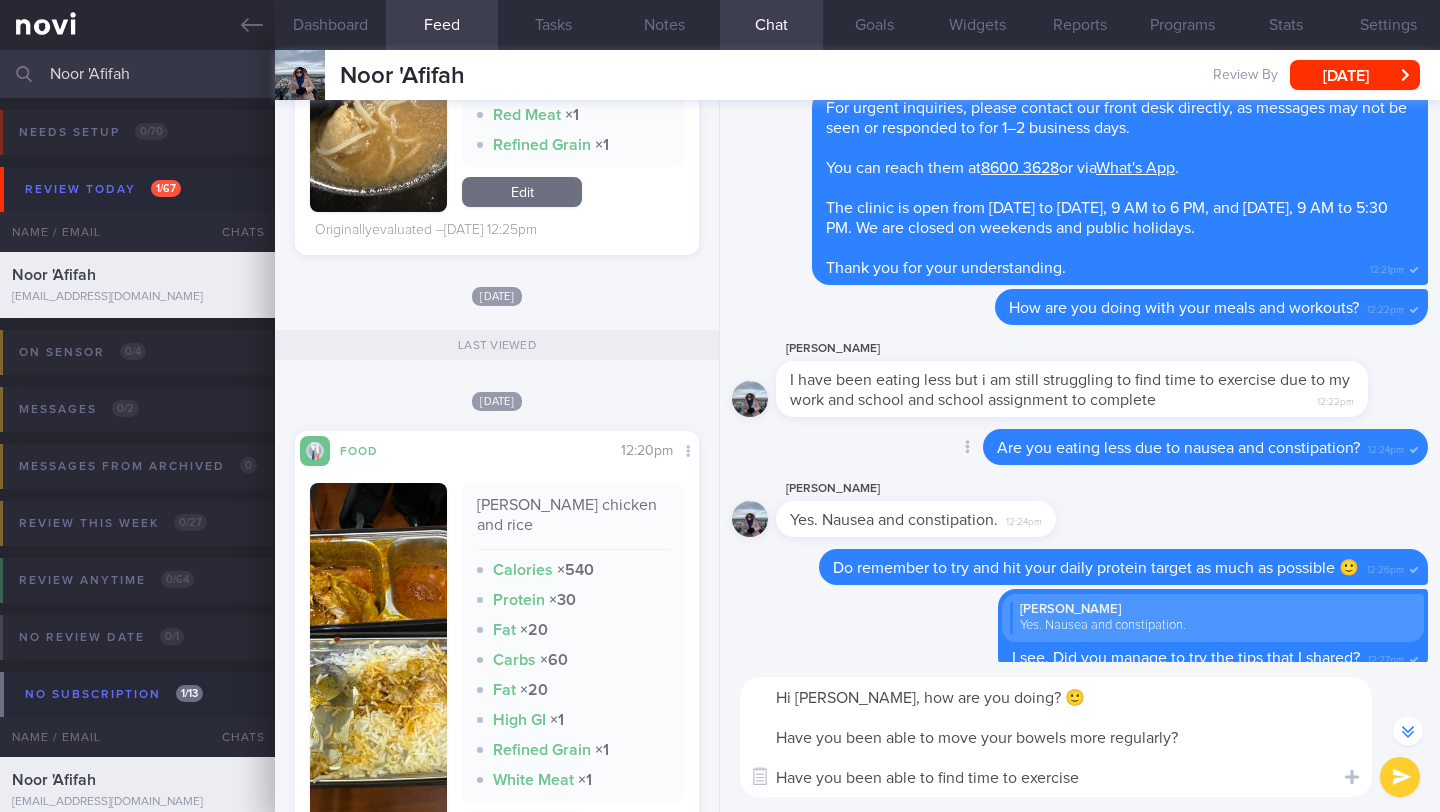 type on "Hi [PERSON_NAME], how are you doing? 🙂
Have you been able to move your bowels more regularly?
Have you been able to find time to exercise?" 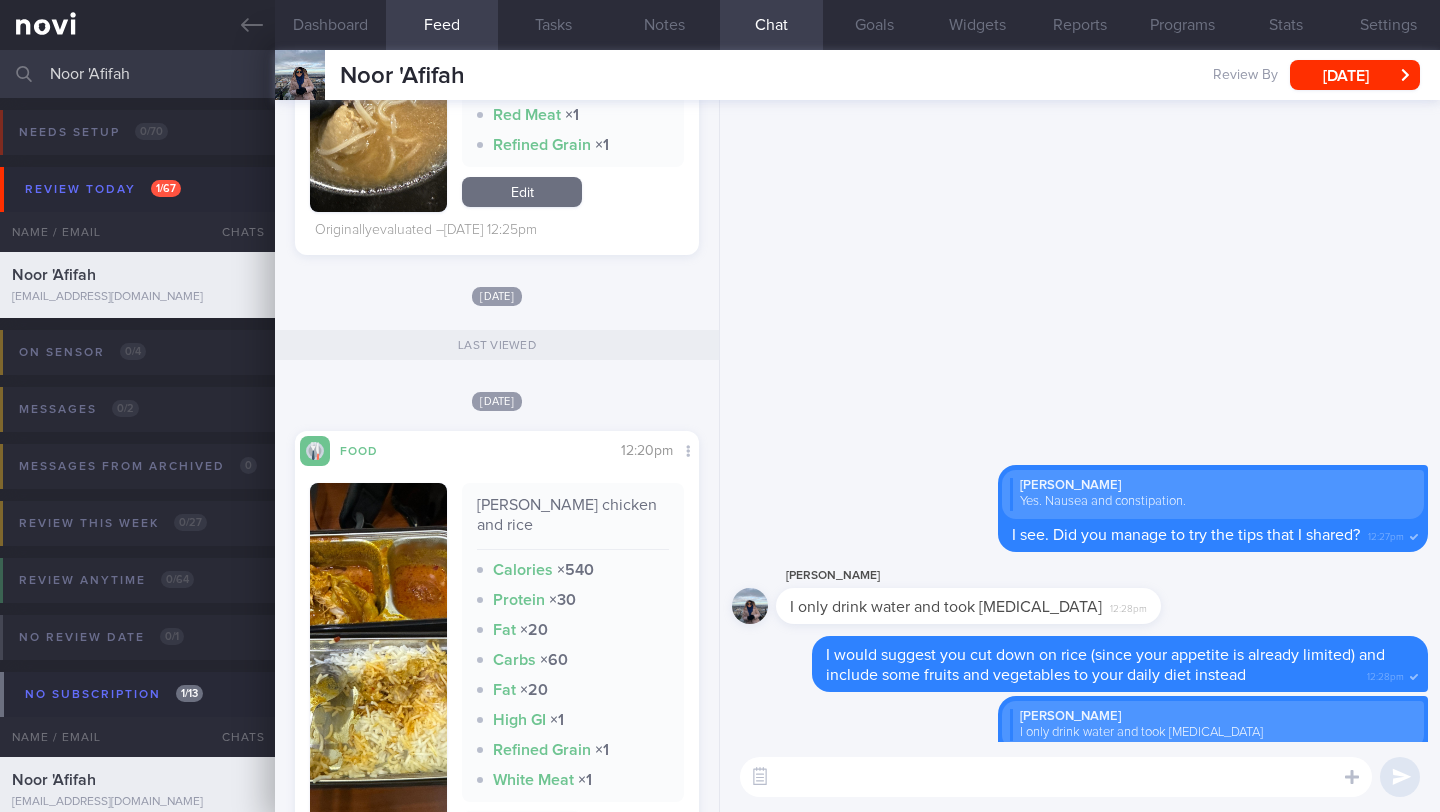 scroll, scrollTop: 0, scrollLeft: 0, axis: both 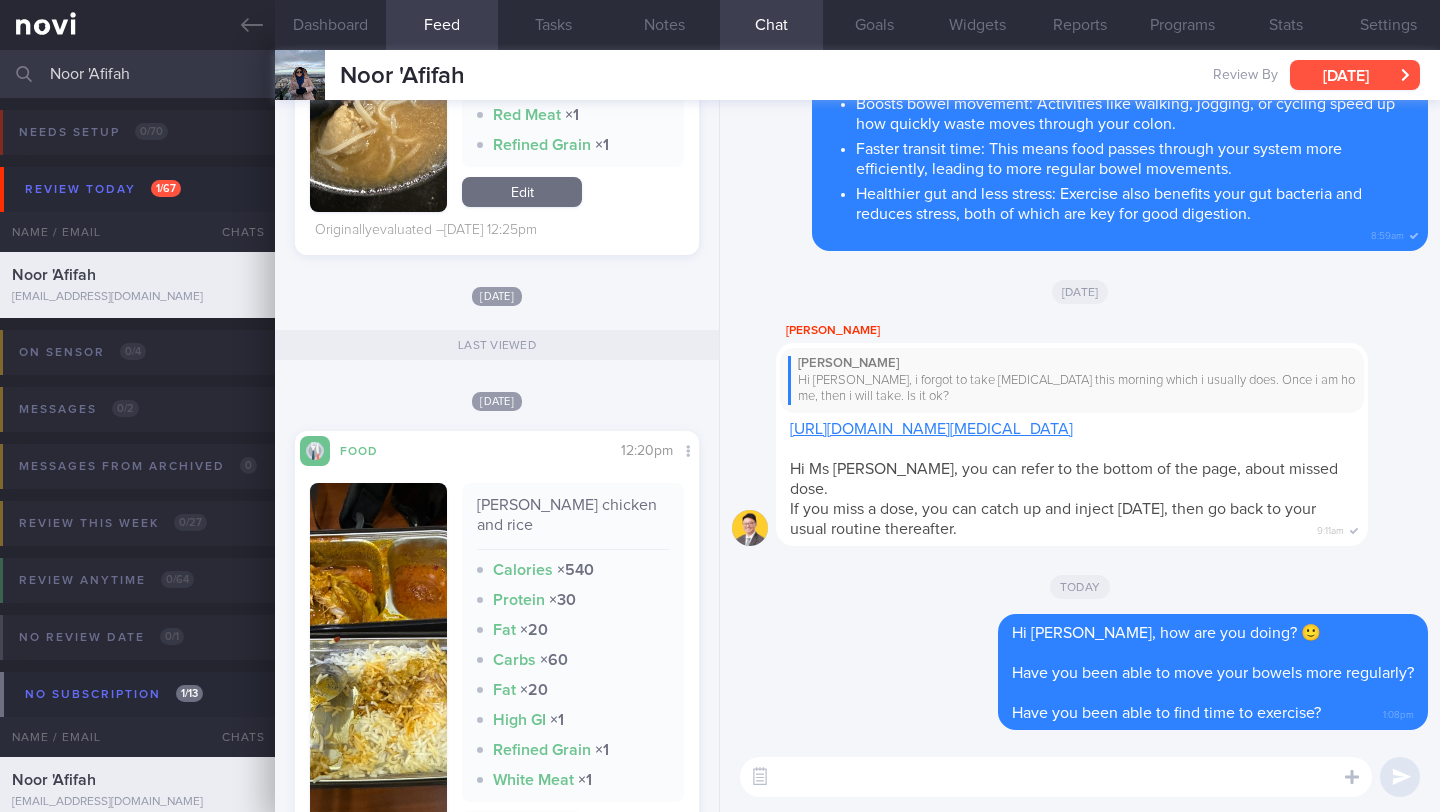 type 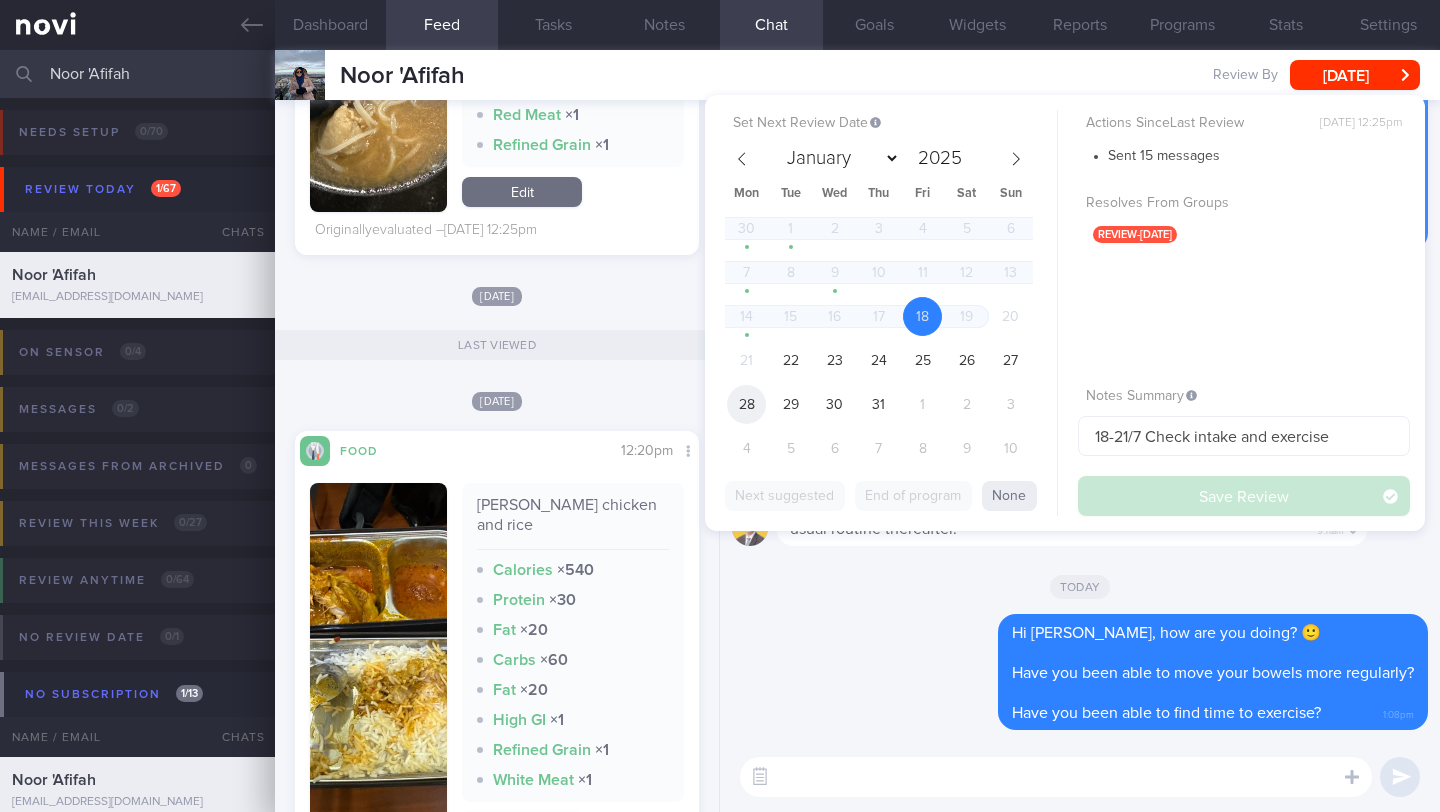 click on "28" at bounding box center [746, 404] 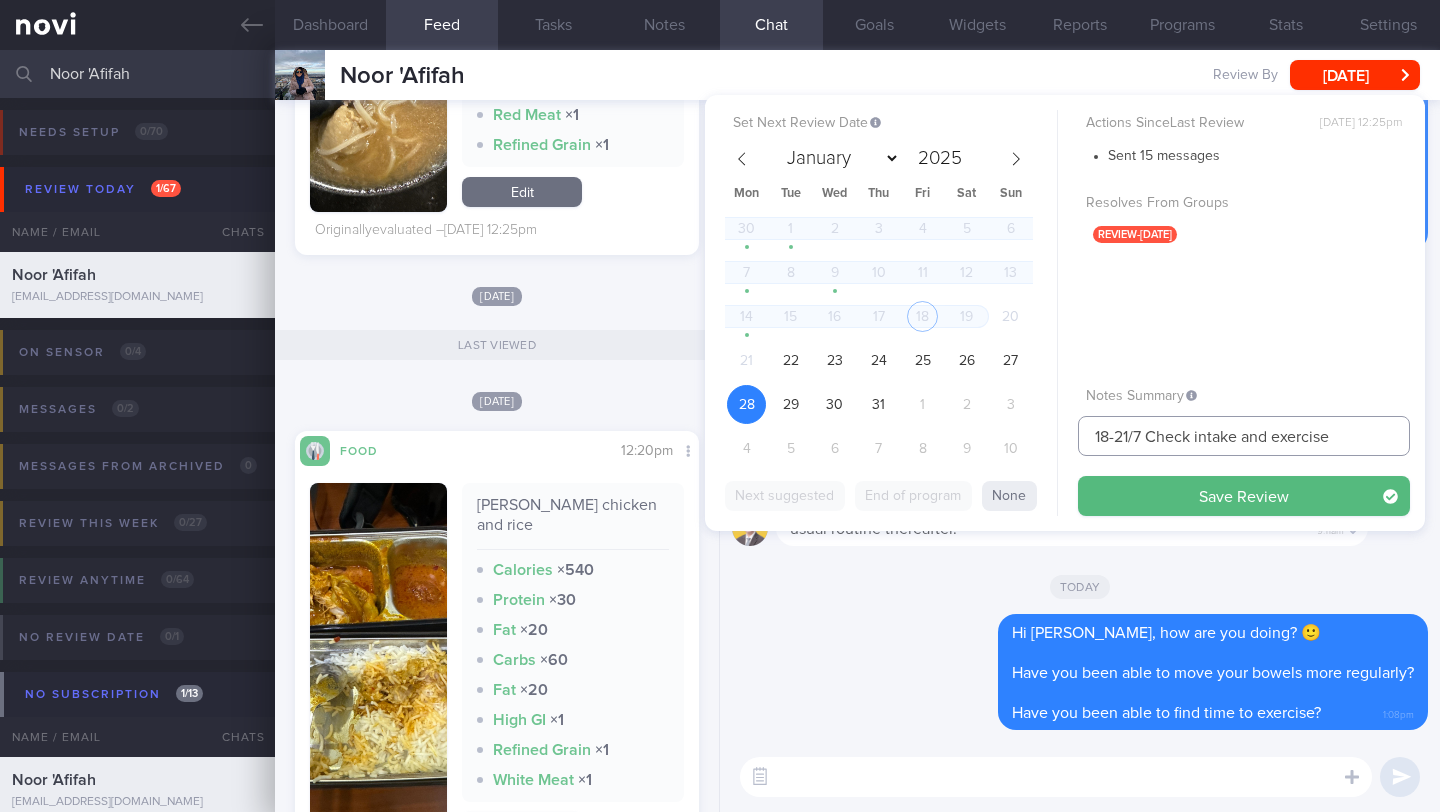 drag, startPoint x: 1130, startPoint y: 435, endPoint x: 1059, endPoint y: 437, distance: 71.02816 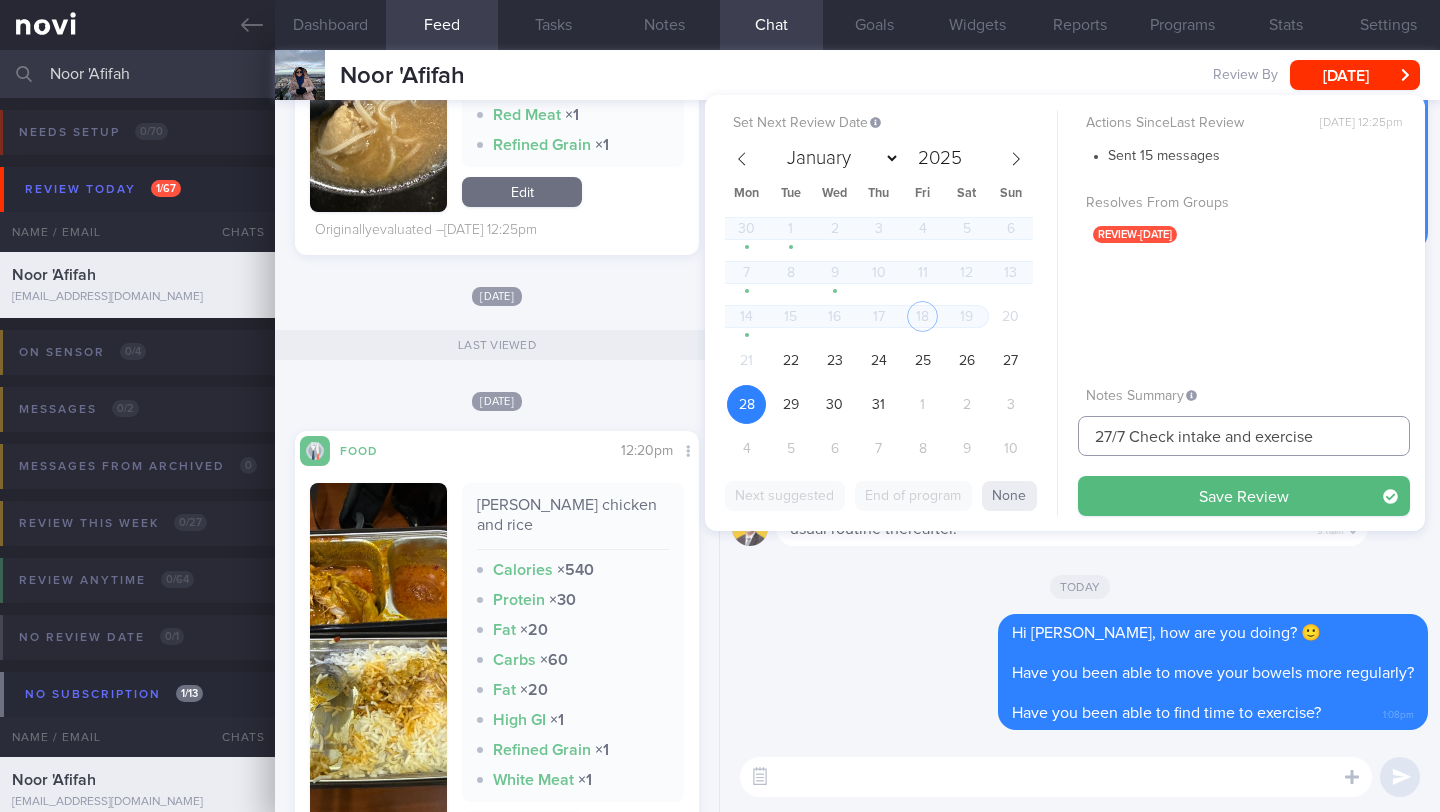 click on "27/7 Check intake and exercise" at bounding box center (1244, 436) 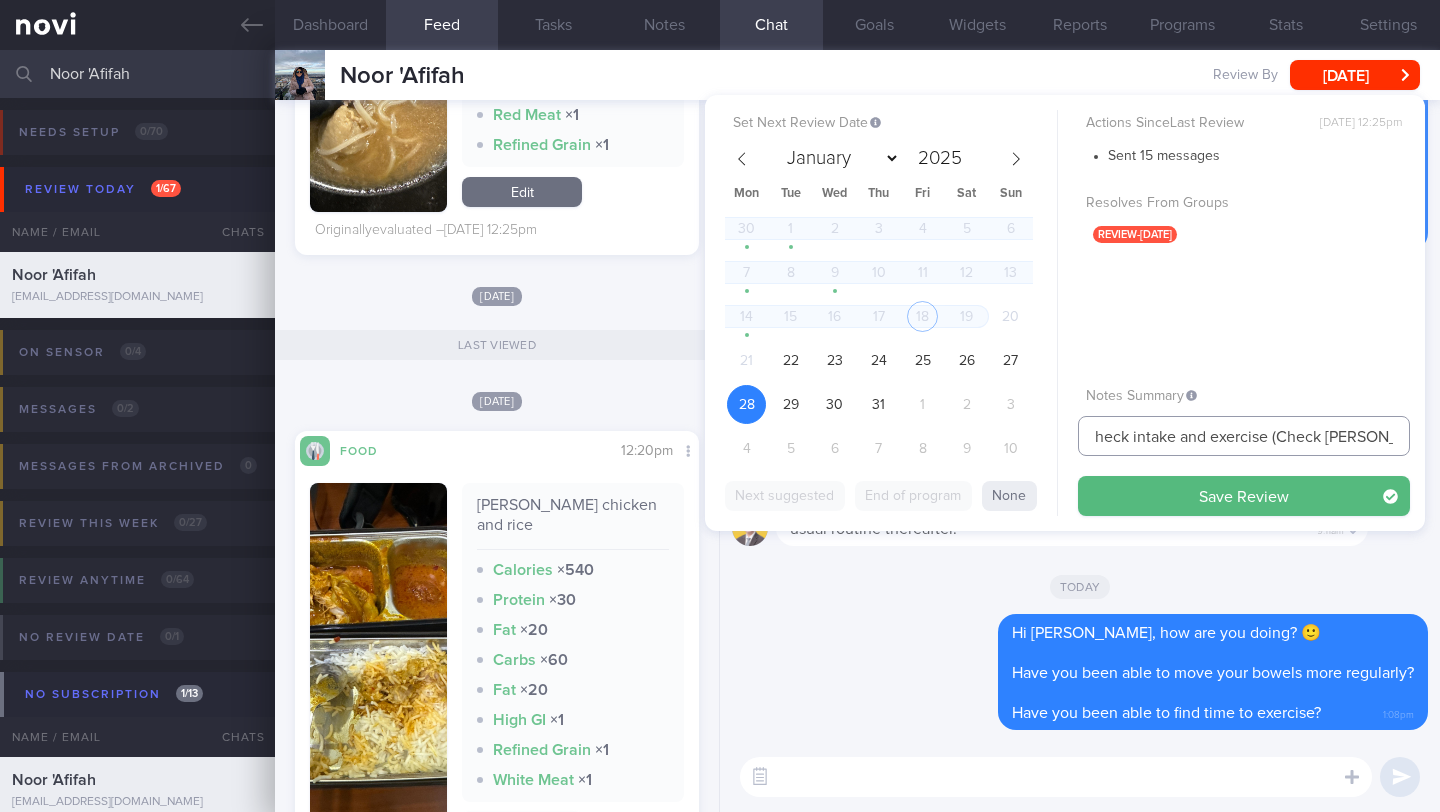 scroll, scrollTop: 0, scrollLeft: 49, axis: horizontal 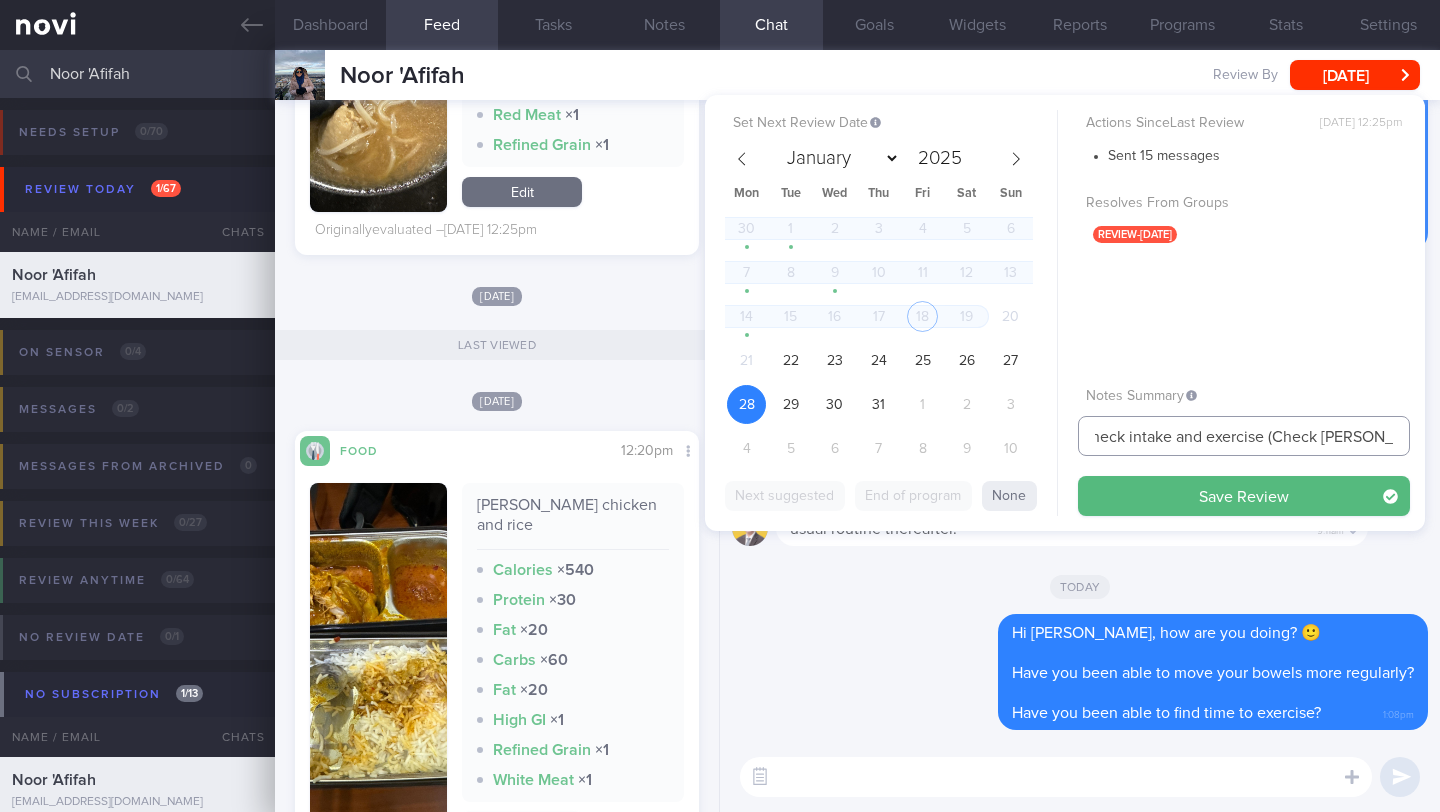 type on "27/7 Check intake and exercise (Check [PERSON_NAME] r/v)" 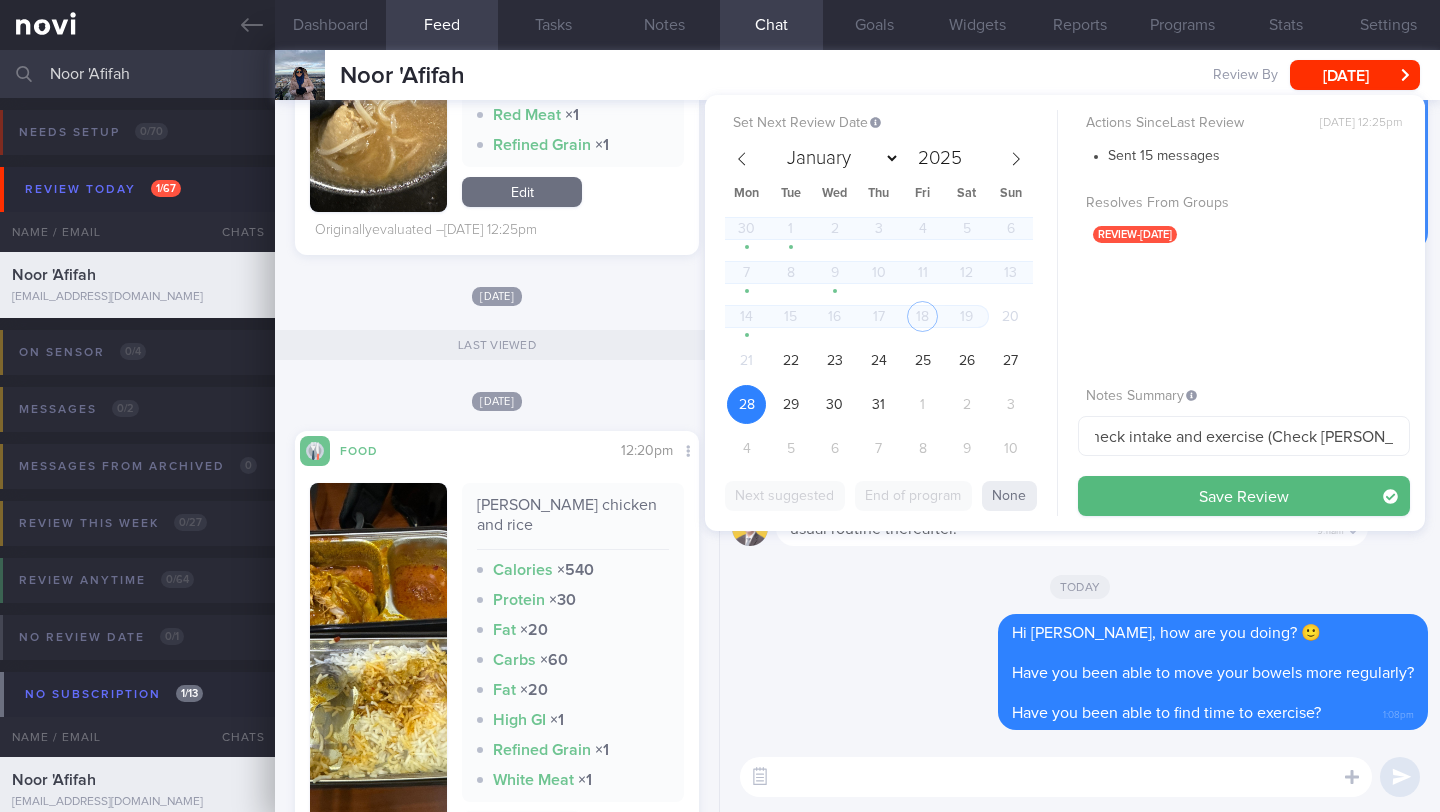 click on "Save Review" at bounding box center (1244, 496) 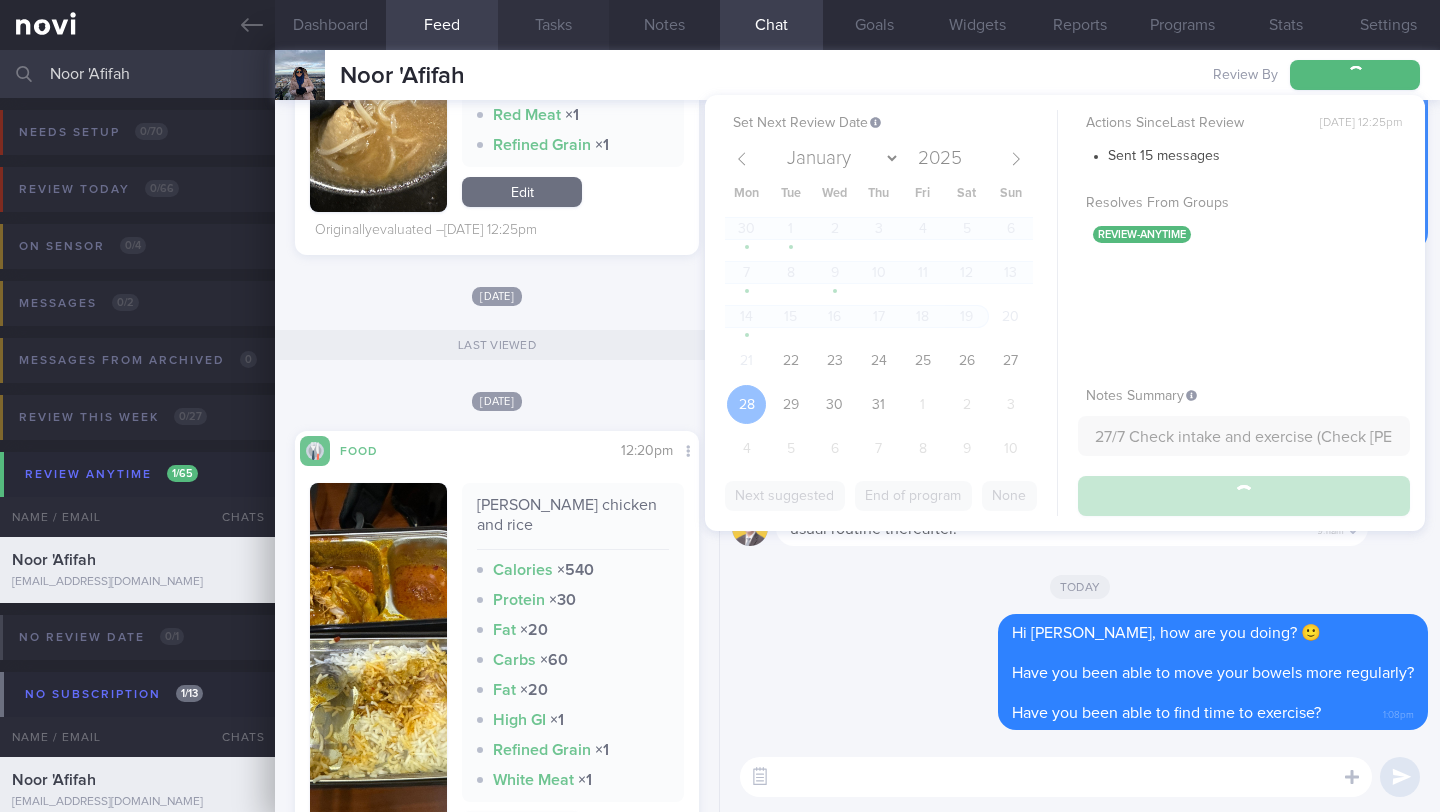 type on "27/7 Check intake and exercise (Check [PERSON_NAME] r/v)" 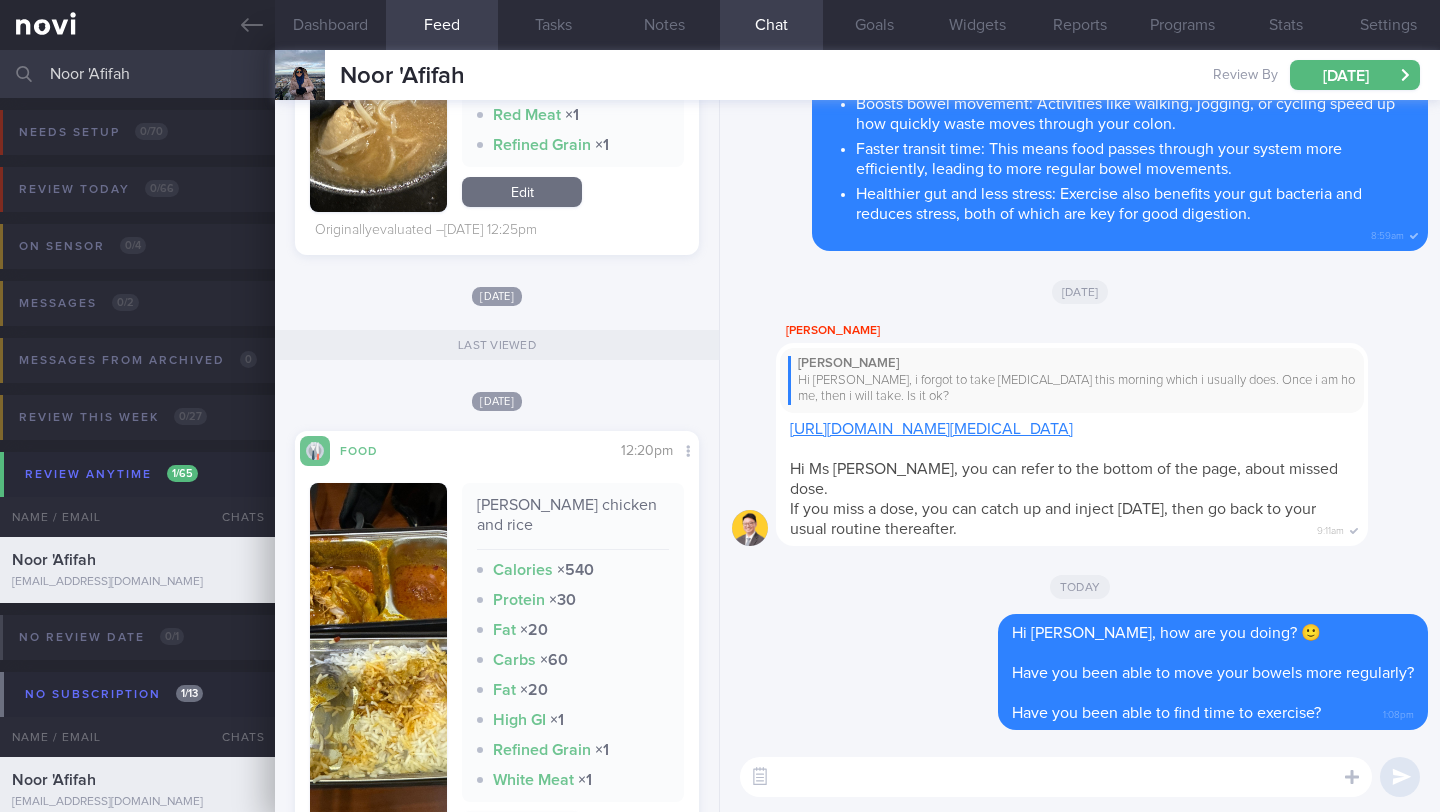 click on "Noor 'Afifah" at bounding box center (720, 74) 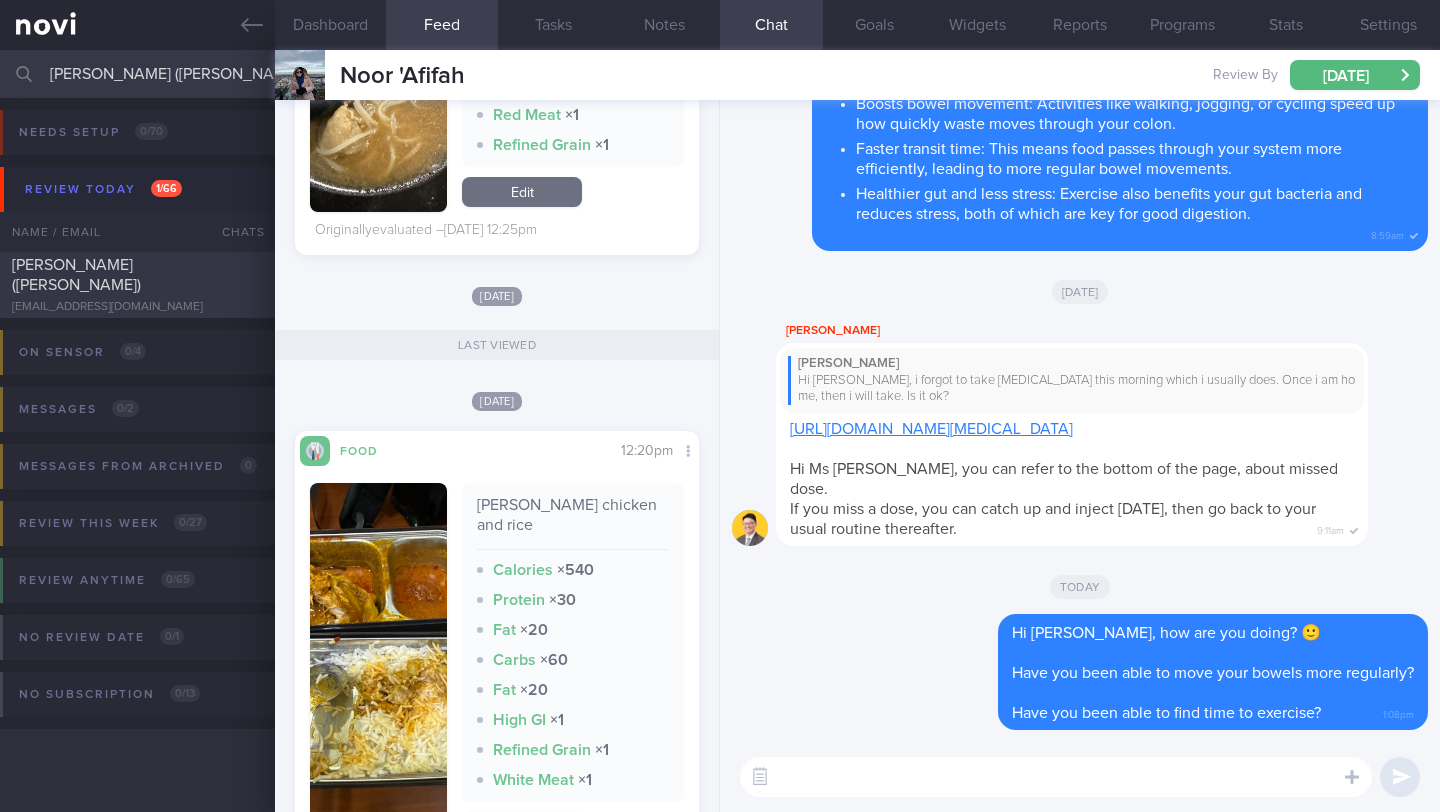 type on "[PERSON_NAME] ([PERSON_NAME])" 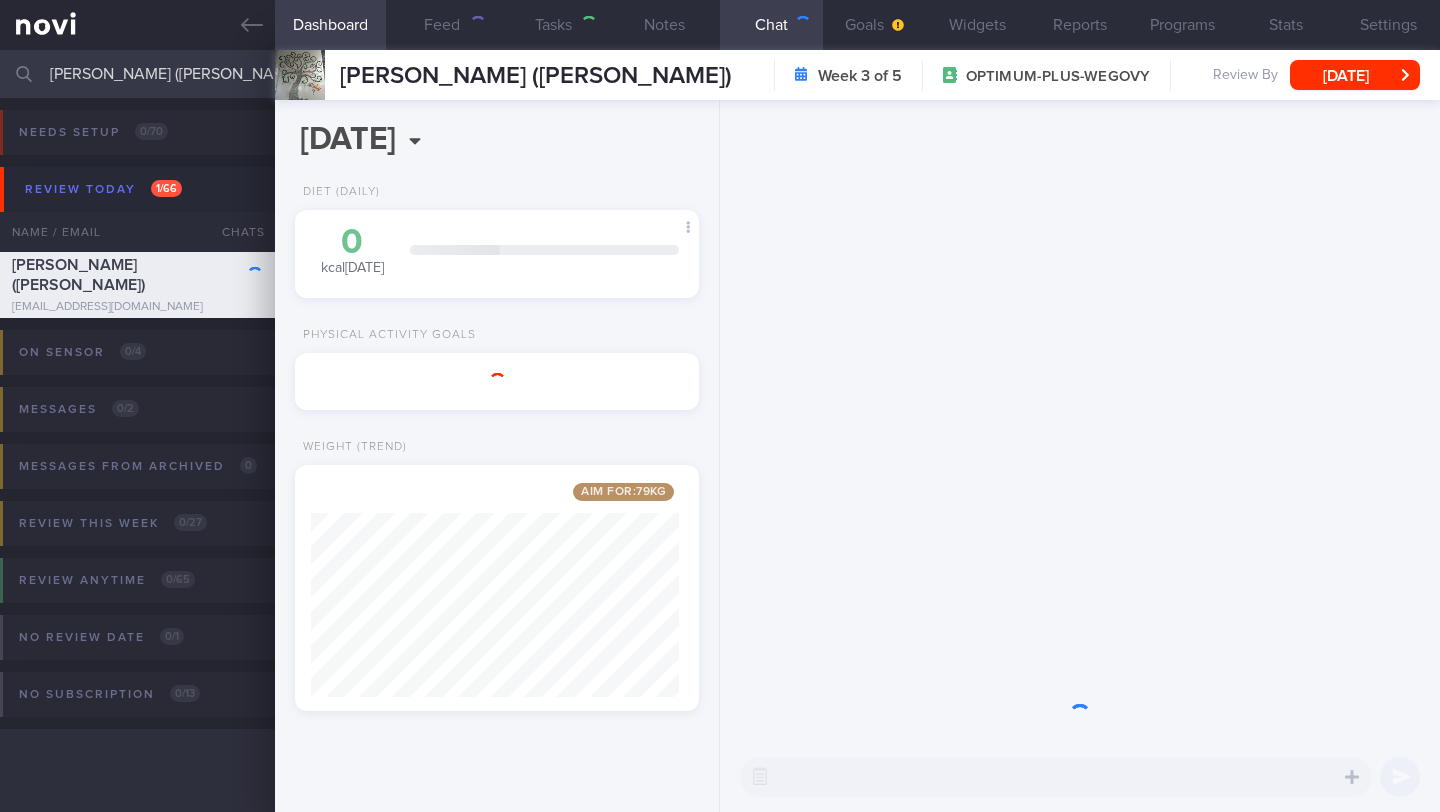 scroll, scrollTop: 0, scrollLeft: 0, axis: both 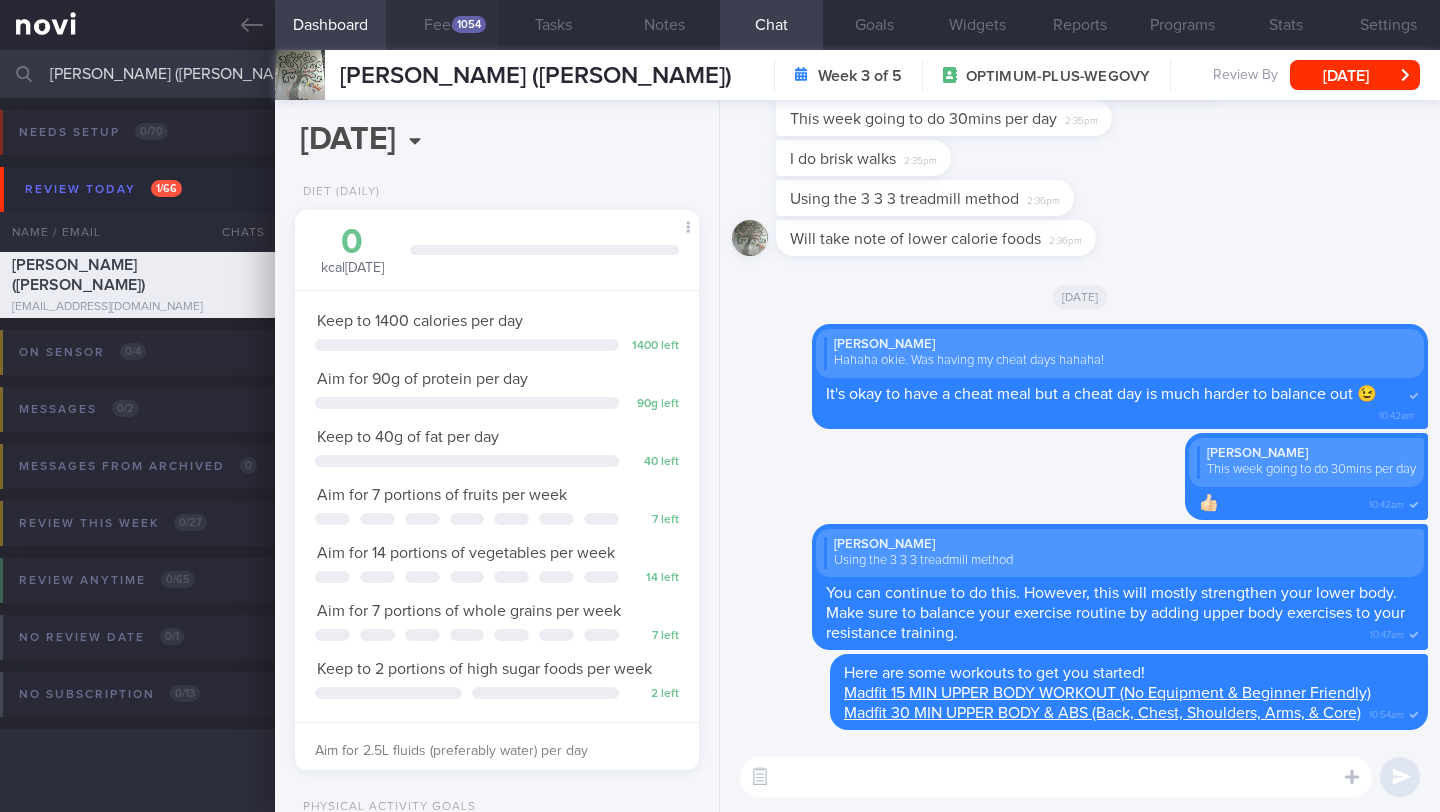 click on "Feed
1054" at bounding box center (441, 25) 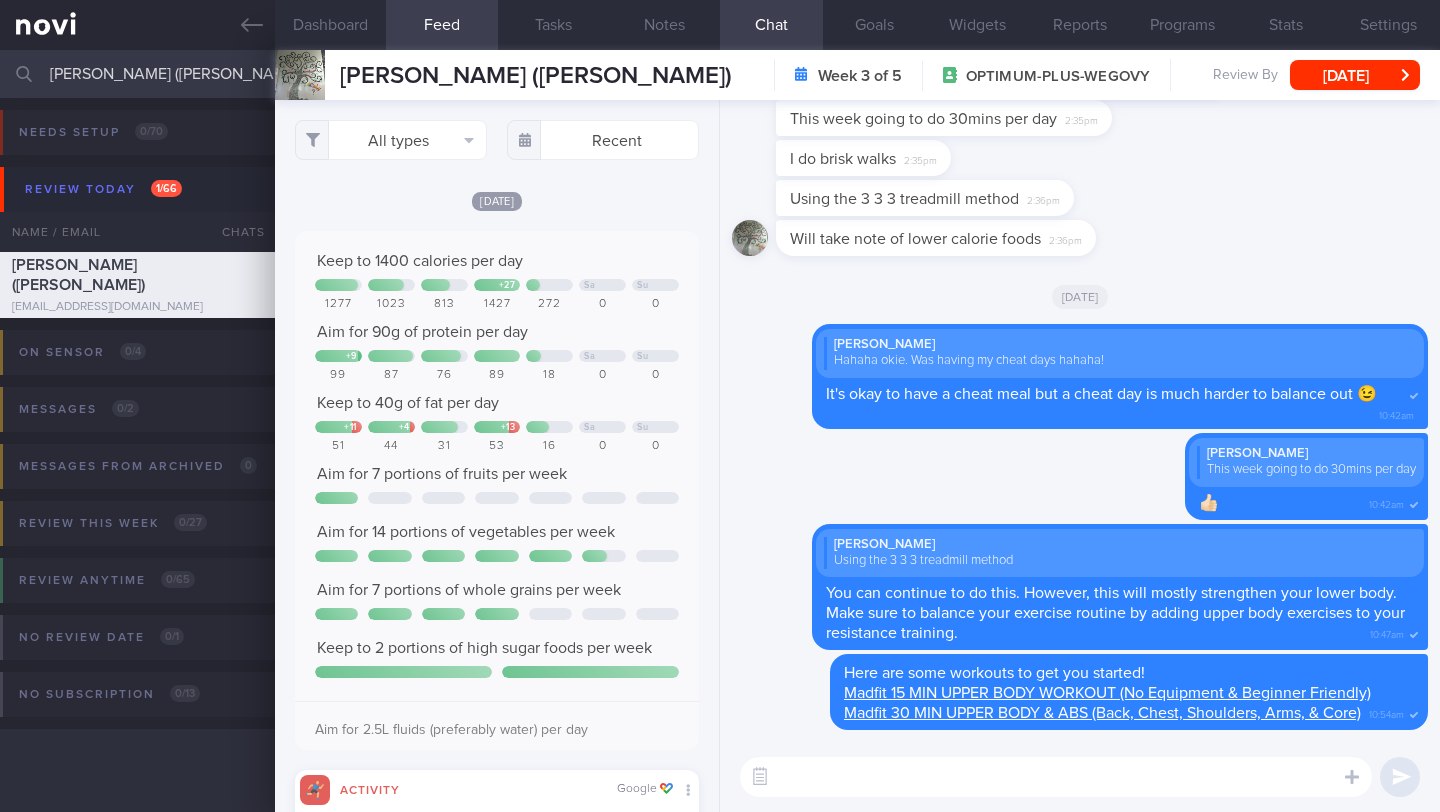 scroll, scrollTop: 999910, scrollLeft: 999637, axis: both 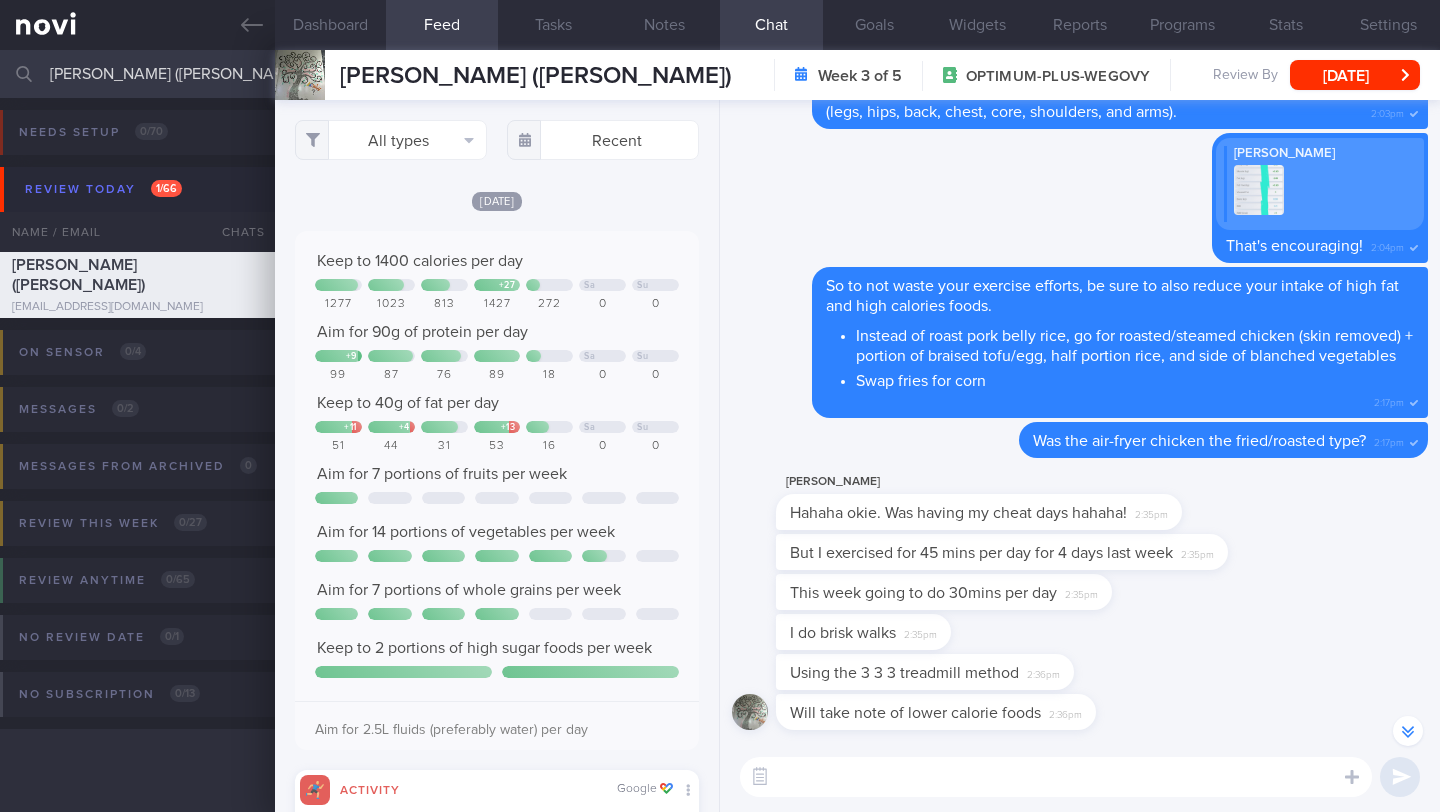 click at bounding box center (1056, 777) 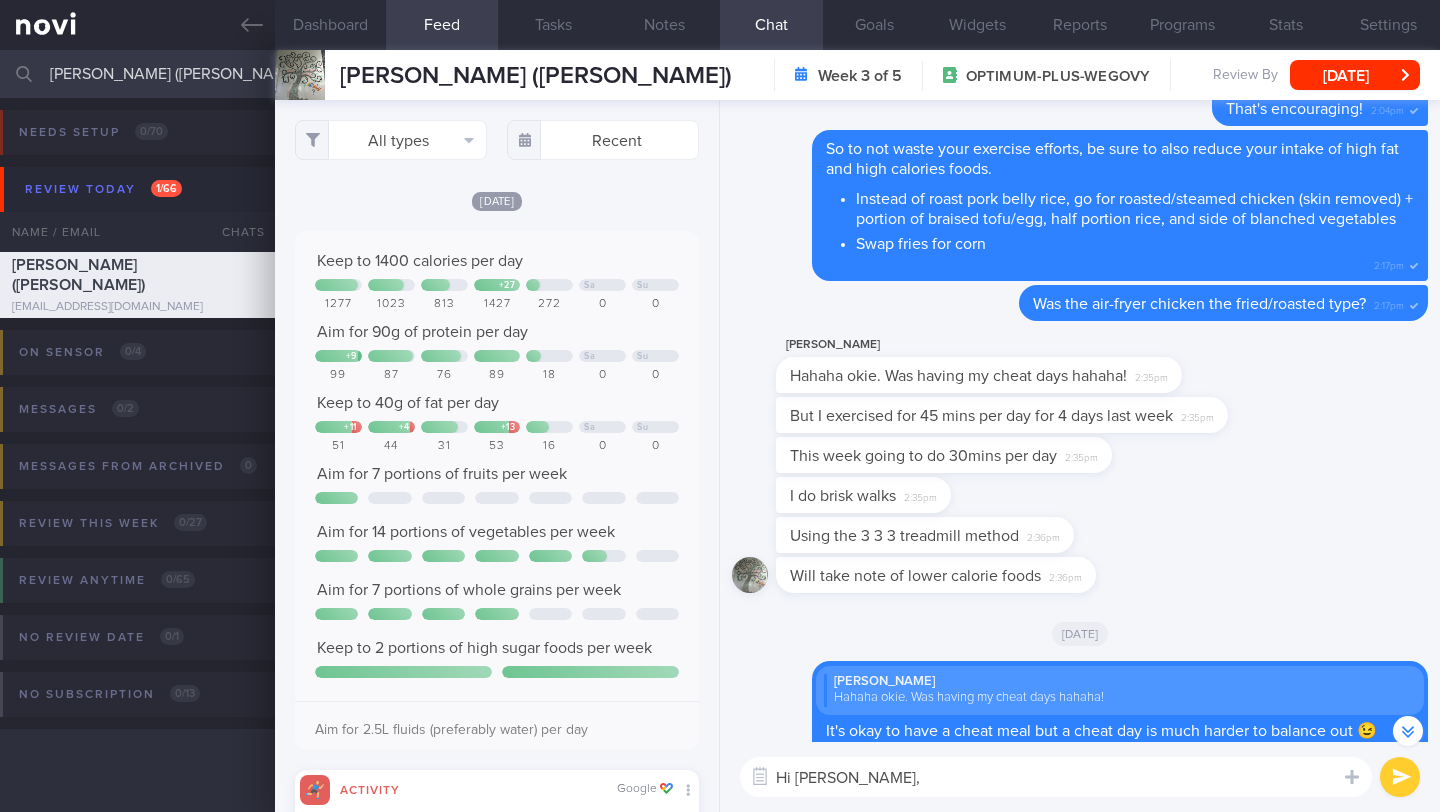 scroll, scrollTop: -69, scrollLeft: 0, axis: vertical 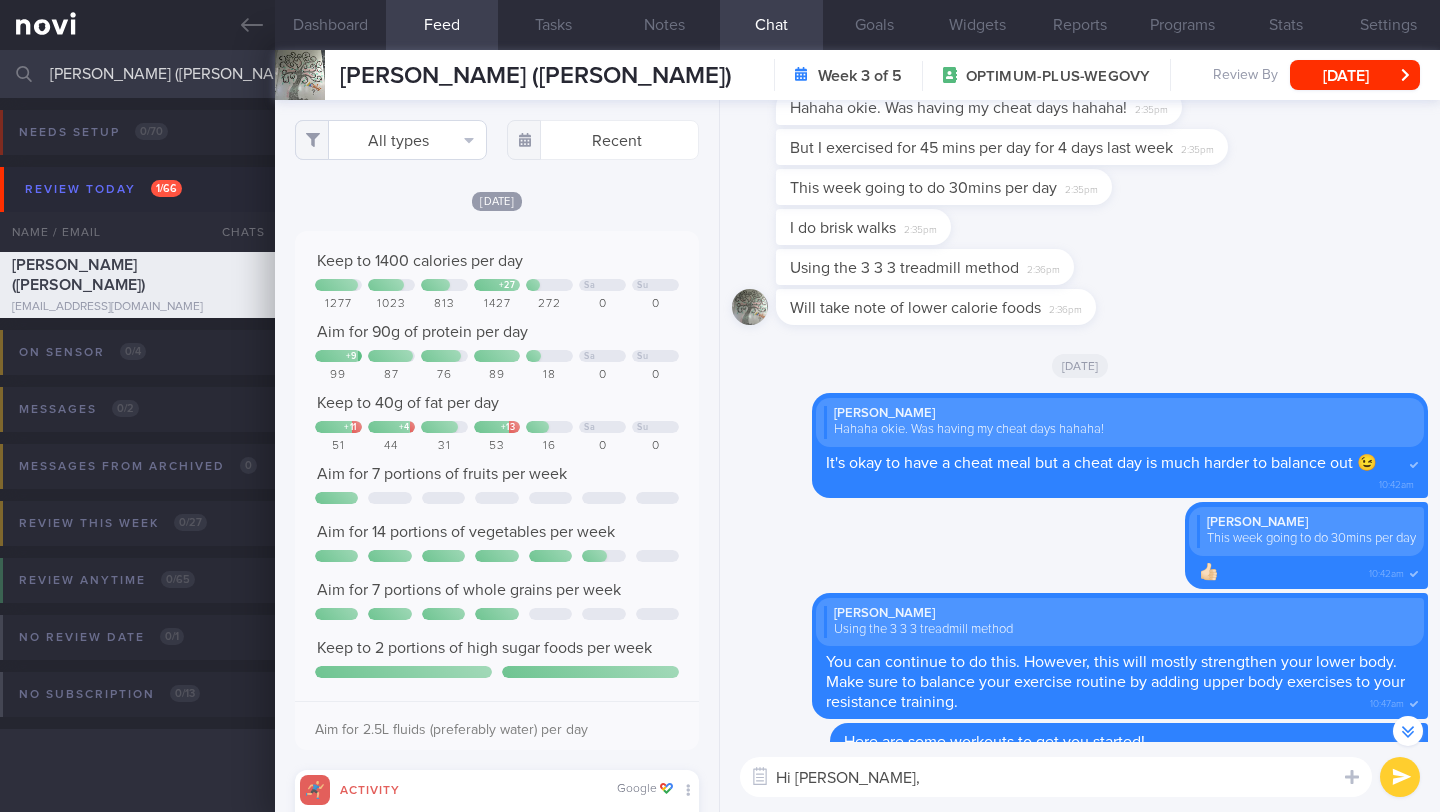 type on "Hi [PERSON_NAME]," 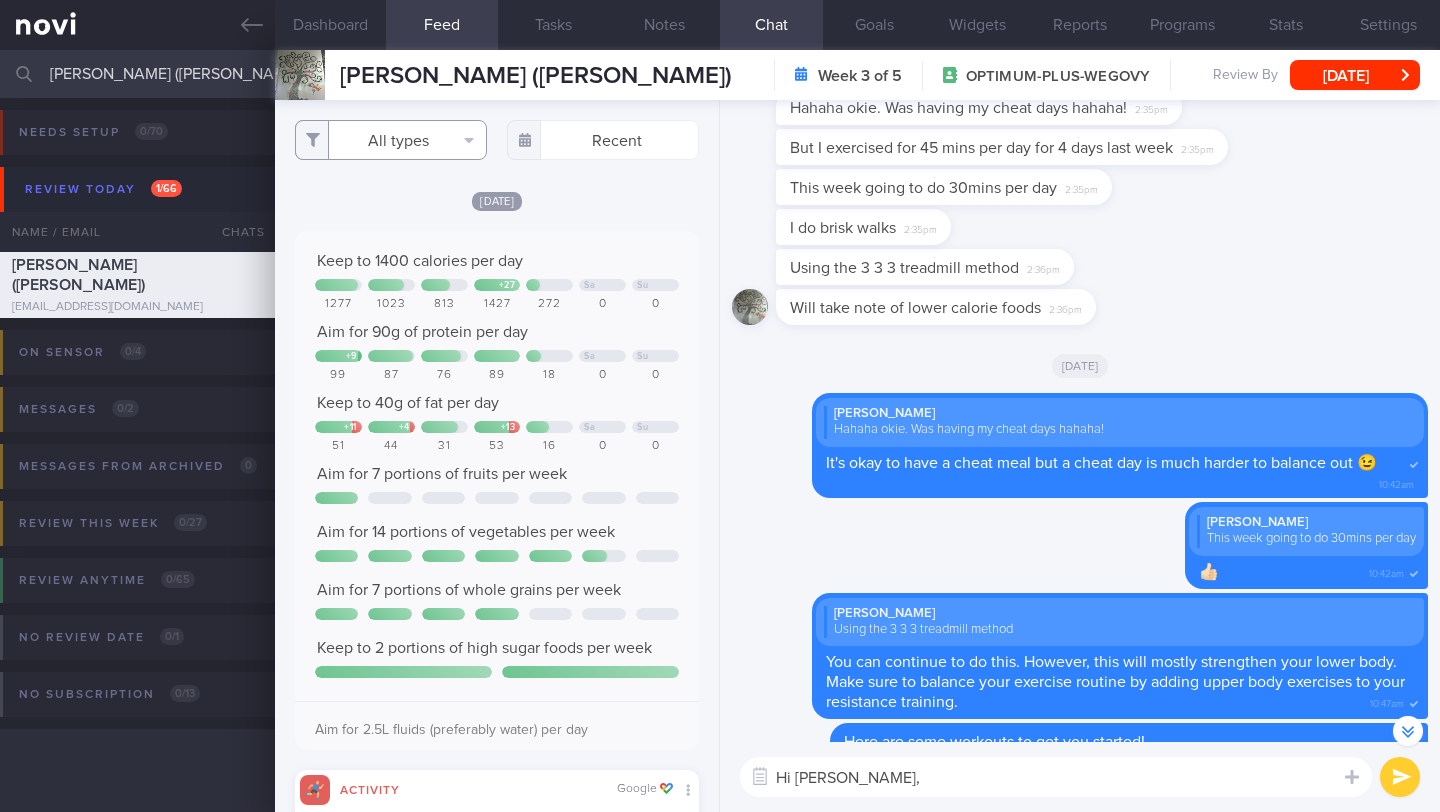 click on "All types" at bounding box center (391, 140) 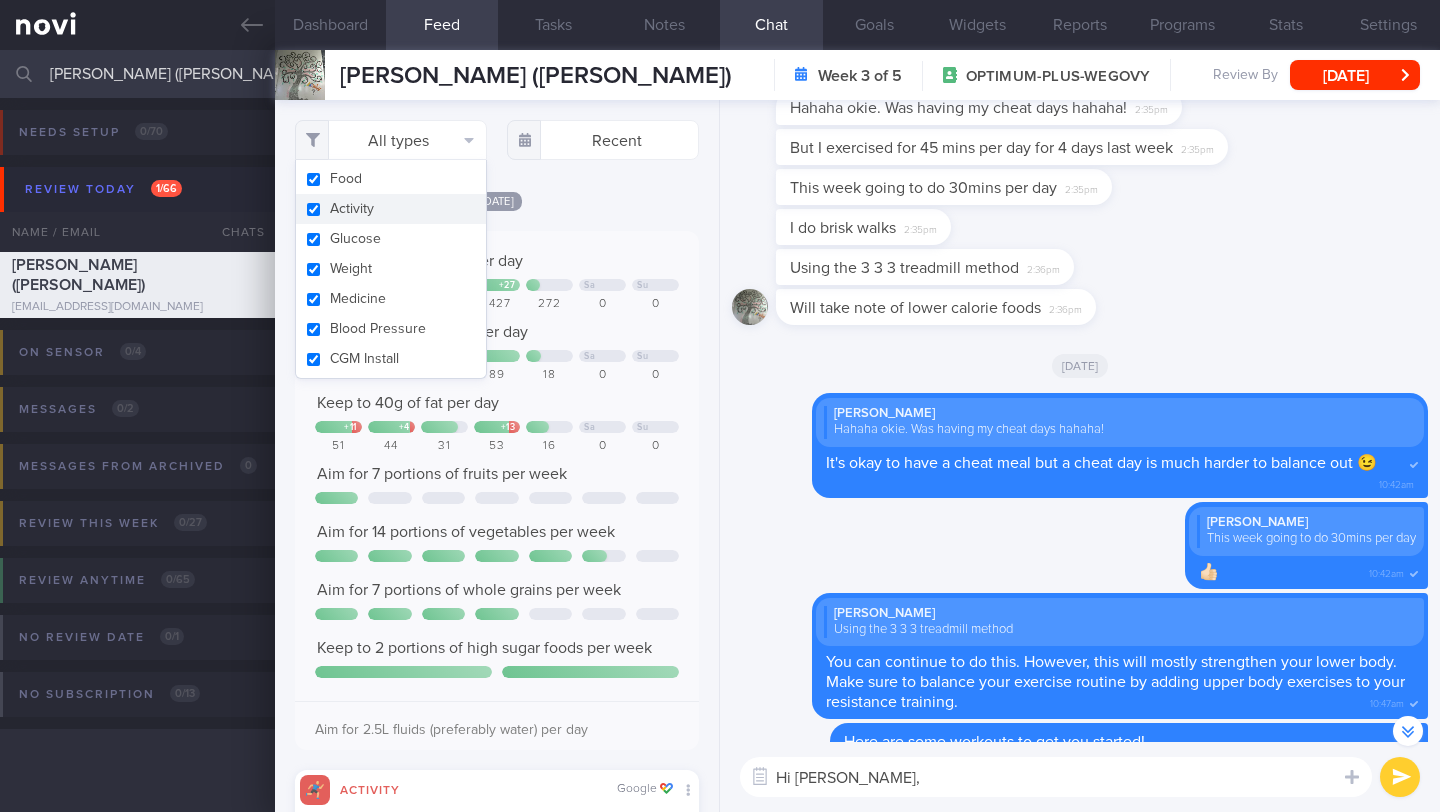 click on "Activity" at bounding box center (391, 209) 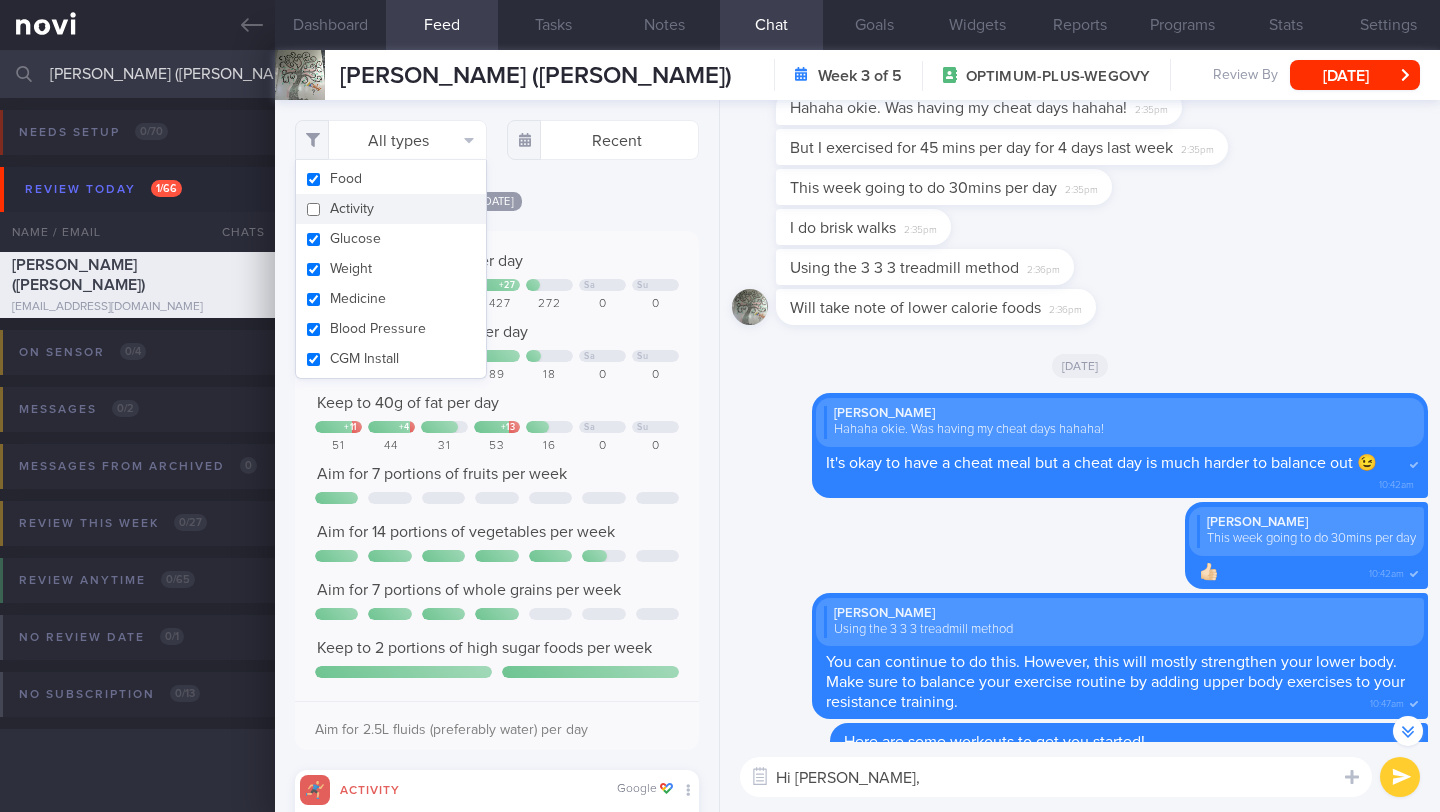 checkbox on "false" 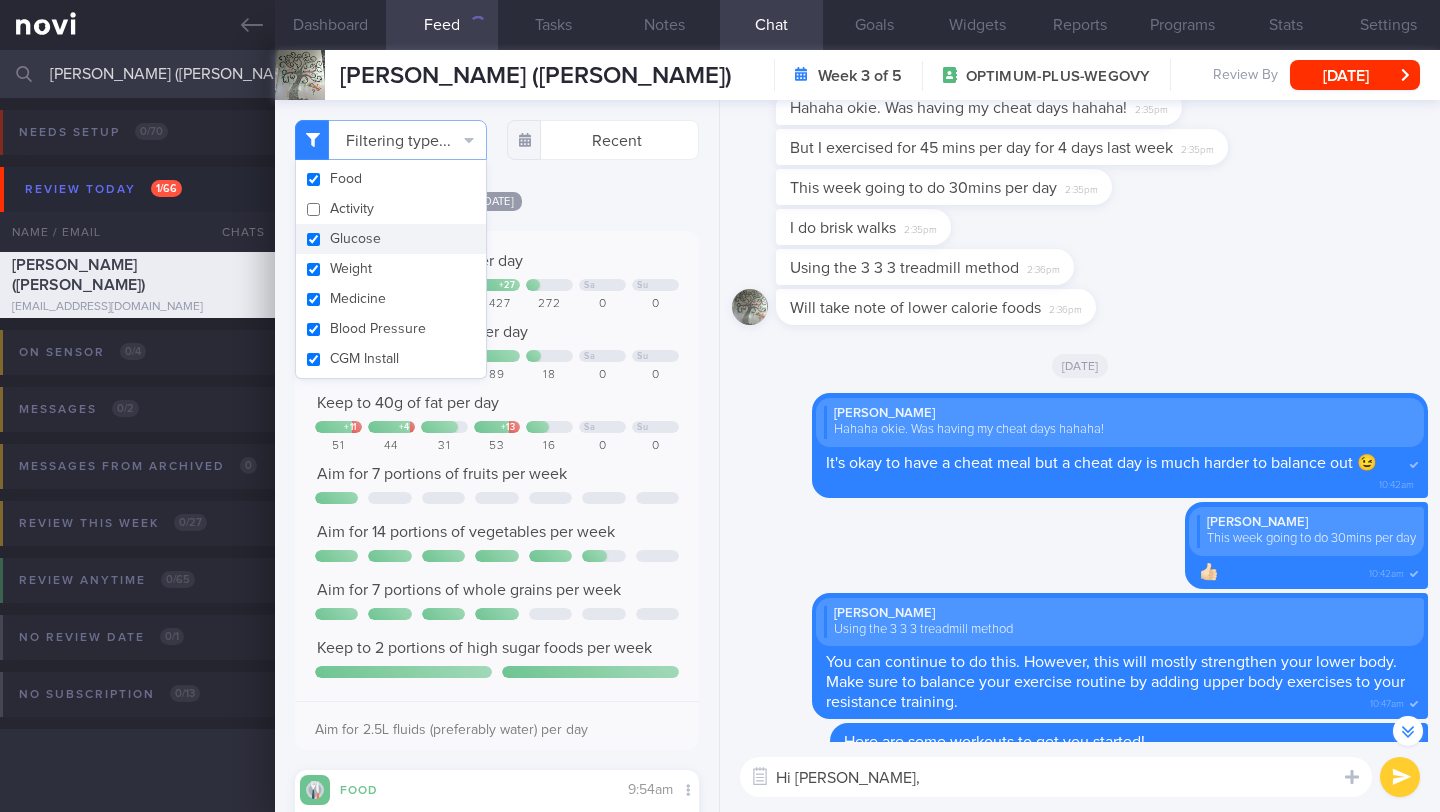 click on "[DATE]
Keep to 1400 calories per day
+ 27
Sa
Su
1277
1023
813
1427
272
0
0
Aim for 90g of protein per day
+ 9" 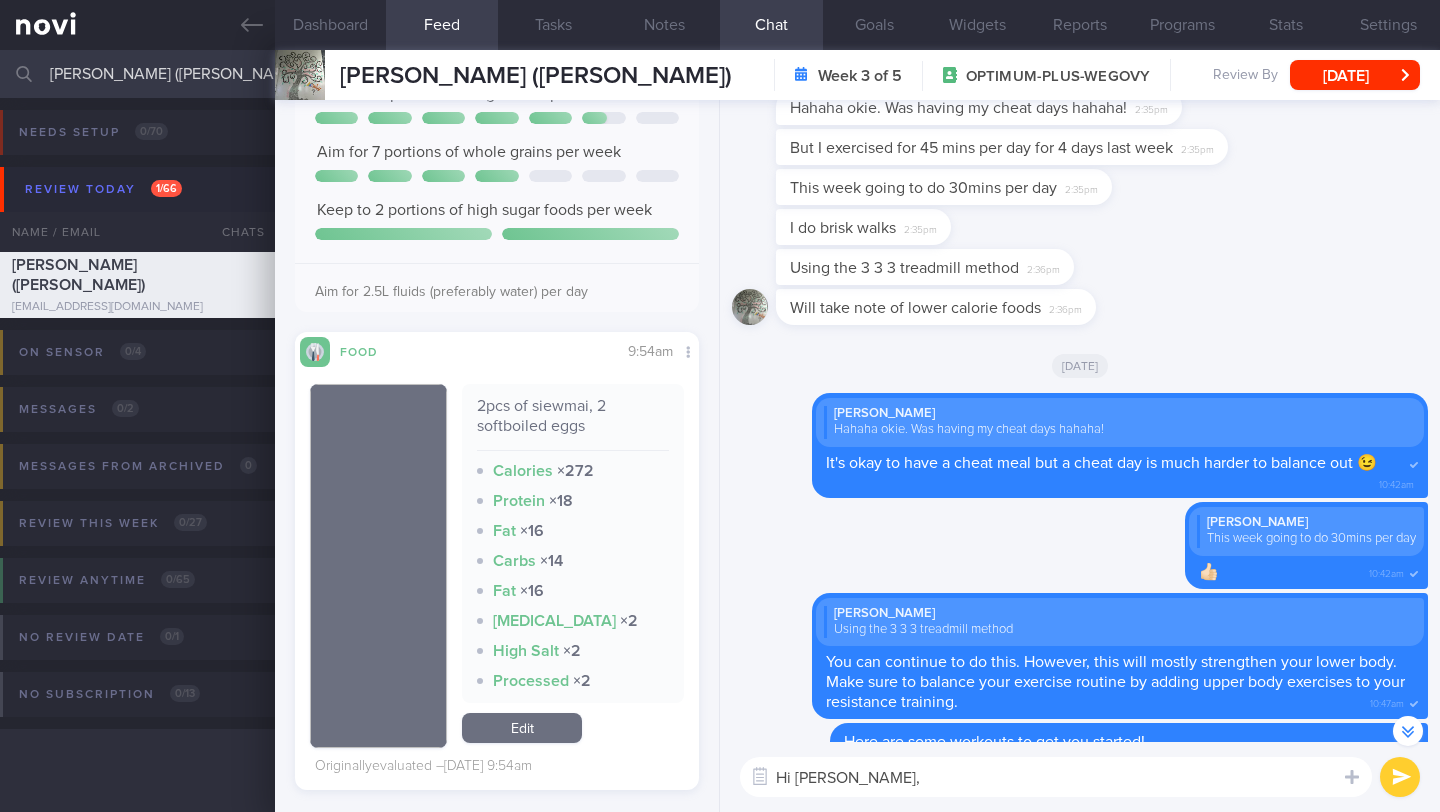 scroll, scrollTop: 558, scrollLeft: 0, axis: vertical 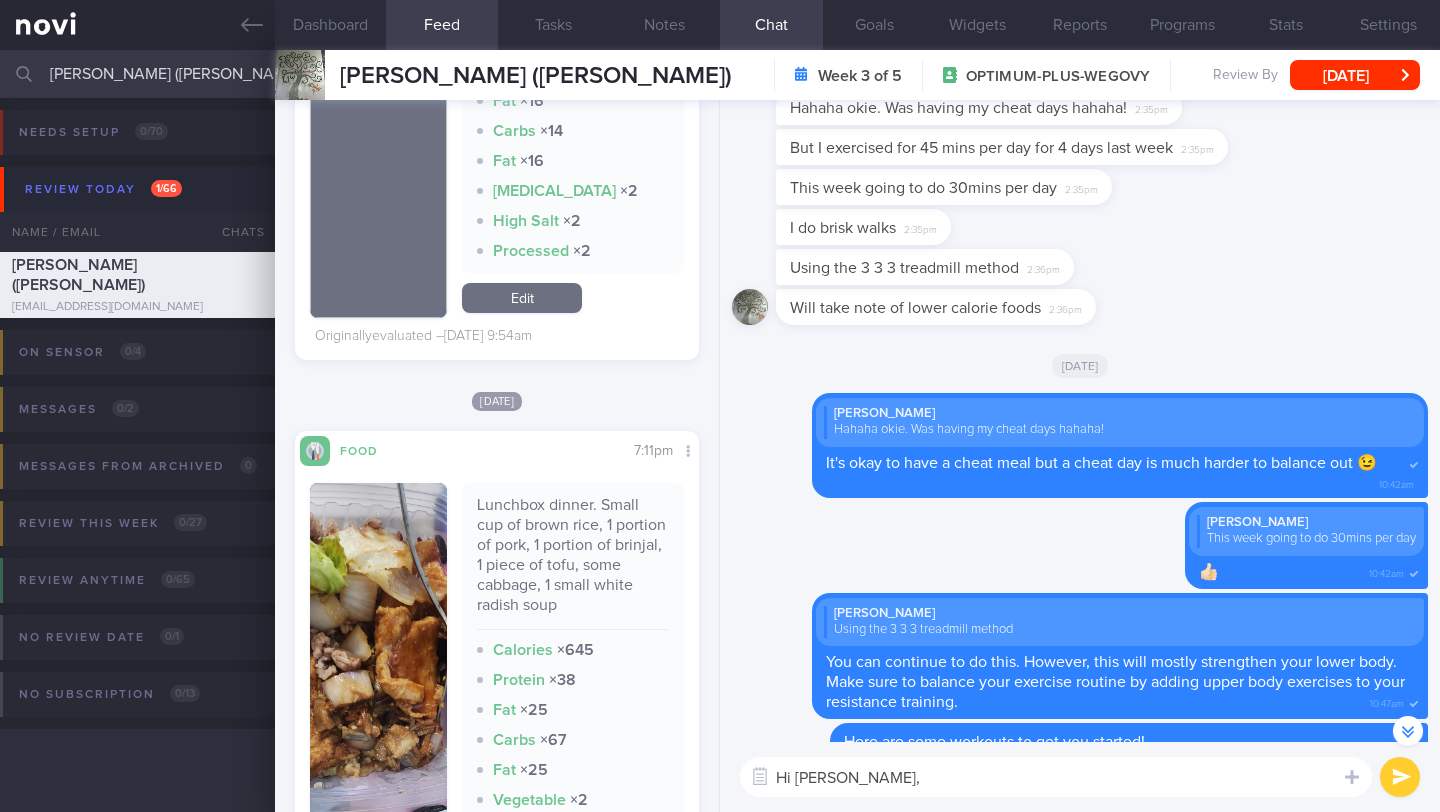 click at bounding box center [378, 750] 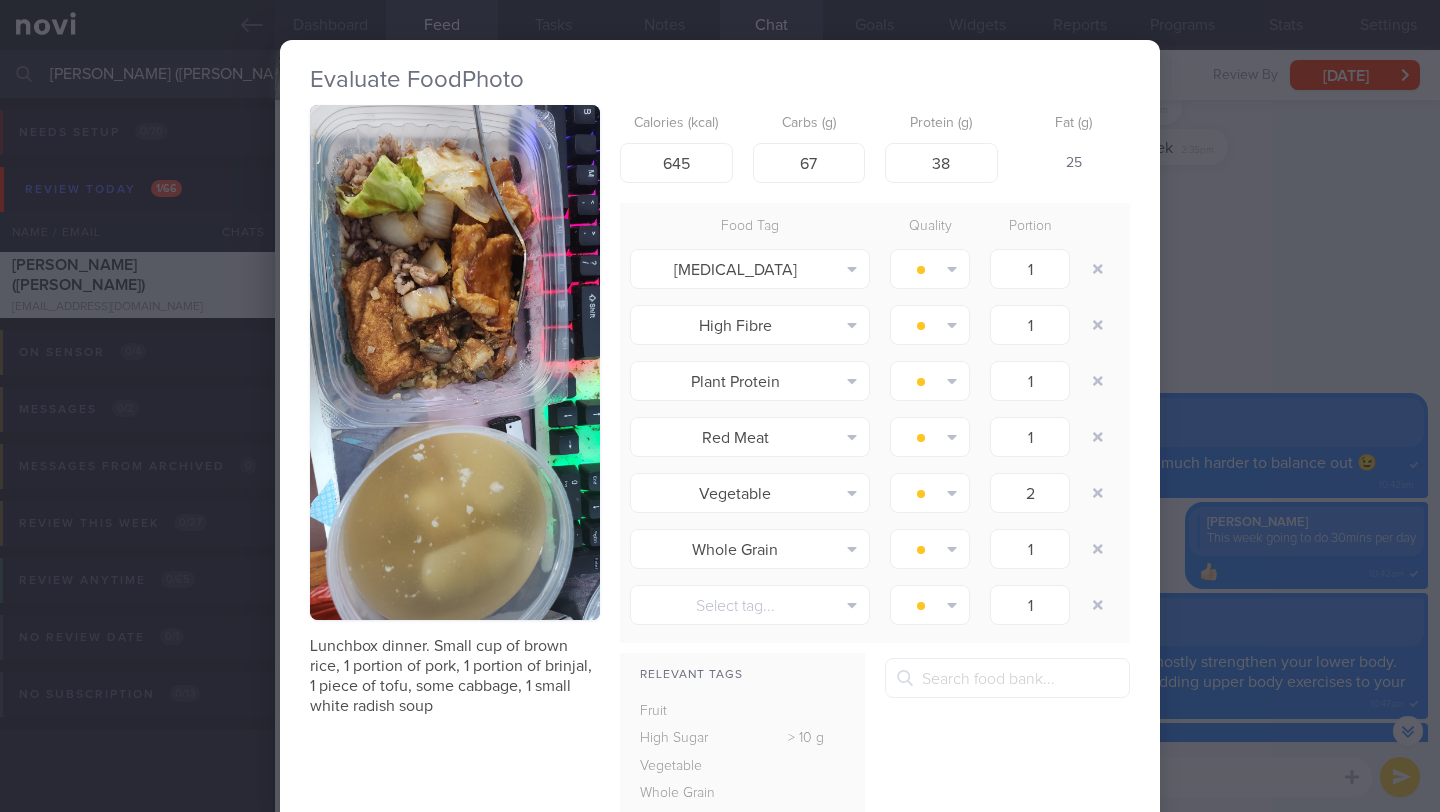 click on "Evaluate Food  Photo
Lunchbox dinner. Small cup of brown rice, 1 portion of pork, 1 portion of brinjal, 1 piece of tofu, some cabbage, 1 small white radish soup
Calories (kcal)
645
Carbs (g)
67
Protein (g)
38
Fat (g)
25
Food Tag
Quality
Portion
[MEDICAL_DATA]
Alcohol
Fried
Fruit
Healthy Fats" at bounding box center [720, 406] 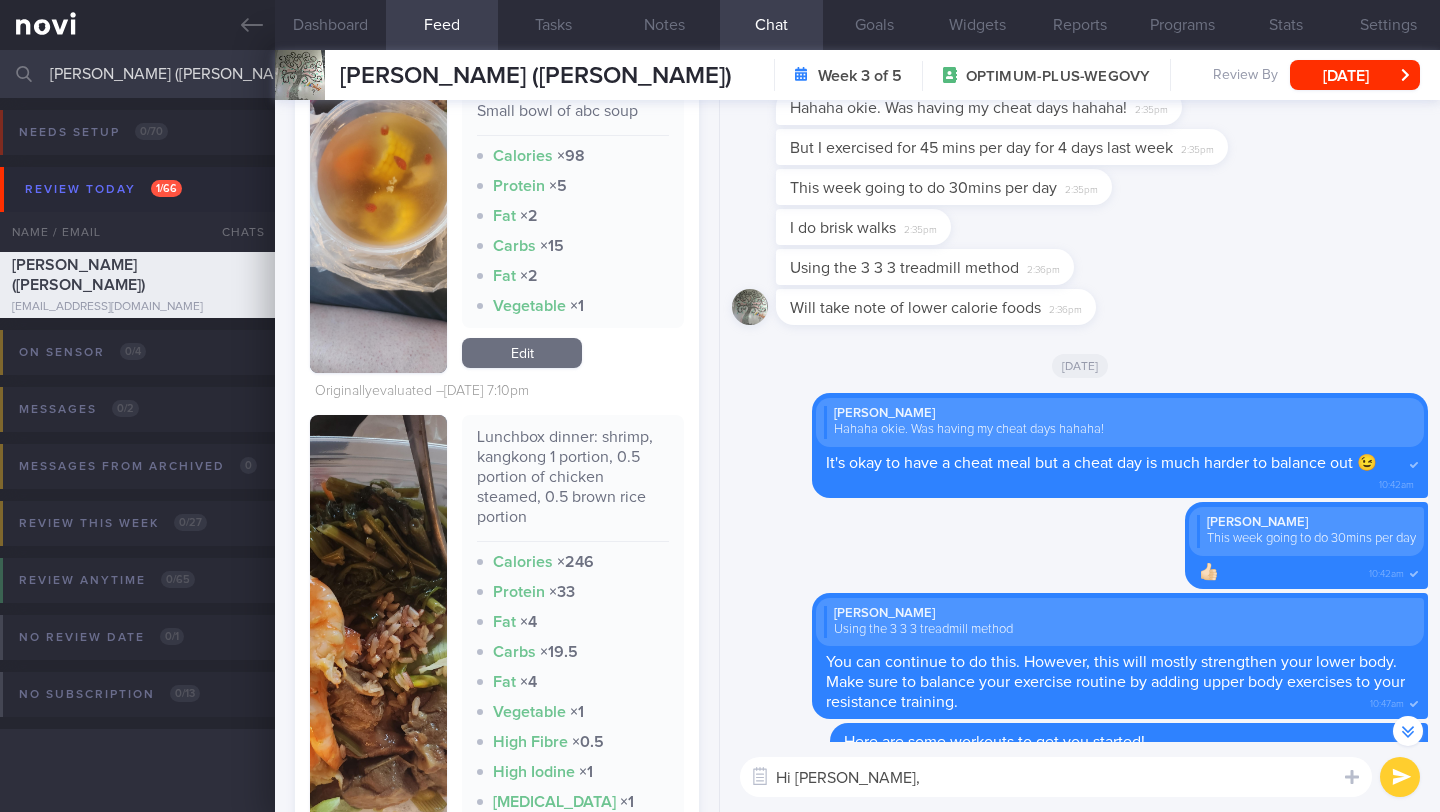 scroll, scrollTop: 3985, scrollLeft: 0, axis: vertical 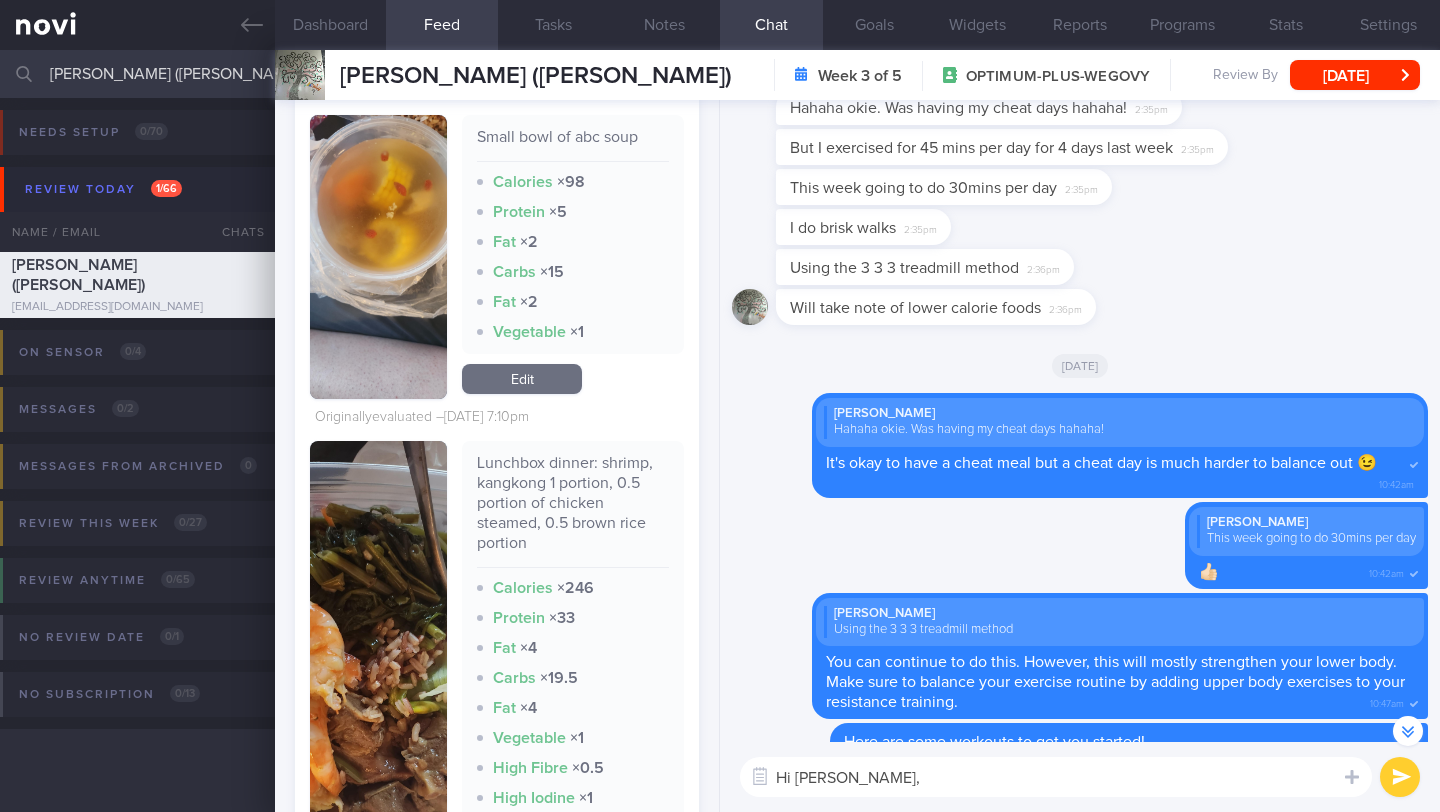 click on "Hi [PERSON_NAME]," at bounding box center (1056, 777) 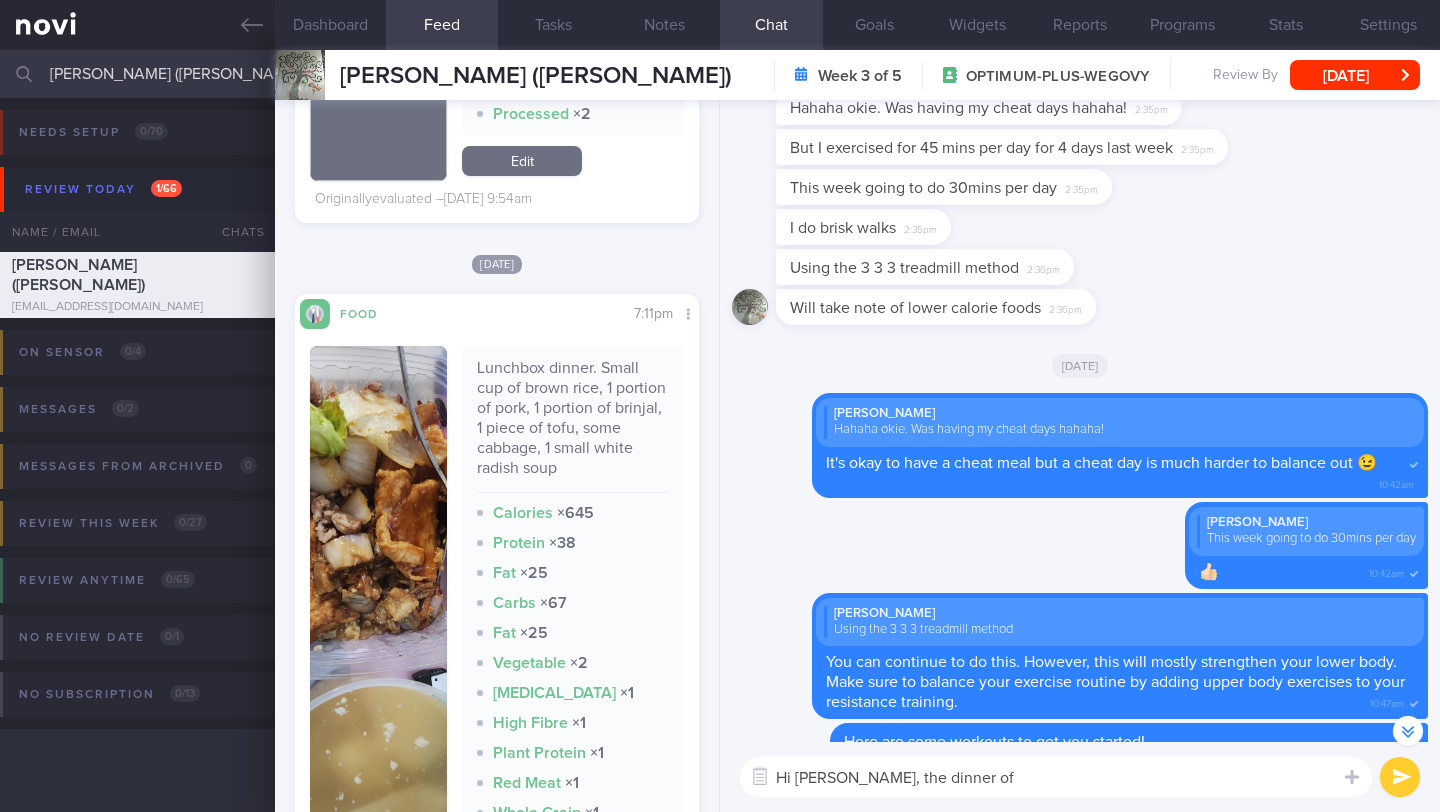 scroll, scrollTop: 922, scrollLeft: 0, axis: vertical 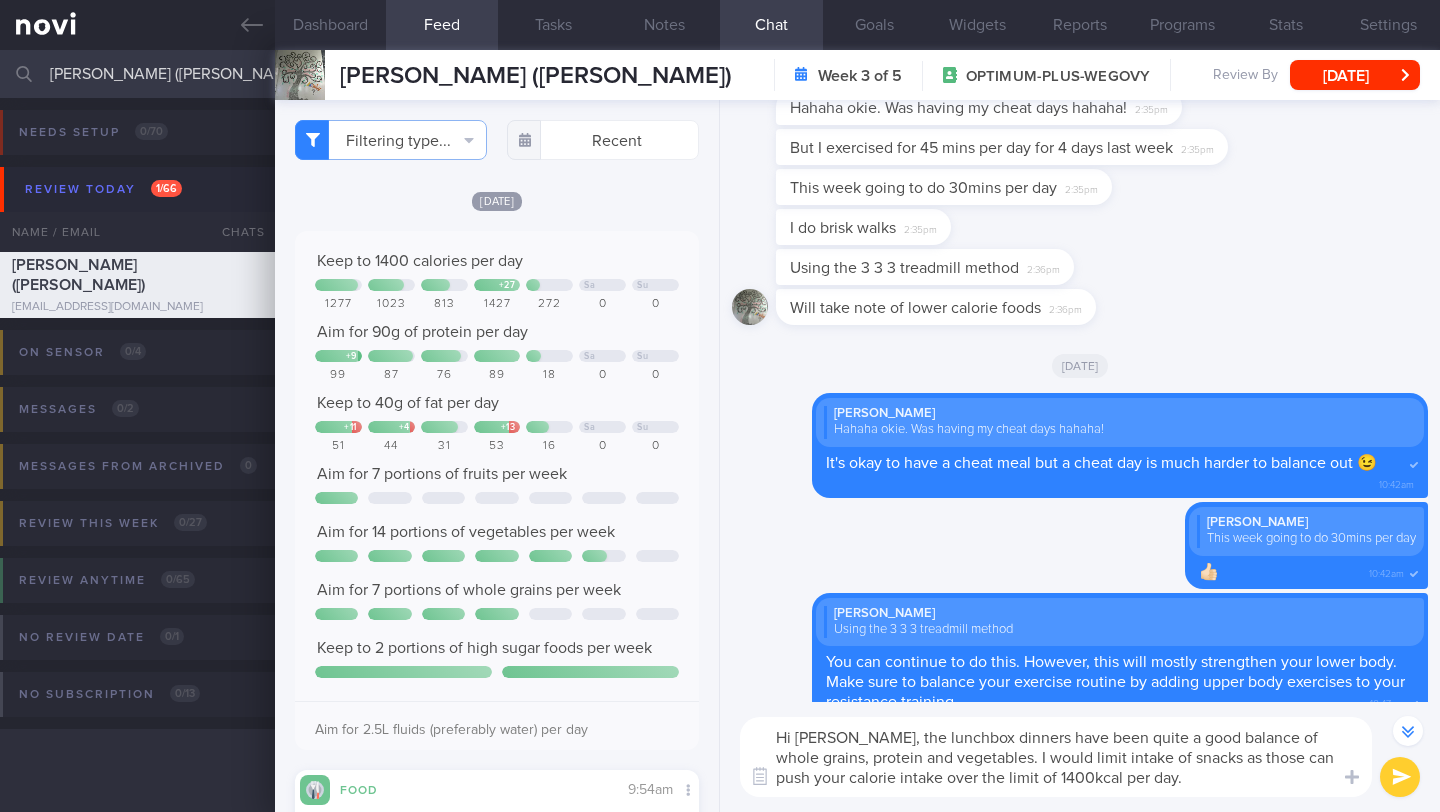click on "Hi [PERSON_NAME], the lunchbox dinners have been quite a good balance of whole grains, protein and vegetables. I would limit intake of snacks as those can push your calorie intake over the limit of 1400kcal per day." at bounding box center (1056, 757) 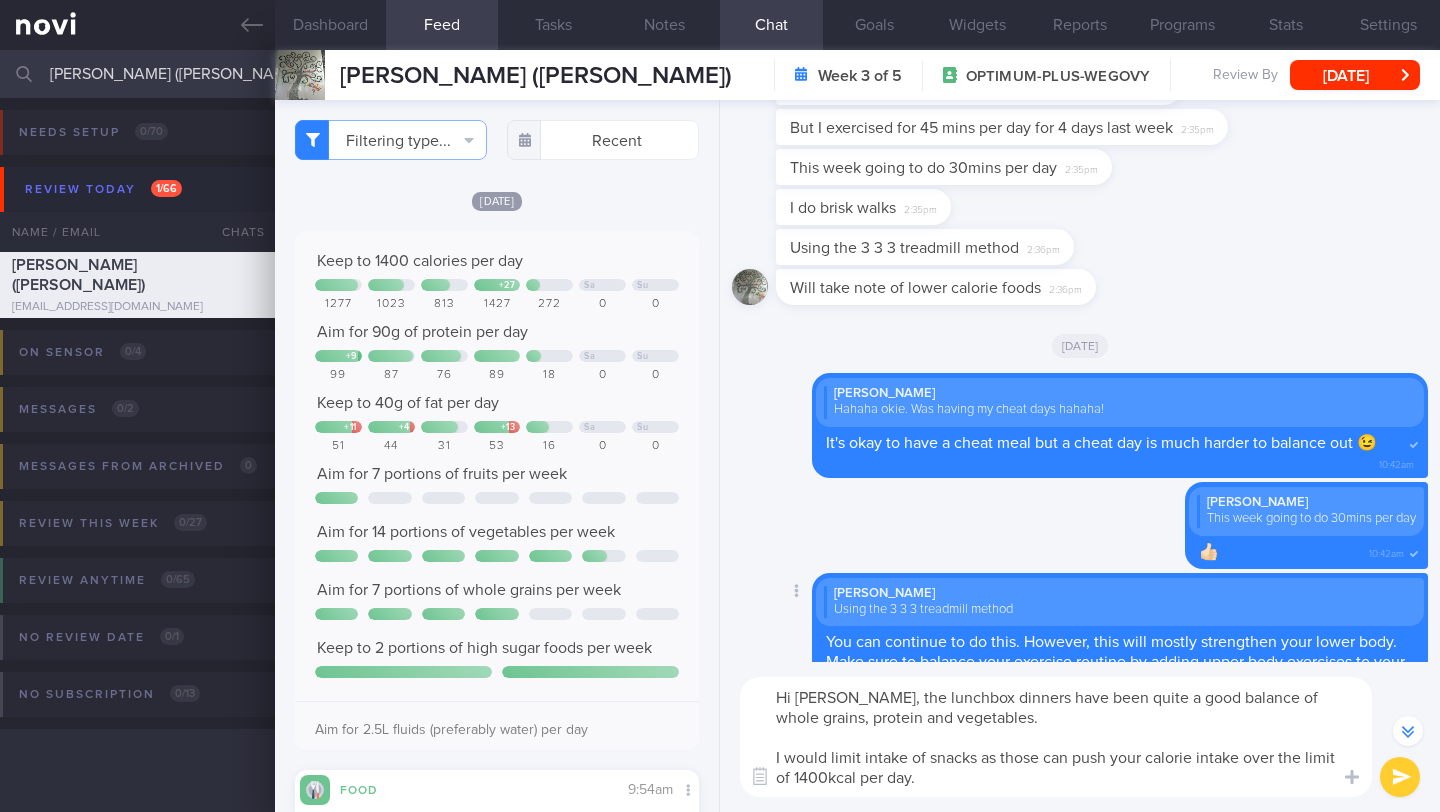 scroll, scrollTop: -149, scrollLeft: 0, axis: vertical 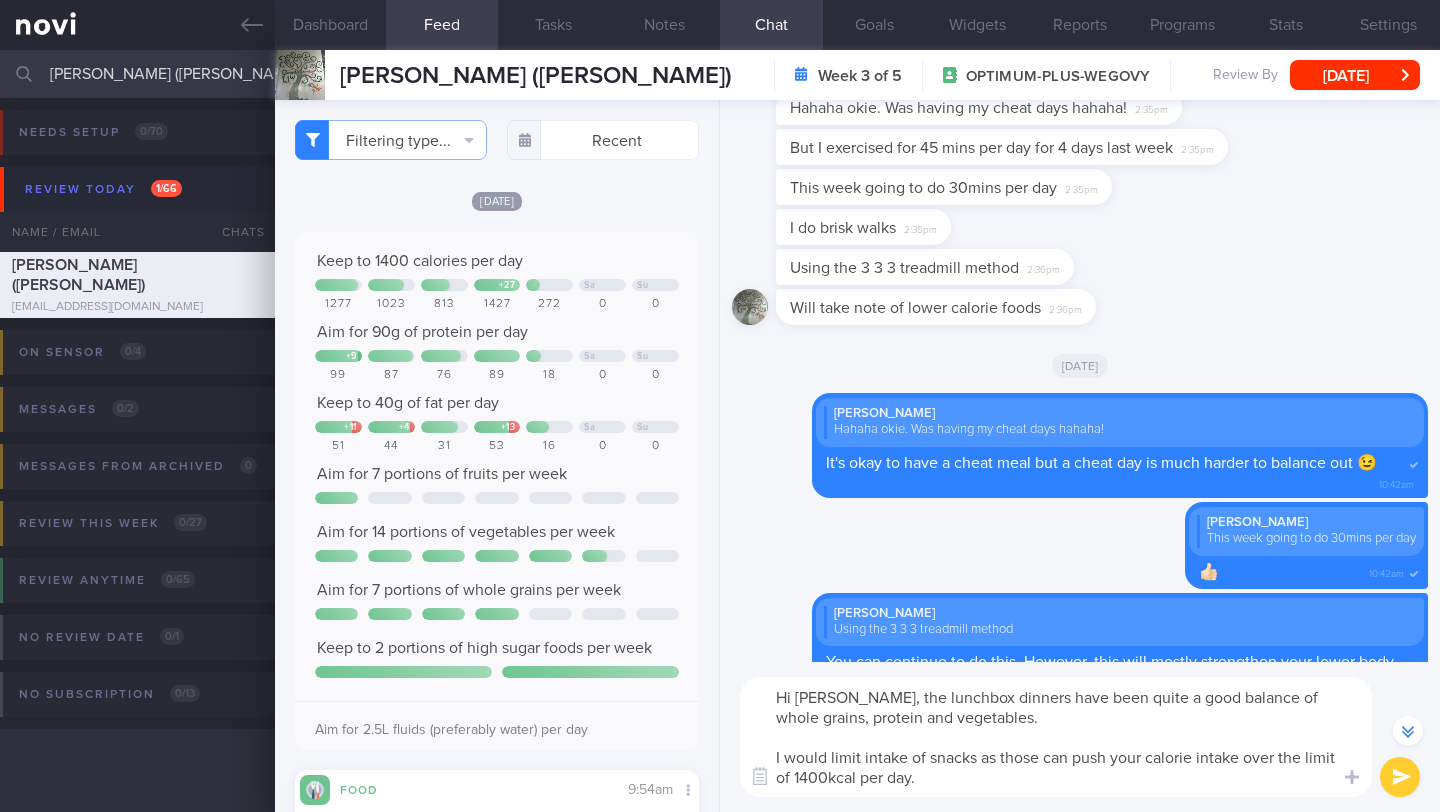 click on "Hi [PERSON_NAME], the lunchbox dinners have been quite a good balance of whole grains, protein and vegetables.
I would limit intake of snacks as those can push your calorie intake over the limit of 1400kcal per day." at bounding box center (1056, 737) 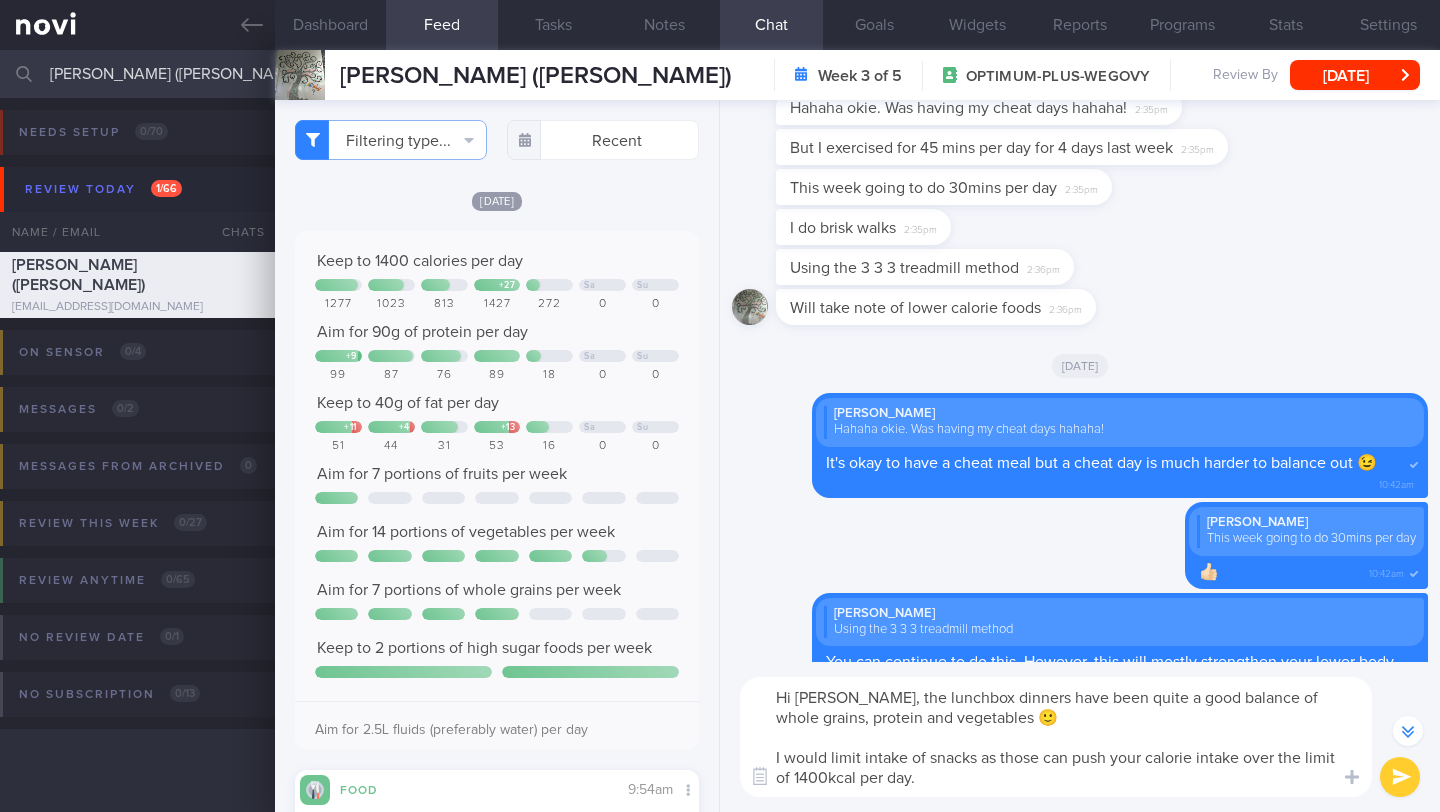 type on "Hi [PERSON_NAME], the lunchbox dinners have been quite a good balance of whole grains, protein and vegetables 🙂
I would limit intake of snacks as those can push your calorie intake over the limit of 1400kcal per day." 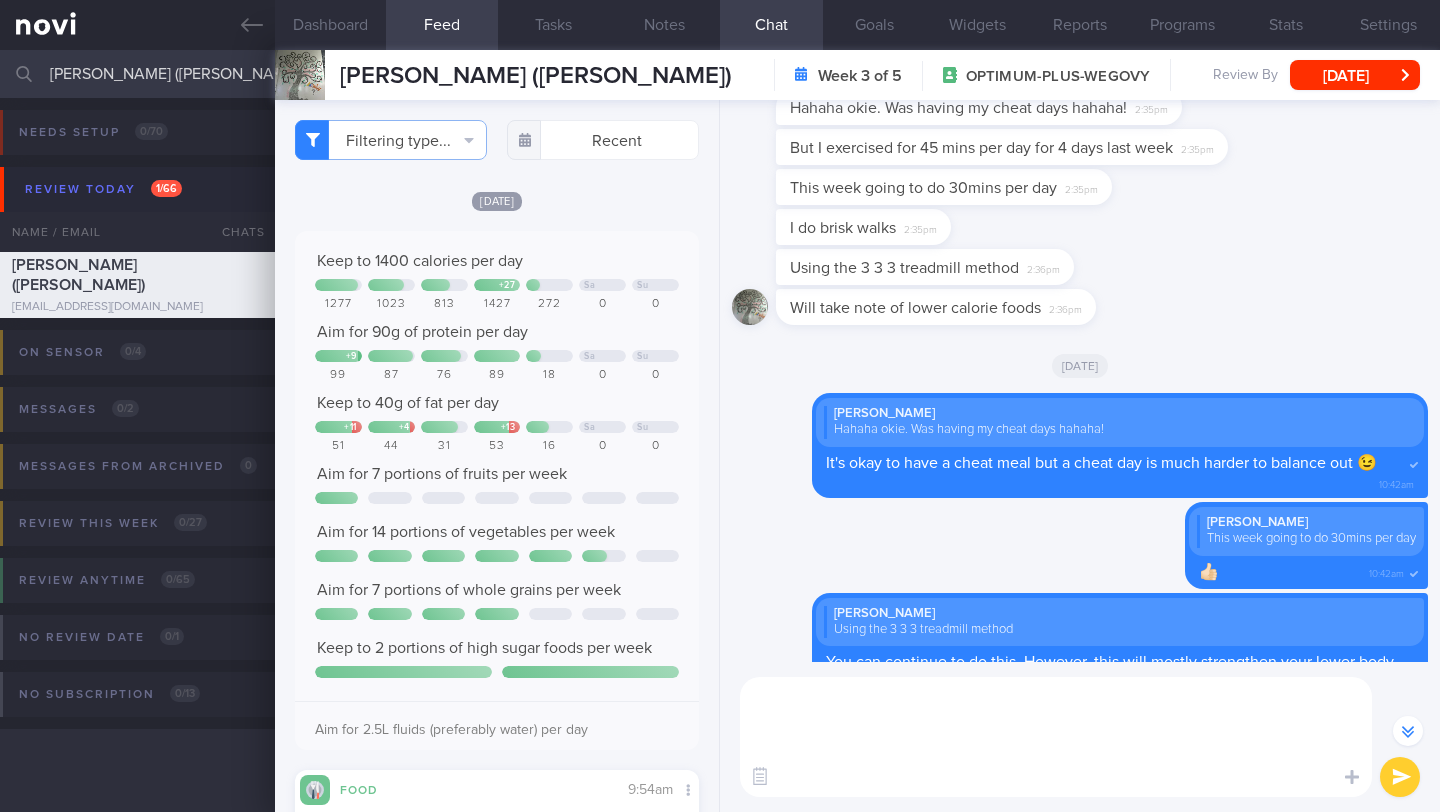 scroll, scrollTop: 0, scrollLeft: 0, axis: both 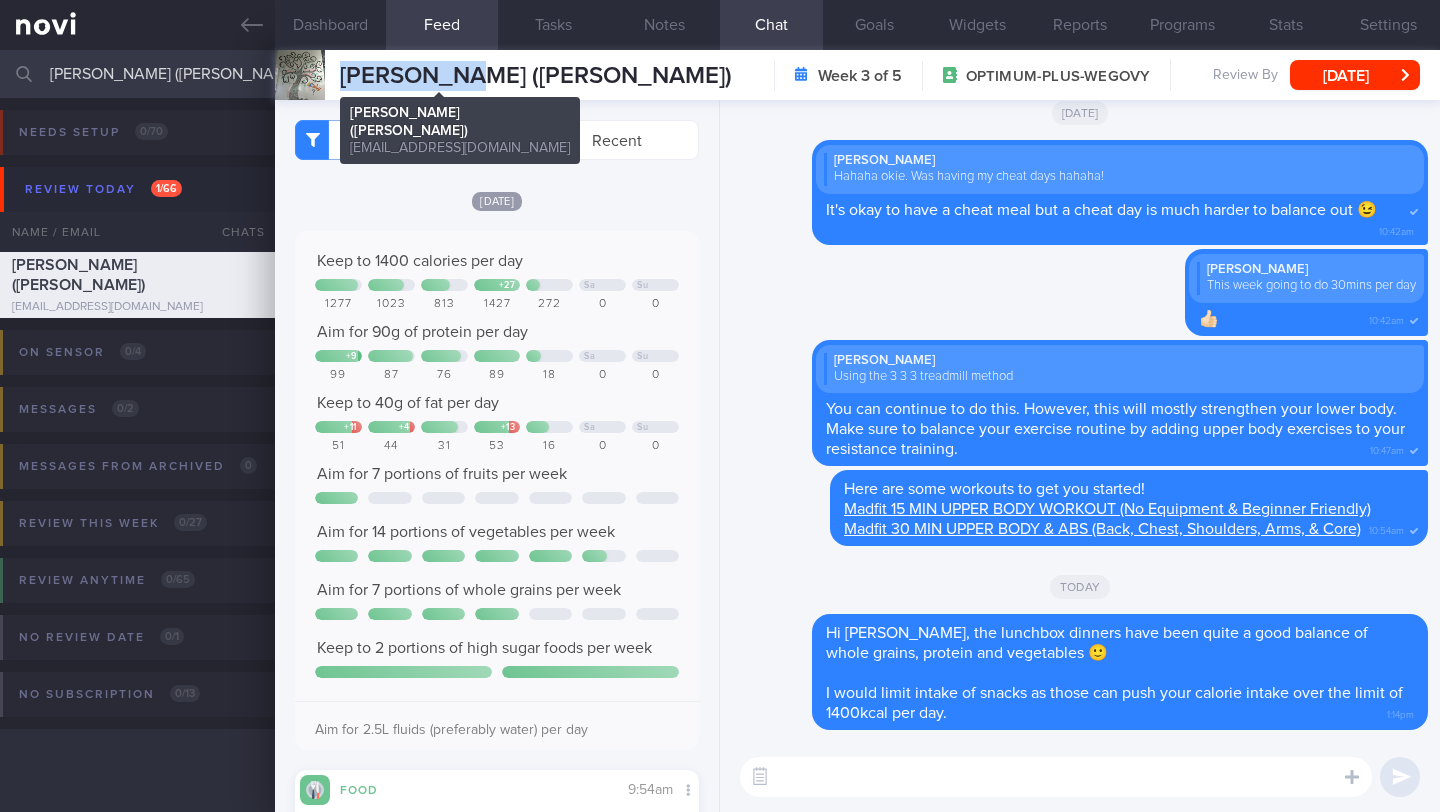 drag, startPoint x: 339, startPoint y: 71, endPoint x: 455, endPoint y: 74, distance: 116.03879 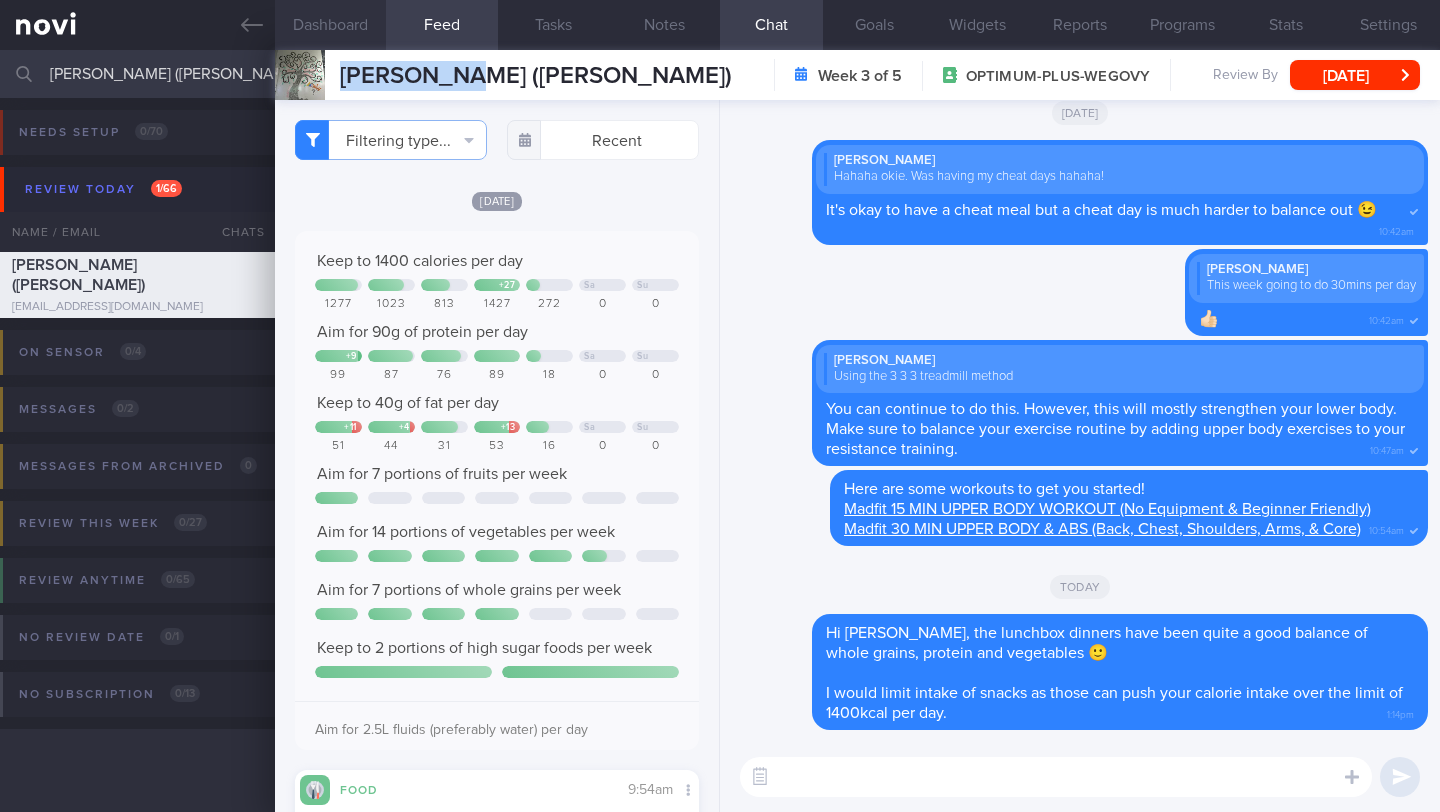 click on "Dashboard" at bounding box center [330, 25] 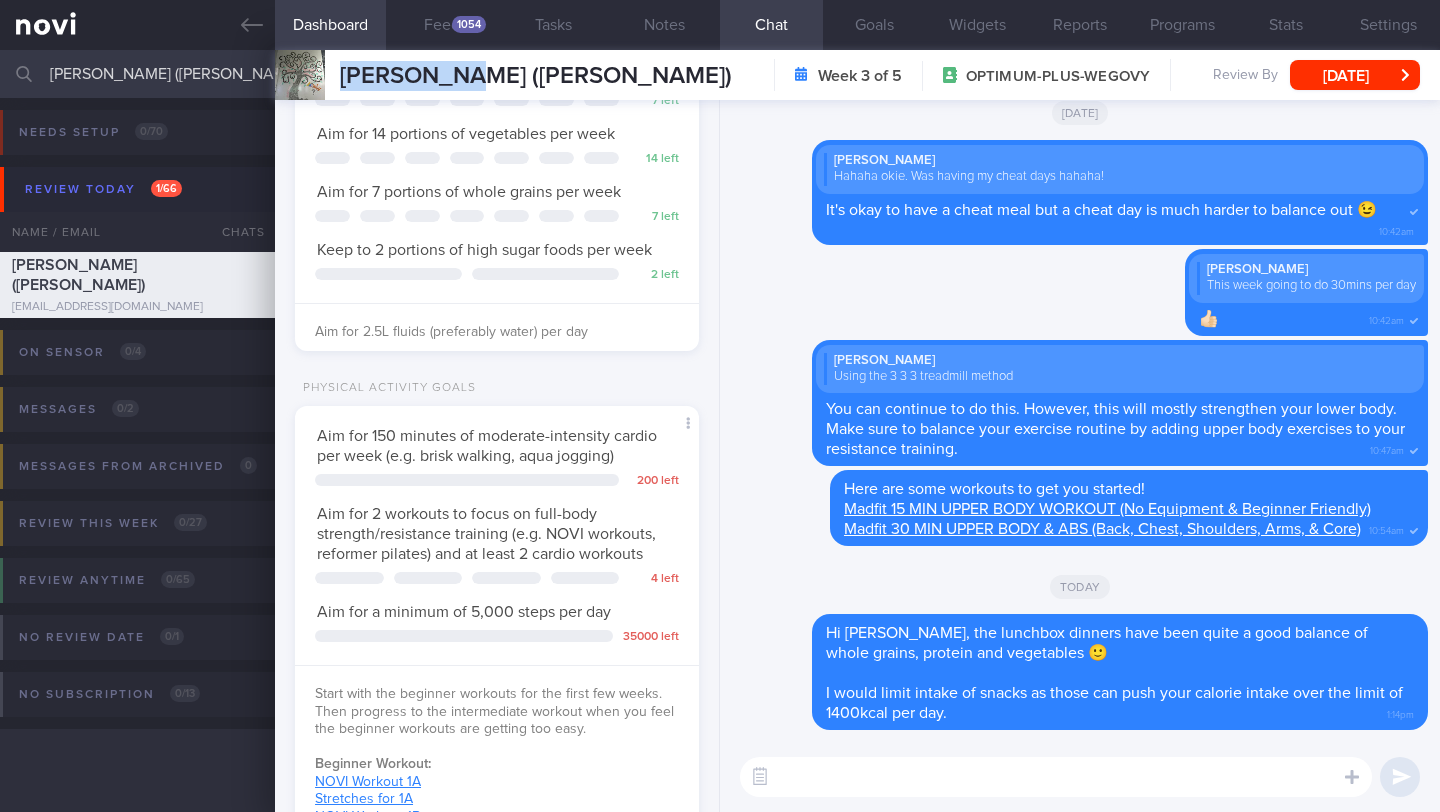 scroll, scrollTop: 505, scrollLeft: 0, axis: vertical 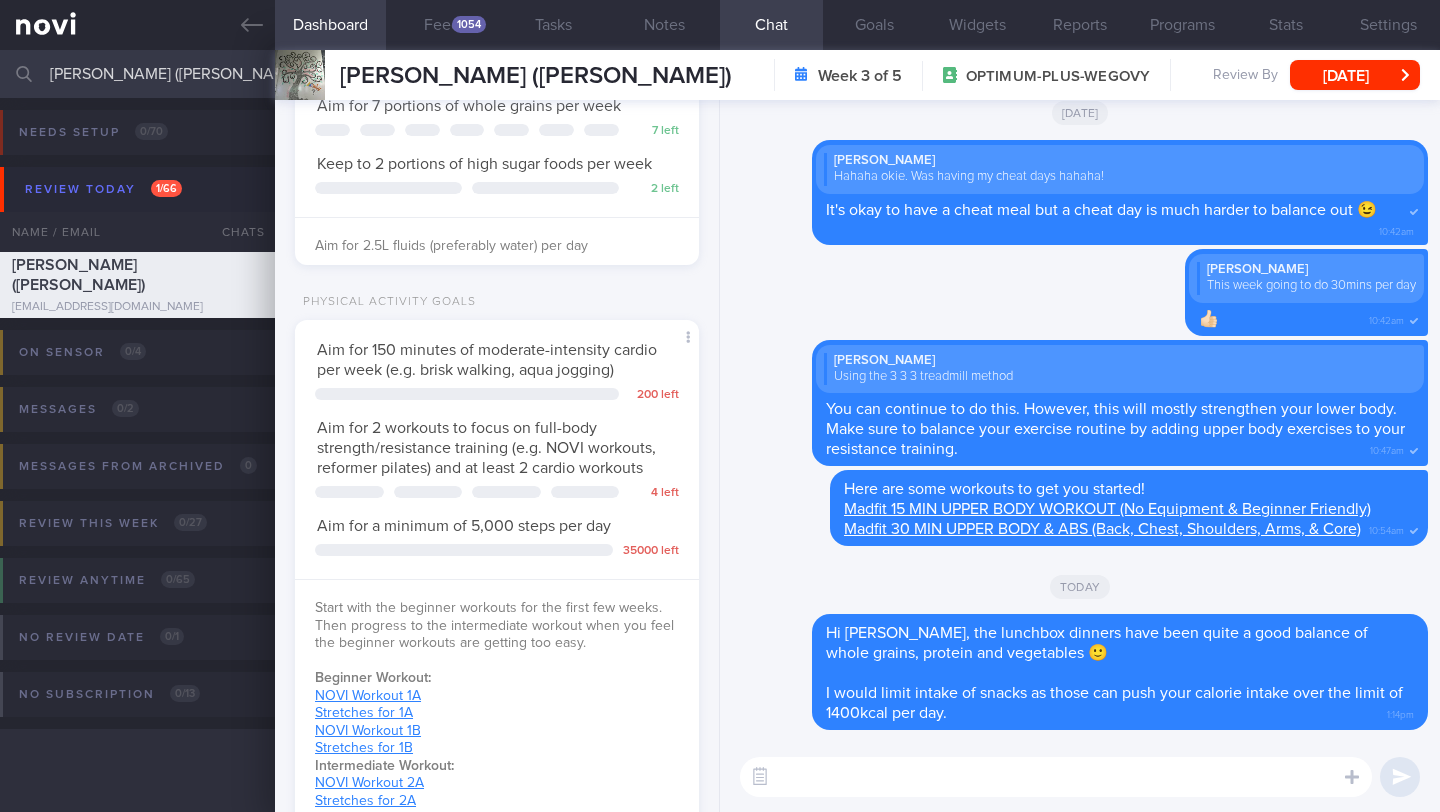 click at bounding box center (1056, 777) 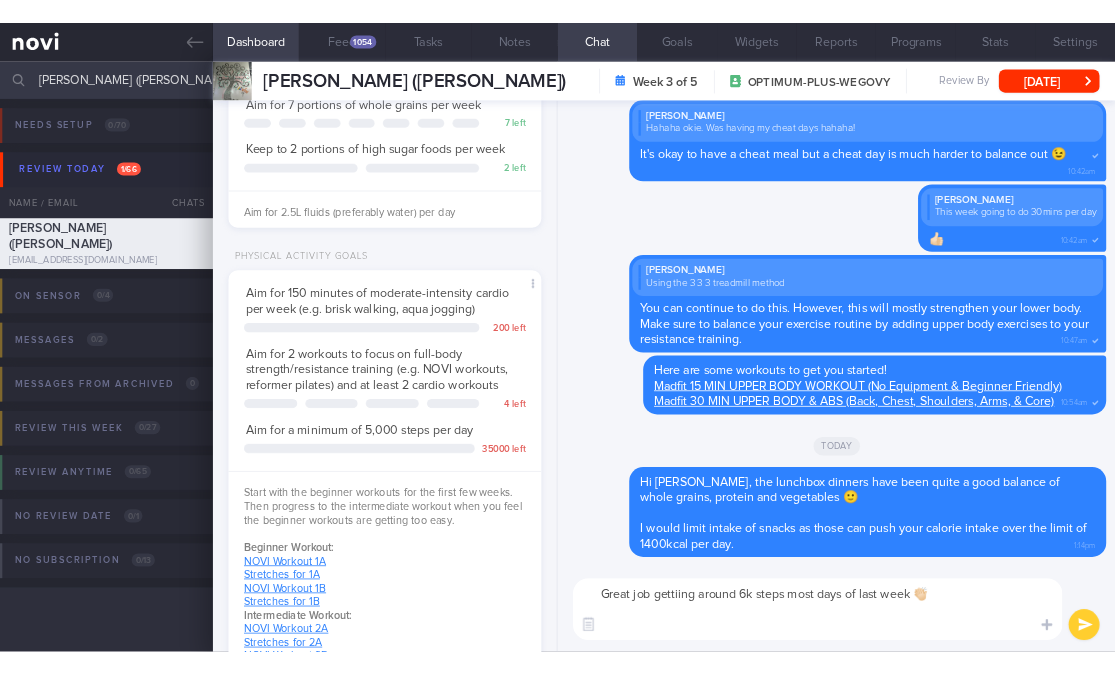 scroll, scrollTop: 0, scrollLeft: 0, axis: both 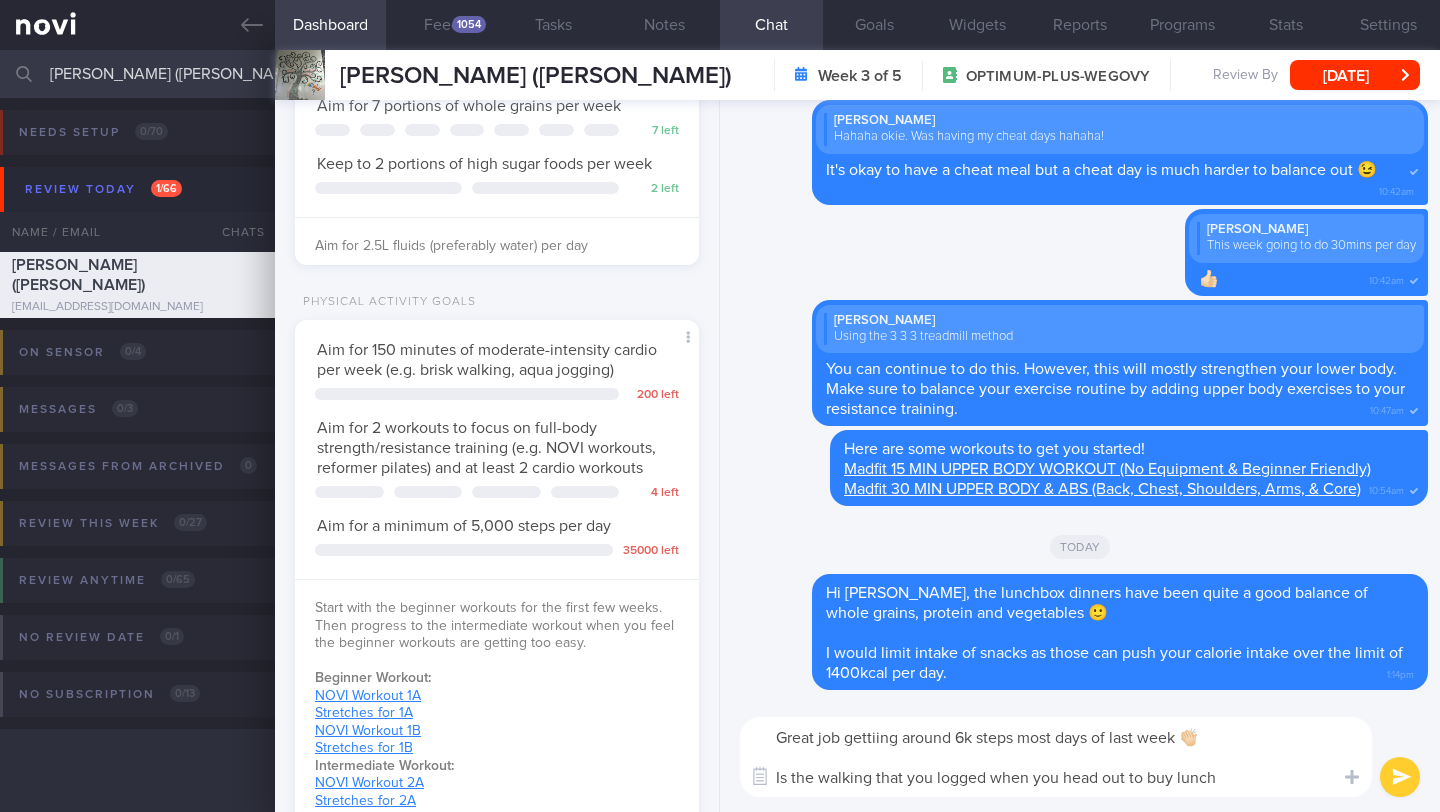 type on "Great job gettiing around 6k steps most days of last week 👏🏻
Is the walking that you logged when you head out to buy lunch?" 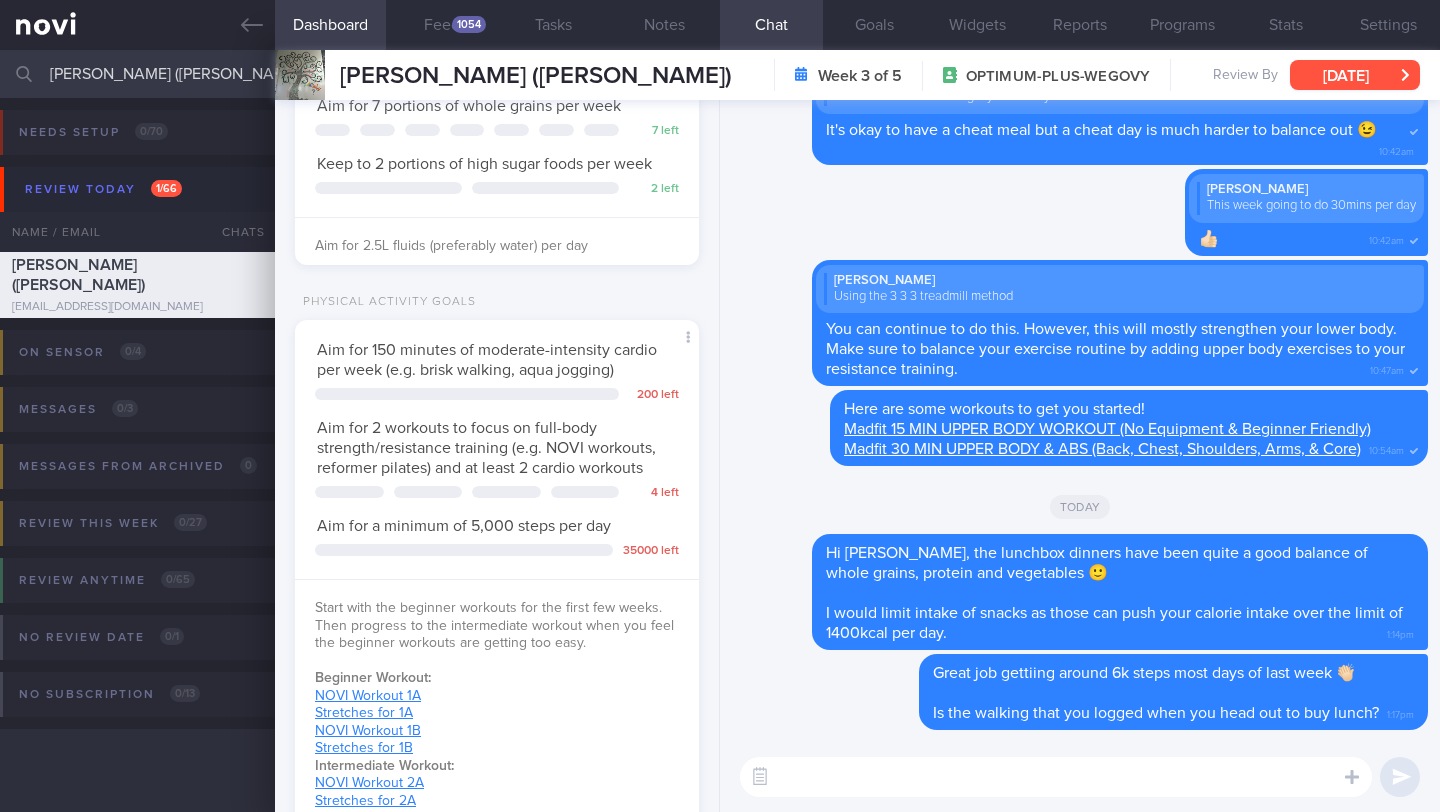 type 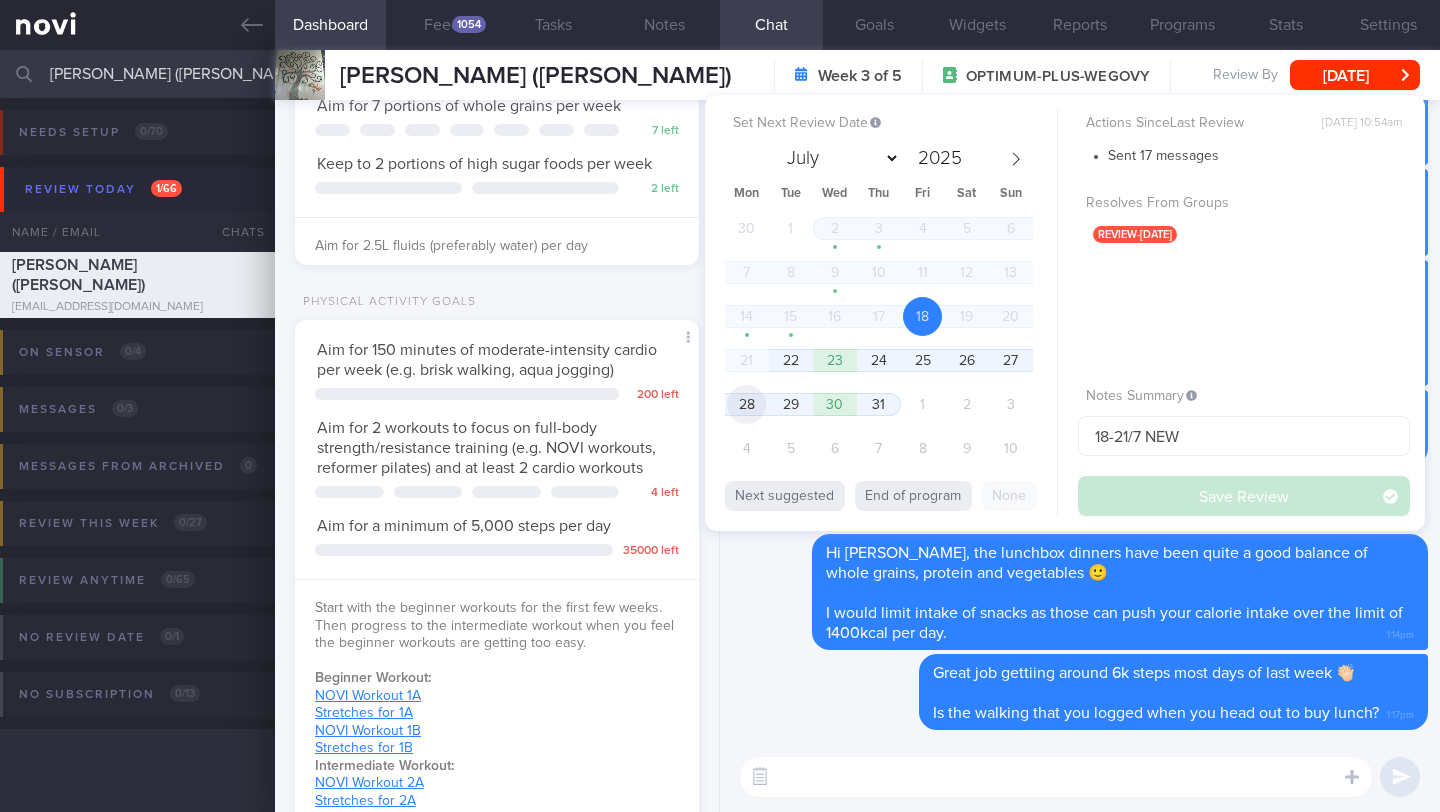 click on "28" at bounding box center (746, 404) 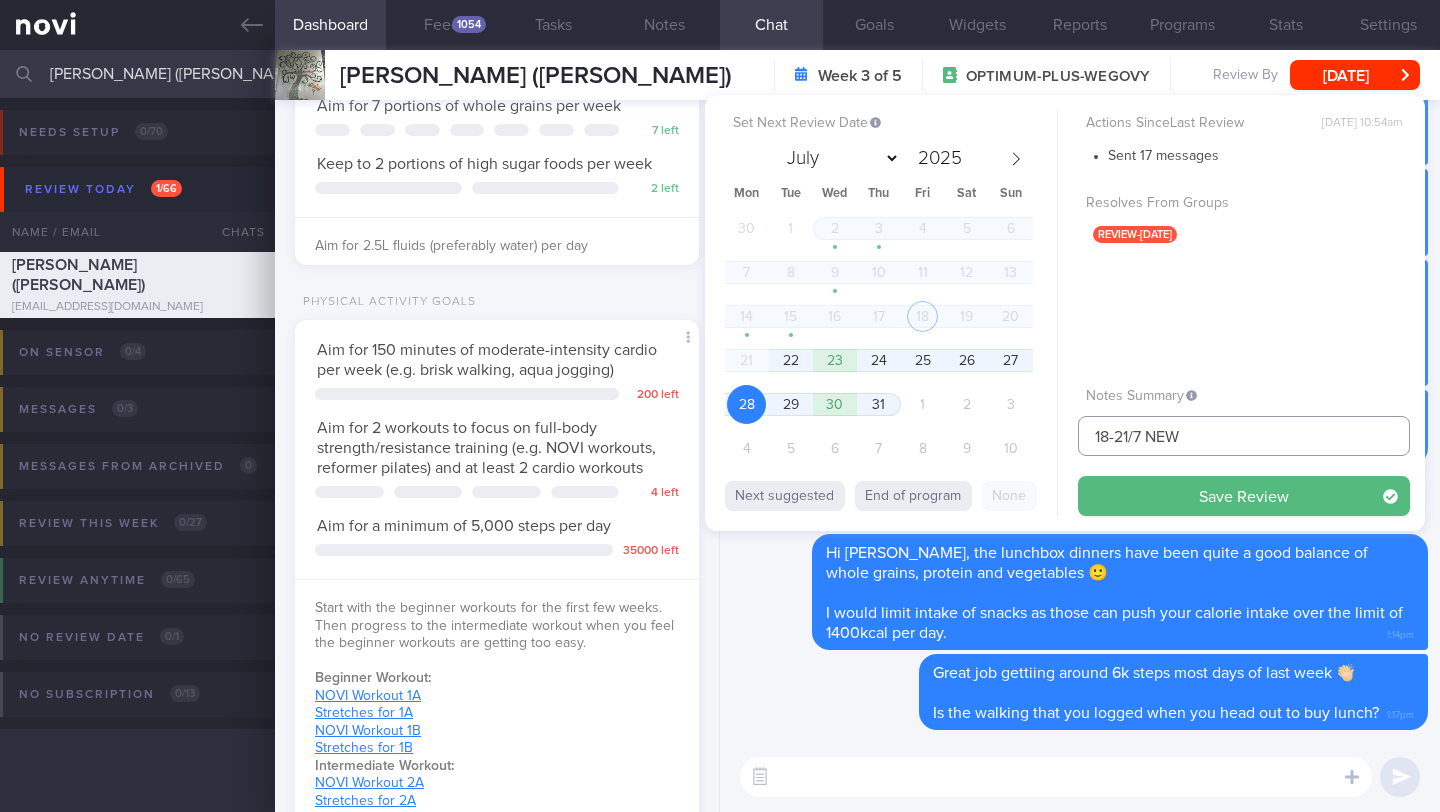drag, startPoint x: 1124, startPoint y: 438, endPoint x: 1027, endPoint y: 436, distance: 97.020615 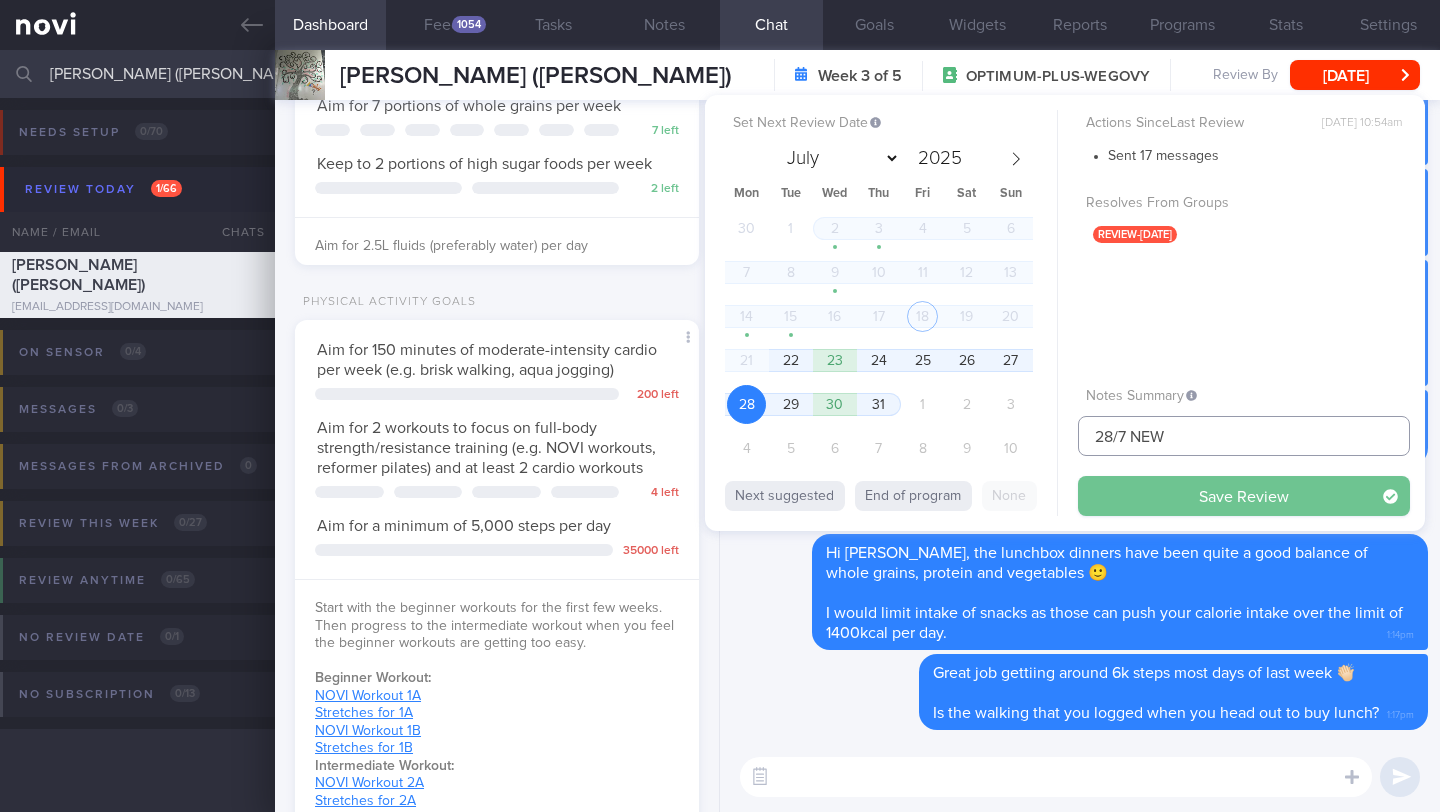 type on "28/7 NEW" 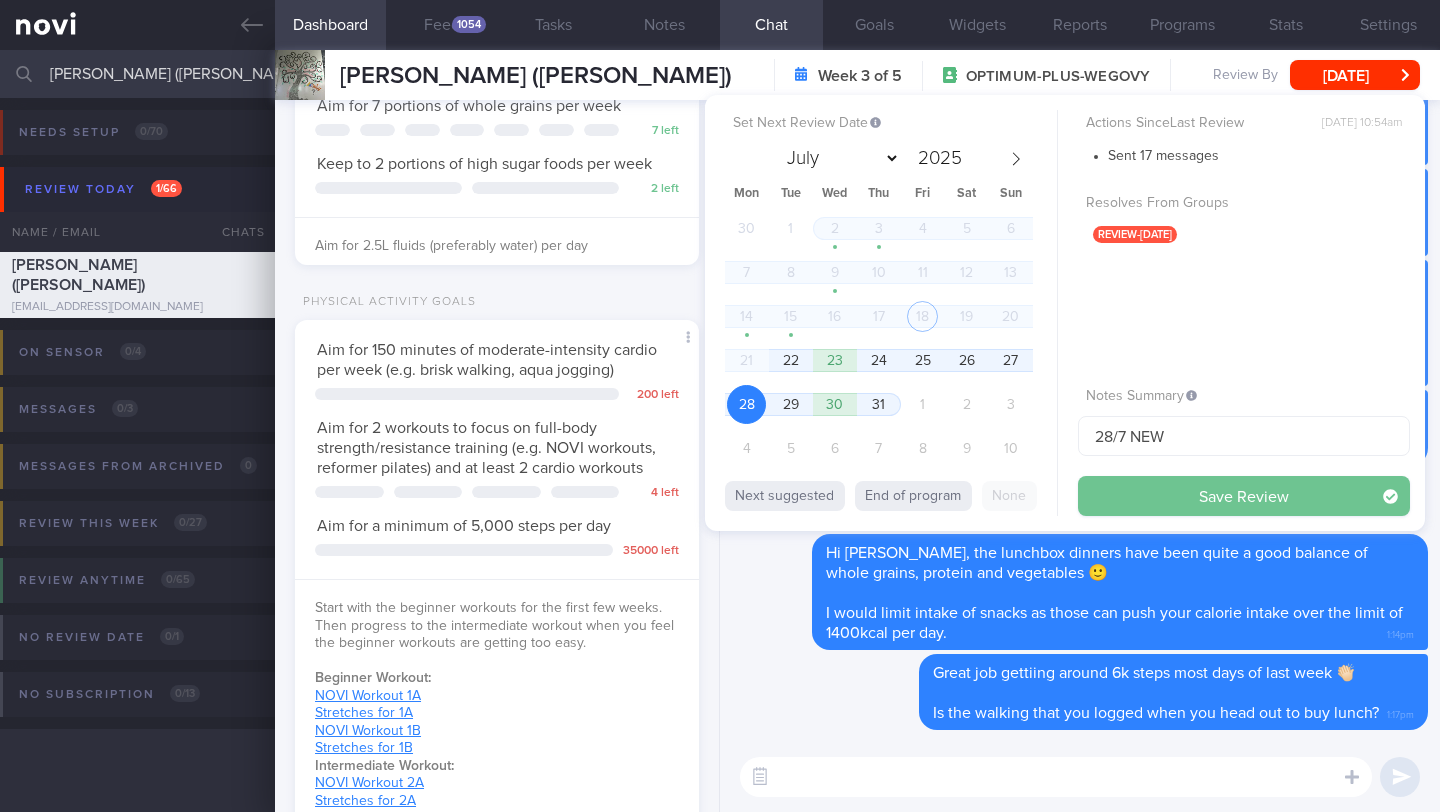 click on "Save Review" at bounding box center (1244, 496) 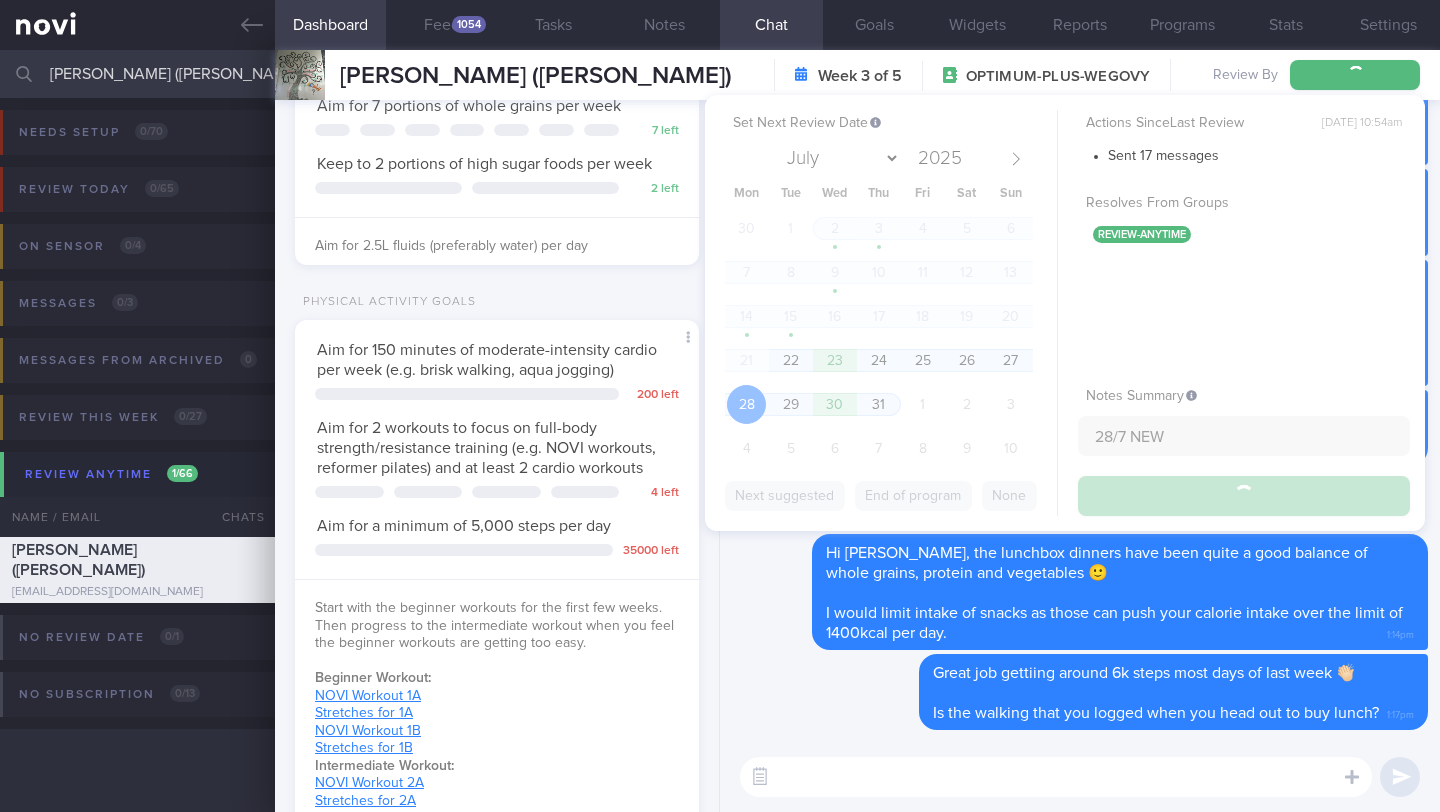 type on "28/7 NEW" 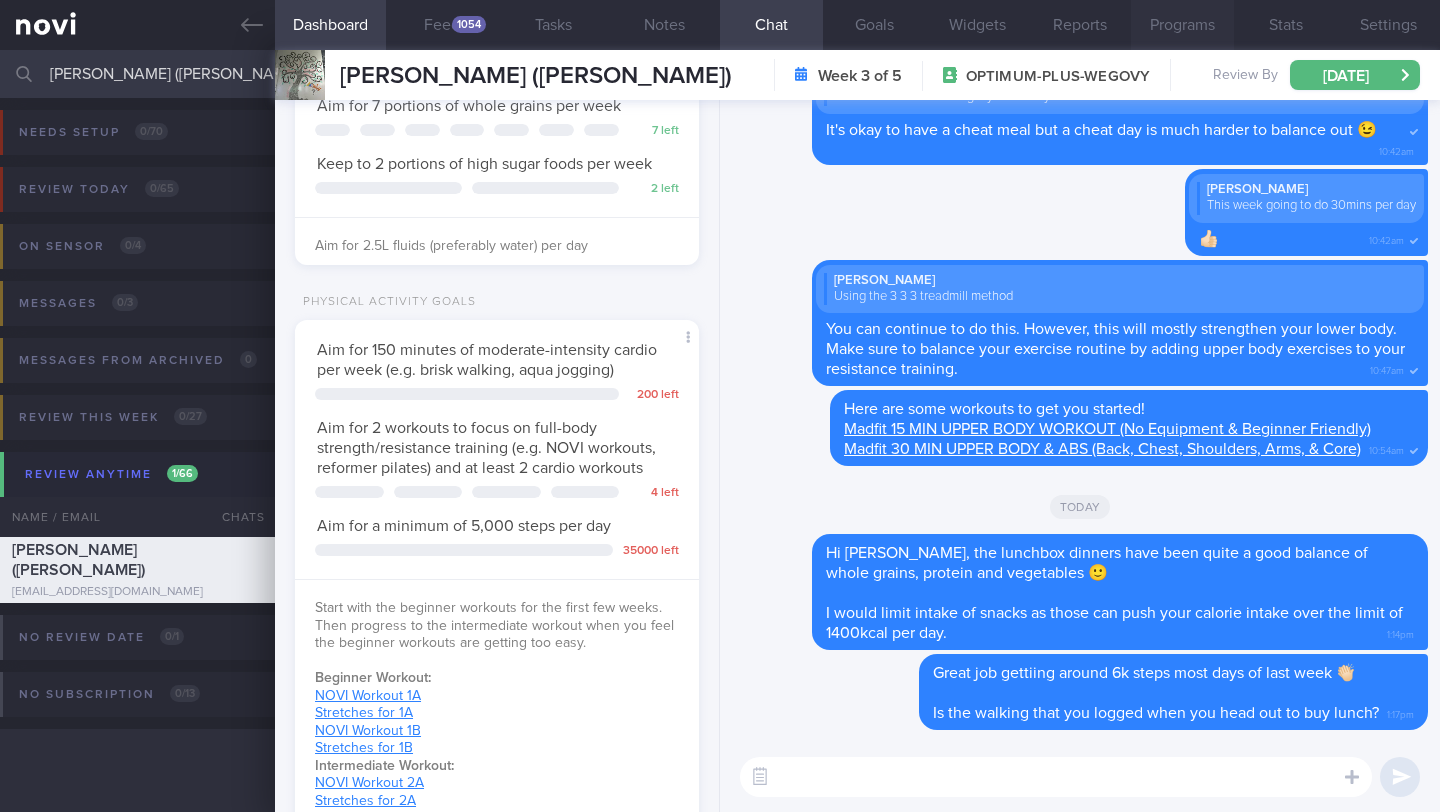 click on "Programs" at bounding box center (1182, 25) 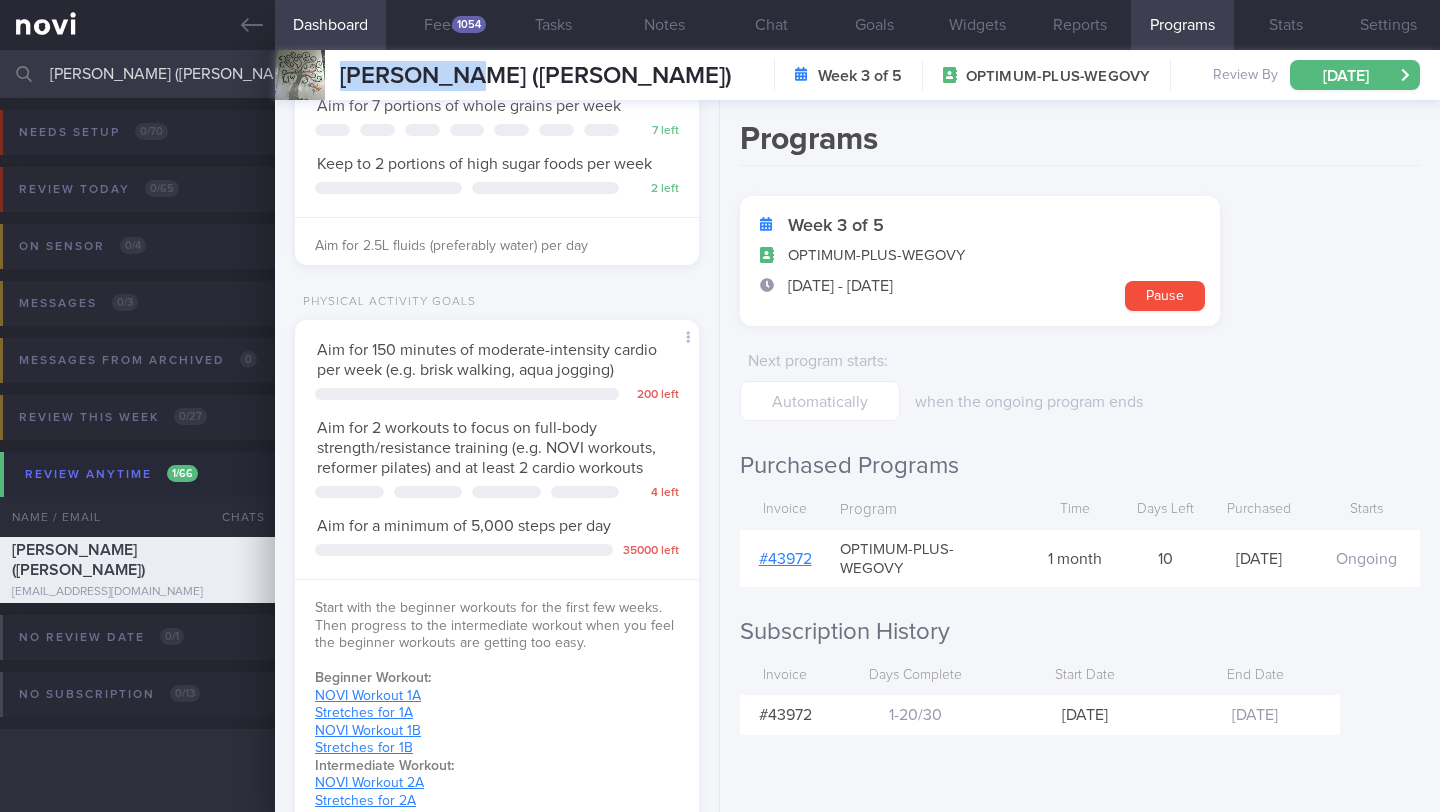 drag, startPoint x: 390, startPoint y: 68, endPoint x: 366, endPoint y: 70, distance: 24.083189 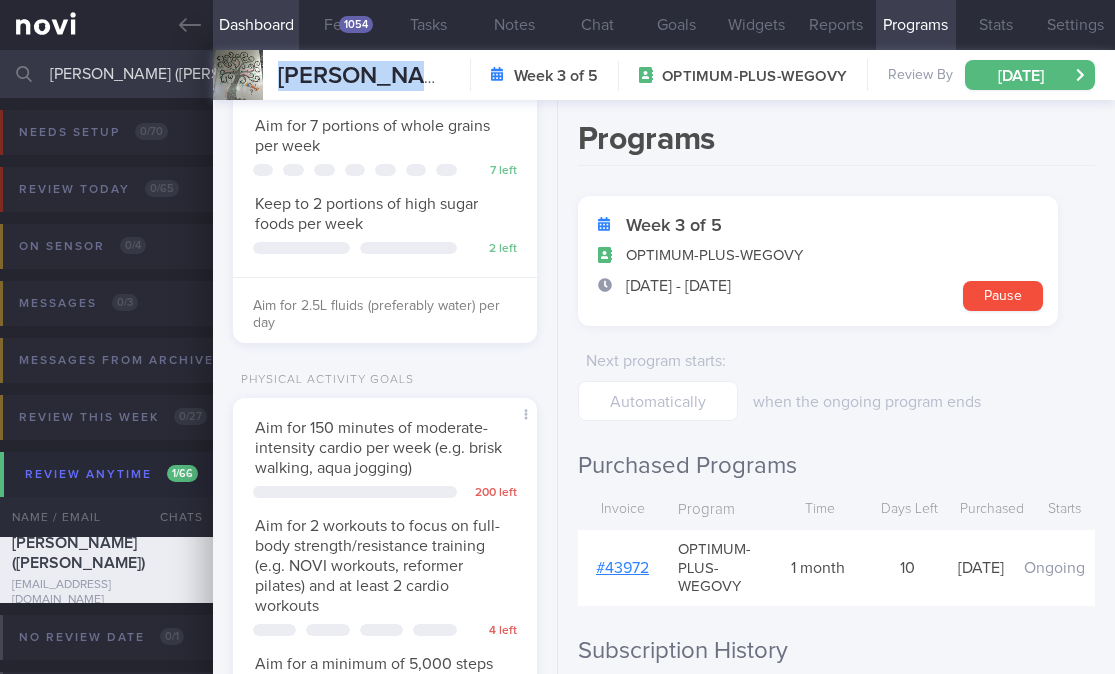 scroll, scrollTop: 155, scrollLeft: 252, axis: both 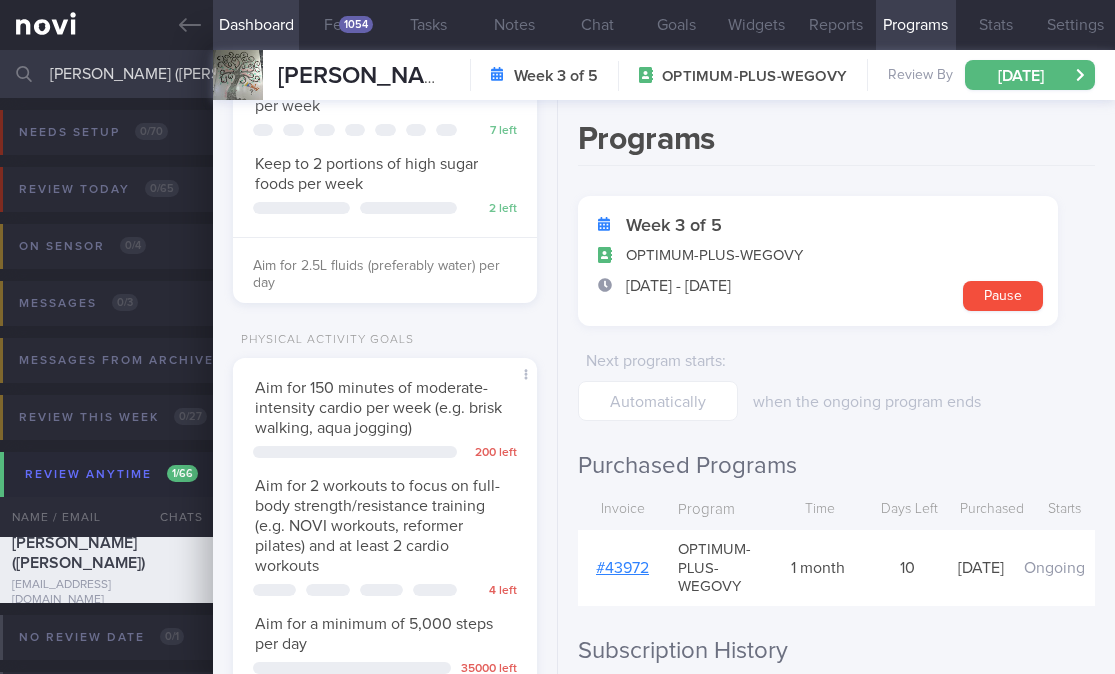 click on "when the ongoing program ends" at bounding box center [915, 376] 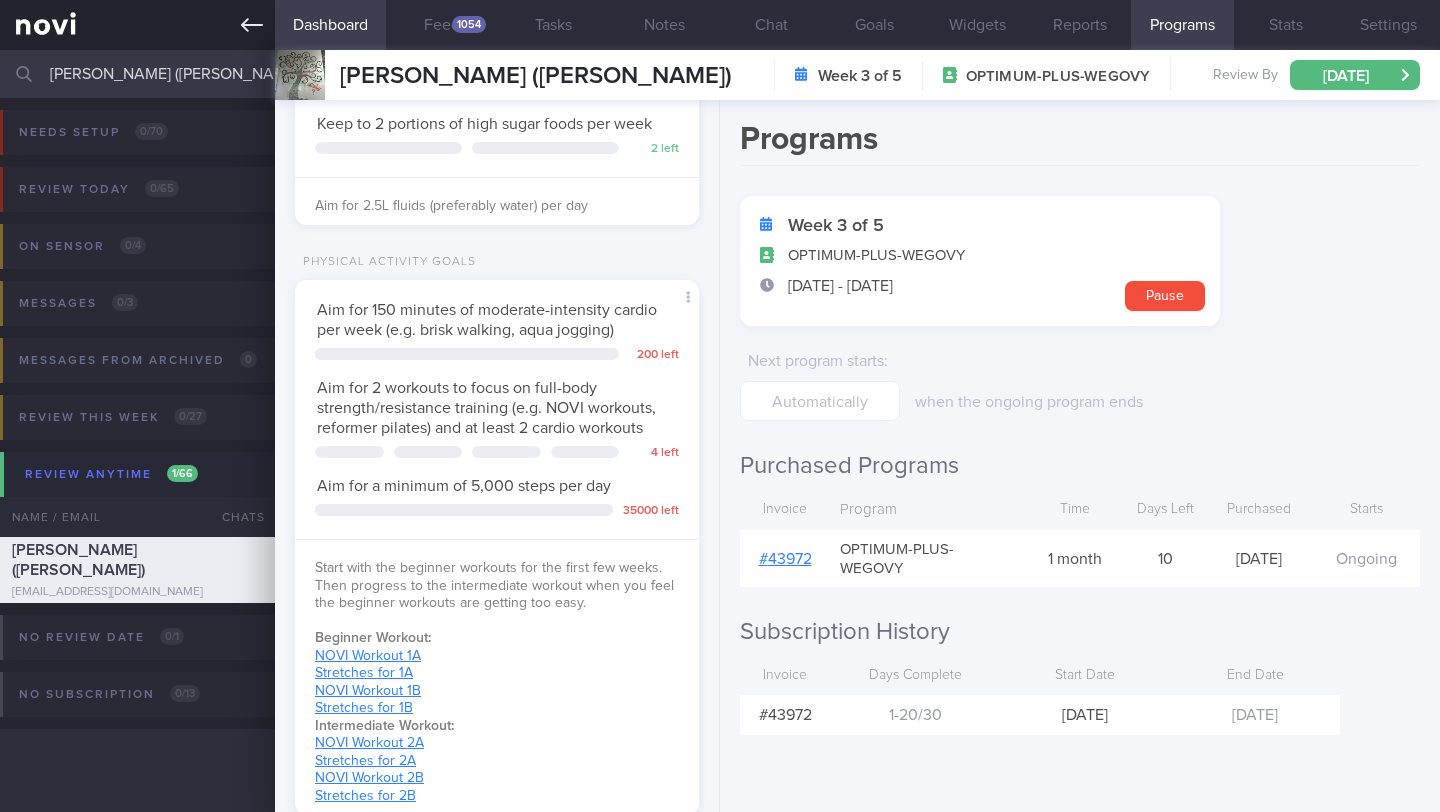 scroll, scrollTop: 999795, scrollLeft: 999647, axis: both 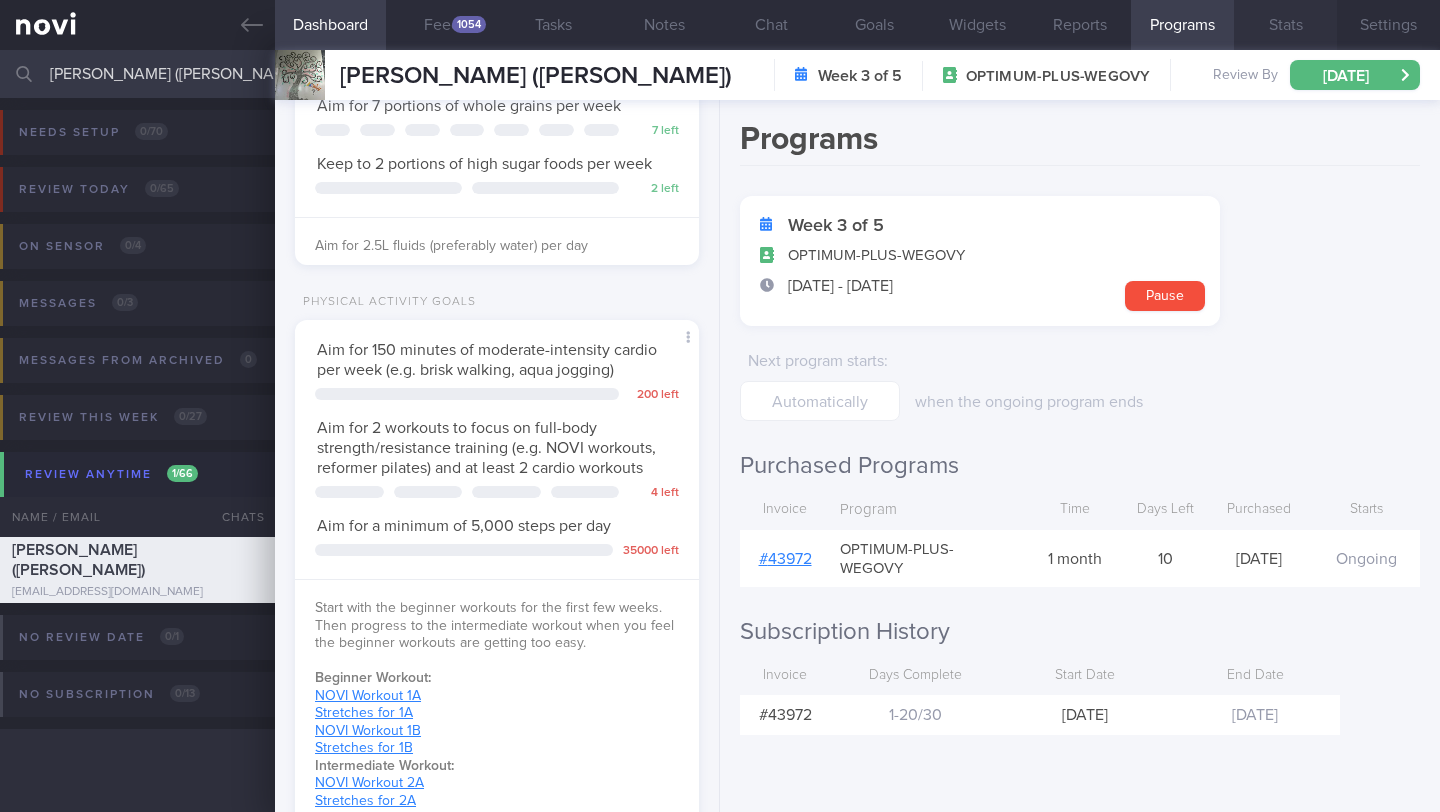 click on "Stats" at bounding box center [1285, 25] 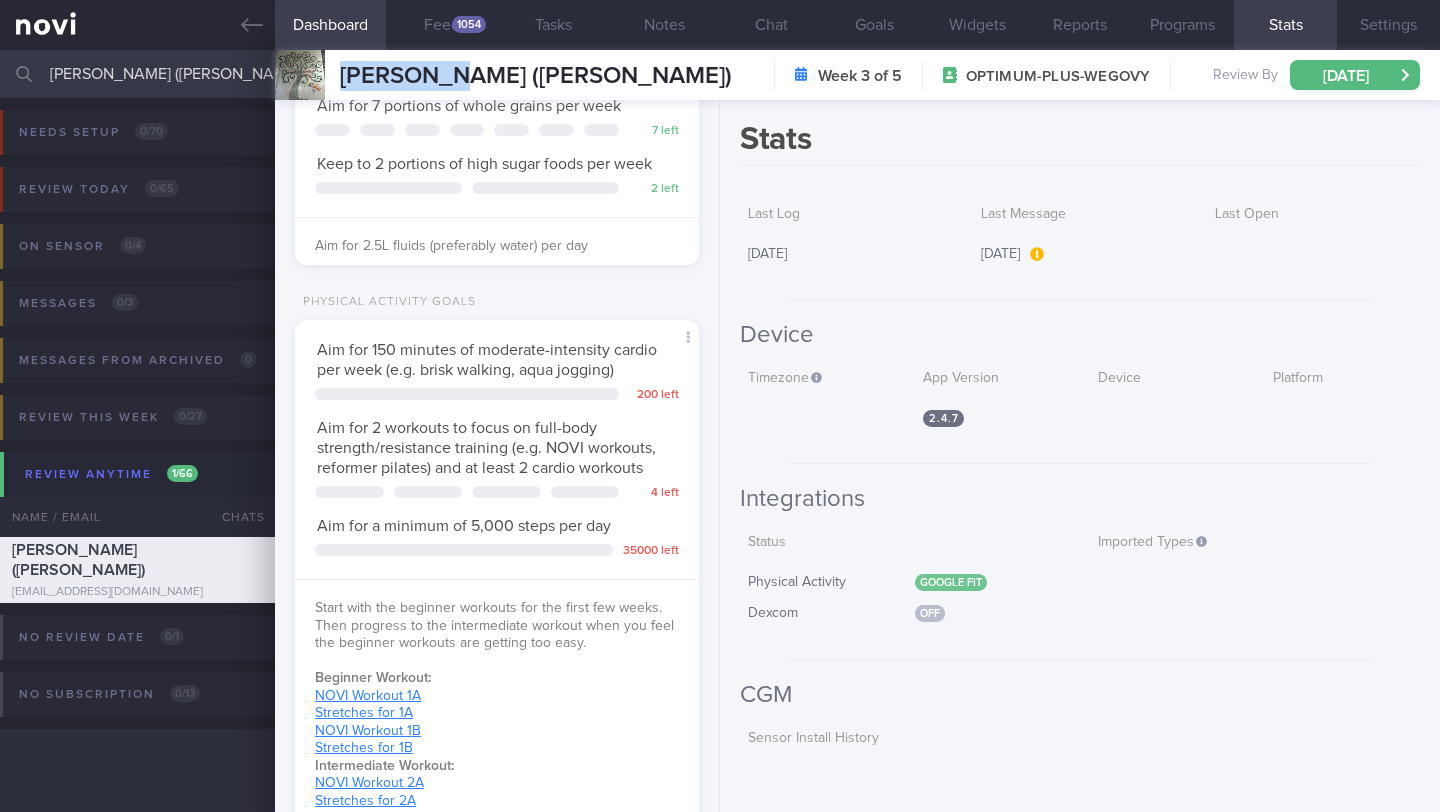 drag, startPoint x: 451, startPoint y: 77, endPoint x: 332, endPoint y: 75, distance: 119.01681 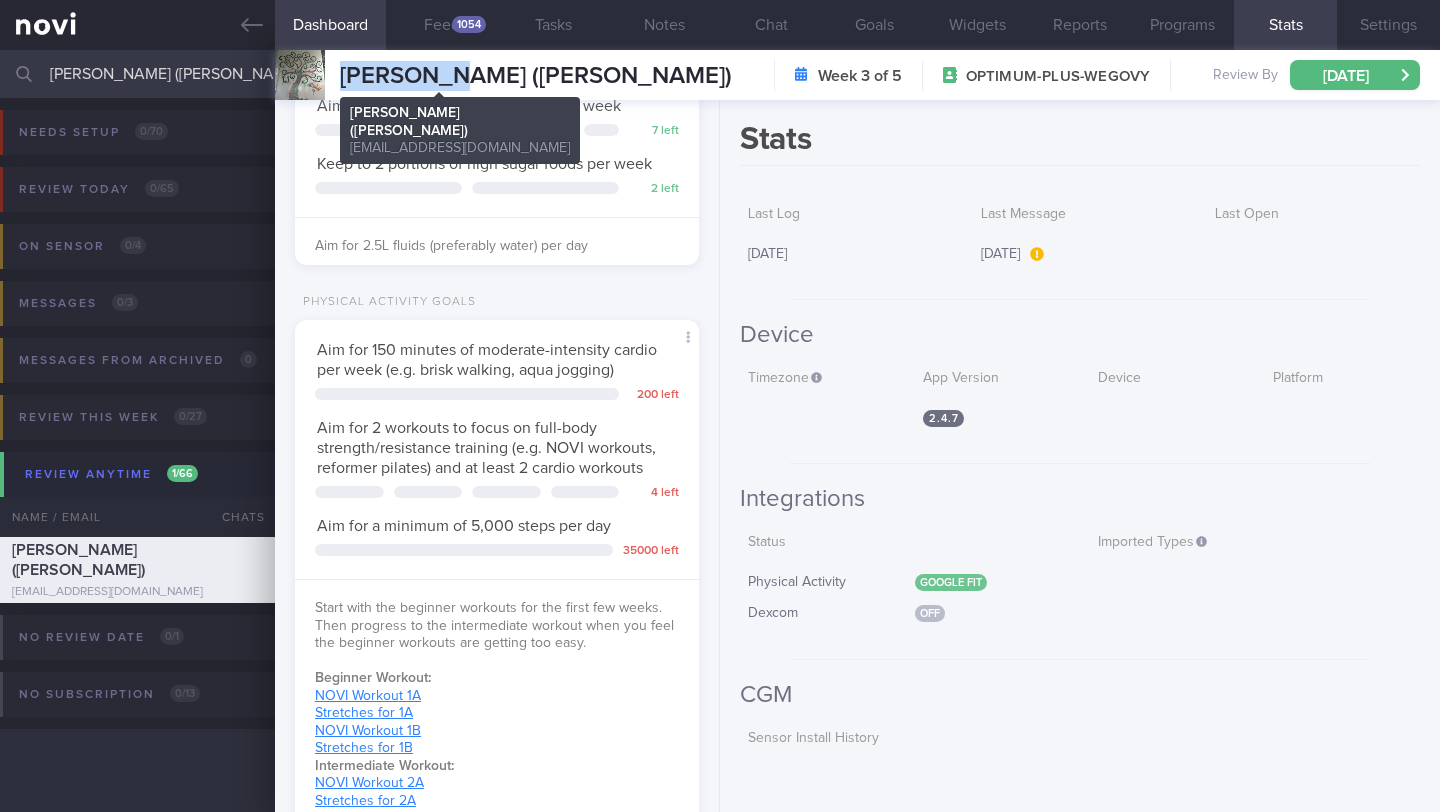 copy on "[PERSON_NAME]" 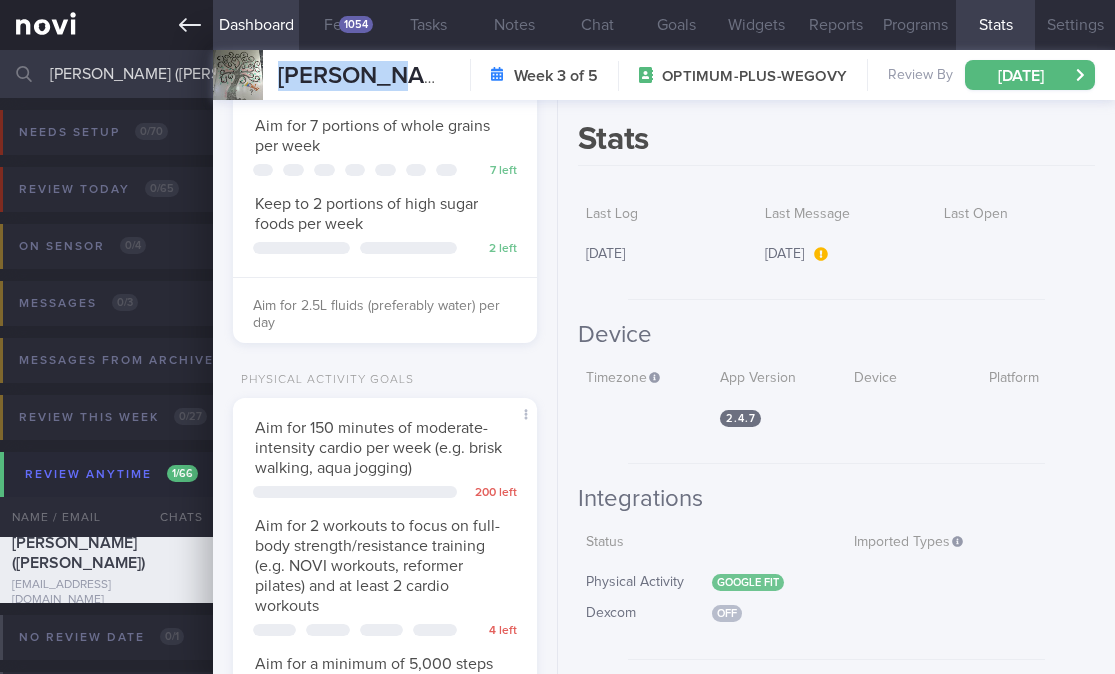 scroll, scrollTop: 155, scrollLeft: 252, axis: both 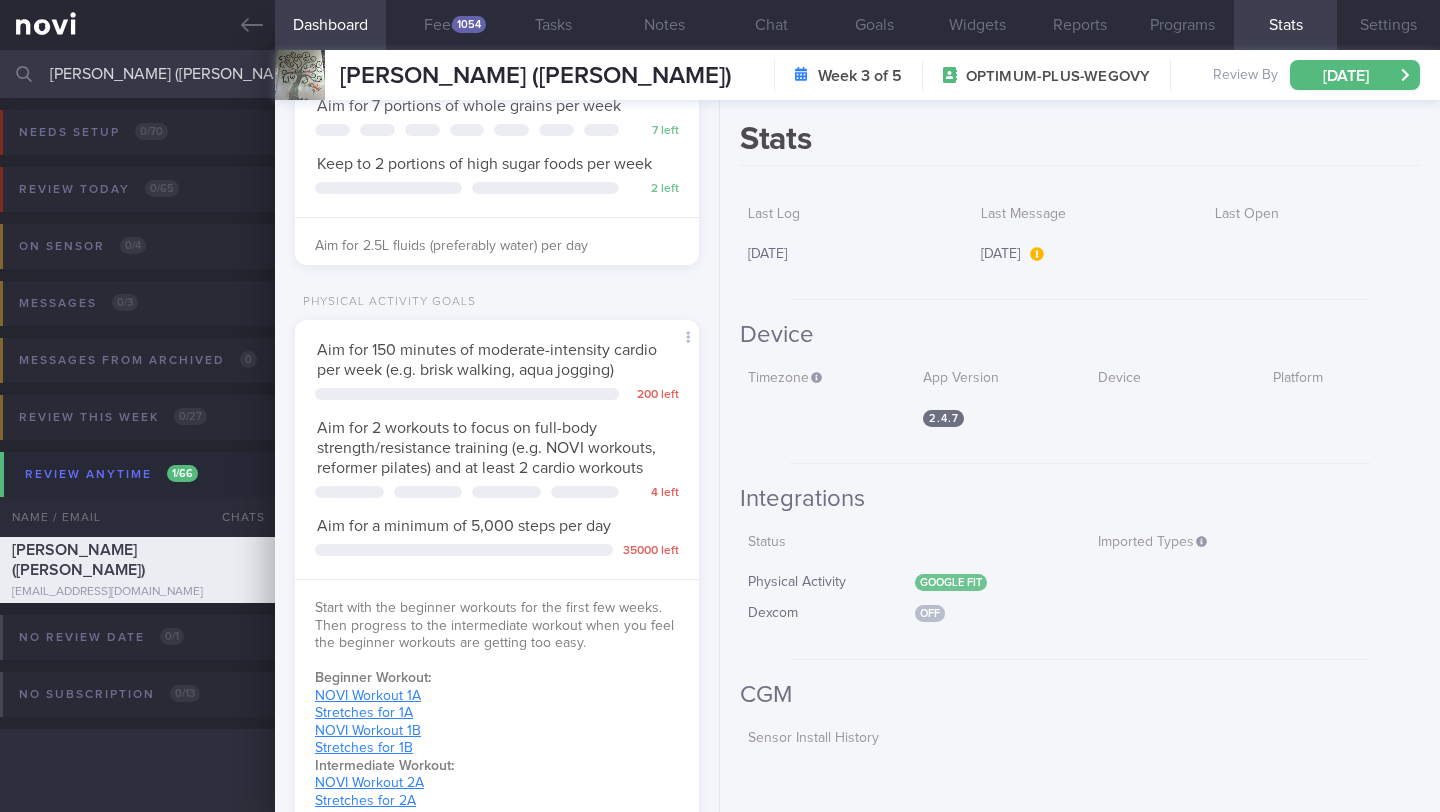 click on "[PERSON_NAME] ([PERSON_NAME])
[PERSON_NAME] ([PERSON_NAME])
[EMAIL_ADDRESS][DOMAIN_NAME]
Week 3 of 5
OPTIMUM-PLUS-WEGOVY
Review By
[DATE]
Set Next Review Date
[DATE] July August September October November [DATE]
Mon Tue Wed Thu Fri Sat Sun
30 1 2 3 4 5 6 7 8 9 10 11 12 13 14 15 16 17 18 19 20 21 22 23 24 25 26 27 28 29 30 31 1 2 3 4 5 6 7 8 9 10
Next suggested
End of program
None" at bounding box center (857, 75) 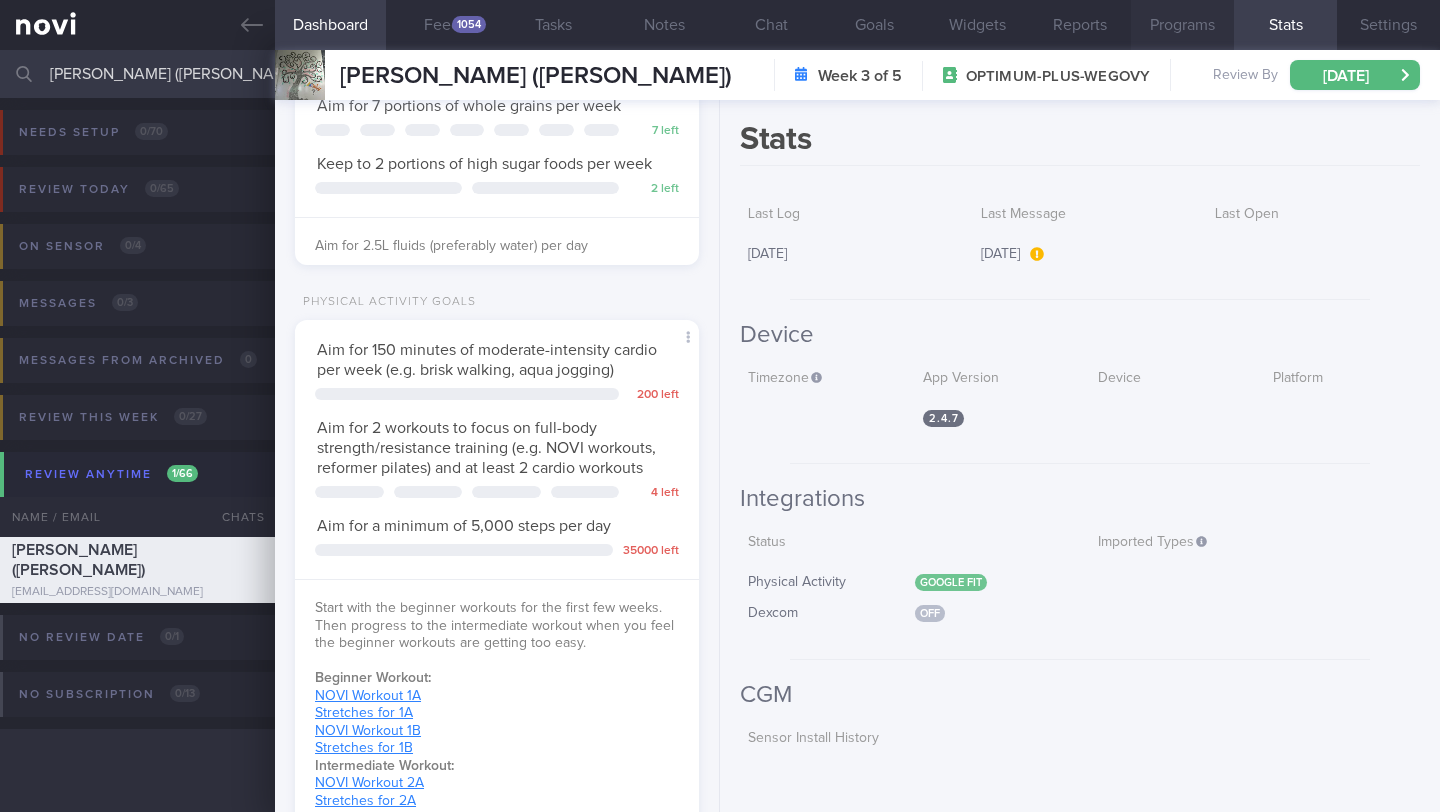 click on "Programs" at bounding box center [1182, 25] 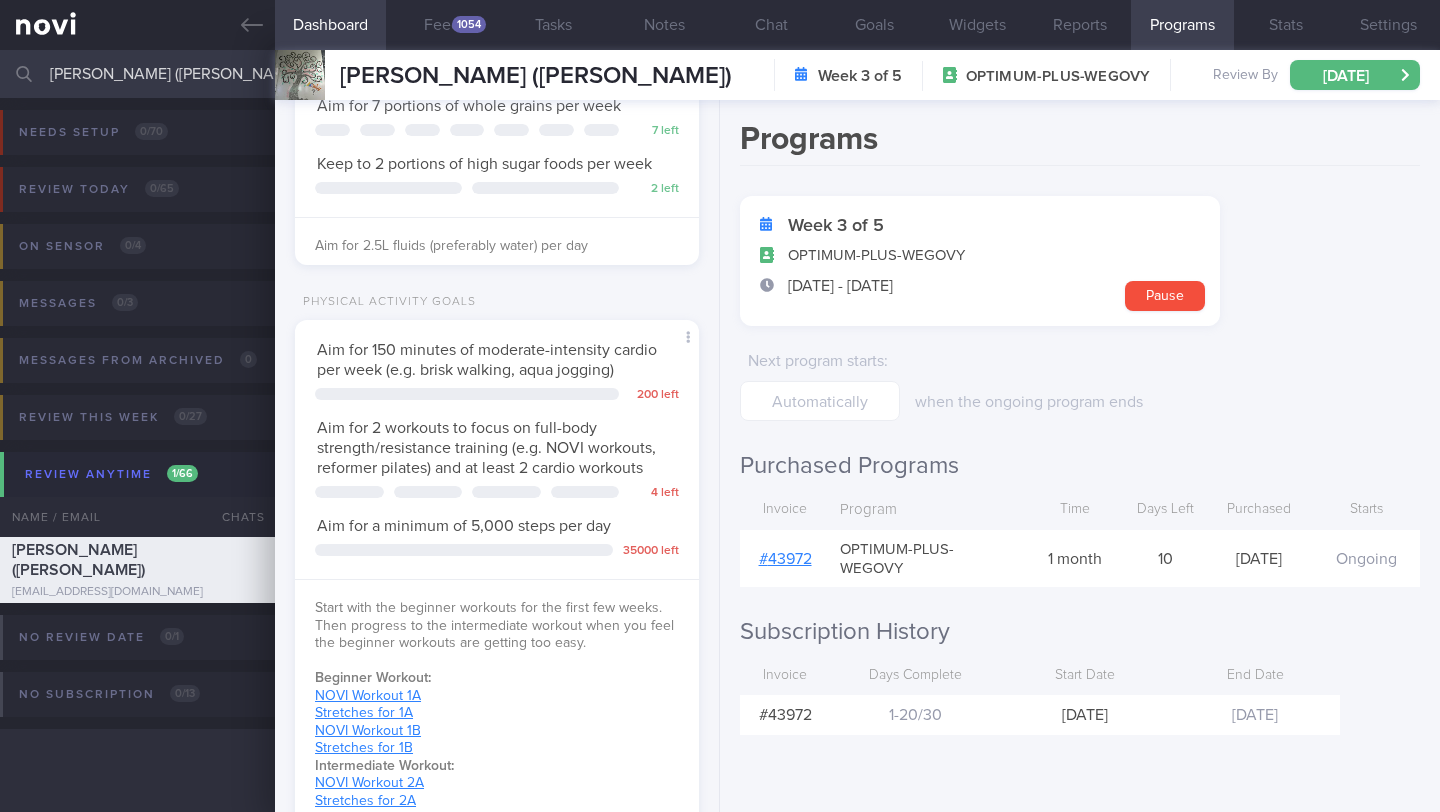 click on "[PERSON_NAME] ([PERSON_NAME])" at bounding box center [720, 74] 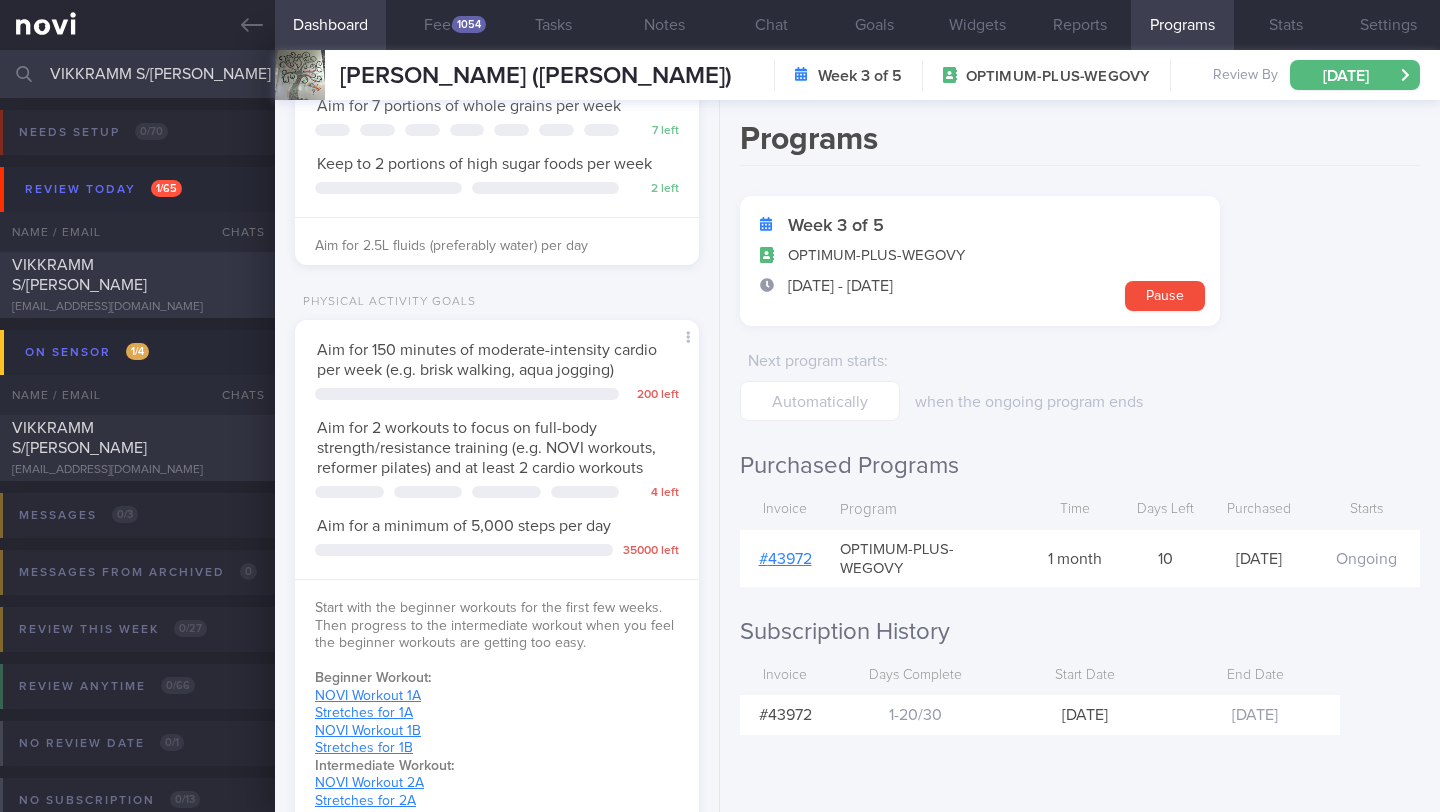 type on "VIKKRAMM S/[PERSON_NAME]" 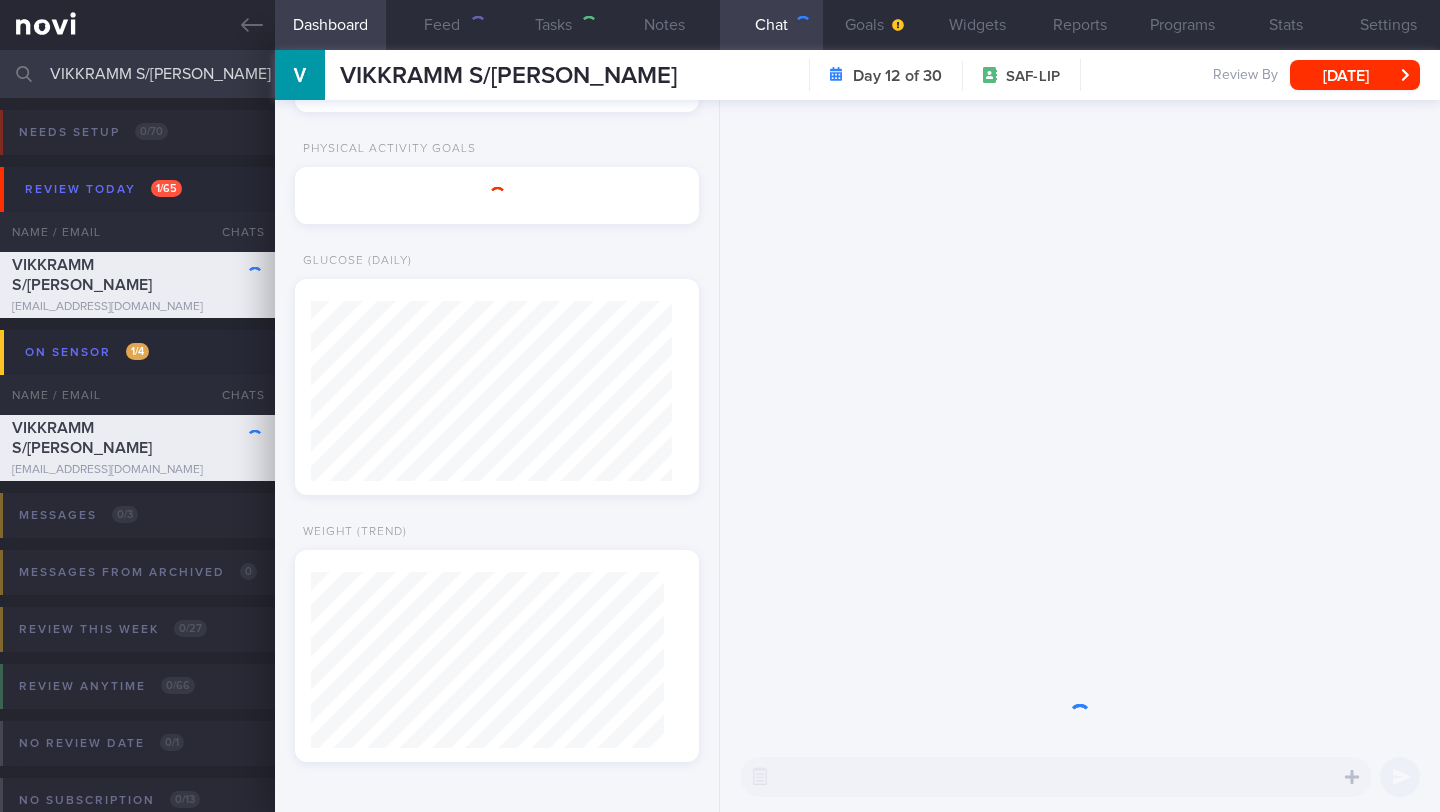scroll, scrollTop: 420, scrollLeft: 0, axis: vertical 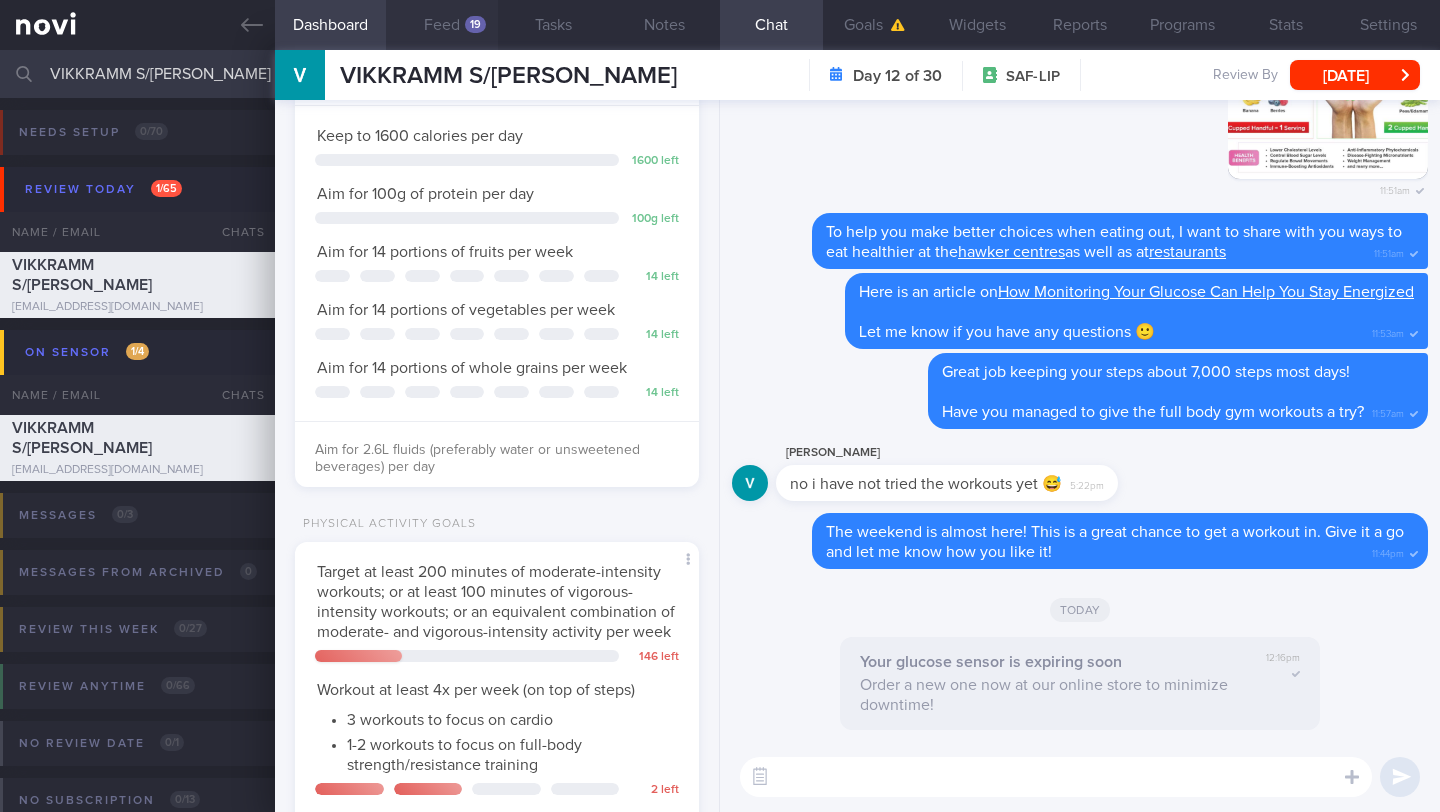 click on "Feed
19" at bounding box center (441, 25) 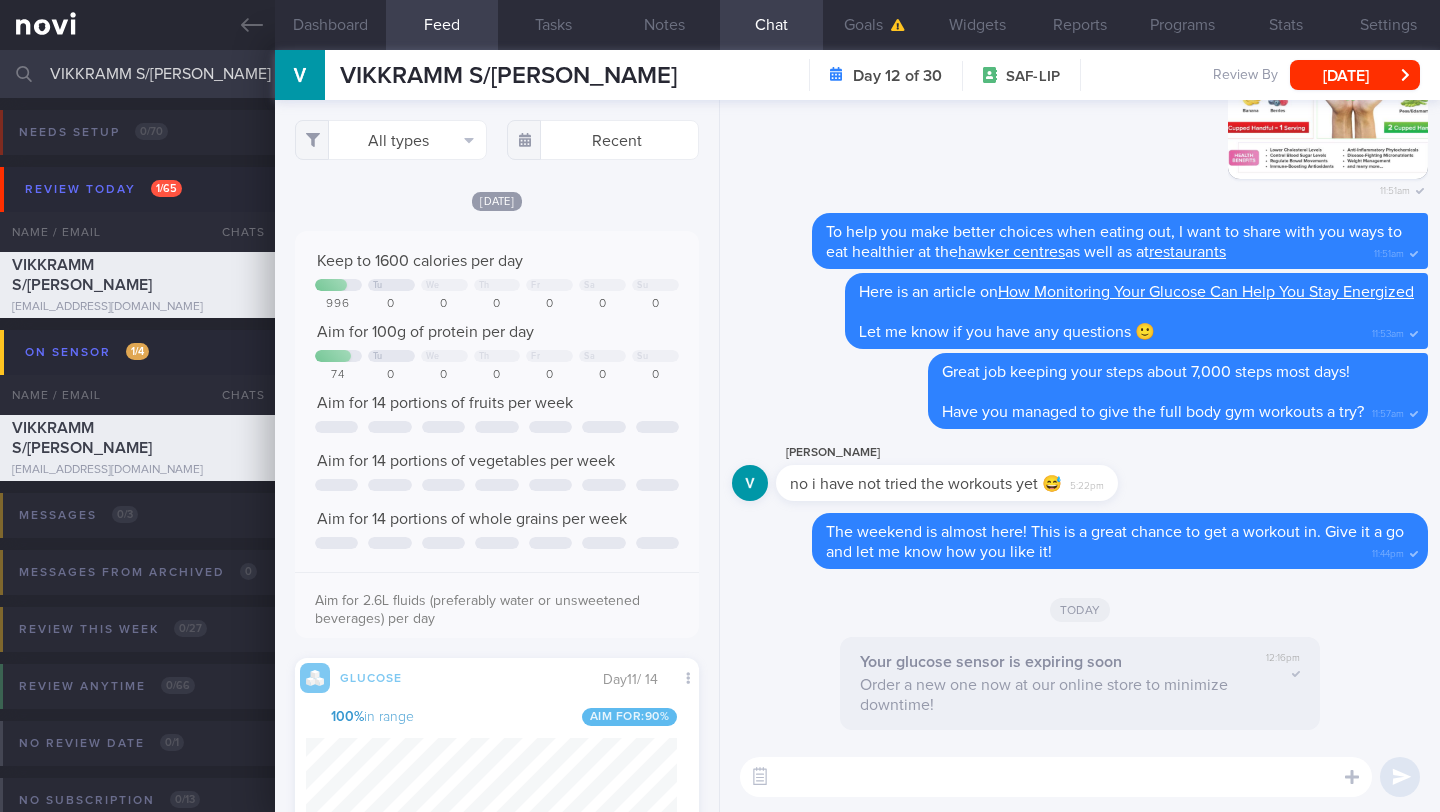 scroll, scrollTop: 999747, scrollLeft: 999629, axis: both 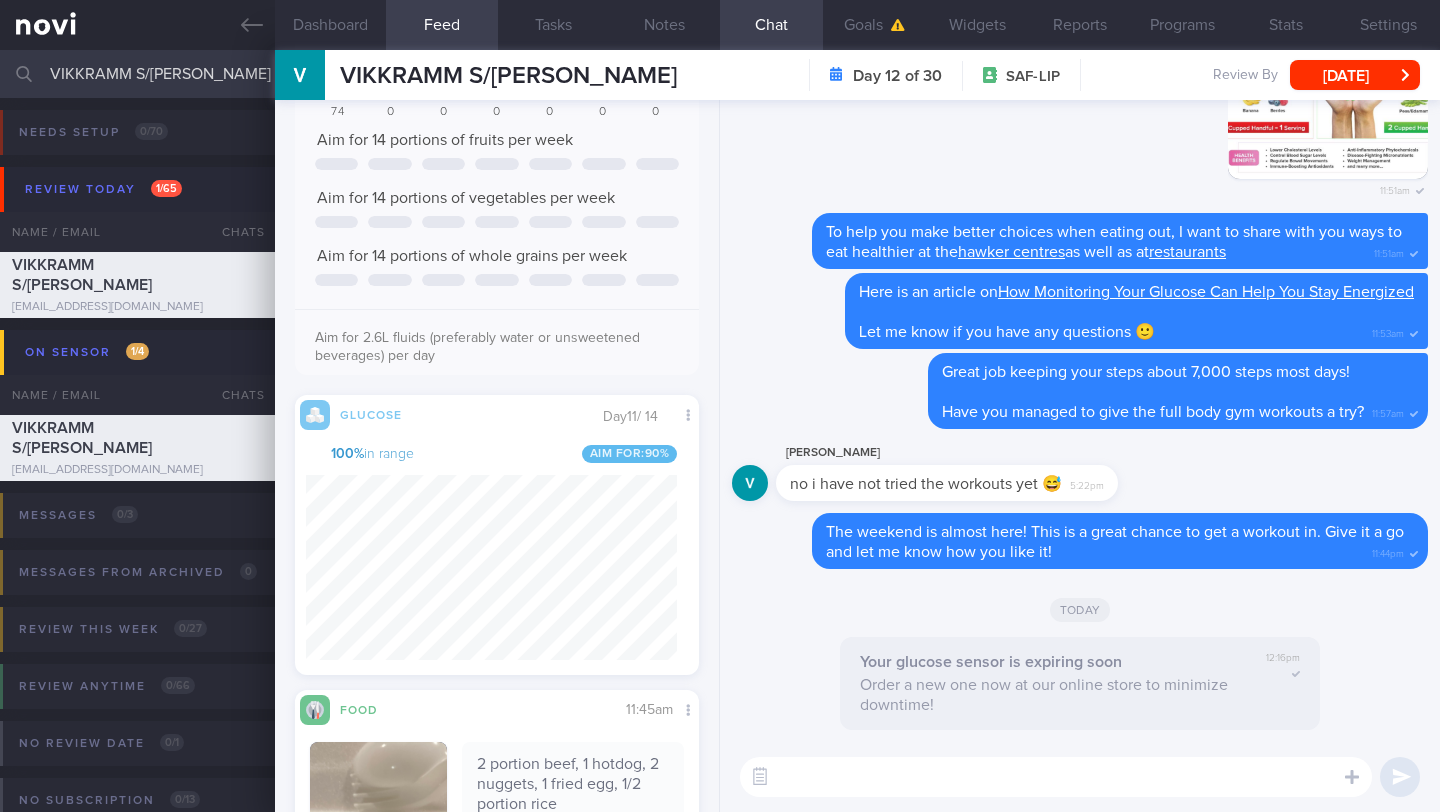 click at bounding box center (1056, 777) 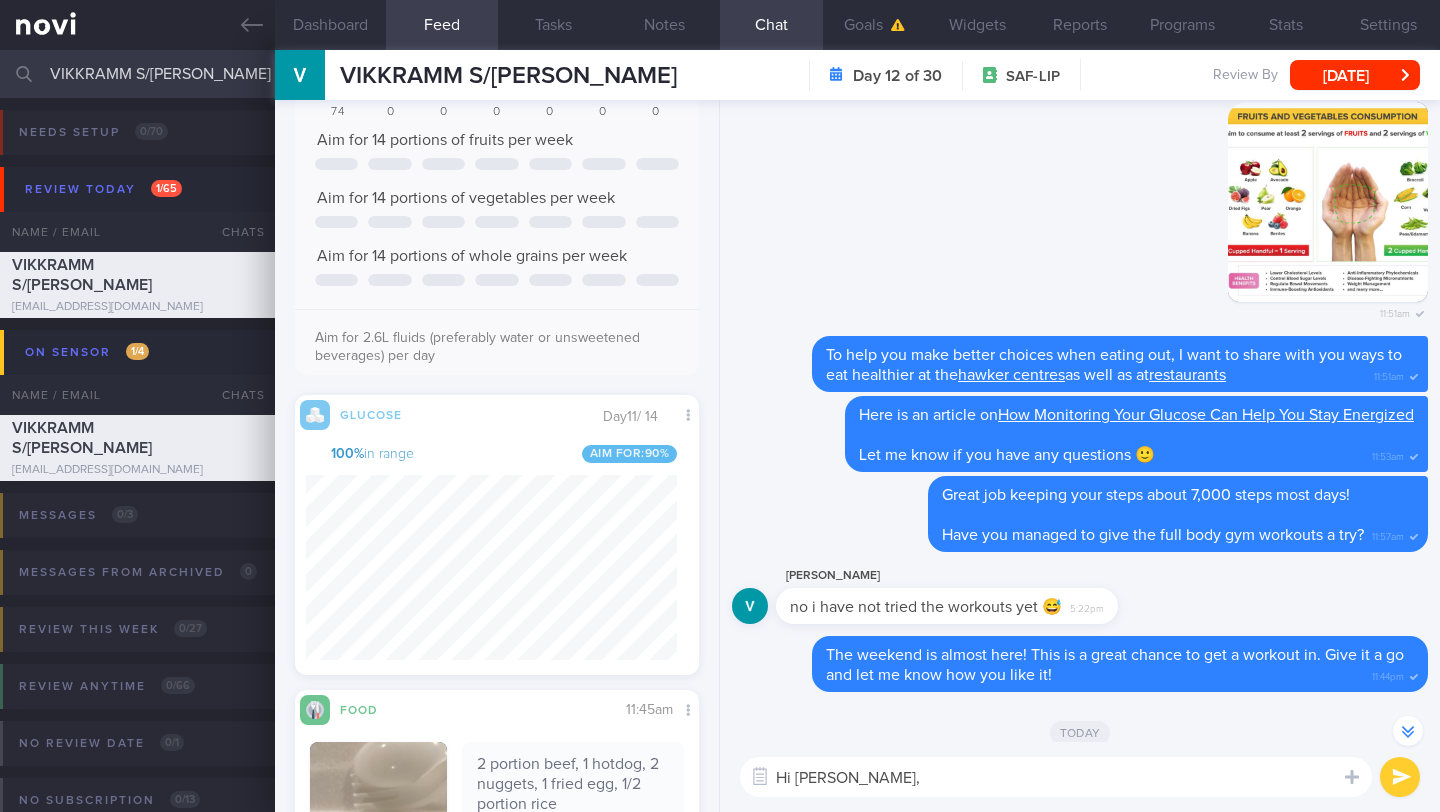 scroll, scrollTop: 0, scrollLeft: 0, axis: both 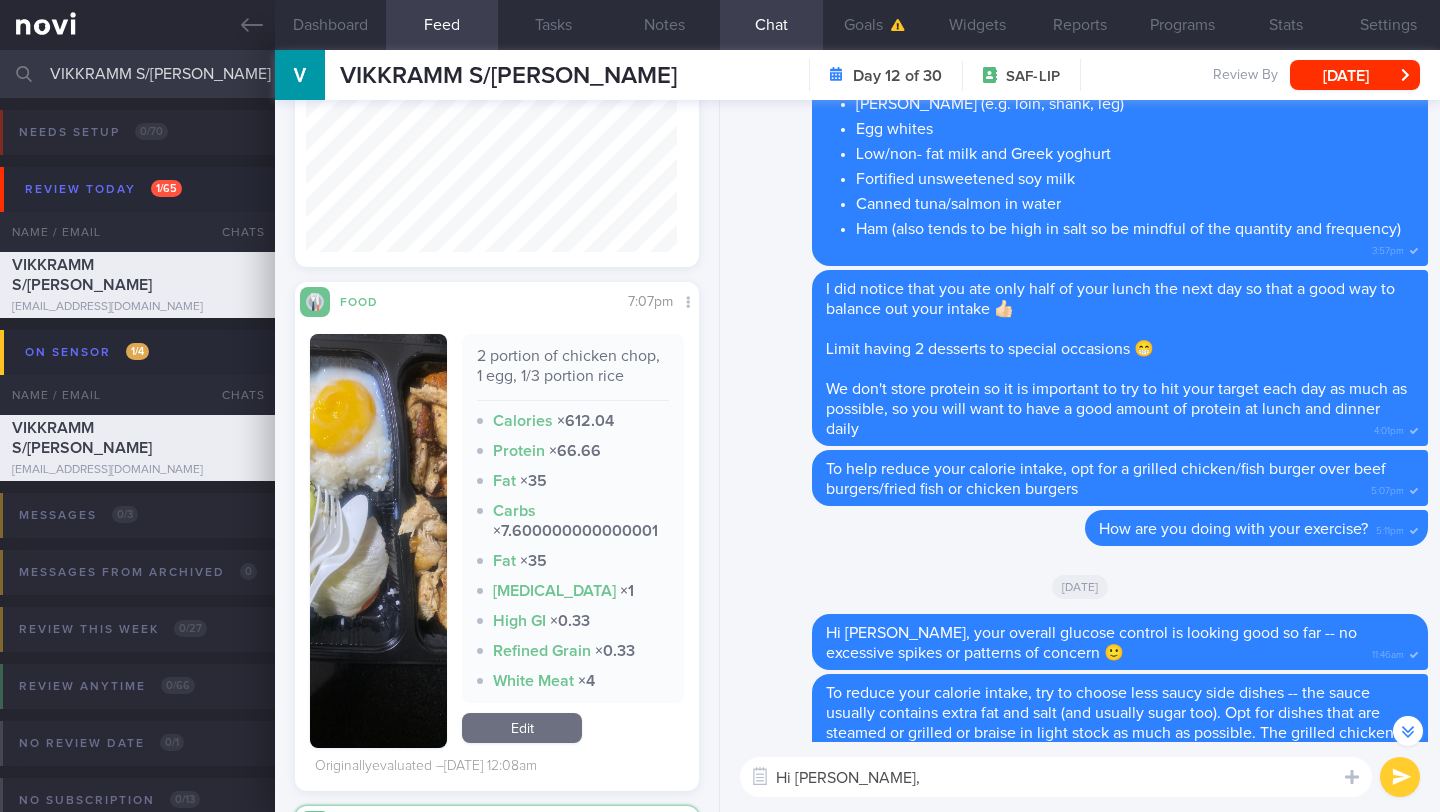 click at bounding box center (378, 541) 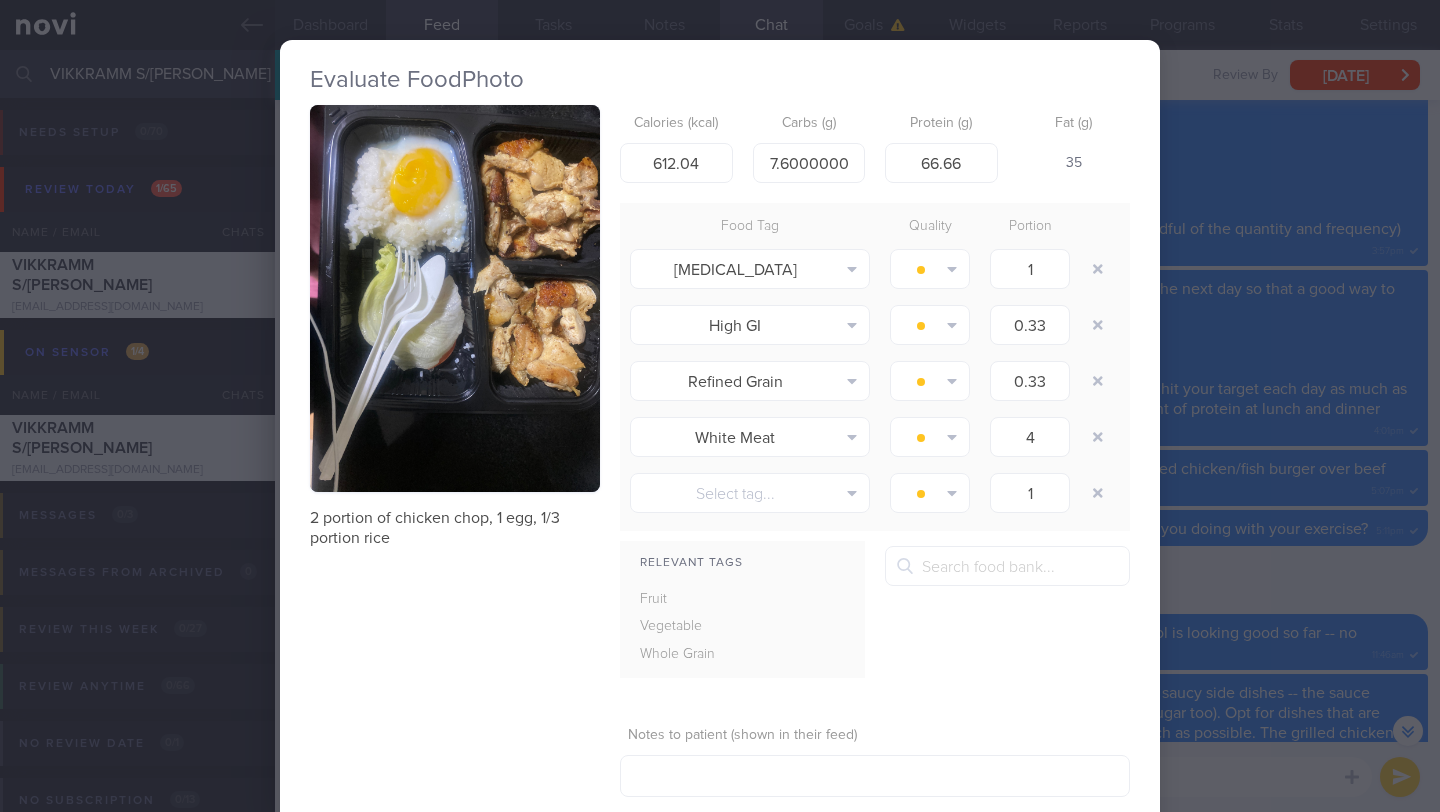 click on "Evaluate Food  Photo
2 portion of chicken chop, 1 egg, 1/3 portion rice
Calories (kcal)
612.04
Carbs (g)
7.600000000000001
Protein (g)
66.66
Fat (g)
35
Food Tag
Quality
Portion
[MEDICAL_DATA]
Alcohol
Fried
Fruit
Healthy Fats
High Calcium
[MEDICAL_DATA]" at bounding box center (720, 406) 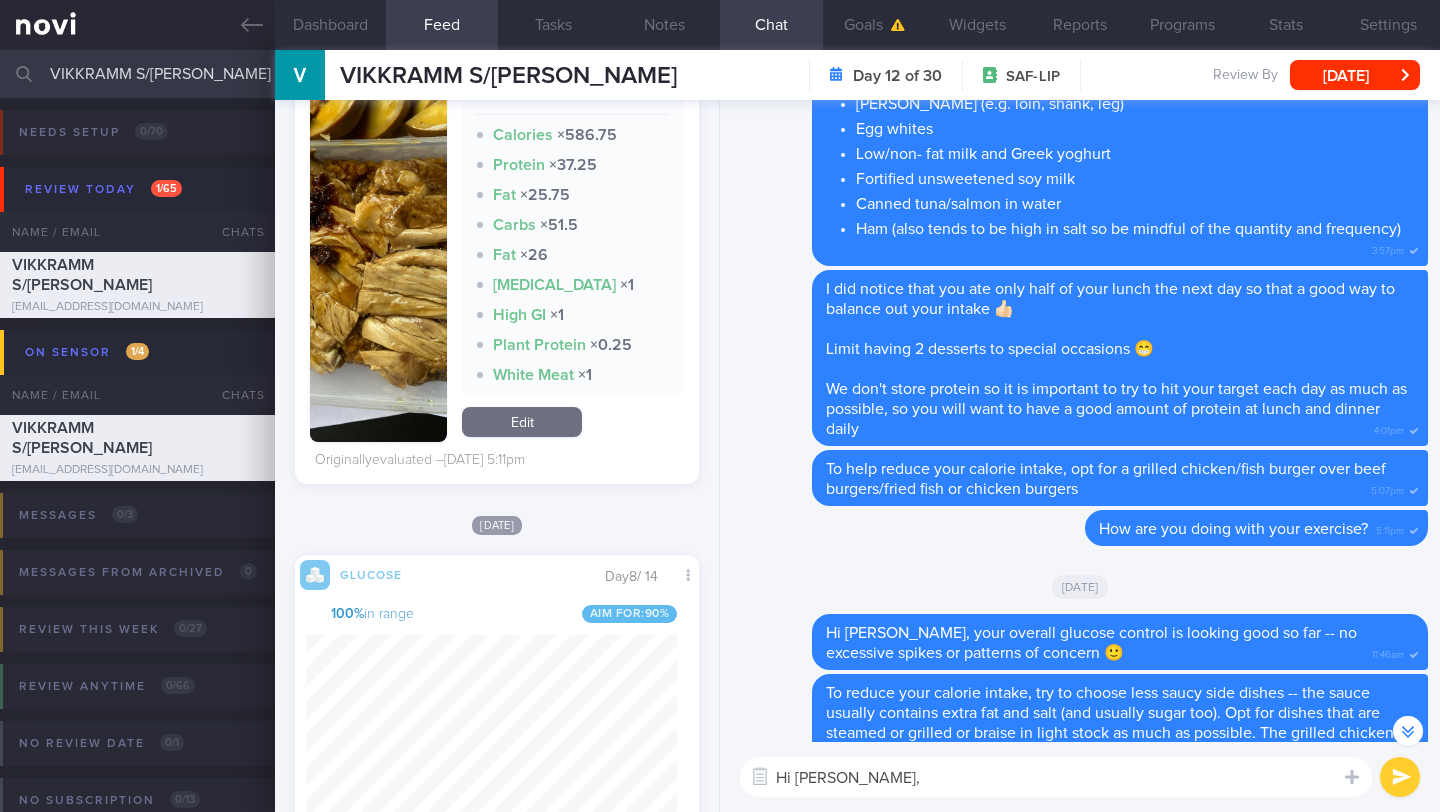 scroll, scrollTop: 4049, scrollLeft: 0, axis: vertical 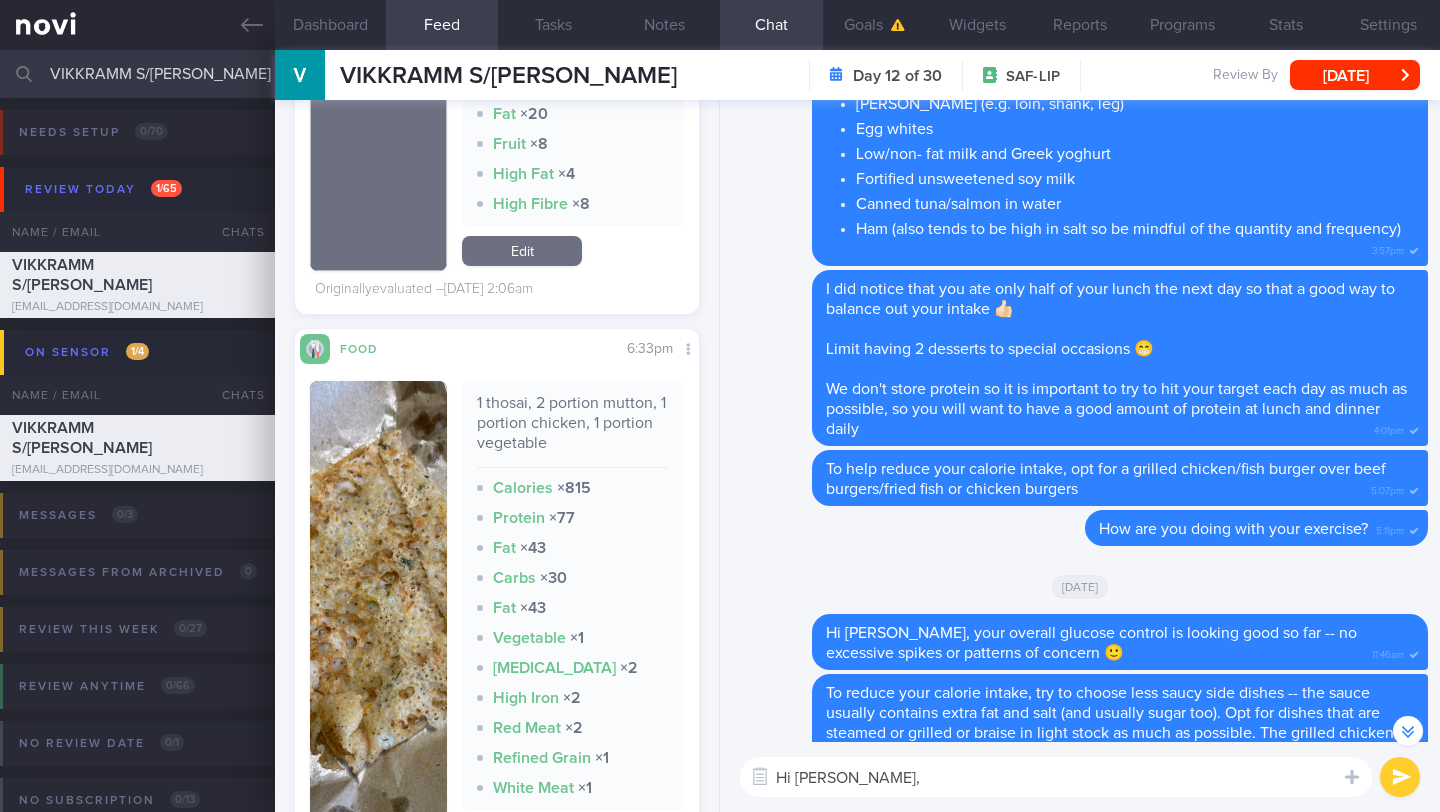 click at bounding box center [378, 618] 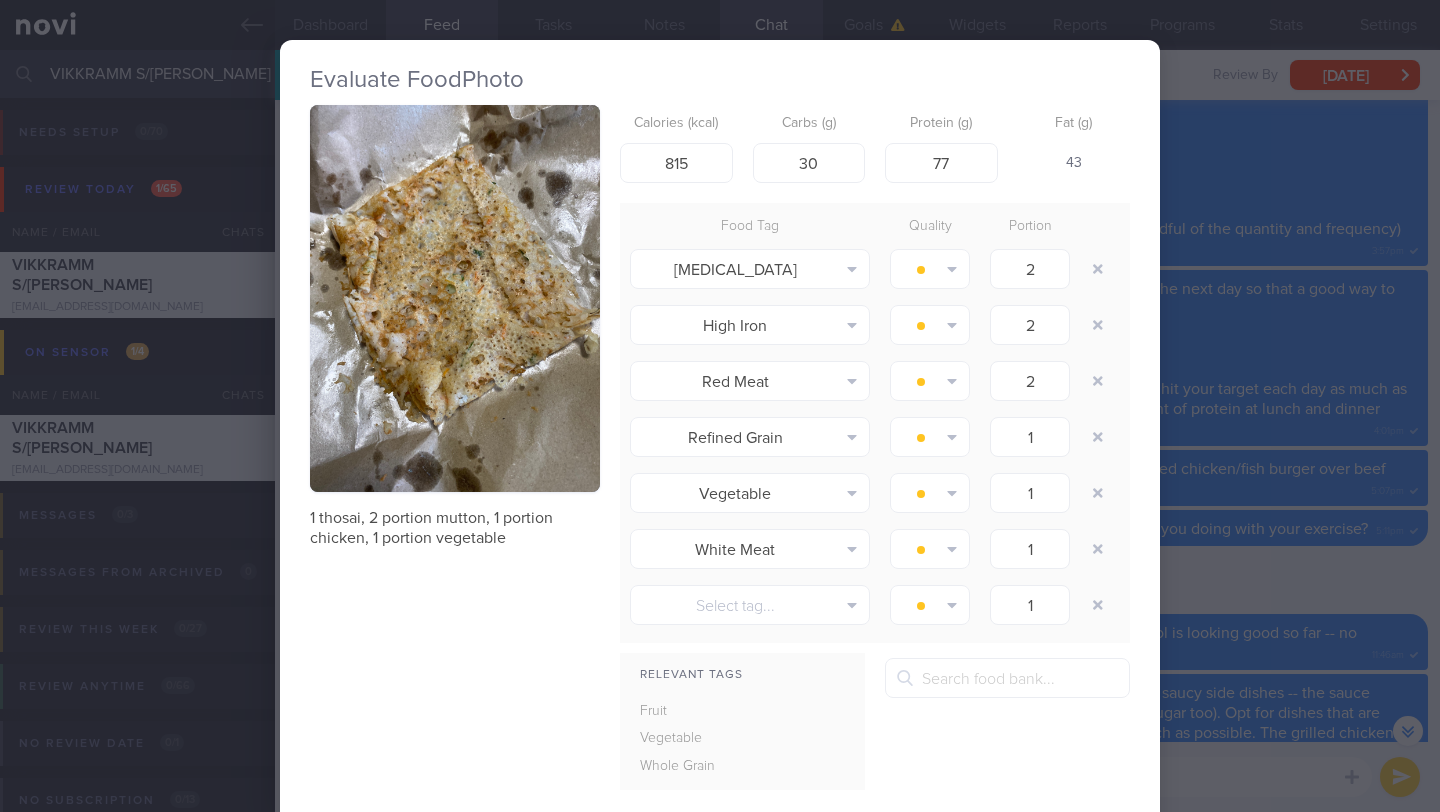 click on "Evaluate Food  Photo
1 thosai, 2 portion mutton, 1 portion chicken, 1 portion vegetable
Calories (kcal)
815
Carbs (g)
30
Protein (g)
77
Fat (g)
43
Food Tag
Quality
Portion
[MEDICAL_DATA]
Alcohol
Fried
Fruit
Healthy Fats
High Calcium
[MEDICAL_DATA]" at bounding box center (720, 406) 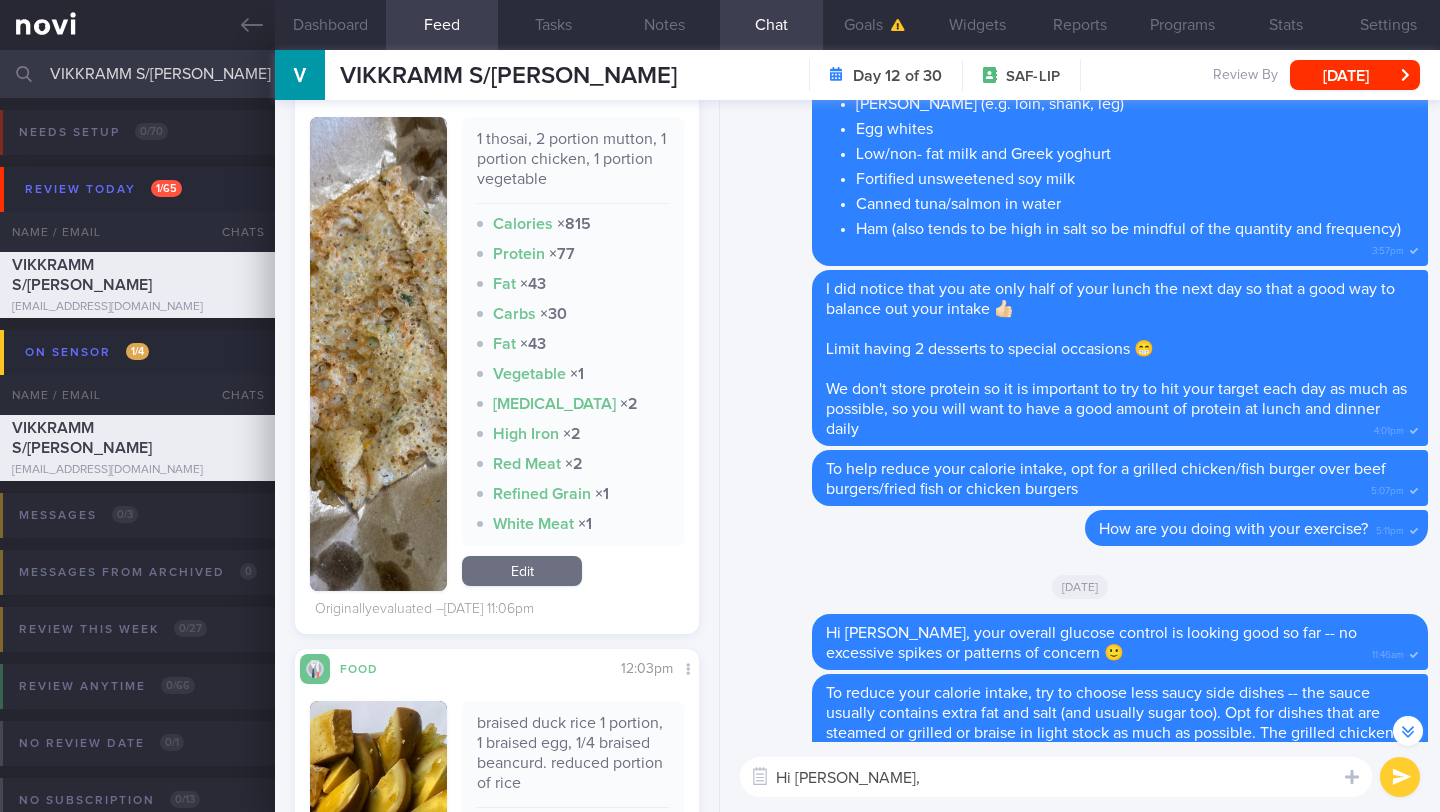 scroll, scrollTop: 999747, scrollLeft: 999629, axis: both 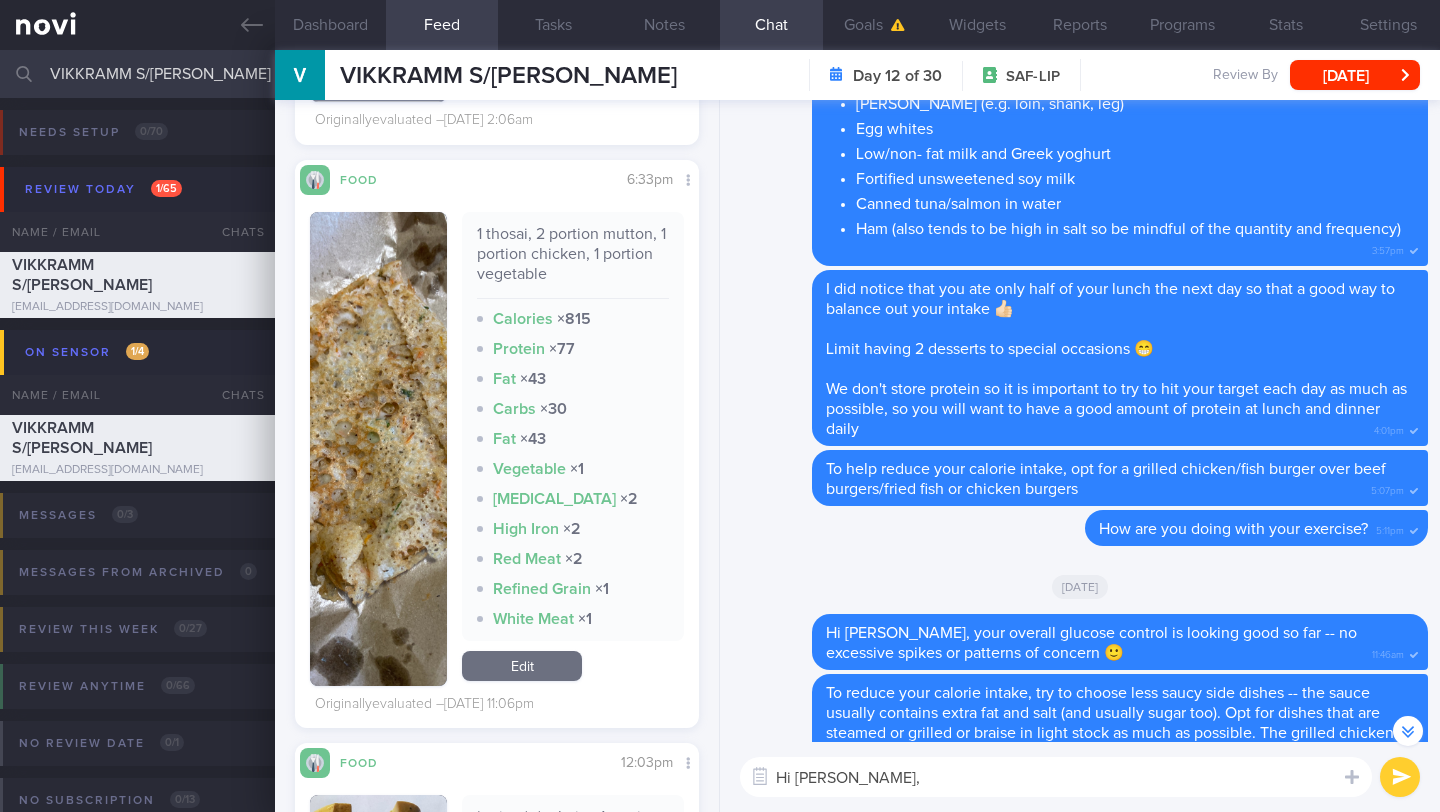 click on "Hi [PERSON_NAME]," at bounding box center [1056, 777] 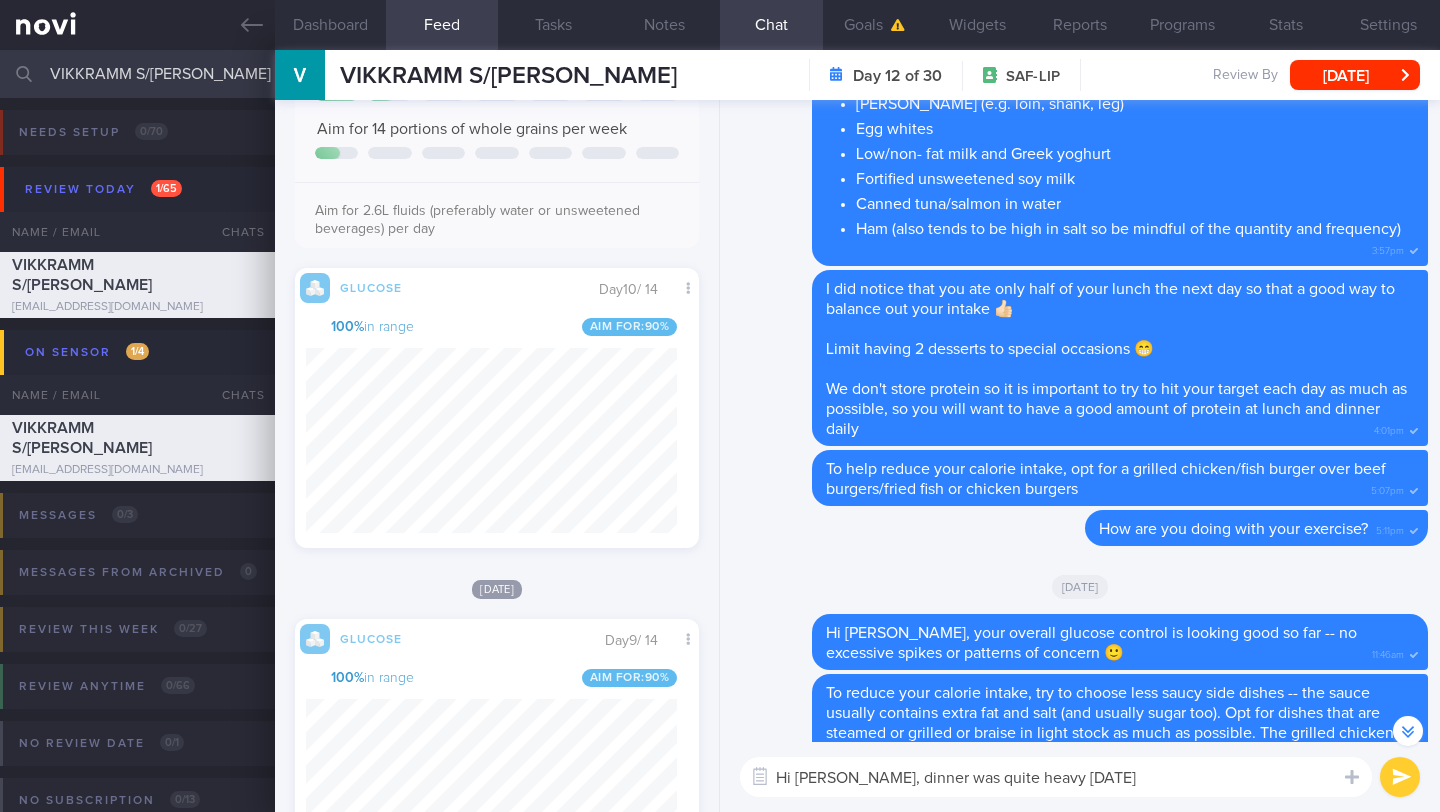 scroll, scrollTop: 1471, scrollLeft: 0, axis: vertical 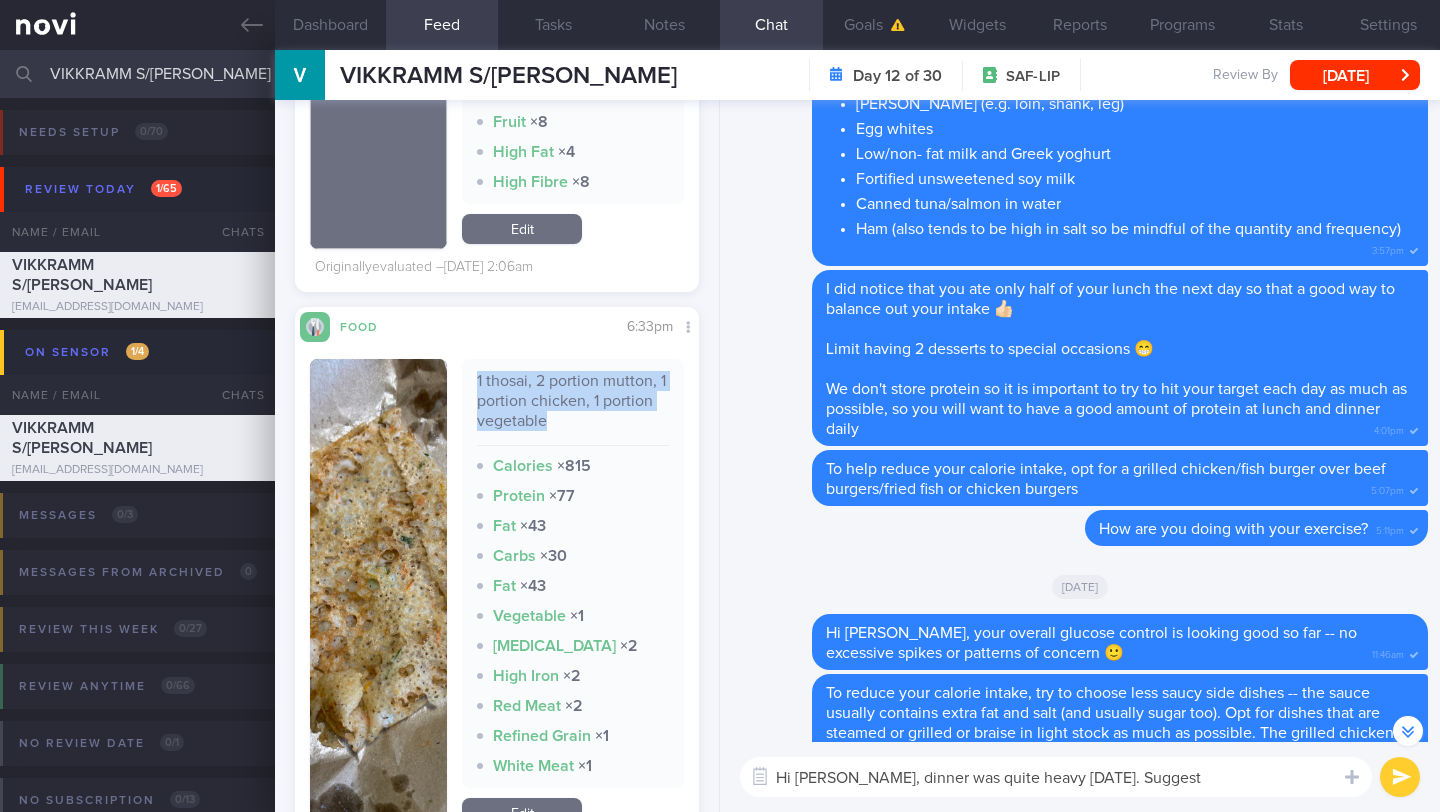 drag, startPoint x: 469, startPoint y: 378, endPoint x: 605, endPoint y: 413, distance: 140.43147 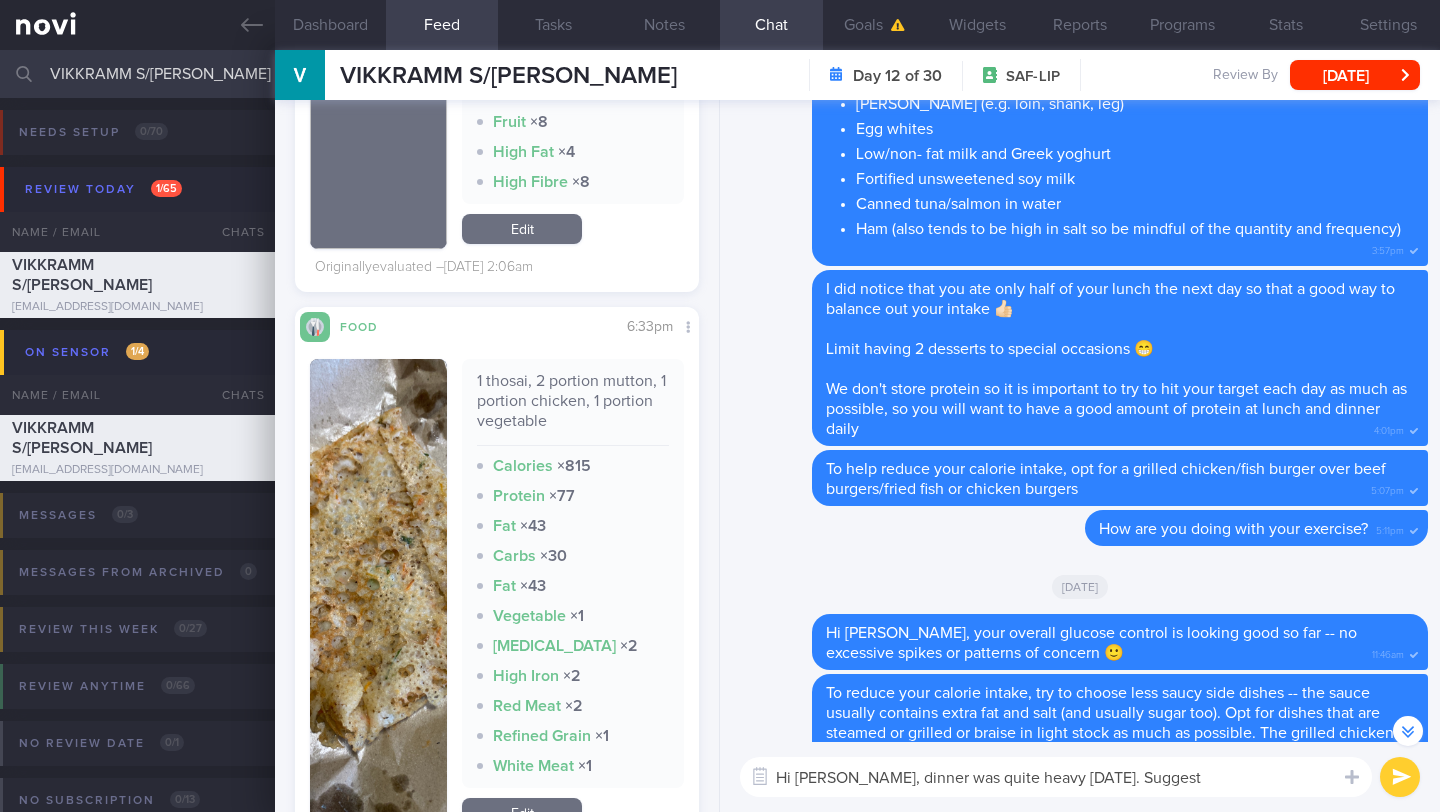 drag, startPoint x: 1205, startPoint y: 773, endPoint x: 1121, endPoint y: 783, distance: 84.59315 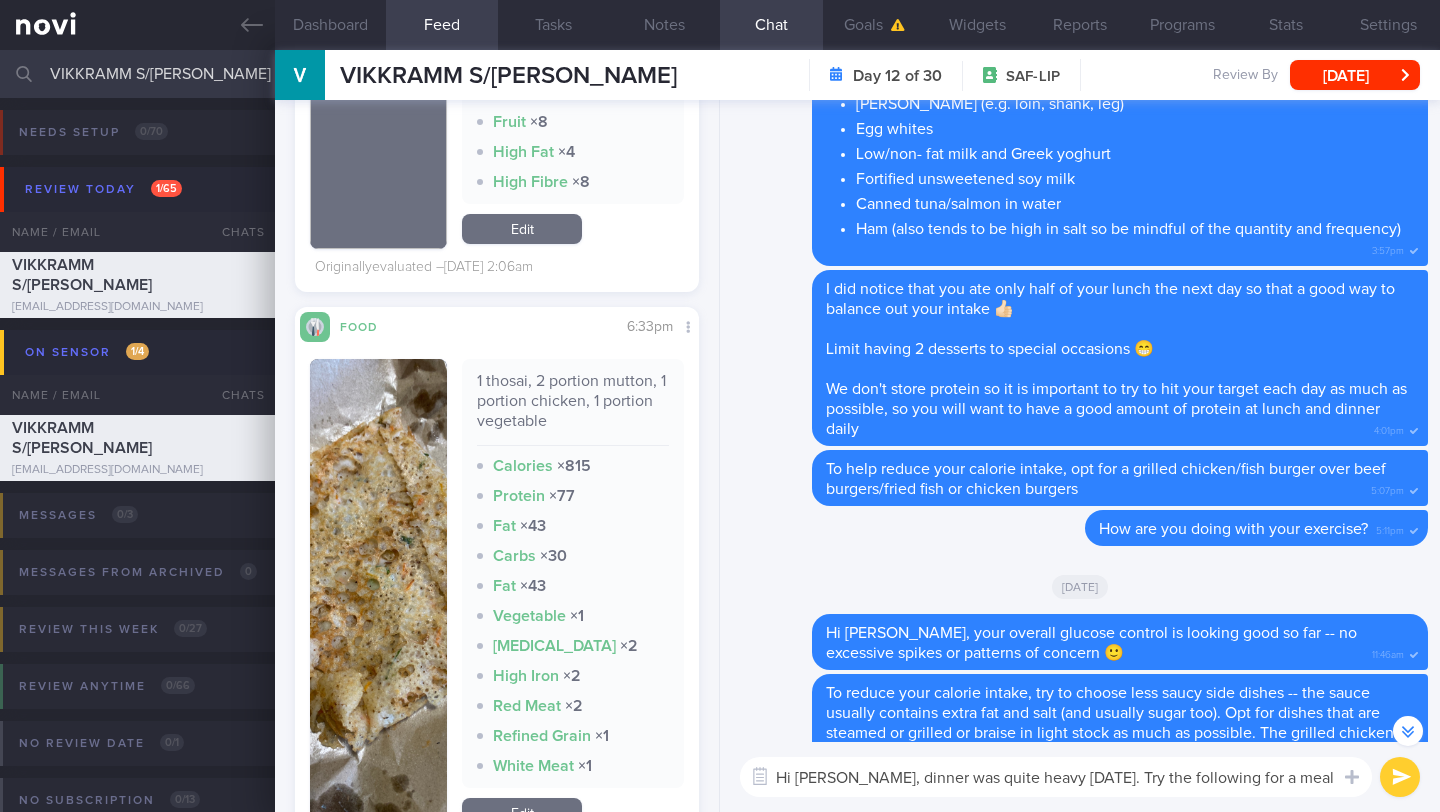 scroll, scrollTop: 0, scrollLeft: 0, axis: both 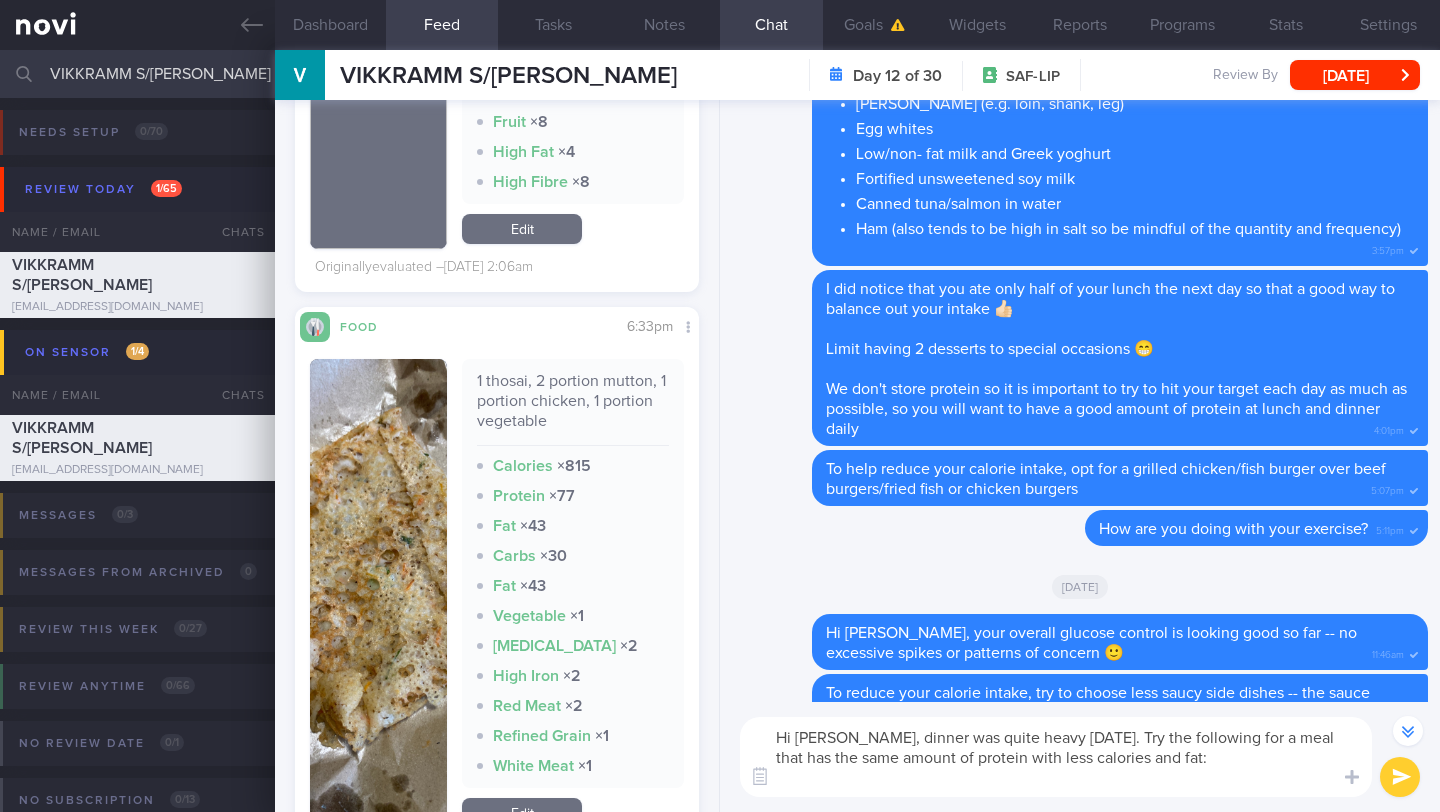 paste on "1 bowl of Dal" 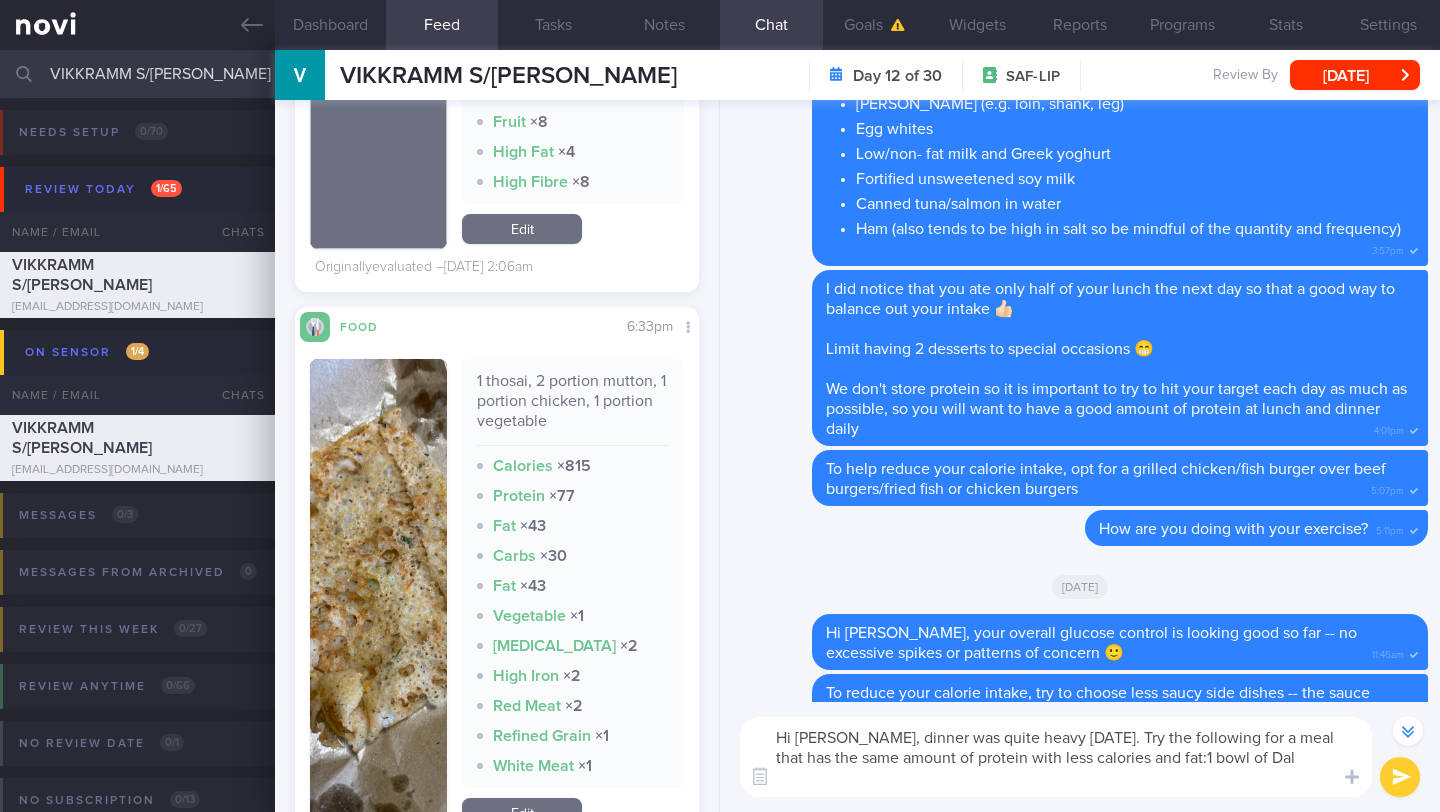 scroll, scrollTop: -835, scrollLeft: 0, axis: vertical 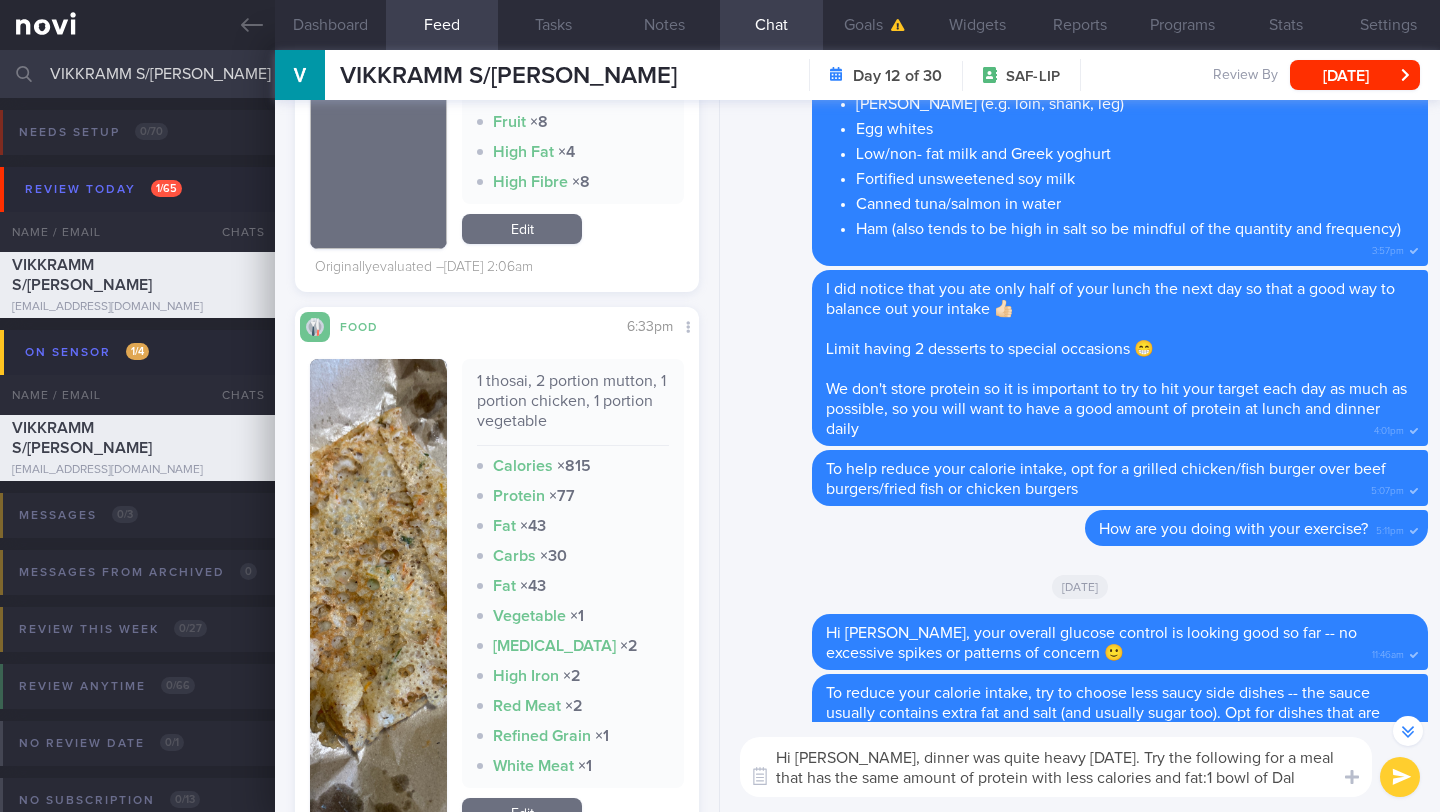 click on "Hi [PERSON_NAME], dinner was quite heavy [DATE]. Try the following for a meal that has the same amount of protein with less calories and fat:1 bowl of Dal" at bounding box center (1056, 767) 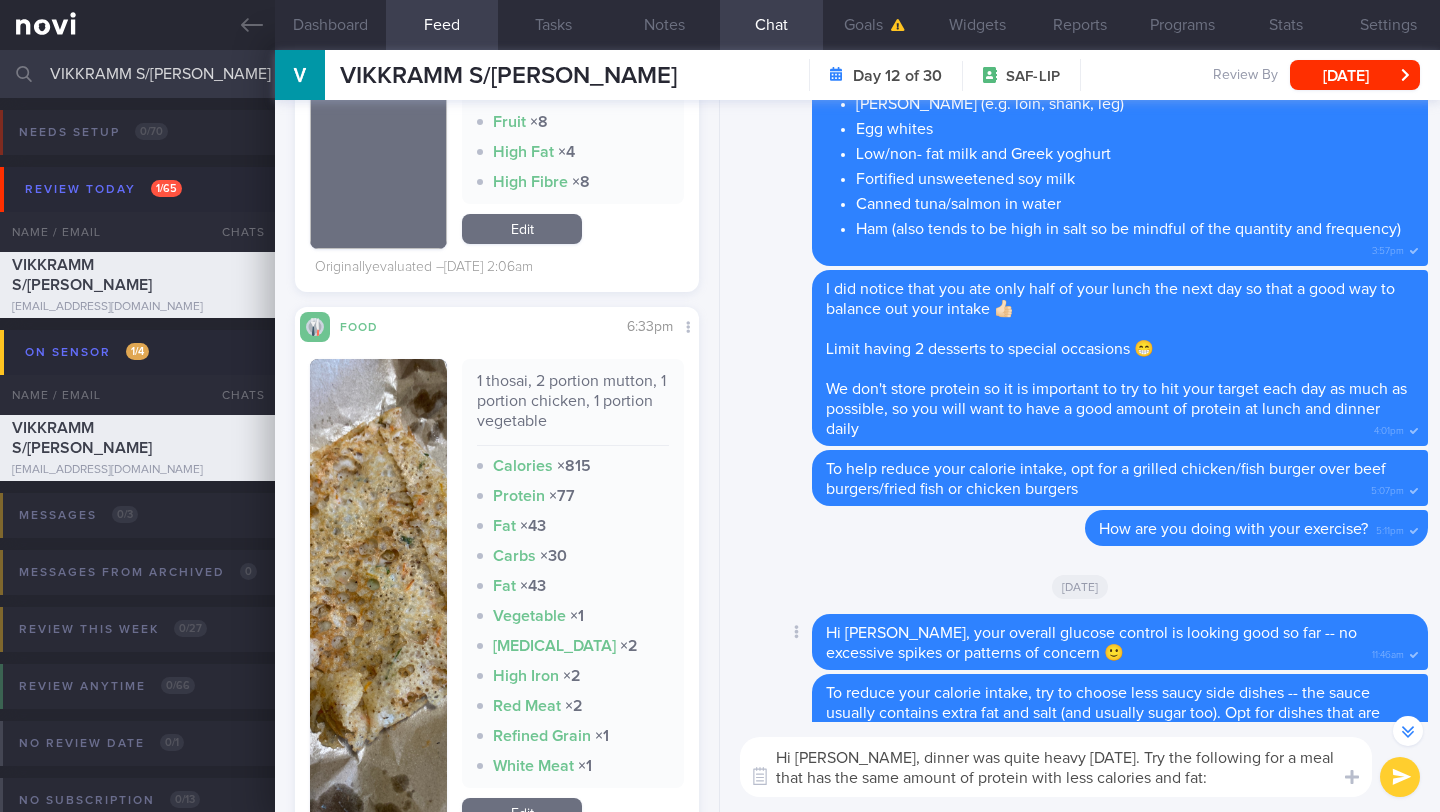 scroll, scrollTop: 0, scrollLeft: 0, axis: both 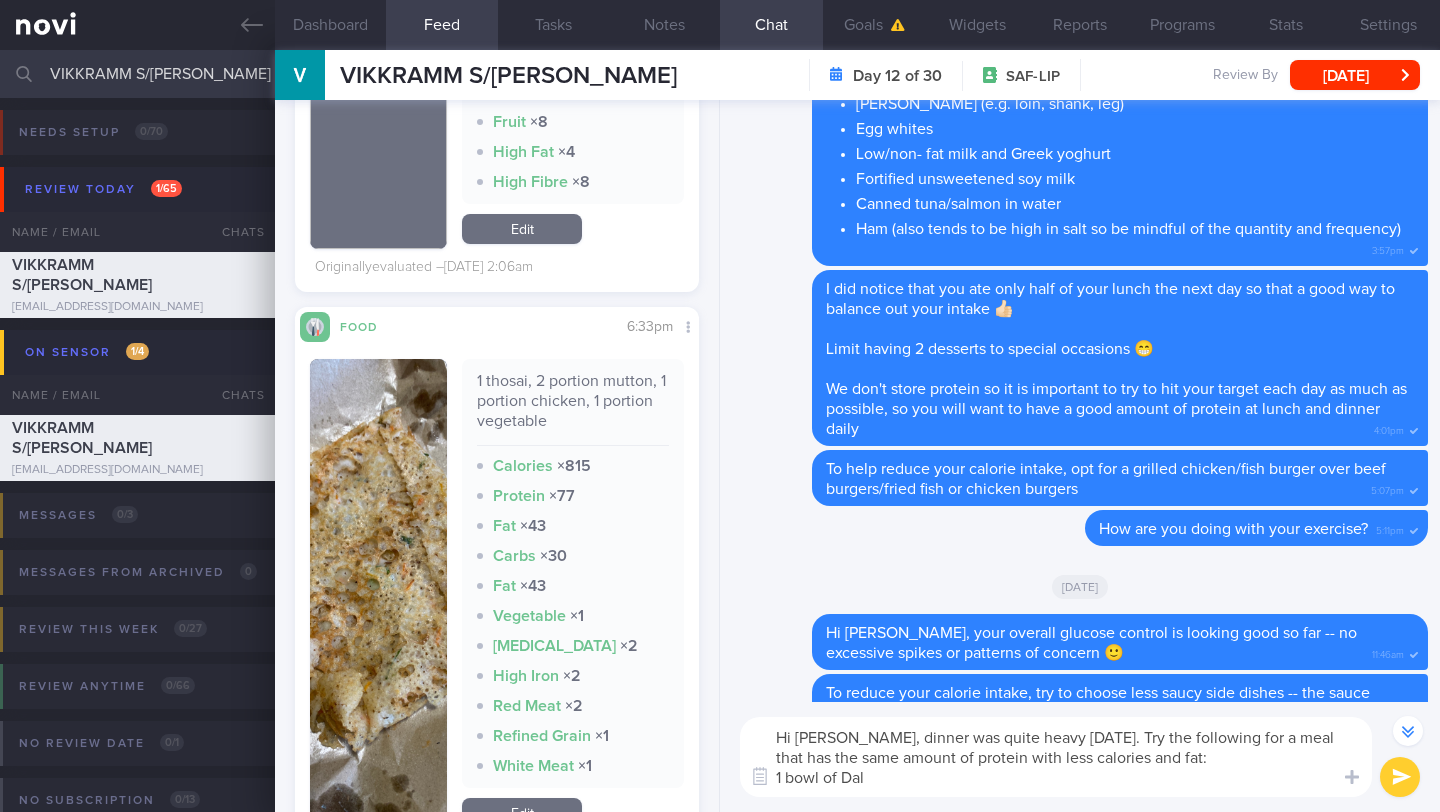 click on "Hi [PERSON_NAME], dinner was quite heavy [DATE]. Try the following for a meal that has the same amount of protein with less calories and fat:
1 bowl of Dal" at bounding box center [1056, 757] 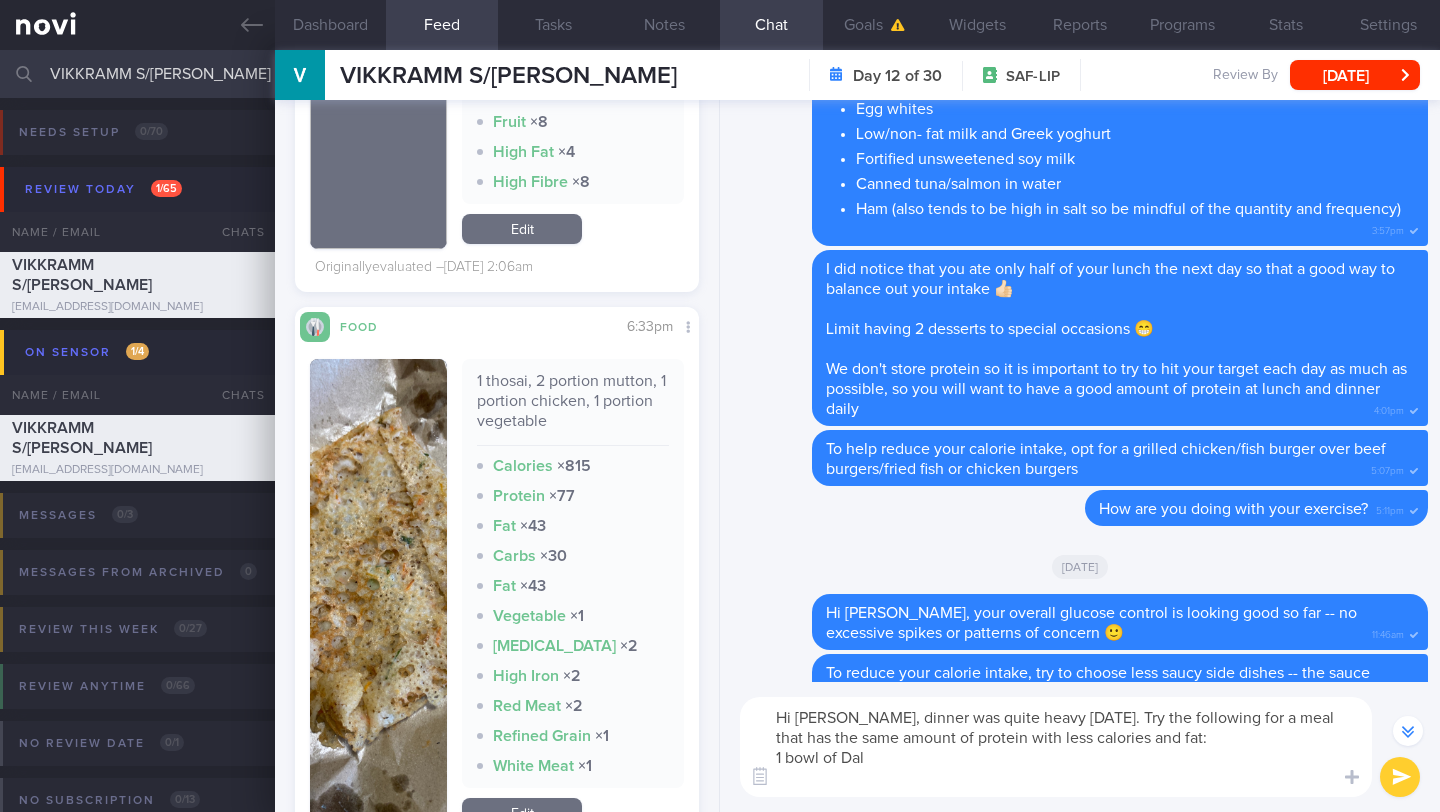 scroll, scrollTop: 0, scrollLeft: 0, axis: both 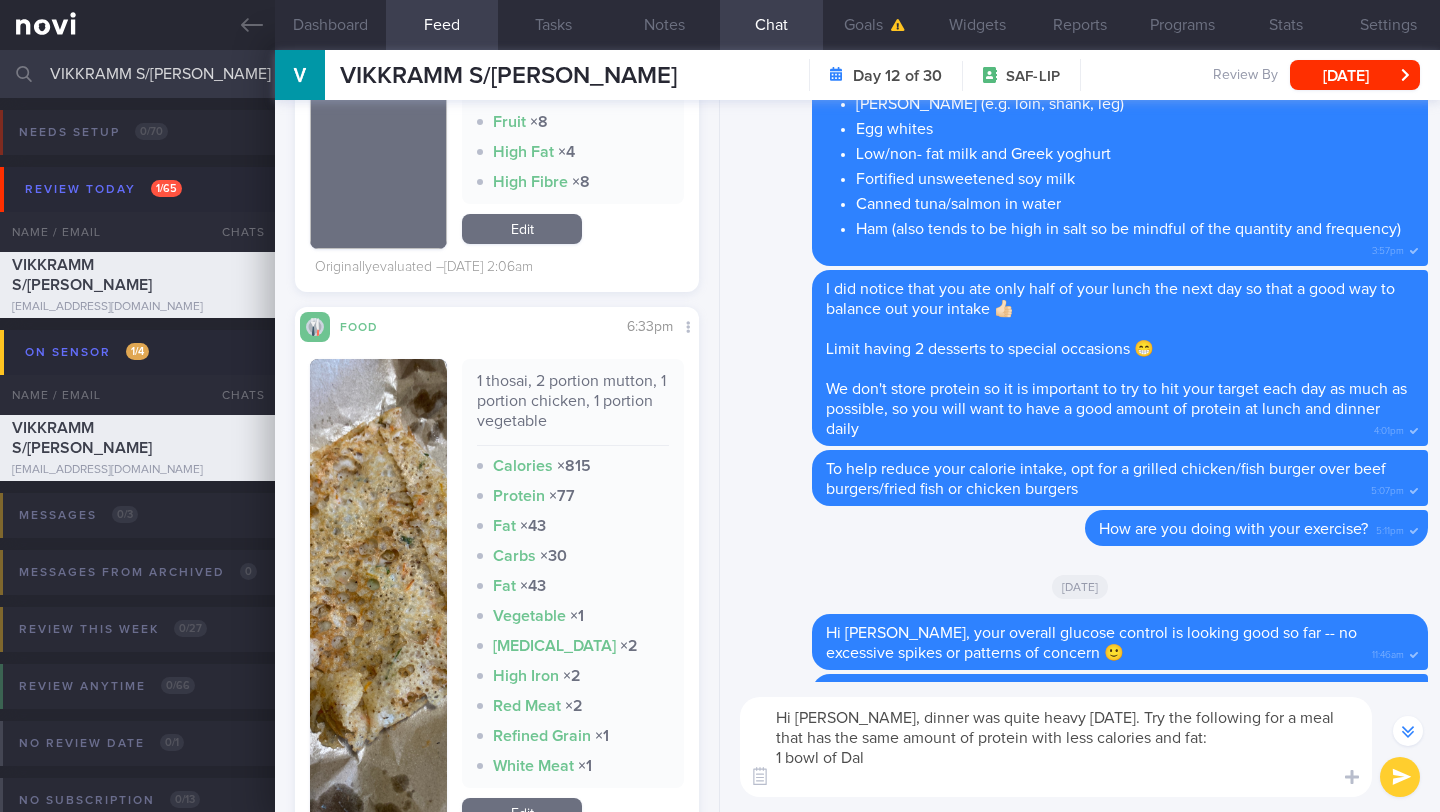 paste on "1-1.5 portions Grilled or Tandoori Chicken Breast" 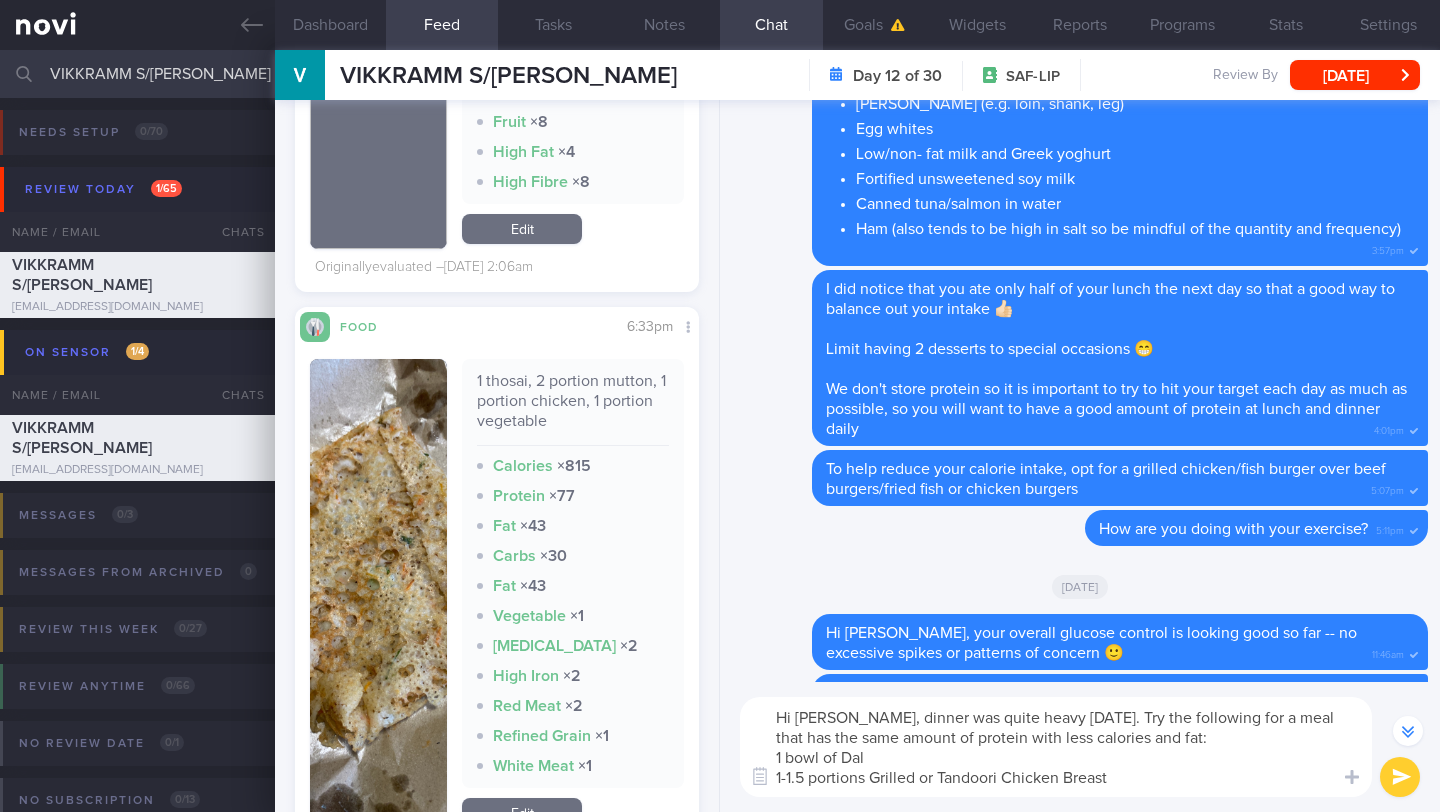 scroll, scrollTop: 0, scrollLeft: 0, axis: both 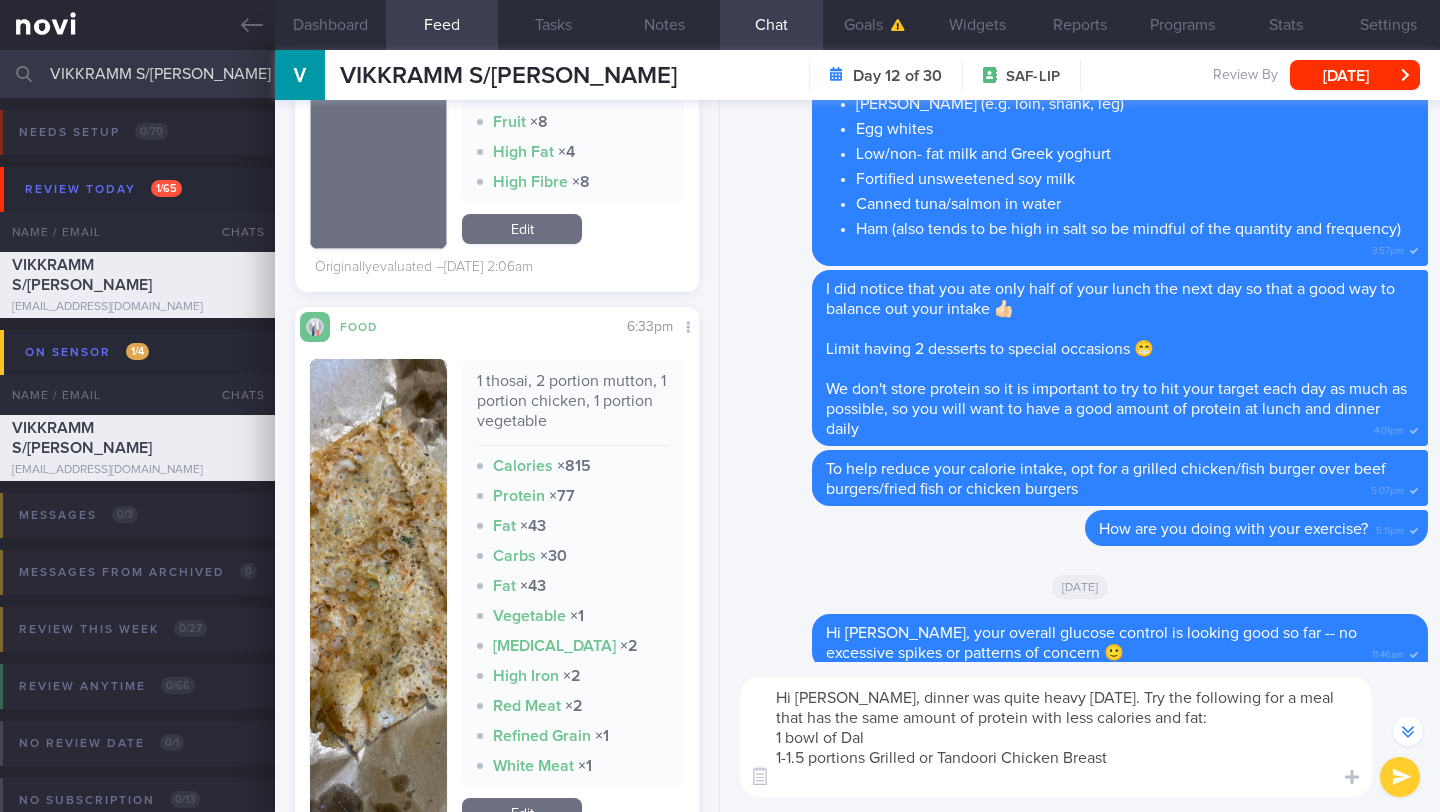 paste on "-2 portions Steamed or Dry-Sauteed Mixed Vegetables" 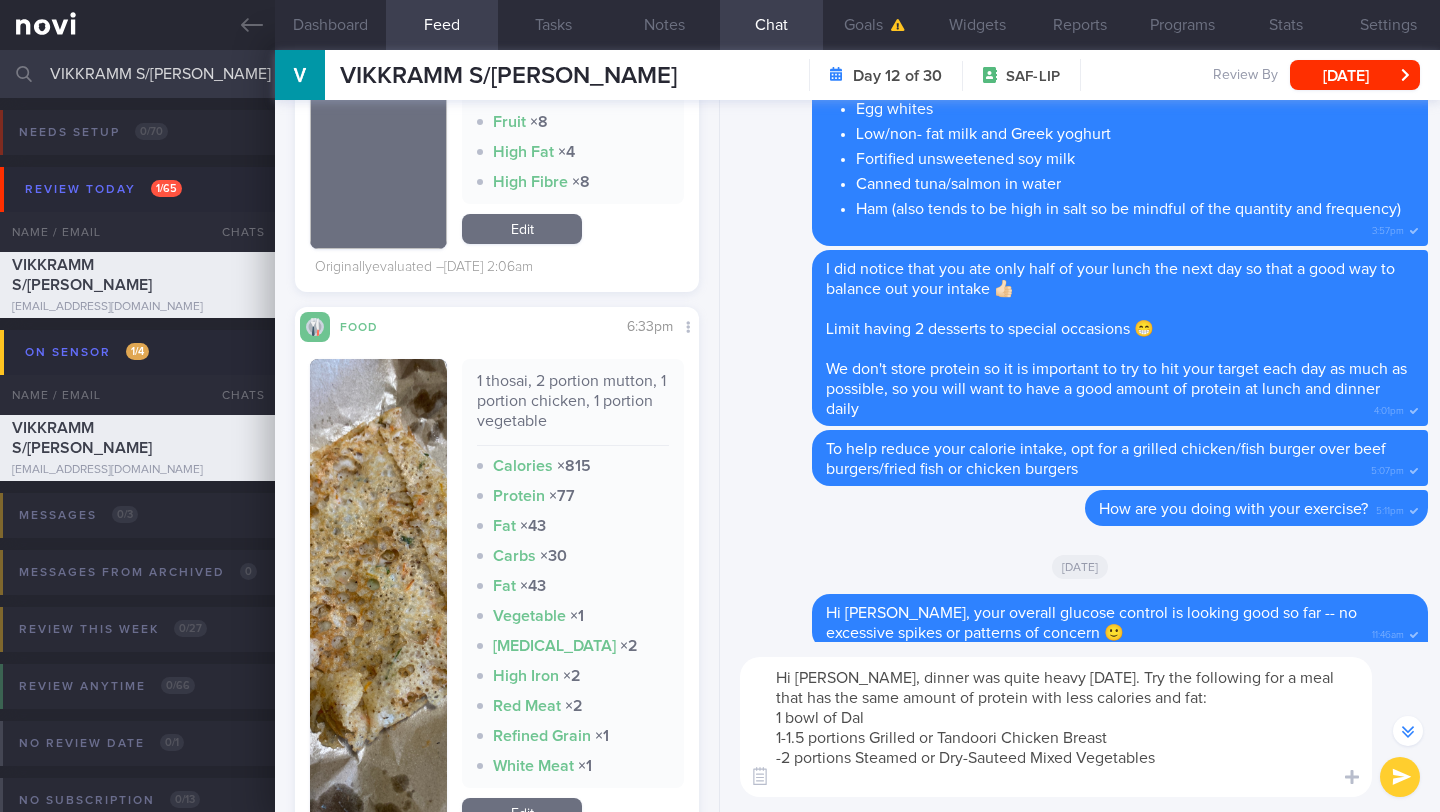 scroll, scrollTop: 0, scrollLeft: 0, axis: both 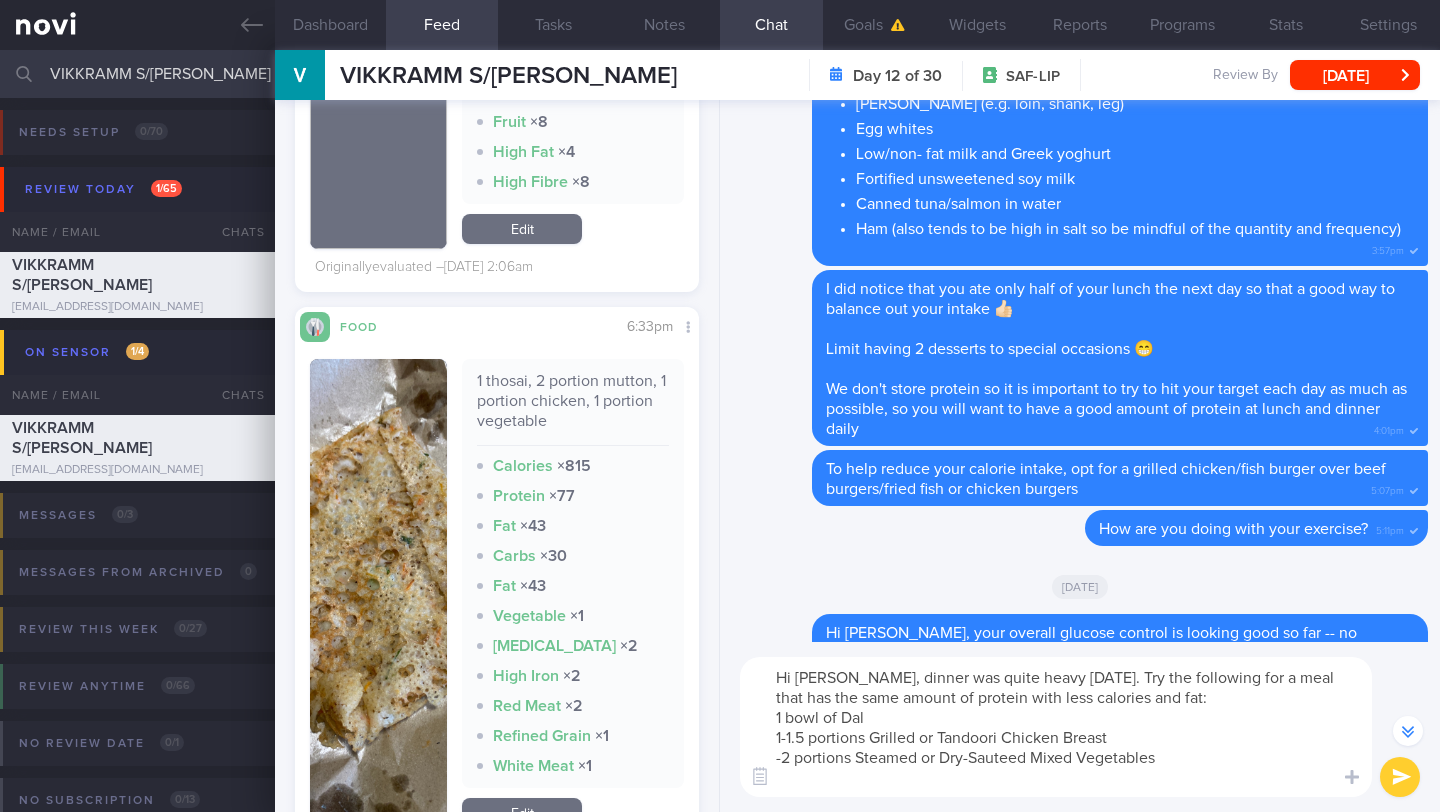click on "Hi [PERSON_NAME], dinner was quite heavy [DATE]. Try the following for a meal that has the same amount of protein with less calories and fat:
1 bowl of Dal
1-1.5 portions Grilled or Tandoori Chicken Breast
-2 portions Steamed or Dry-Sauteed Mixed Vegetables" at bounding box center (1056, 727) 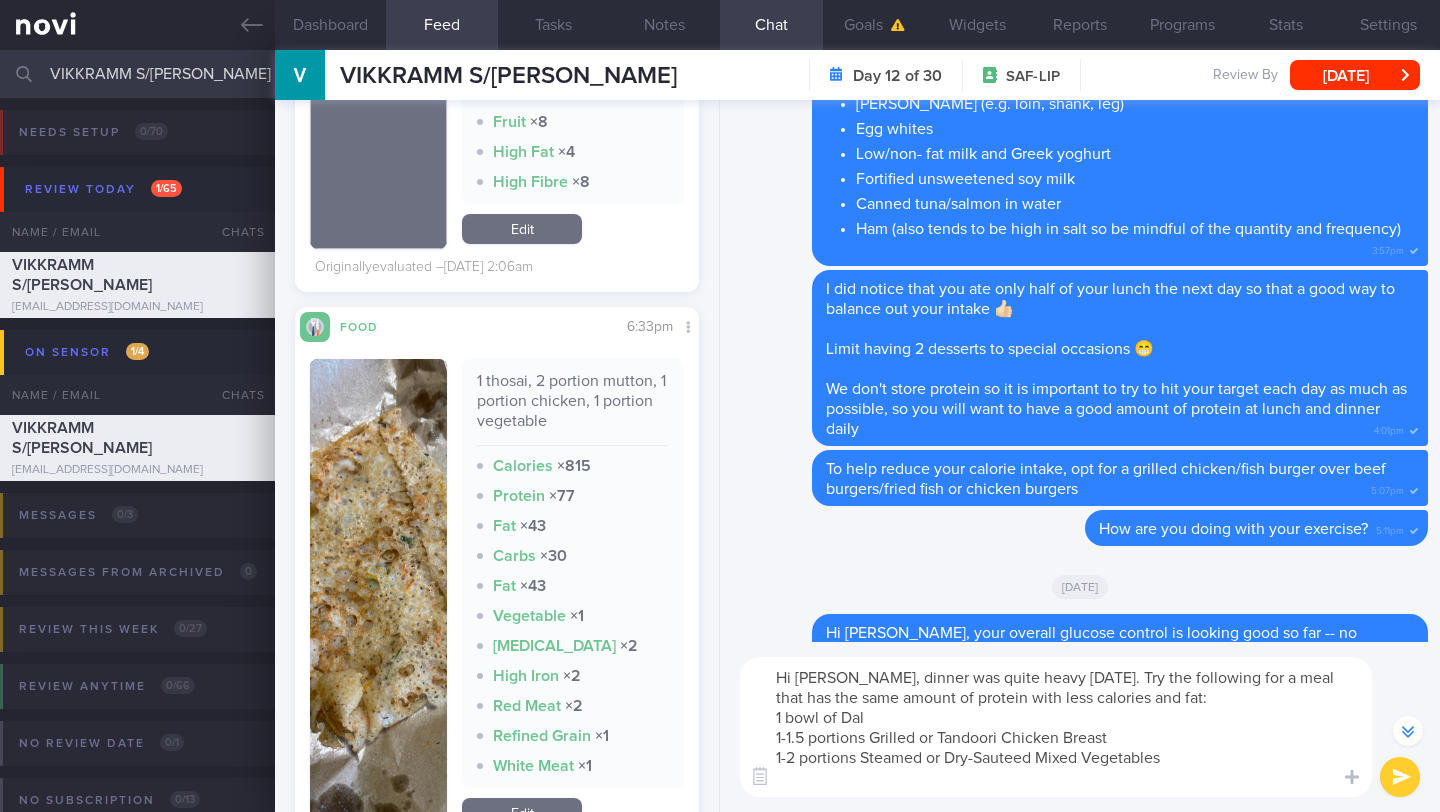 click on "Hi [PERSON_NAME], dinner was quite heavy [DATE]. Try the following for a meal that has the same amount of protein with less calories and fat:
1 bowl of Dal
1-1.5 portions Grilled or Tandoori Chicken Breast
1-2 portions Steamed or Dry-Sauteed Mixed Vegetables" at bounding box center (1056, 727) 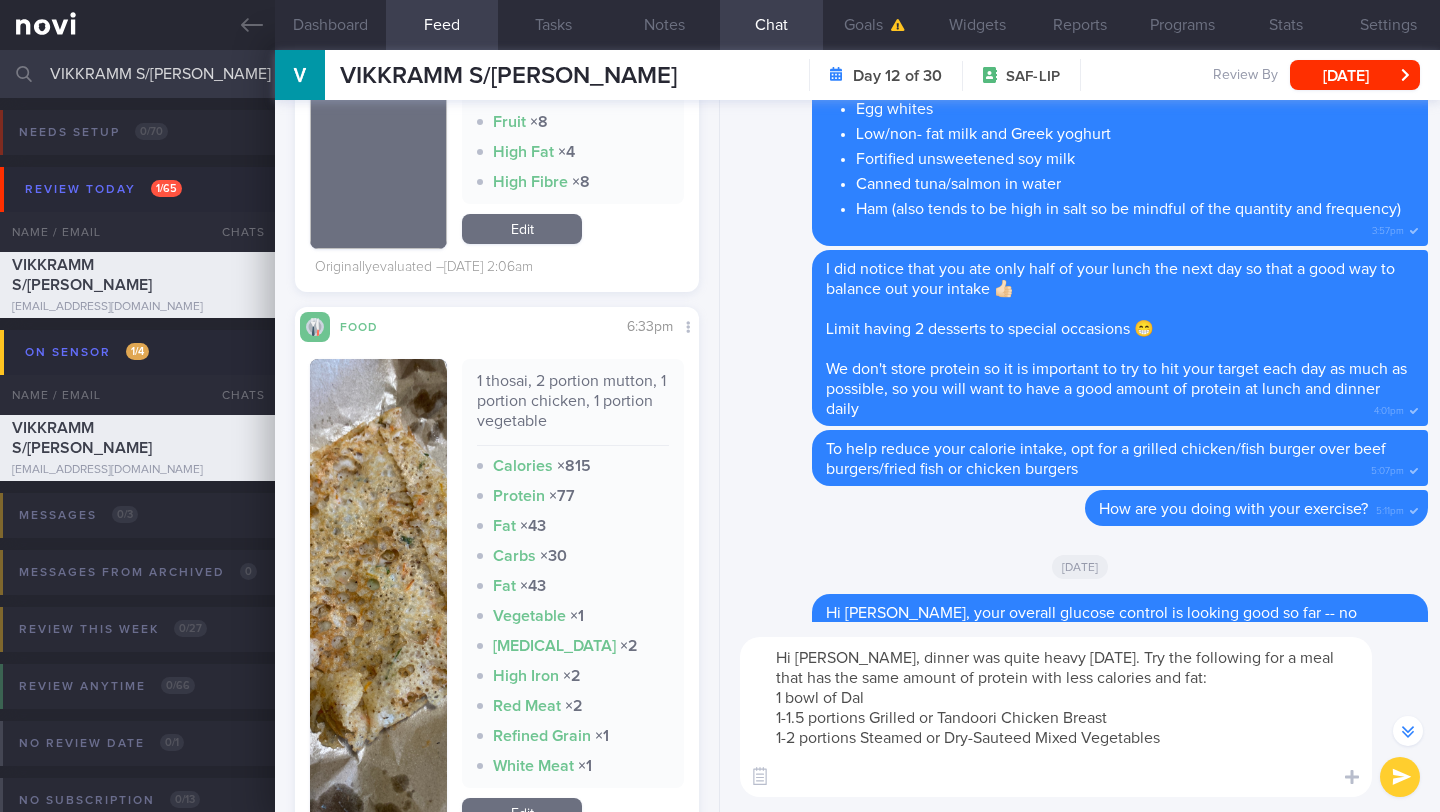 scroll, scrollTop: -935, scrollLeft: 0, axis: vertical 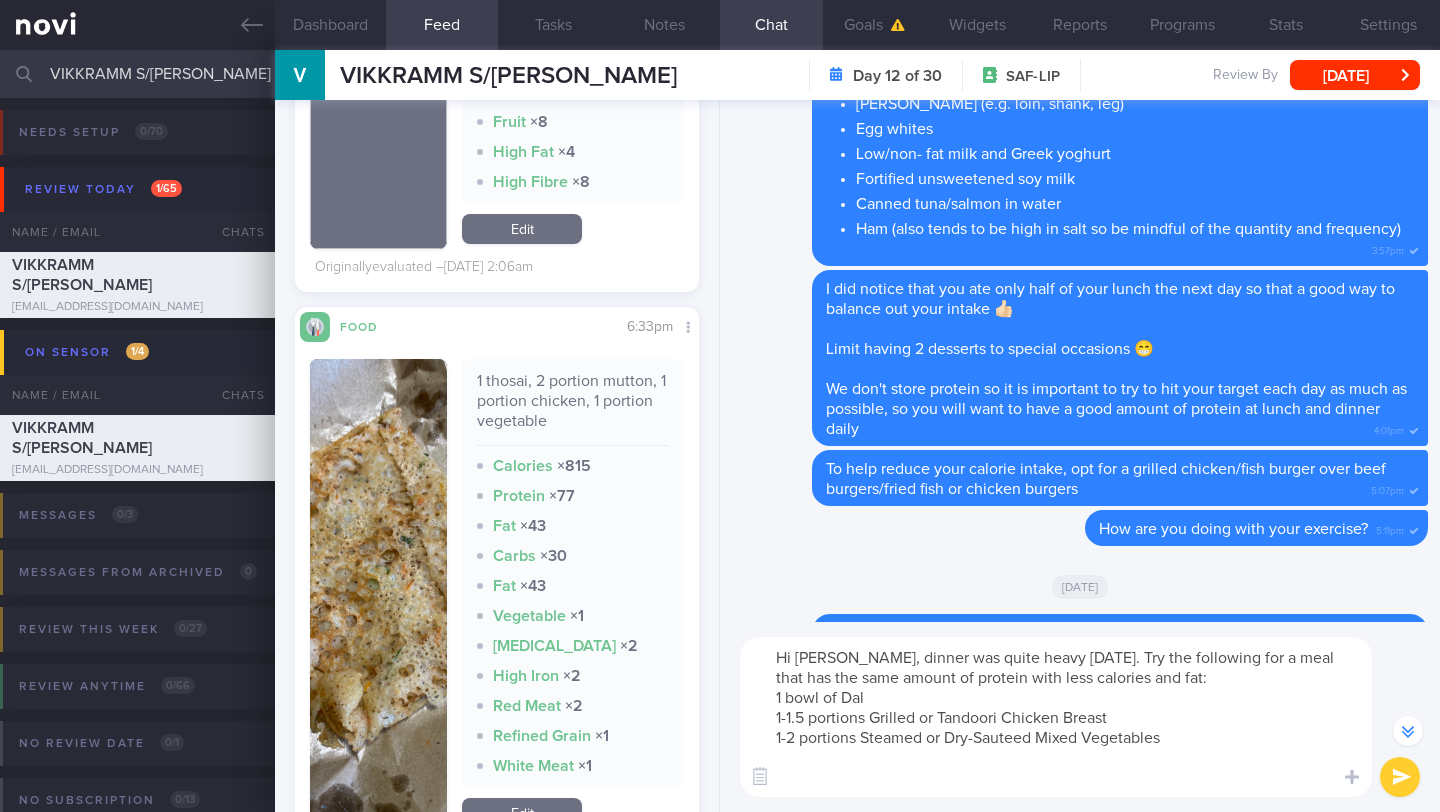 paste on "1-2 small Whole Wheat Rotis/Chapatis (instead of thosai)" 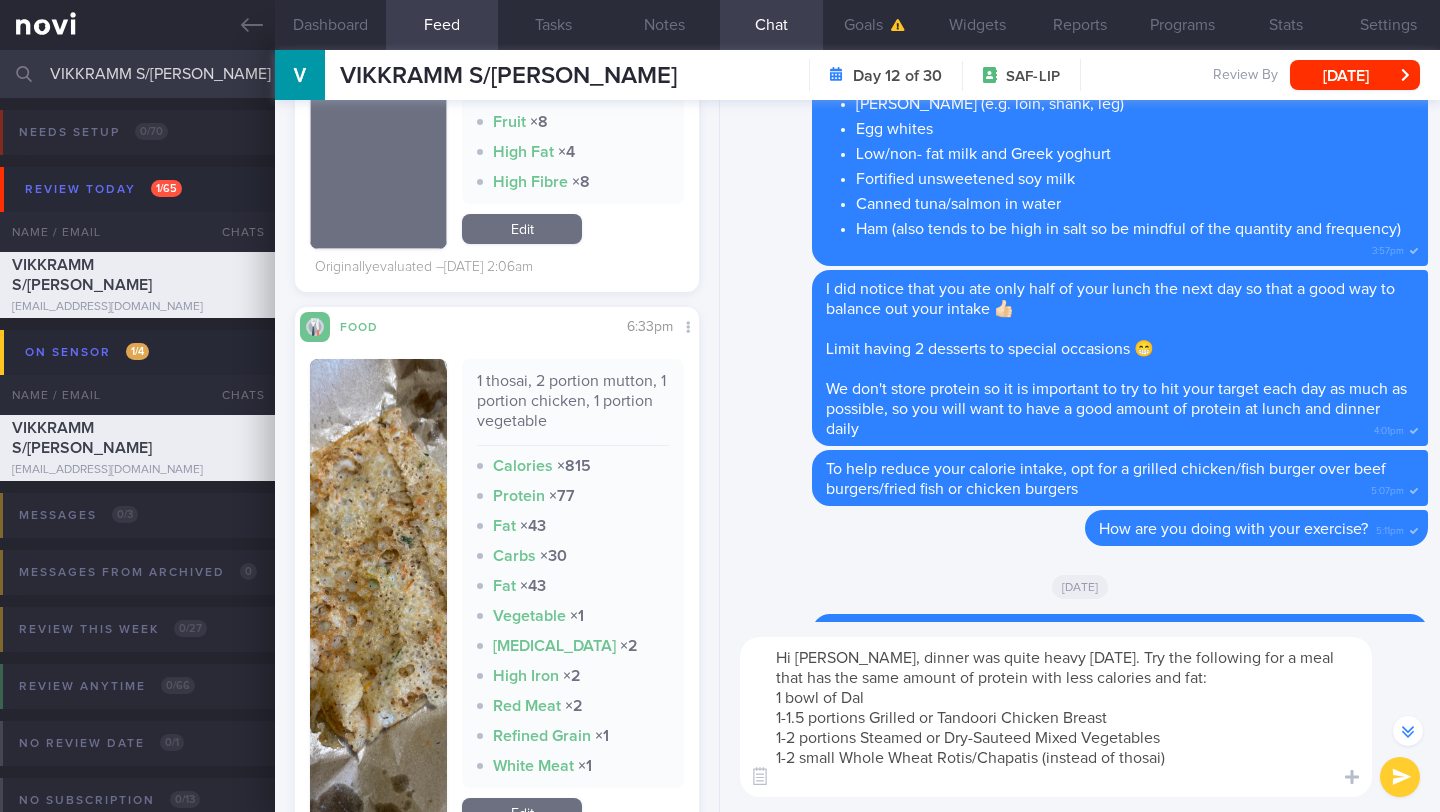 click on "Hi [PERSON_NAME], dinner was quite heavy [DATE]. Try the following for a meal that has the same amount of protein with less calories and fat:
1 bowl of Dal
1-1.5 portions Grilled or Tandoori Chicken Breast
1-2 portions Steamed or Dry-Sauteed Mixed Vegetables
1-2 small Whole Wheat Rotis/Chapatis (instead of thosai)" at bounding box center [1056, 717] 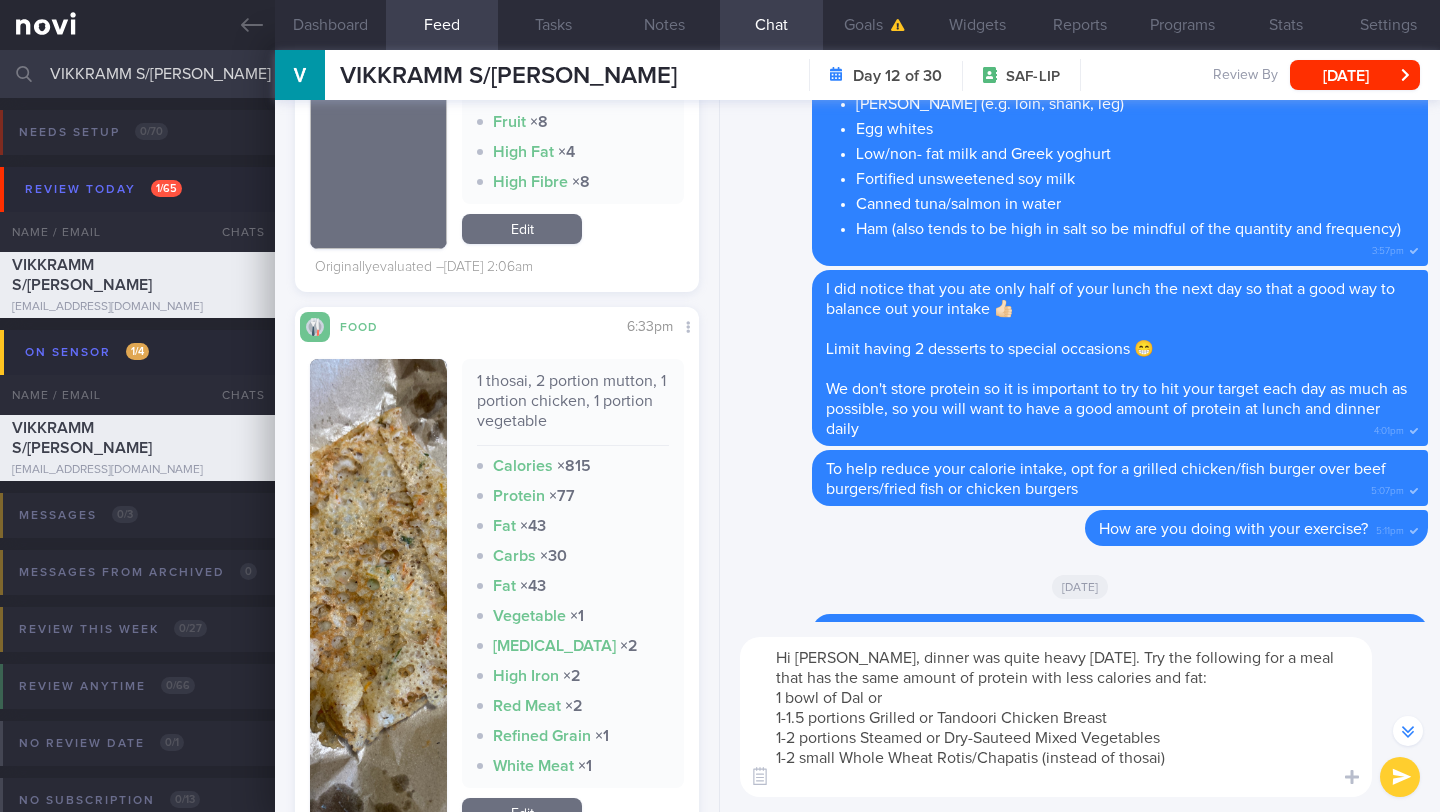 paste on "1-1.5 portions [PERSON_NAME]" 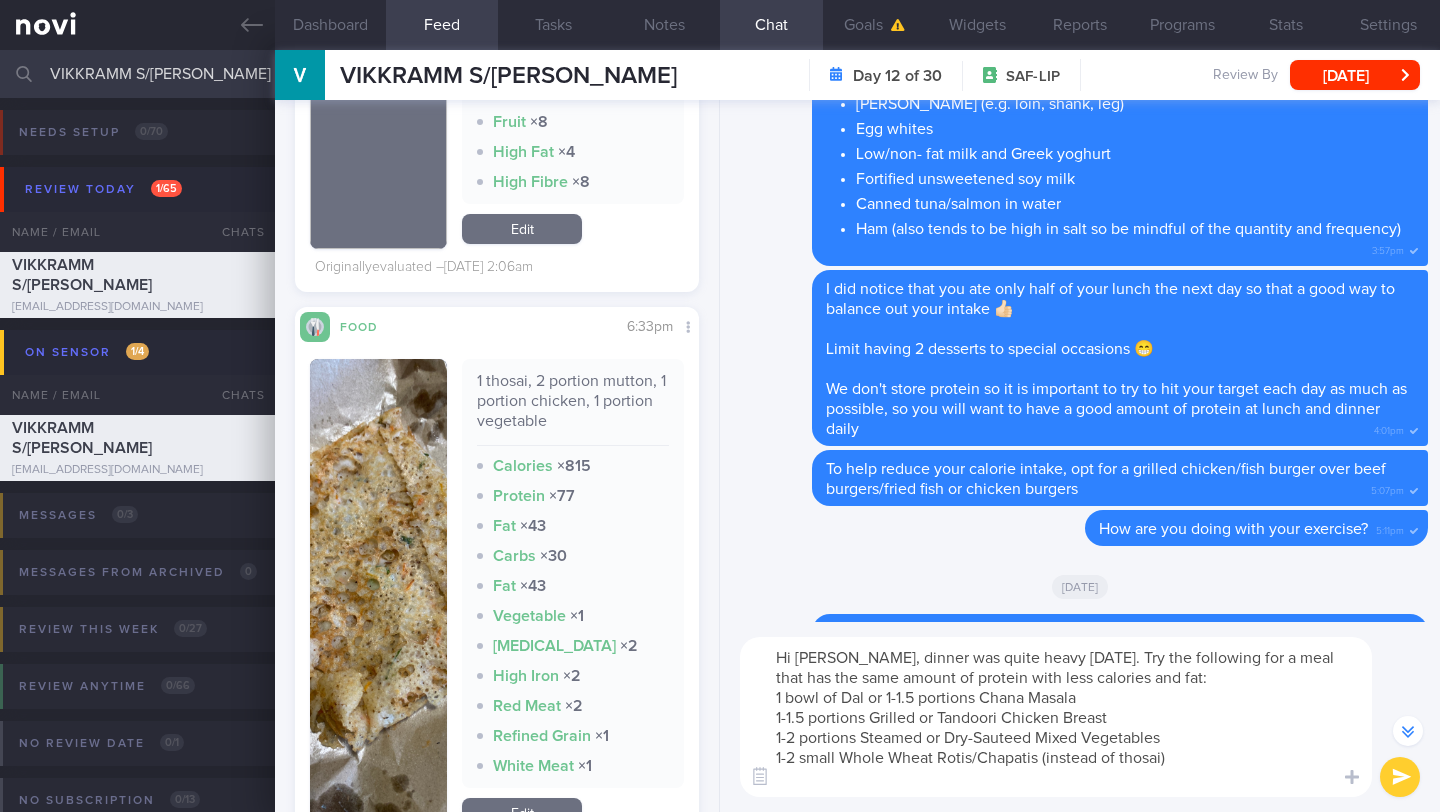 drag, startPoint x: 923, startPoint y: 741, endPoint x: 863, endPoint y: 740, distance: 60.00833 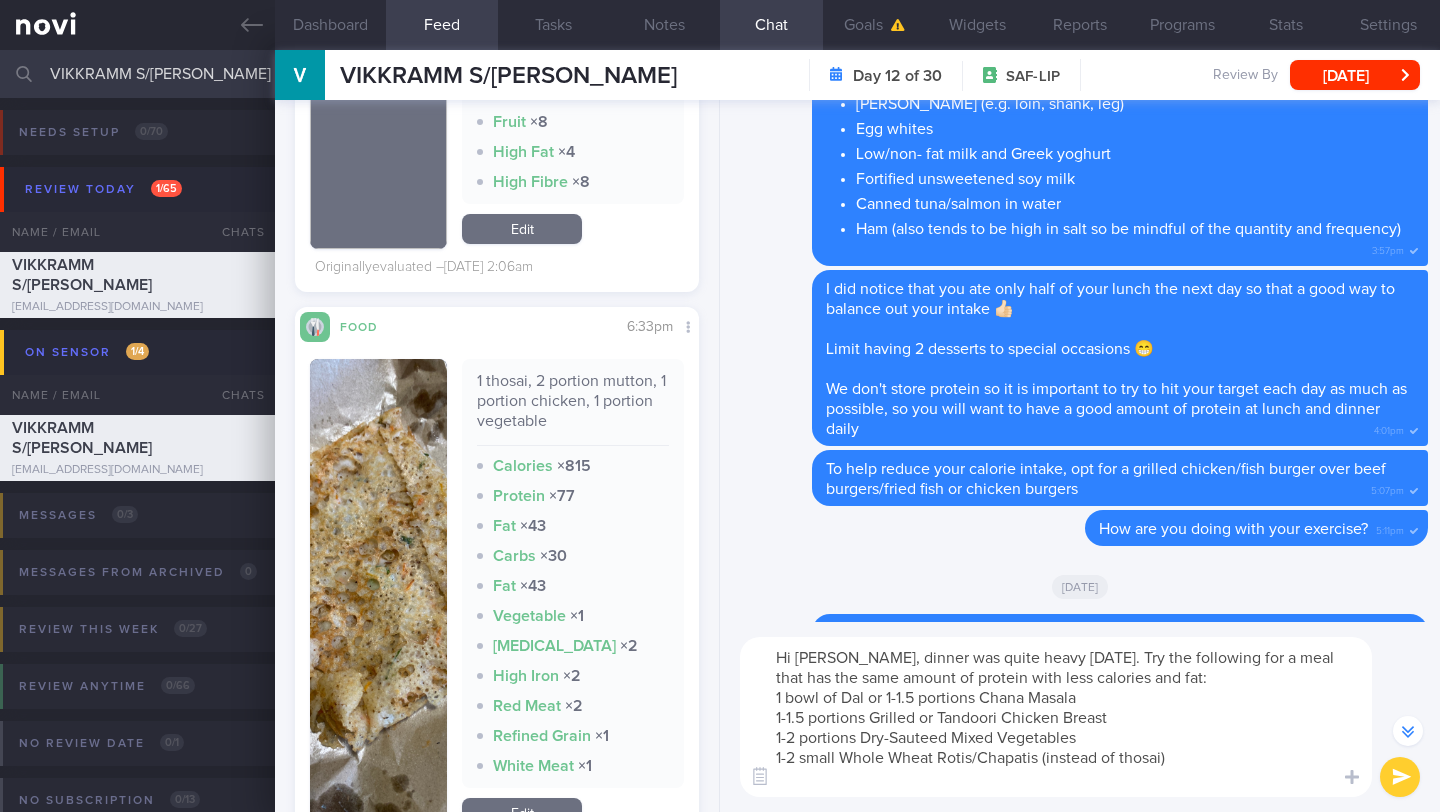 click on "Hi [PERSON_NAME], dinner was quite heavy [DATE]. Try the following for a meal that has the same amount of protein with less calories and fat:
1 bowl of Dal or 1-1.5 portions Chana Masala
1-1.5 portions Grilled or Tandoori Chicken Breast
1-2 portions Dry-Sauteed Mixed Vegetables
1-2 small Whole Wheat Rotis/Chapatis (instead of thosai)" at bounding box center [1056, 717] 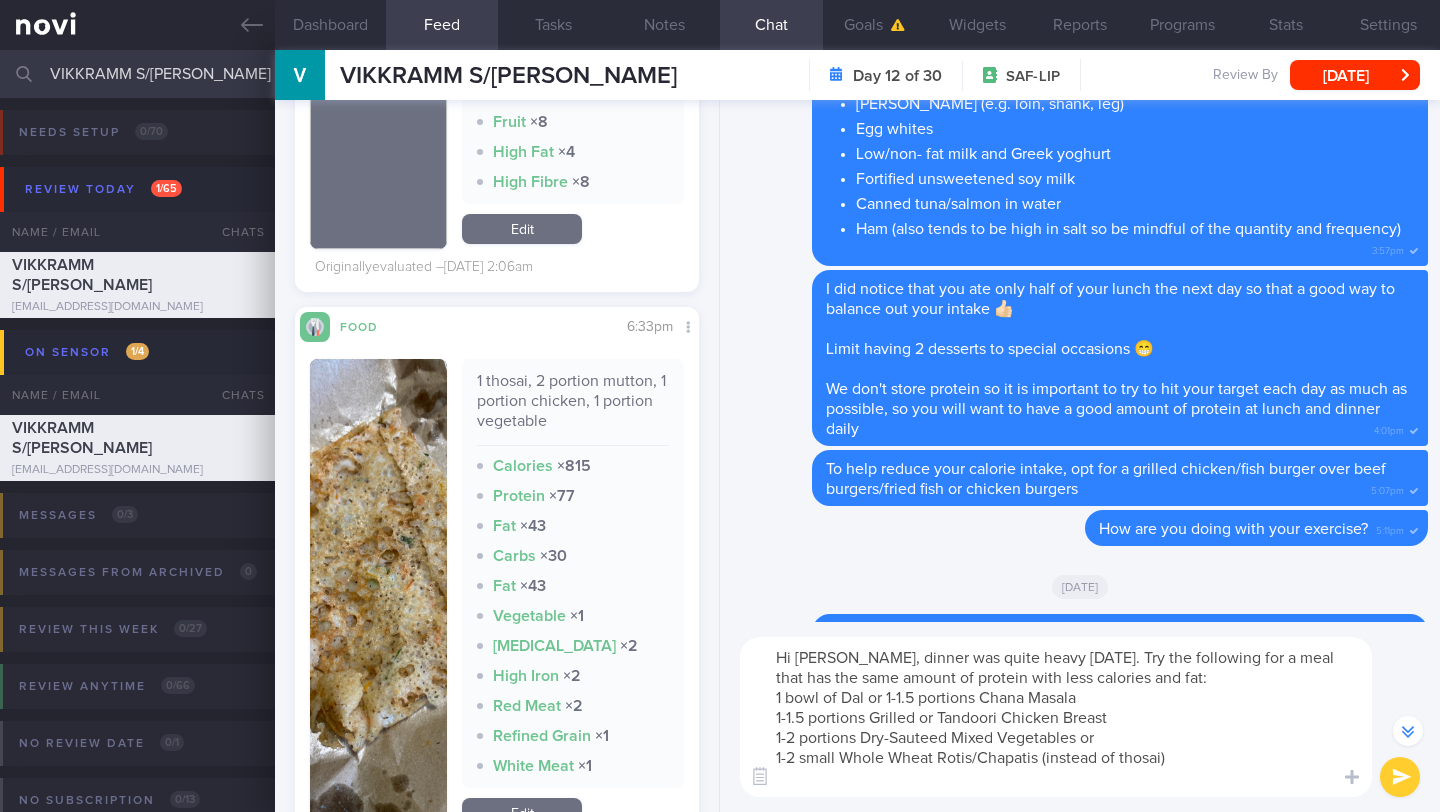 paste on "Large serving of Mixed Vegetable Salad" 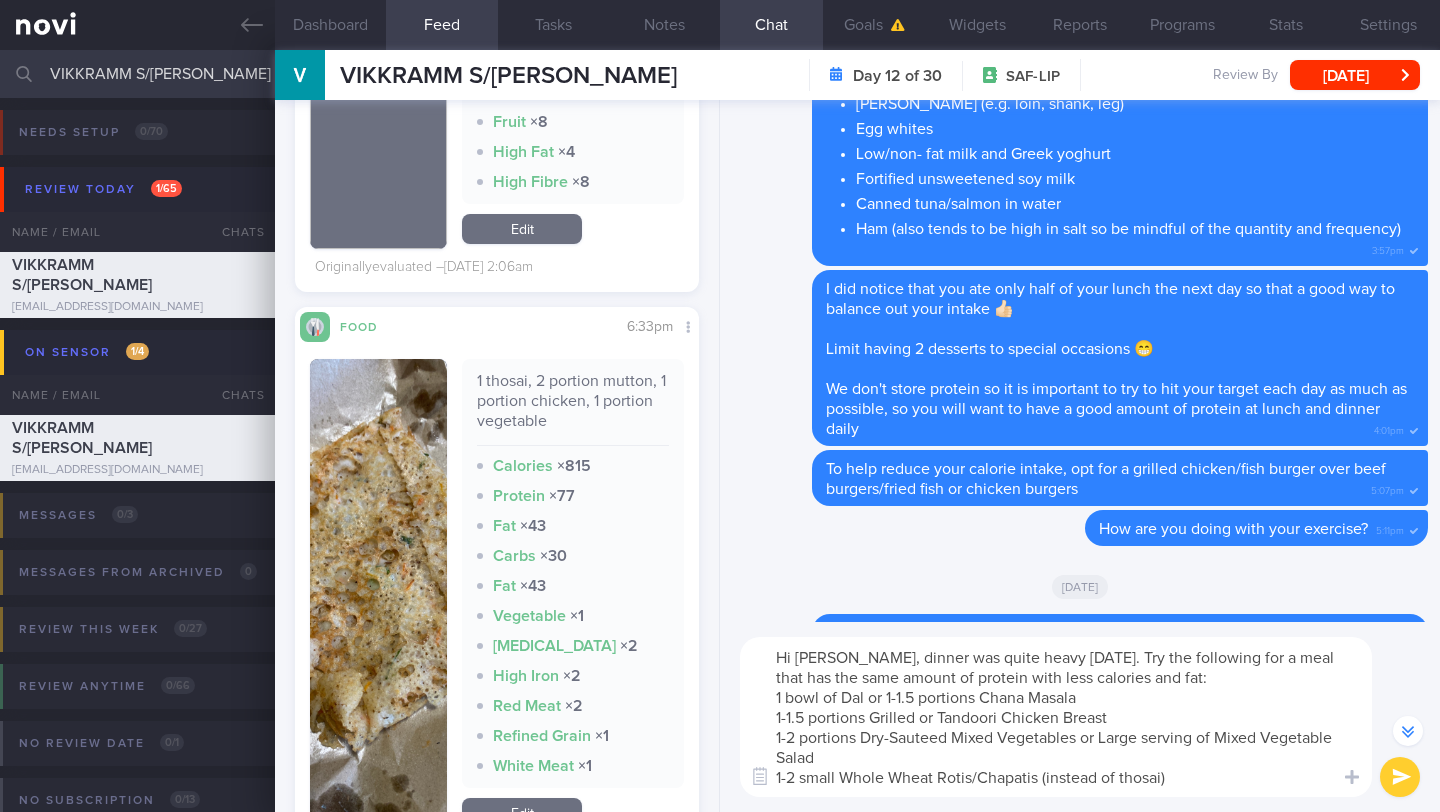 scroll, scrollTop: -955, scrollLeft: 0, axis: vertical 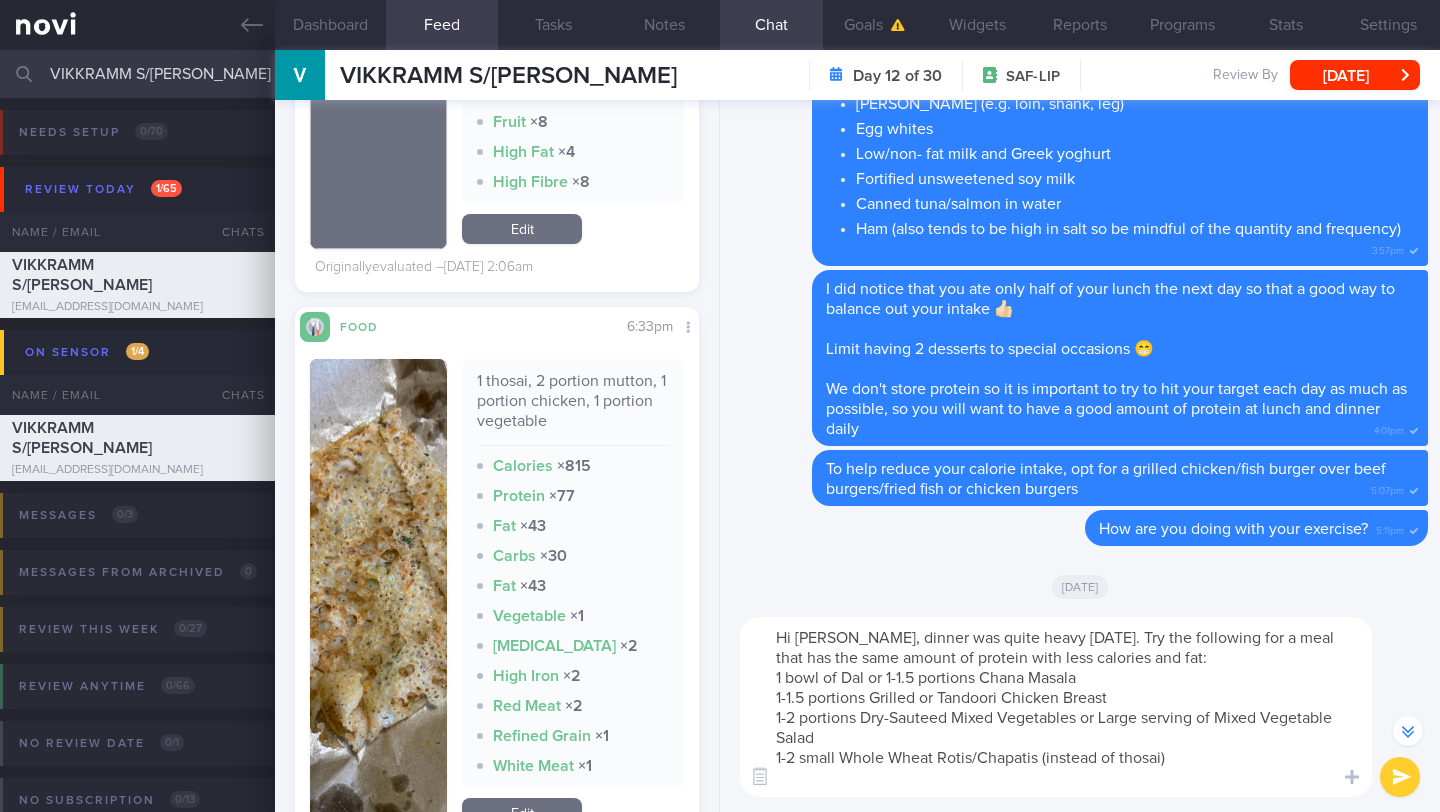 click on "Hi [PERSON_NAME], dinner was quite heavy [DATE]. Try the following for a meal that has the same amount of protein with less calories and fat:
1 bowl of Dal or 1-1.5 portions Chana Masala
1-1.5 portions Grilled or Tandoori Chicken Breast
1-2 portions Dry-Sauteed Mixed Vegetables or Large serving of Mixed Vegetable Salad
1-2 small Whole Wheat Rotis/Chapatis (instead of thosai)" at bounding box center [1056, 707] 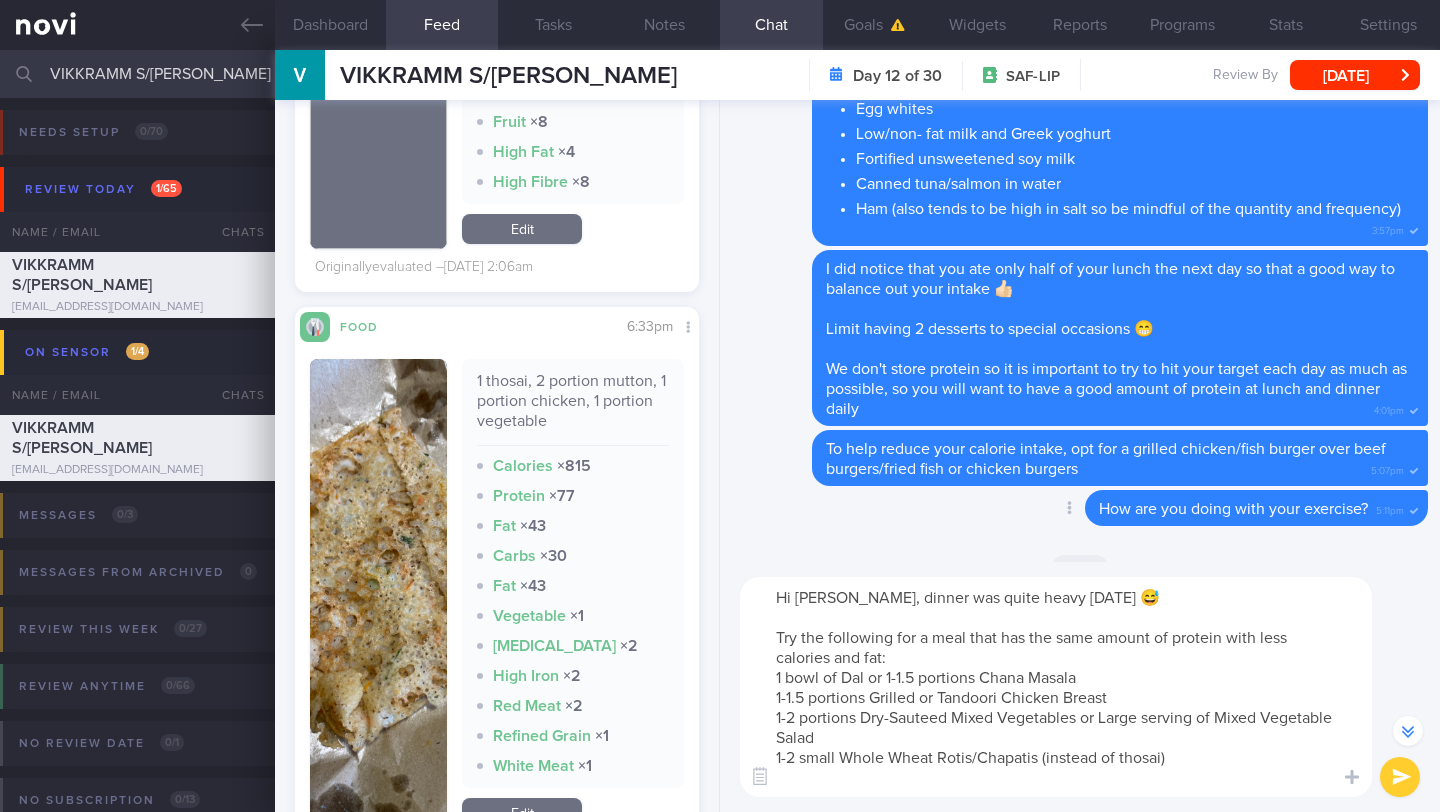 scroll, scrollTop: -995, scrollLeft: 0, axis: vertical 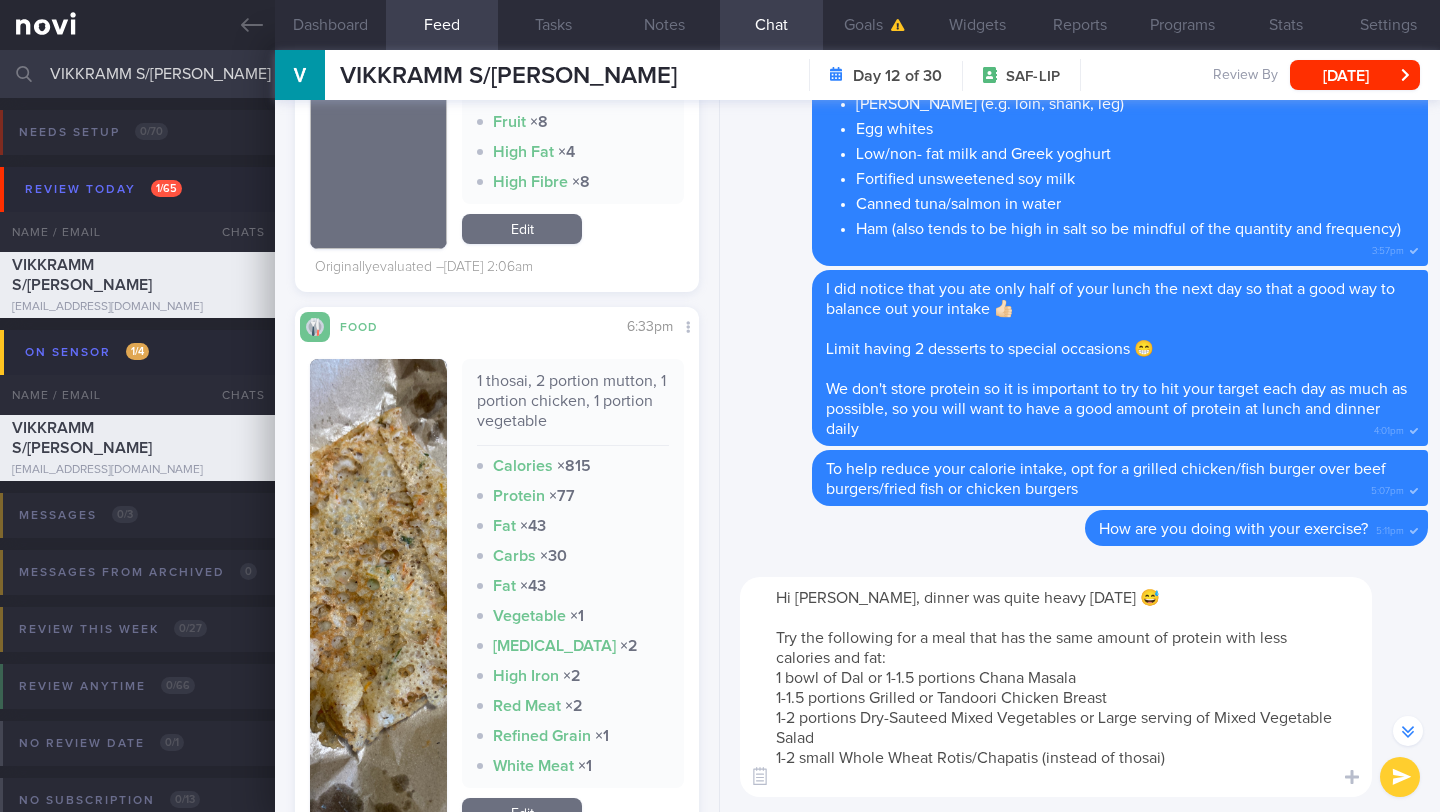 type on "Hi [PERSON_NAME], dinner was quite heavy [DATE] 😅
Try the following for a meal that has the same amount of protein with less calories and fat:
1 bowl of Dal or 1-1.5 portions Chana Masala
1-1.5 portions Grilled or Tandoori Chicken Breast
1-2 portions Dry-Sauteed Mixed Vegetables or Large serving of Mixed Vegetable Salad
1-2 small Whole Wheat Rotis/Chapatis (instead of thosai)" 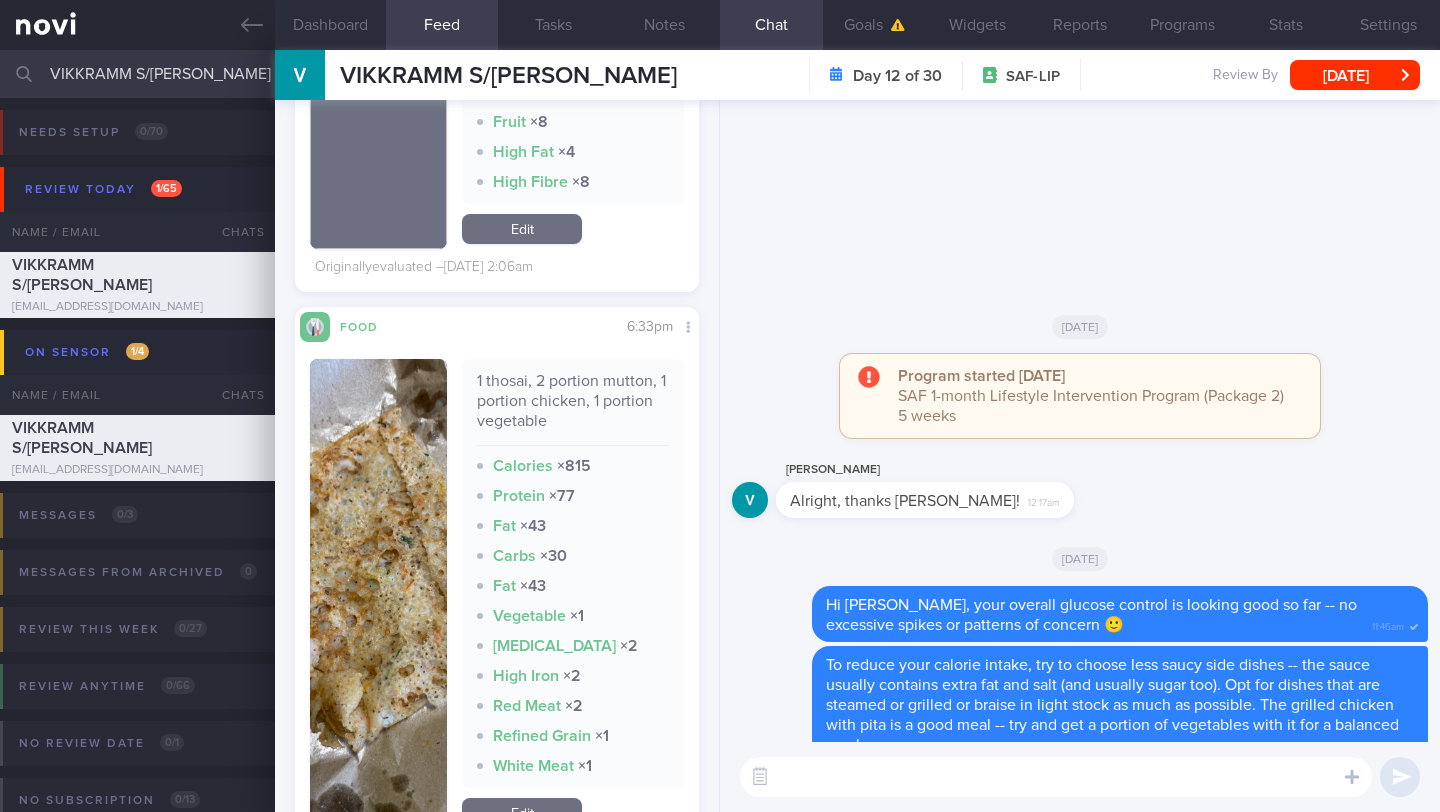 scroll, scrollTop: 0, scrollLeft: 0, axis: both 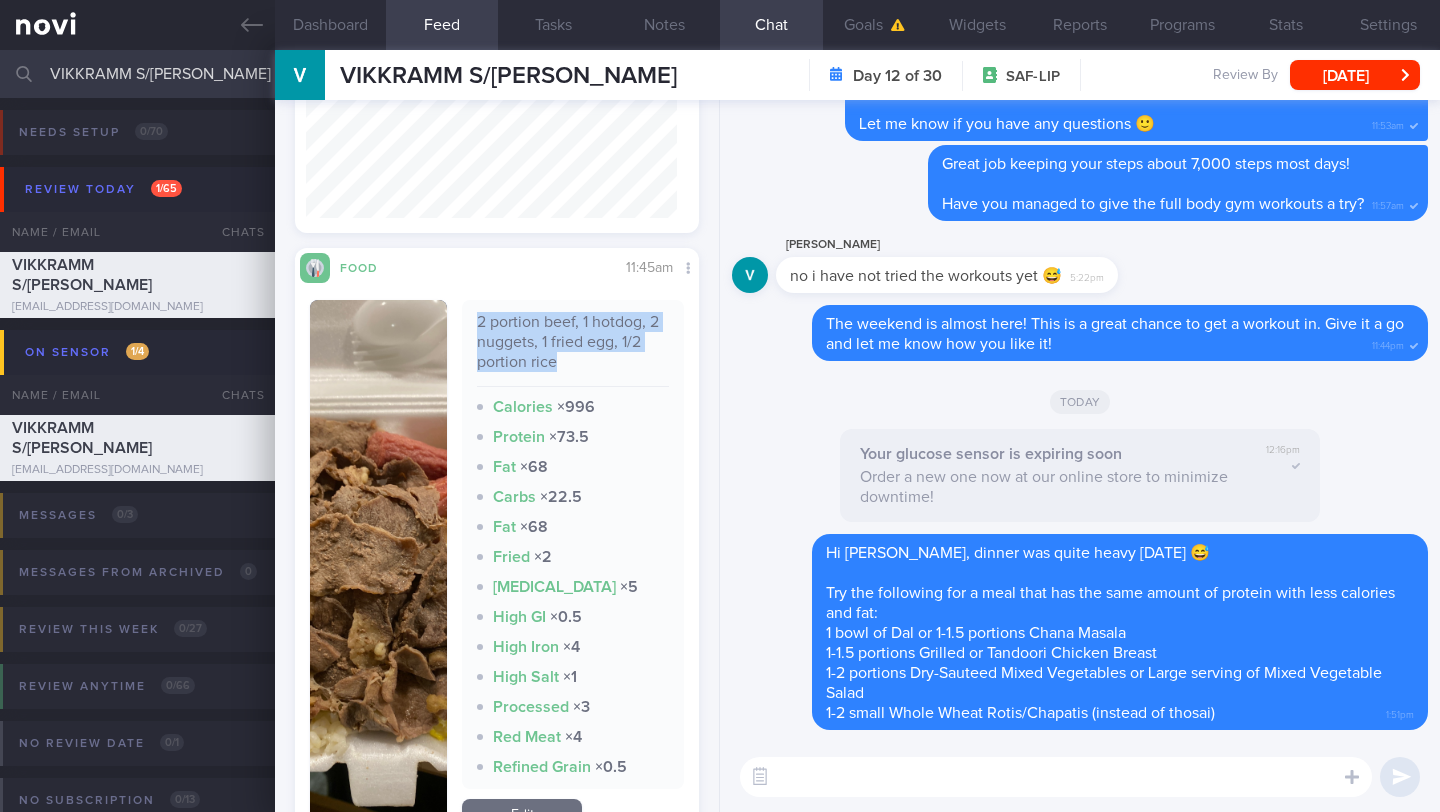 drag, startPoint x: 473, startPoint y: 351, endPoint x: 570, endPoint y: 392, distance: 105.30907 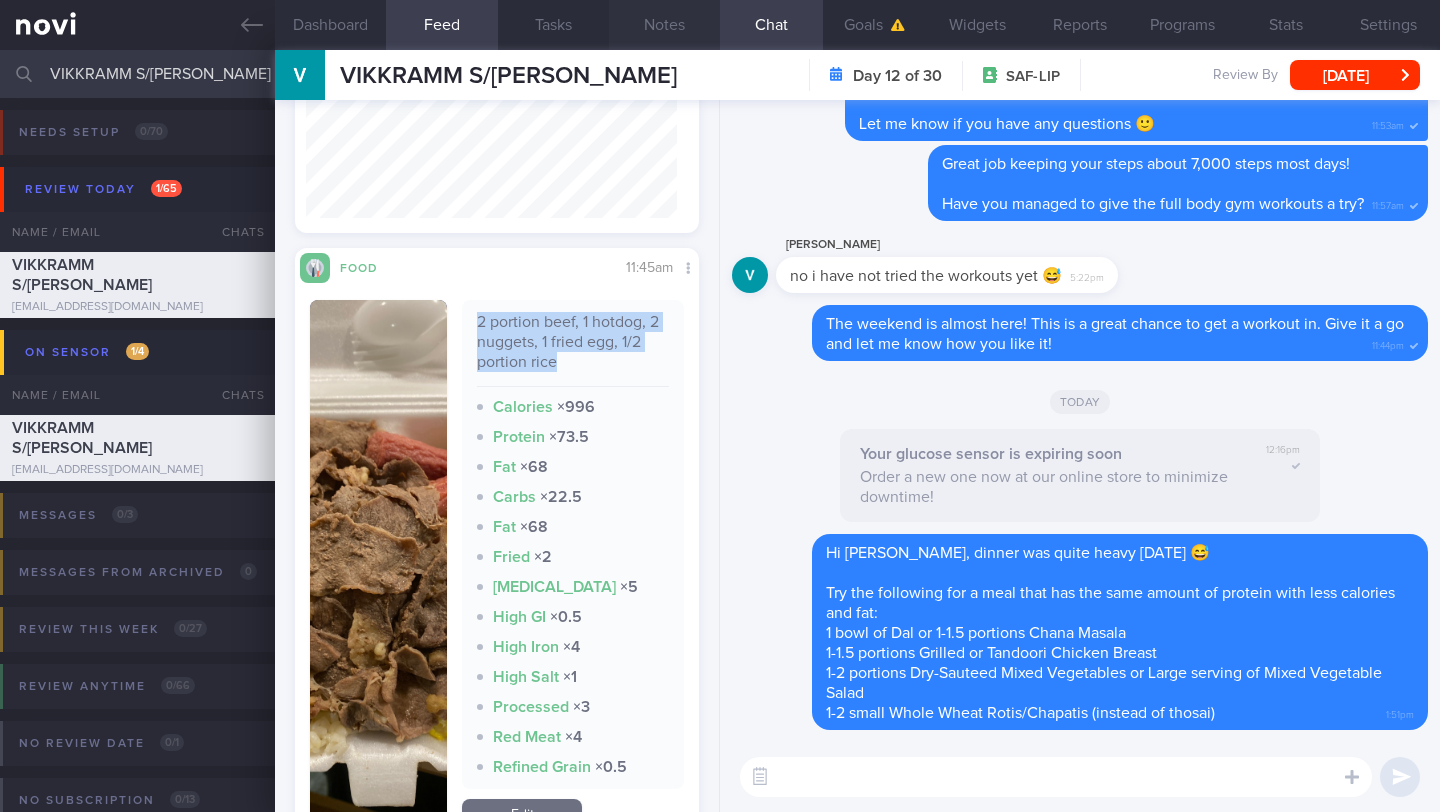 click on "Notes" at bounding box center (664, 25) 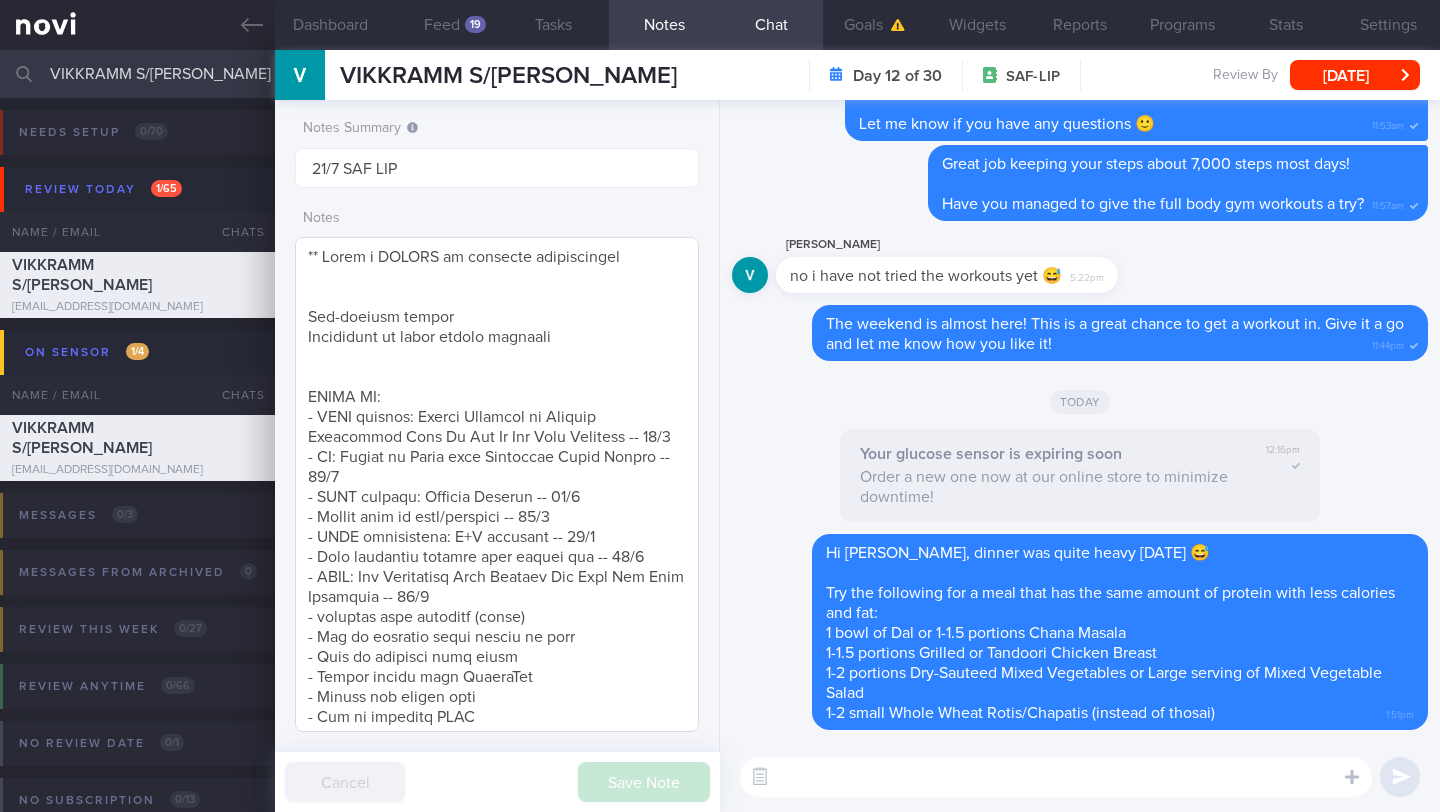 scroll, scrollTop: 0, scrollLeft: 0, axis: both 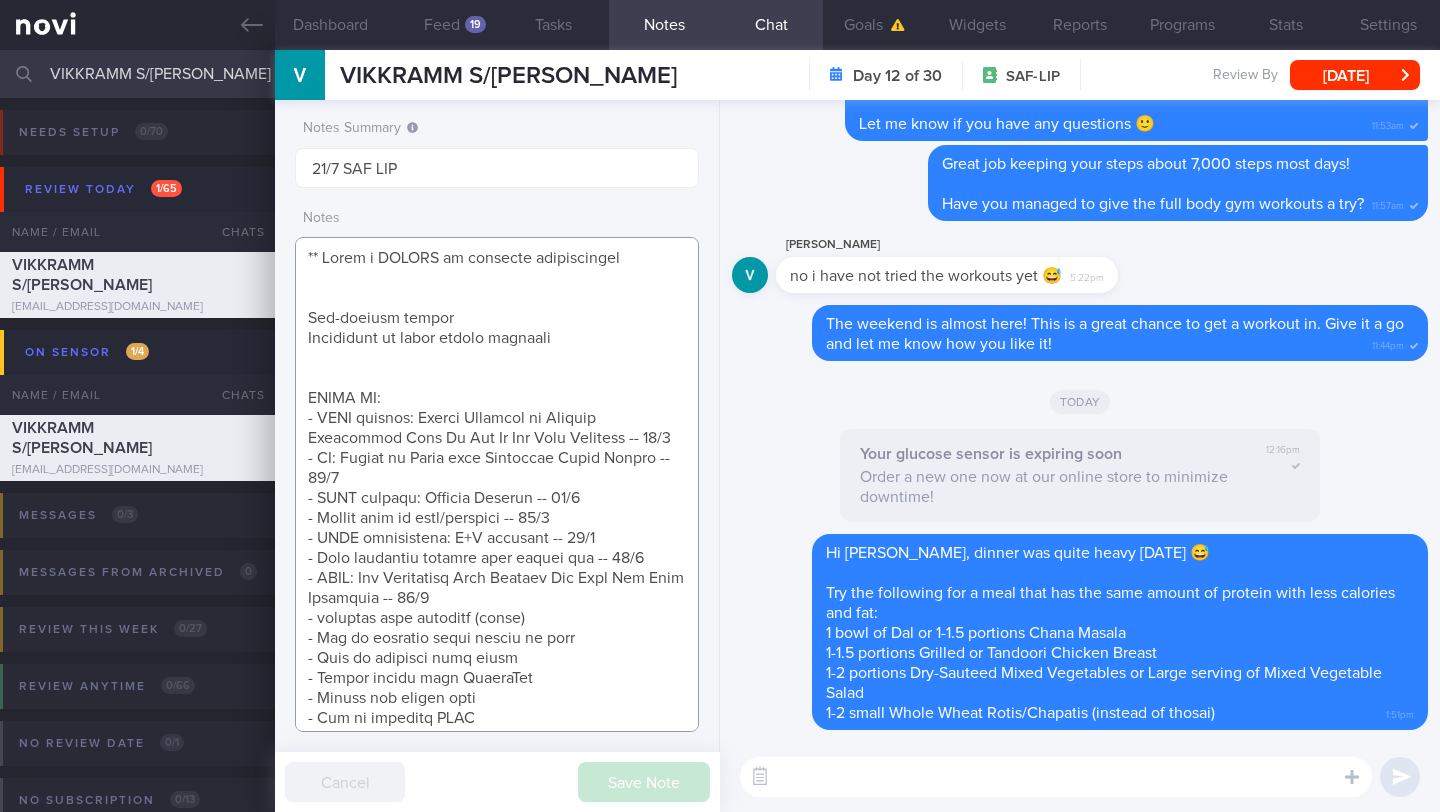 click at bounding box center [497, 484] 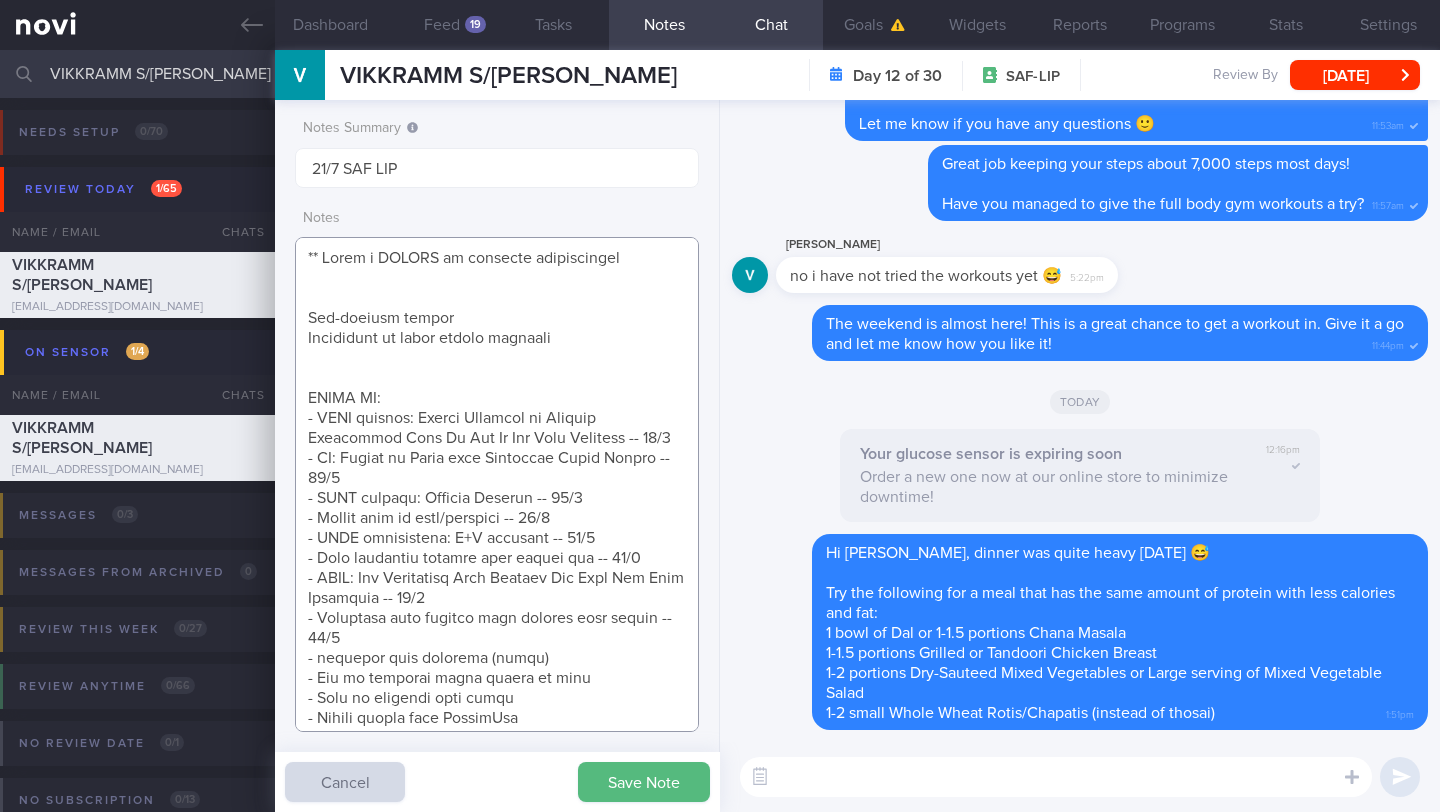 type on "** Needs a SYSTEM to exercise consistently
Pre-workout snacks
Importance of carbs before workouts
SHARE ON:
- NOVI article: Health Benefits of Glucose Monitoring Even If You Do Not Have [MEDICAL_DATA] -- 11/7
- AI: Basics of Using your Freestyle Libre Sensor -- 11/7
- NOVI article: Calorie Deficit -- 11/7
- Leaner cuts of meat/proteoin -- 14/7
- NOVI infographic: F+V portions -- 17/7
- Make healthier choices when eating out -- 17/7
- NOVI: How Monitoring Your Glucose Can Help You Stay Energised -- 17/7
- Healthier high protein meal options frow hawker -- 22/7
- handling food cravings (sweet)
- How to [MEDICAL_DATA] at work
- Tips to exercise when tired
- Stress advice from HealthHub
- Stress and weight gain
- How to increase NEAT
- What causes glucose spikes- Importance of resistance training
- NOVI/YouTube workouts
- How to overcome barriers to exercise (HealthHub)
- Tips to cook healthier at home
- Recipes (KIV explore again at final r/v)
- Importance of adequate protein intake
- How to hit protein ..." 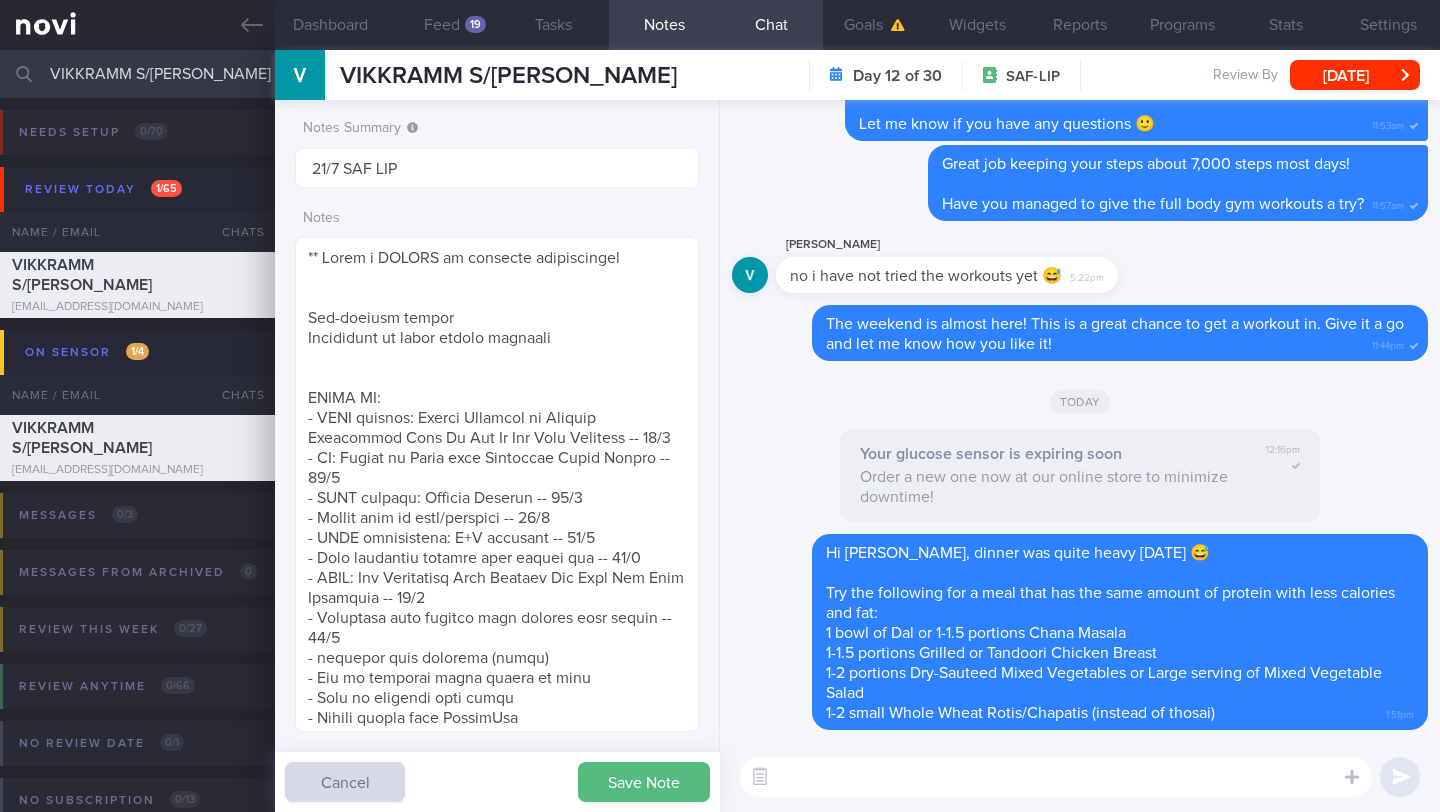 click on "Save Note" at bounding box center [644, 782] 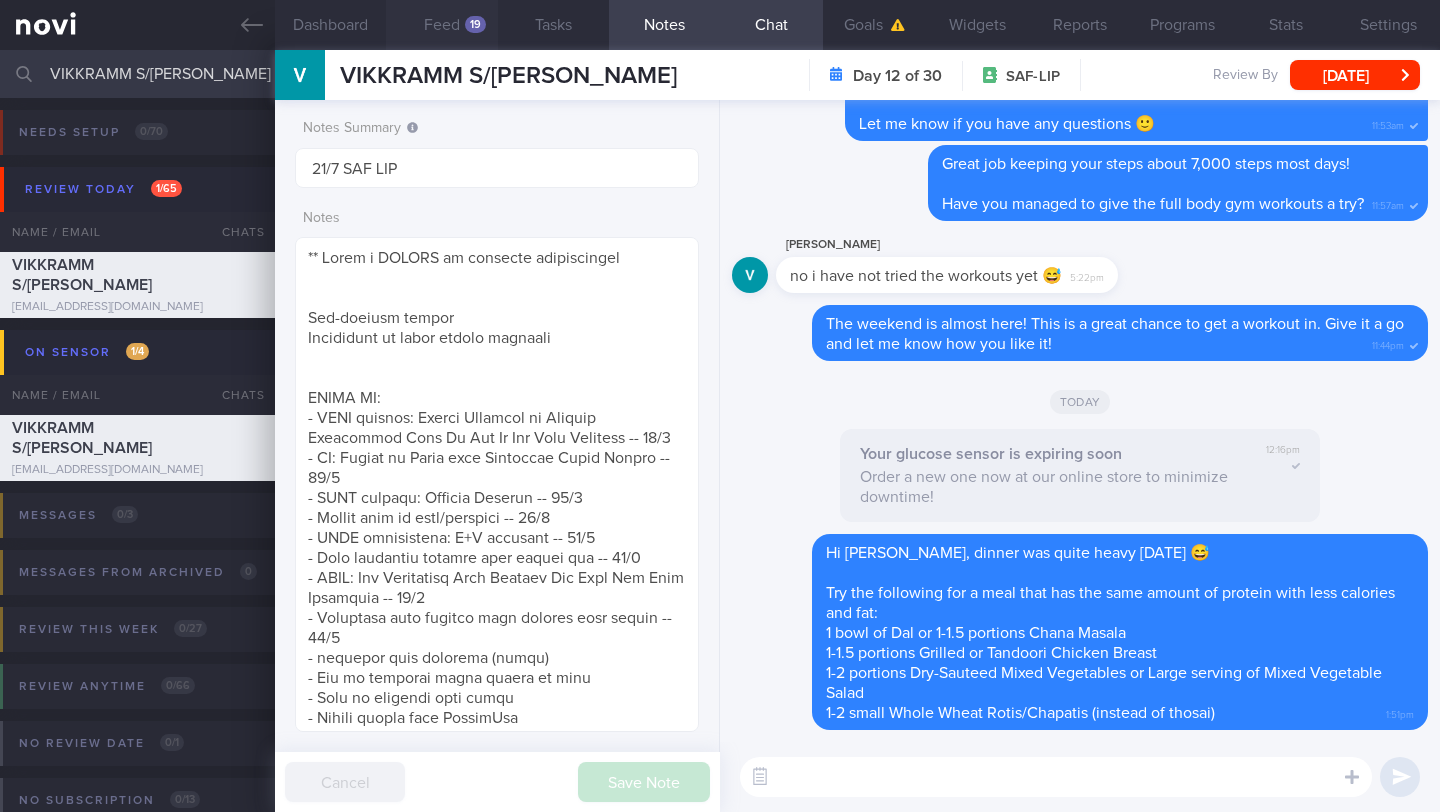 click on "Feed
19" at bounding box center [441, 25] 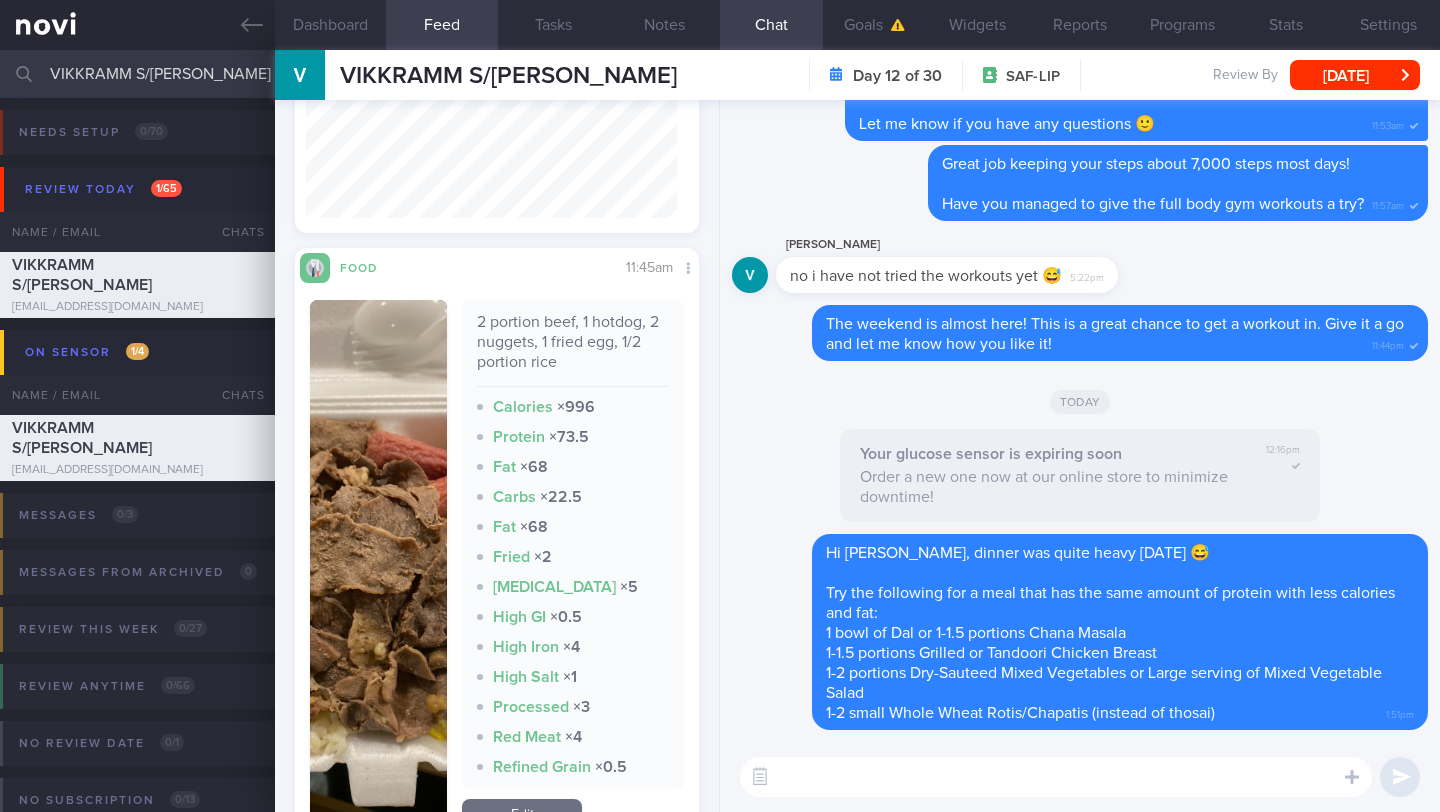 click at bounding box center (1056, 777) 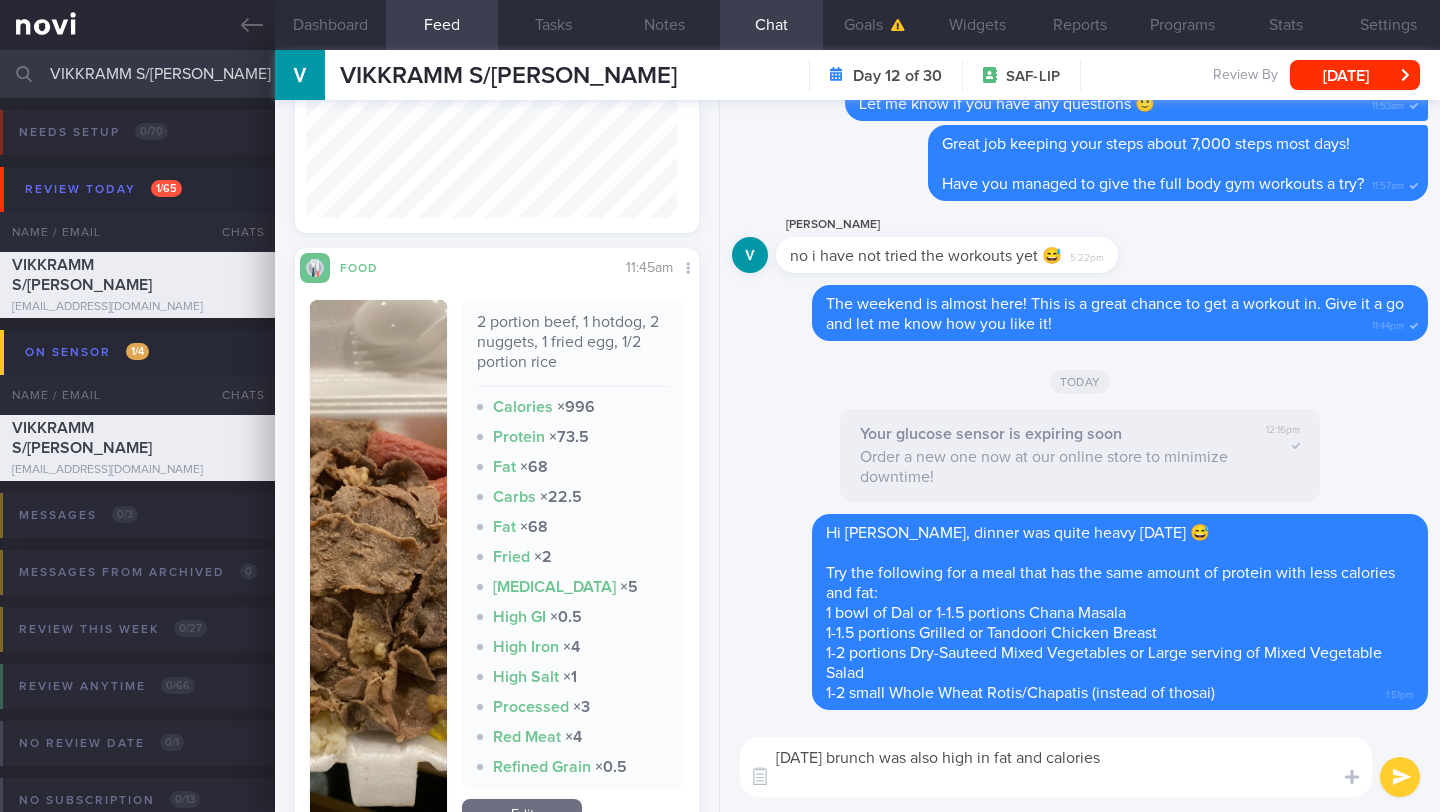 scroll, scrollTop: 0, scrollLeft: 0, axis: both 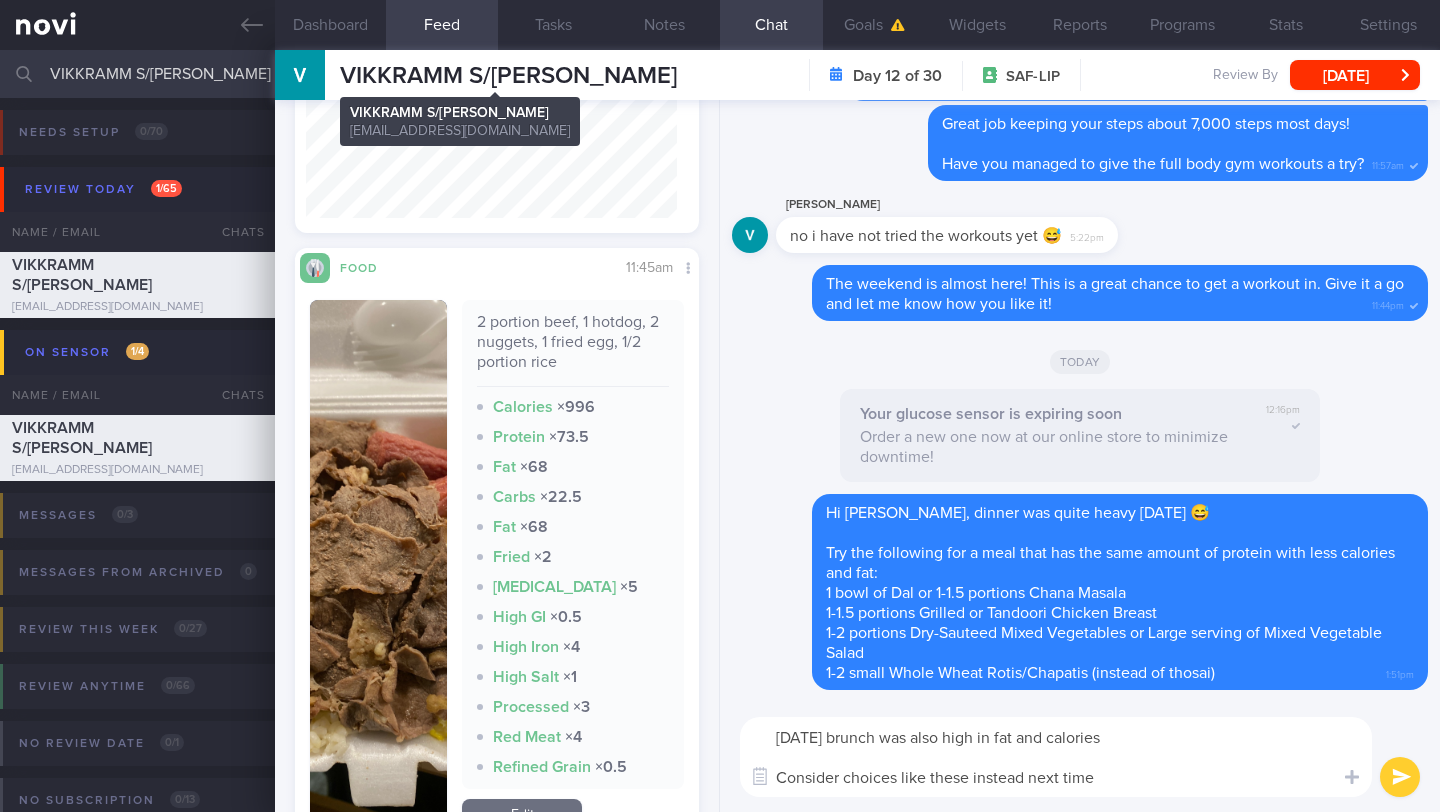 type on "[DATE] brunch was also high in fat and calories
Consider choices like these instead next time" 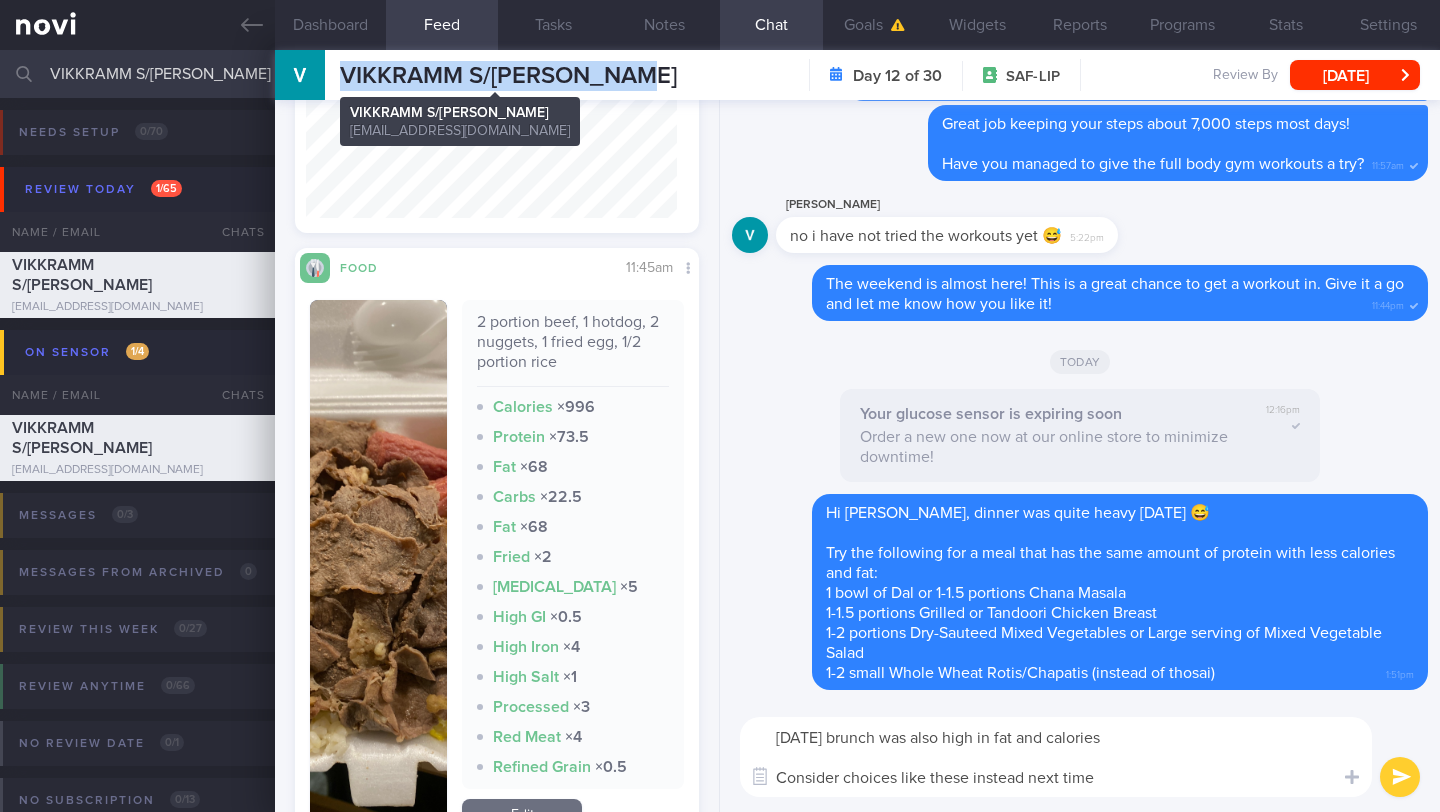 drag, startPoint x: 644, startPoint y: 78, endPoint x: 345, endPoint y: 78, distance: 299 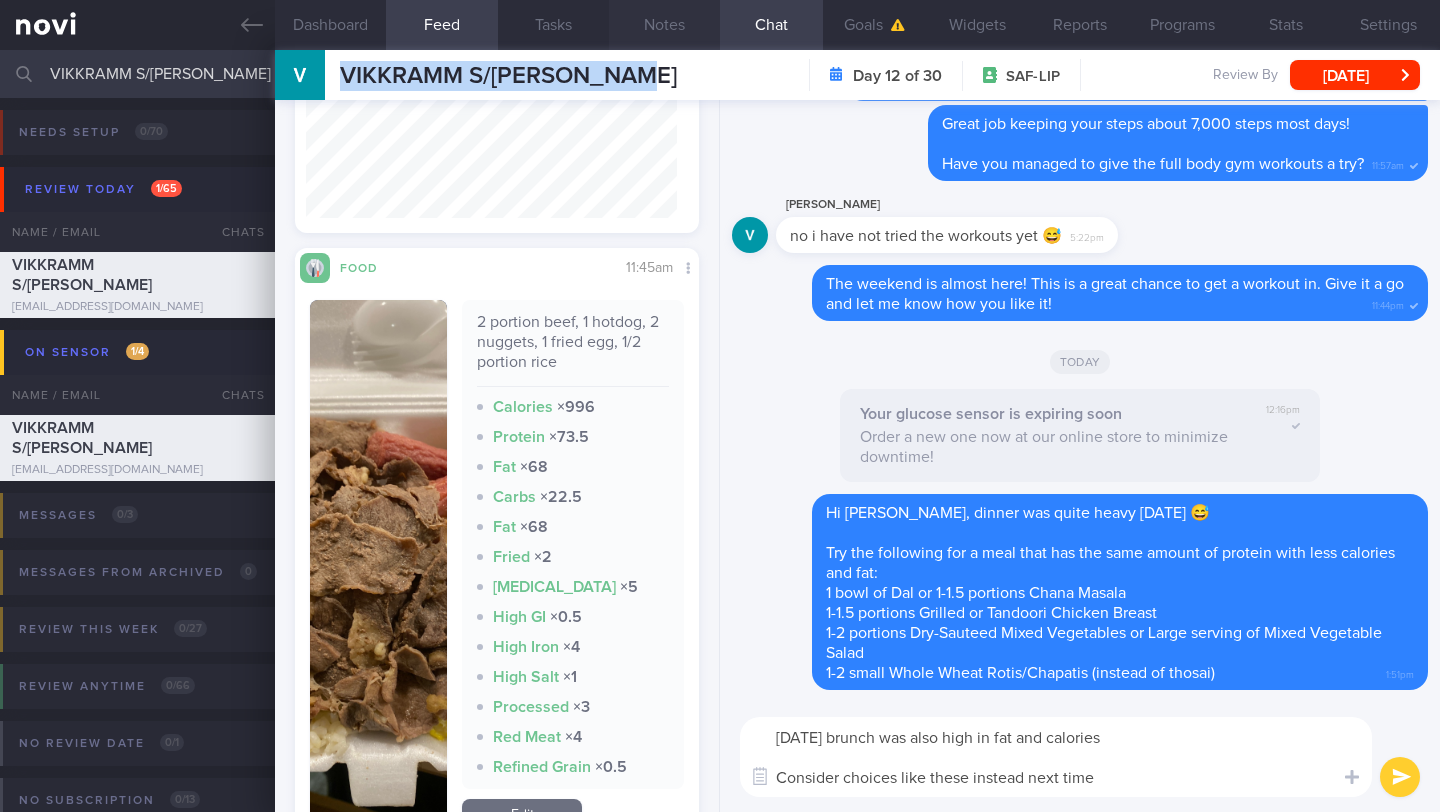 click on "Notes" at bounding box center [664, 25] 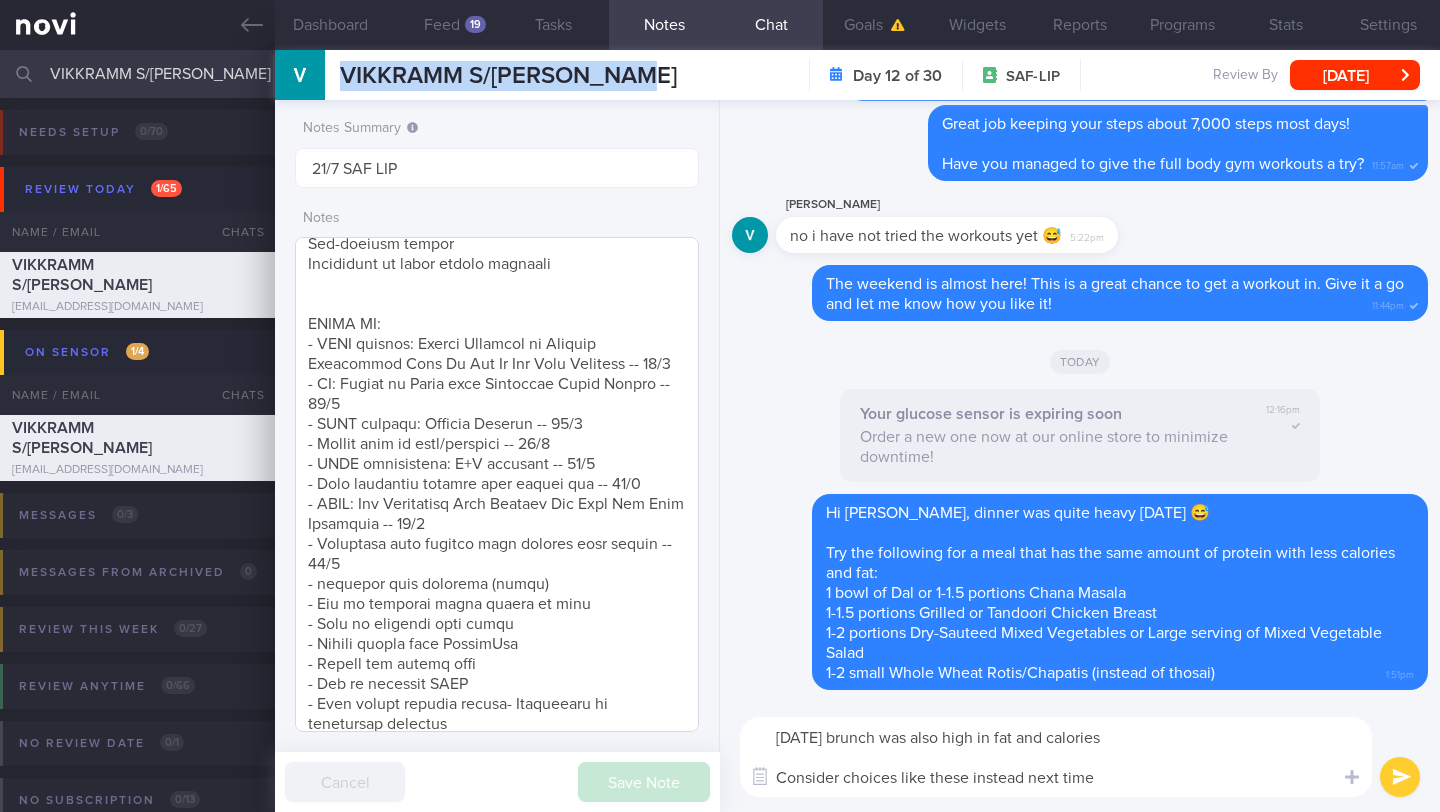 scroll, scrollTop: 0, scrollLeft: 0, axis: both 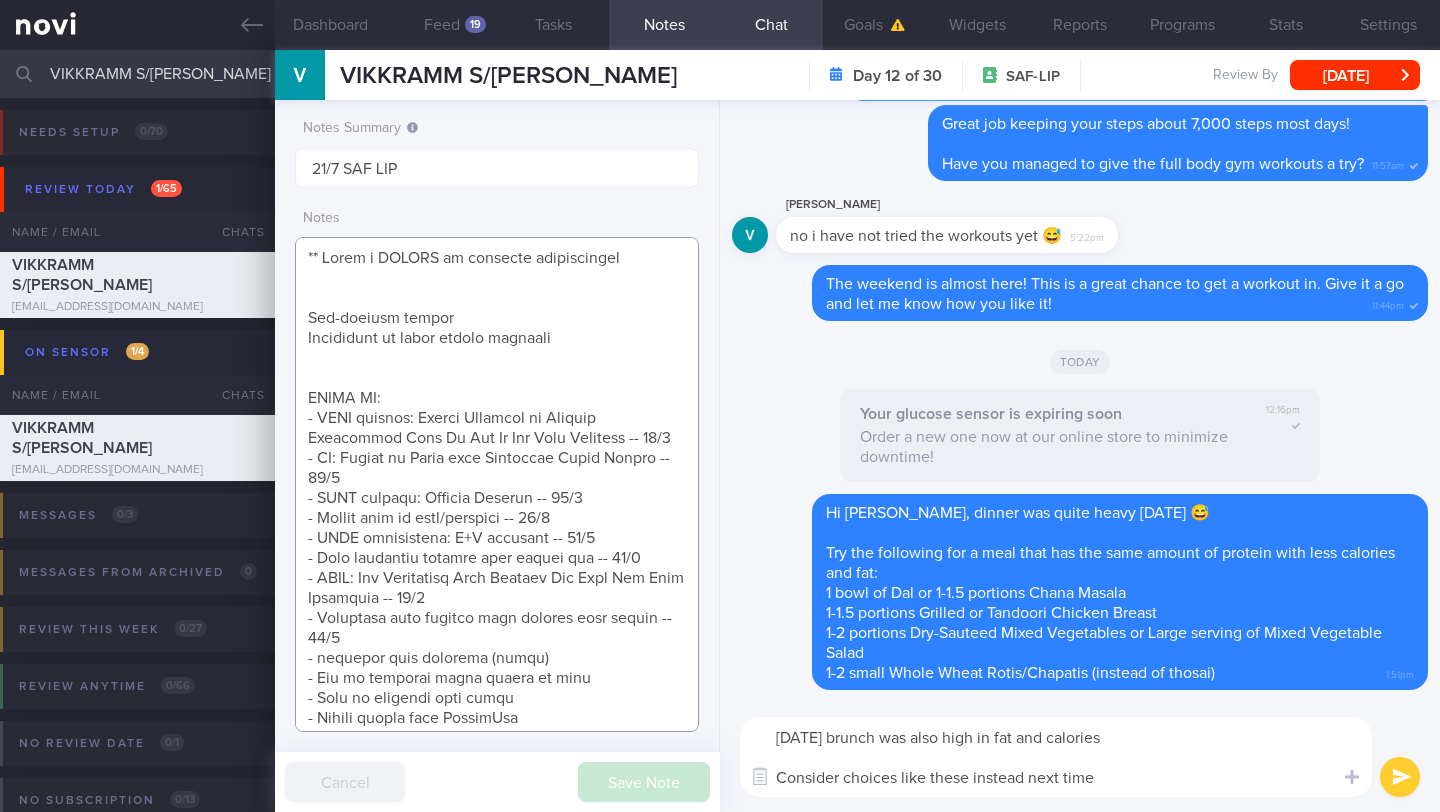 click at bounding box center [497, 484] 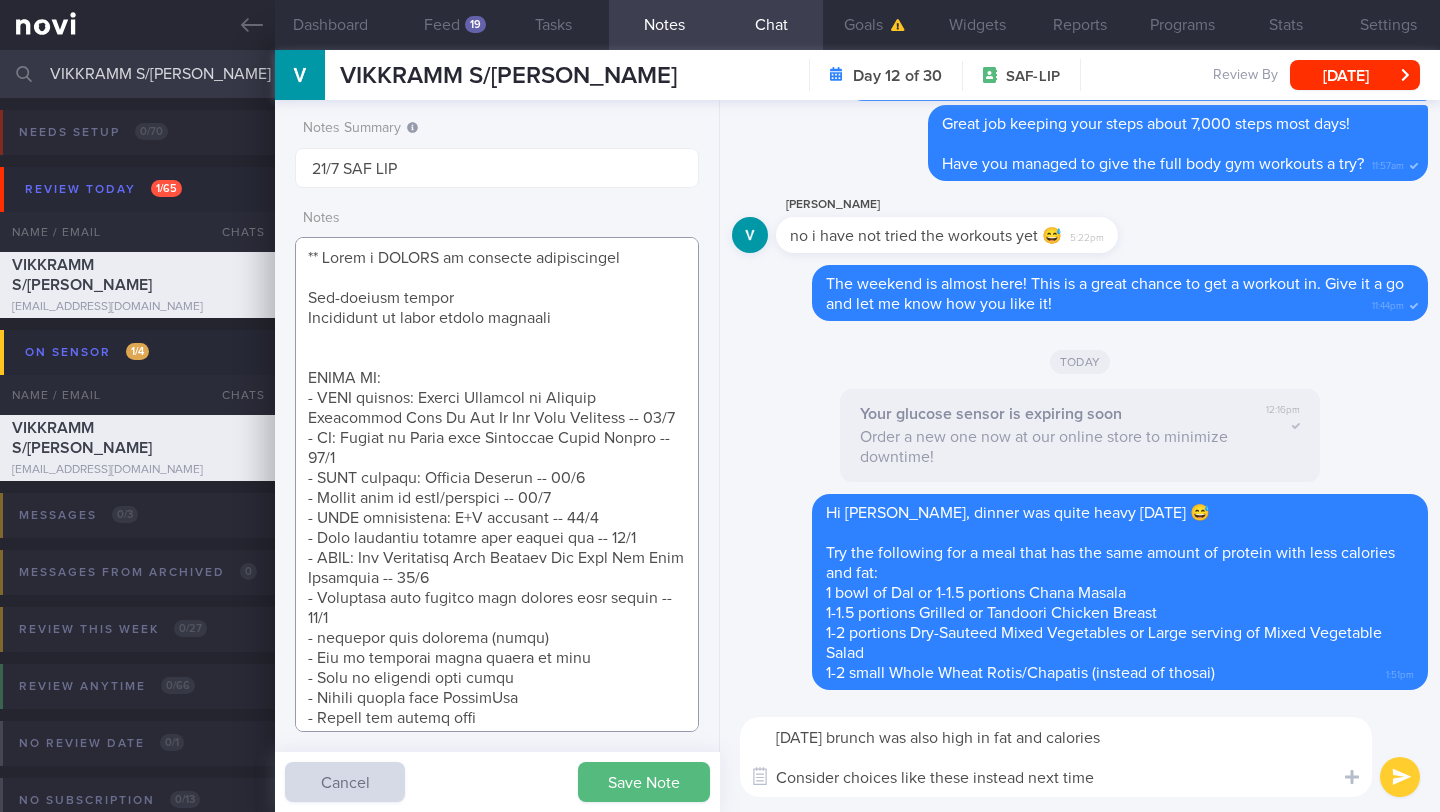click at bounding box center [497, 484] 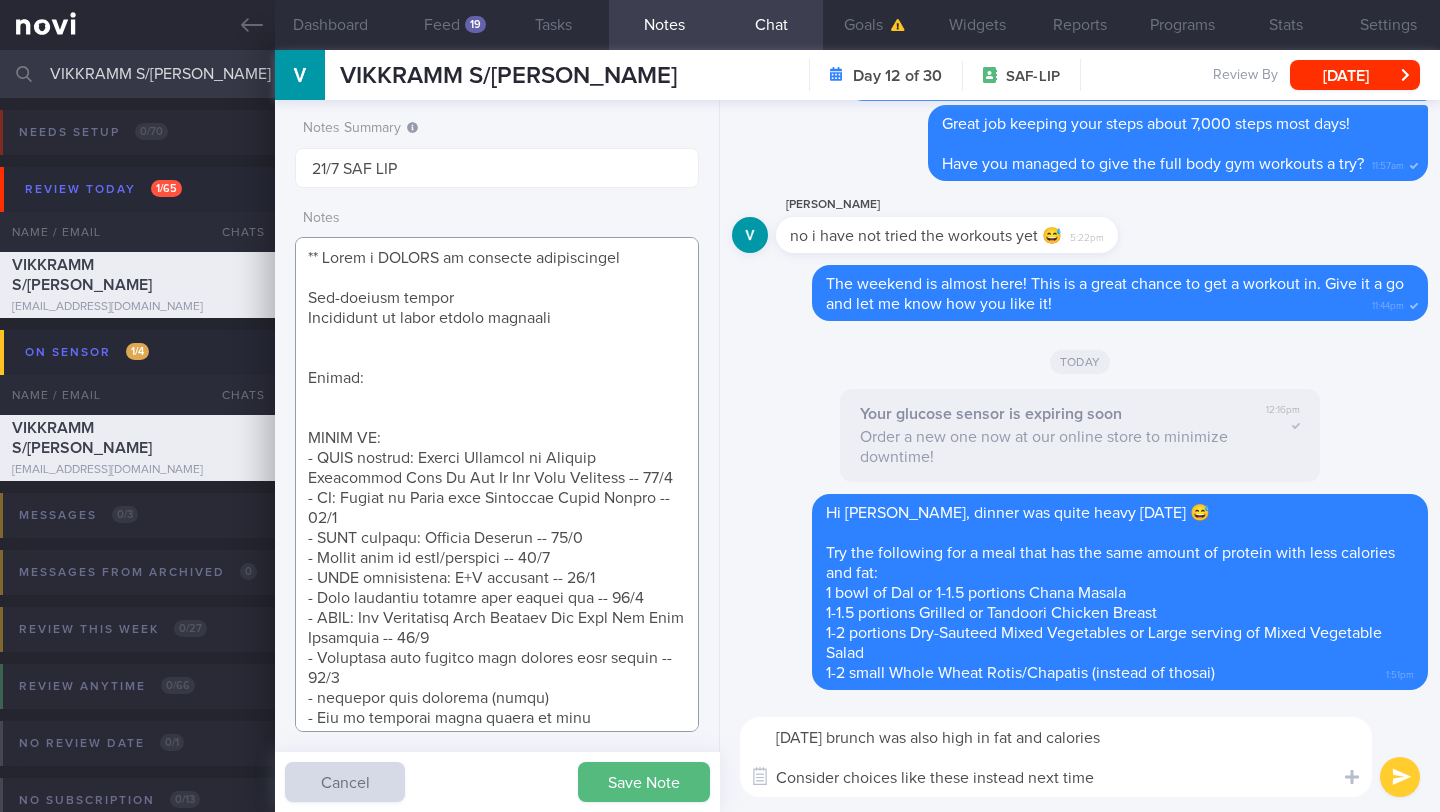 paste on "Single
Mostly eats out" 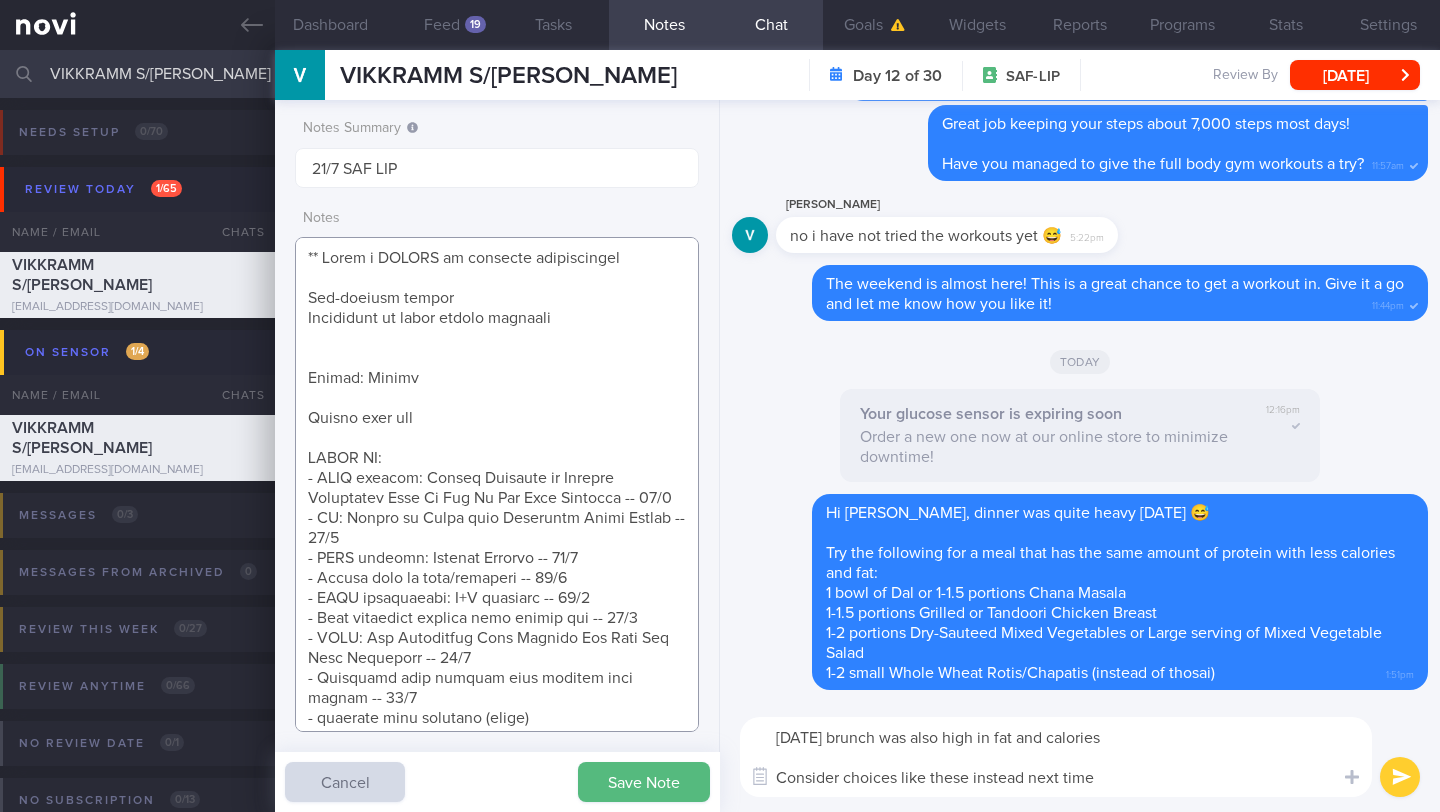 click at bounding box center [497, 484] 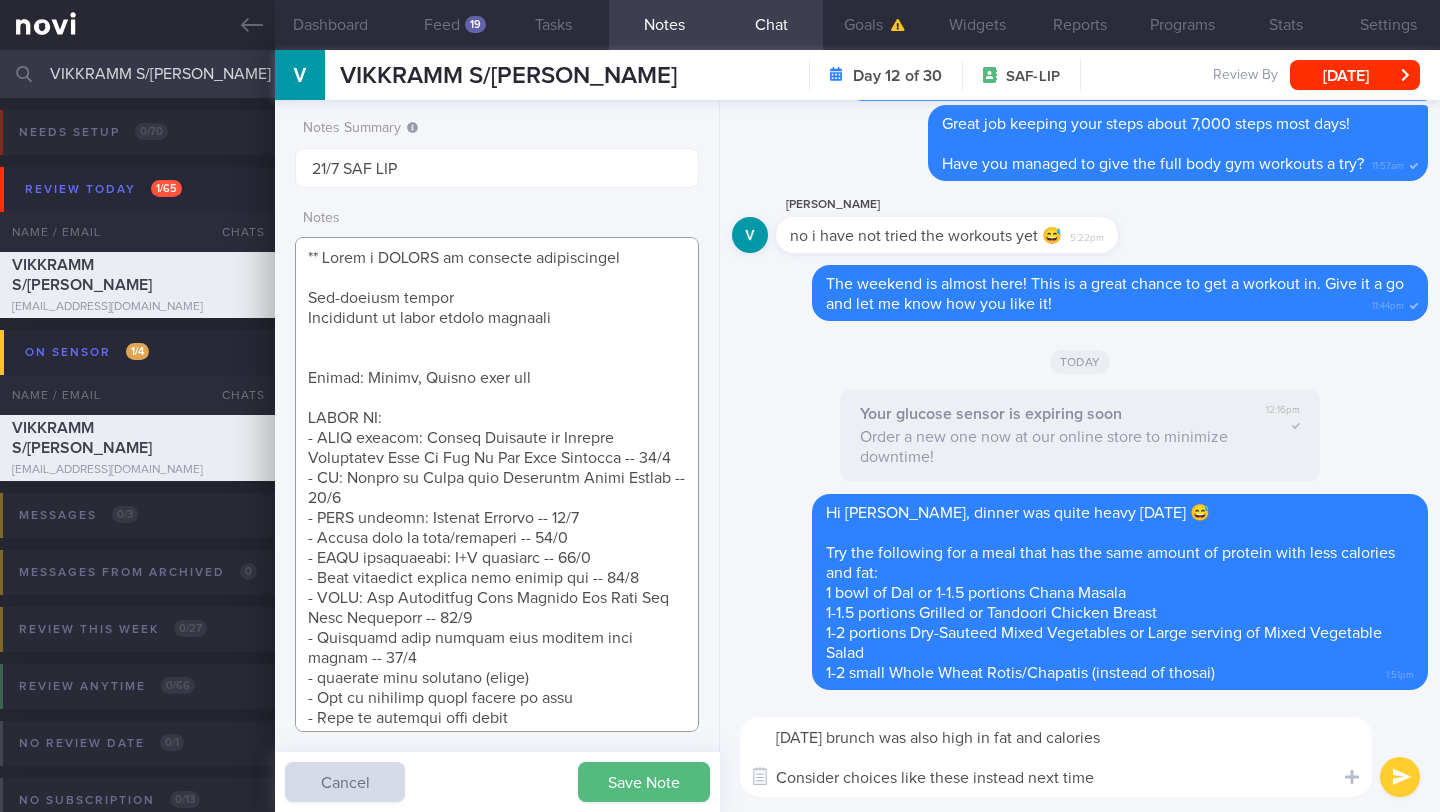 click at bounding box center (497, 484) 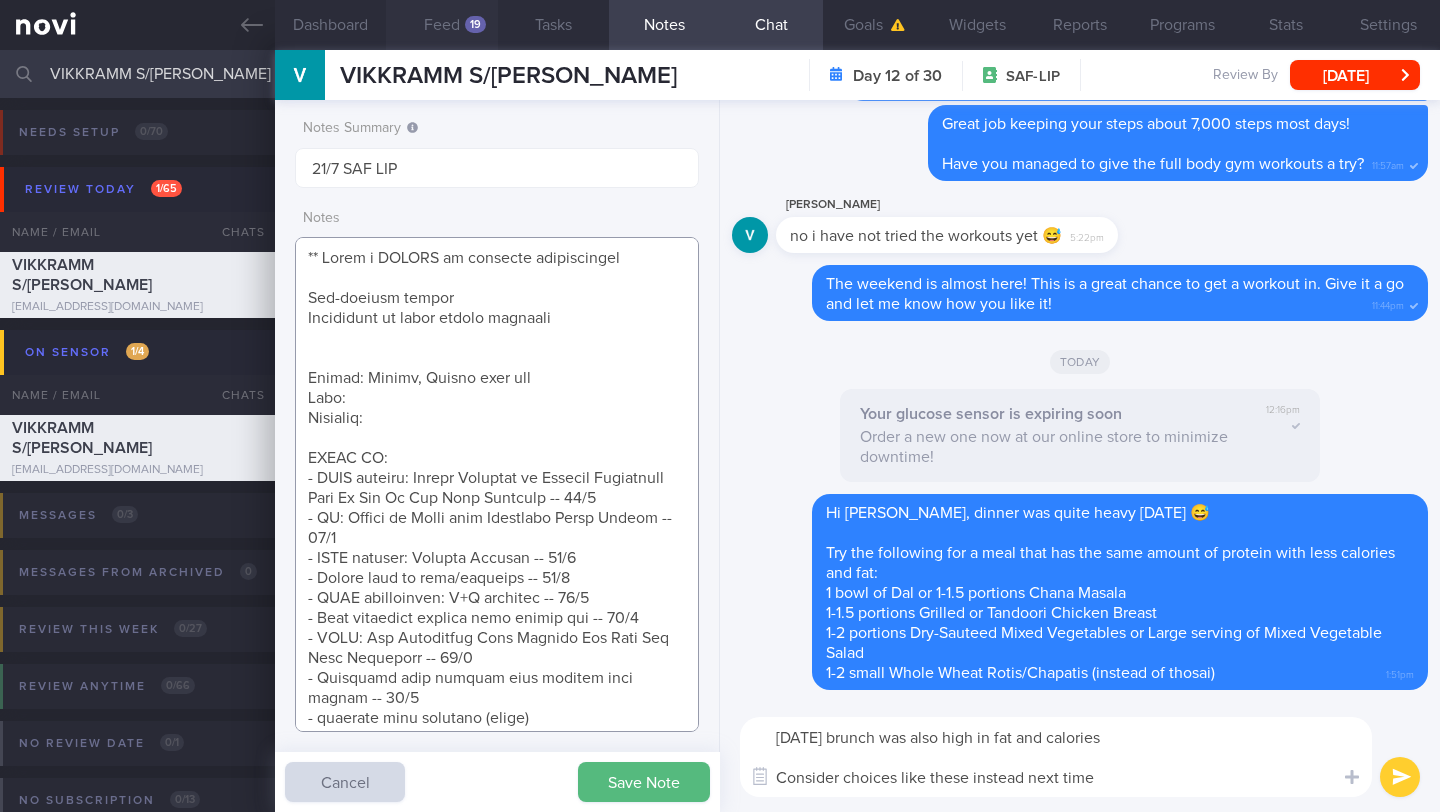 type on "** Needs a SYSTEM to exercise consistently
Pre-workout snacks
Importance of carbs before workouts
Social: Single, Mostly eats out
Diet:
Exercise:
SHARE ON:
- NOVI article: Health Benefits of Glucose Monitoring Even If You Do Not Have [MEDICAL_DATA] -- 11/7
- AI: Basics of Using your Freestyle Libre Sensor -- 11/7
- NOVI article: Calorie Deficit -- 11/7
- Leaner cuts of meat/proteoin -- 14/7
- NOVI infographic: F+V portions -- 17/7
- Make healthier choices when eating out -- 17/7
- NOVI: How Monitoring Your Glucose Can Help You Stay Energised -- 17/7
- Healthier high protein meal options frow hawker -- 22/7
- handling food cravings (sweet)
- How to [MEDICAL_DATA] at work
- Tips to exercise when tired
- Stress advice from HealthHub
- Stress and weight gain
- How to increase NEAT
- What causes glucose spikes- Importance of resistance training
- NOVI/YouTube workouts
- How to overcome barriers to exercise (HealthHub)
- Tips to cook healthier at home
- Recipes (KIV explore again at final r/v)
- Importanc..." 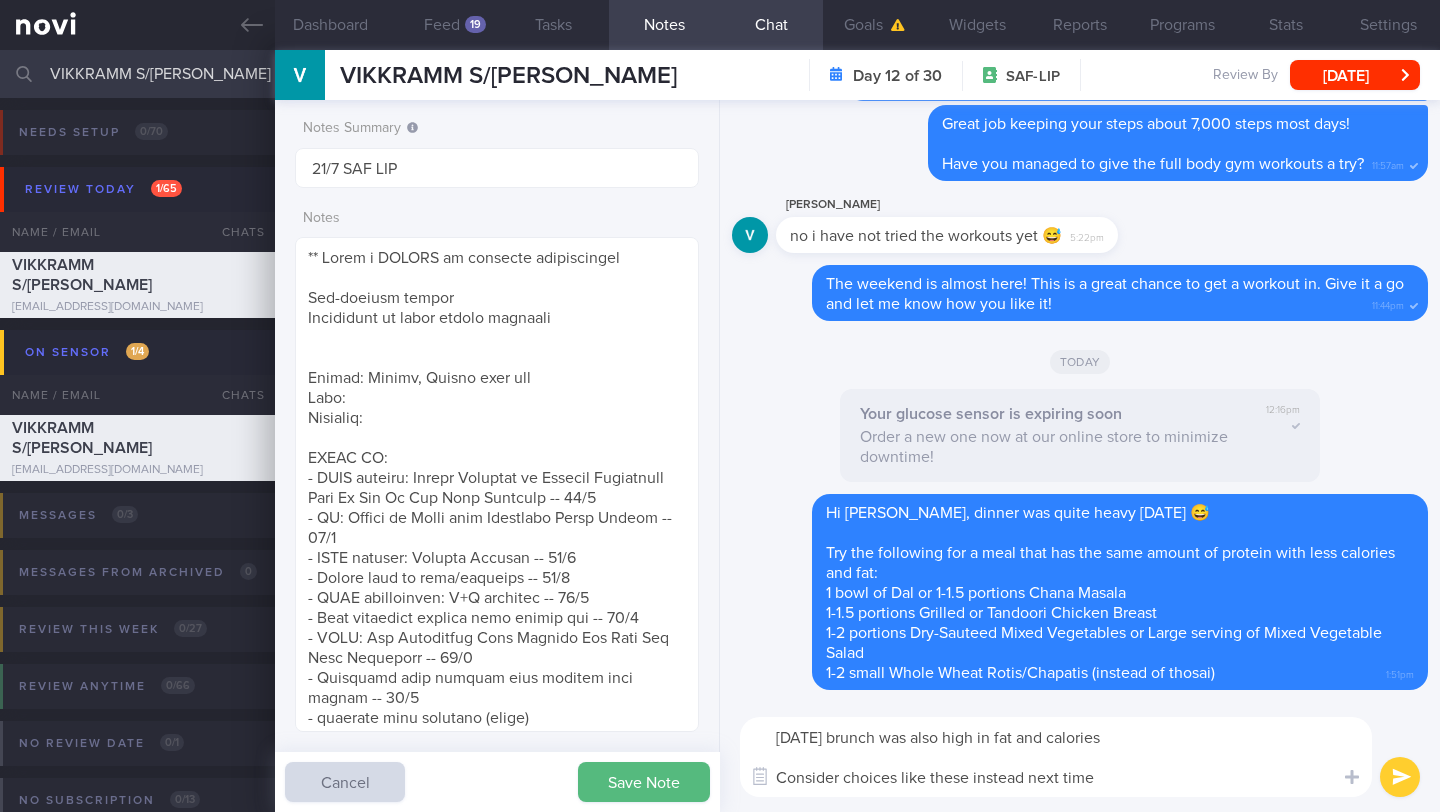 click on "[DATE] brunch was also high in fat and calories
Consider choices like these instead next time" at bounding box center [1056, 757] 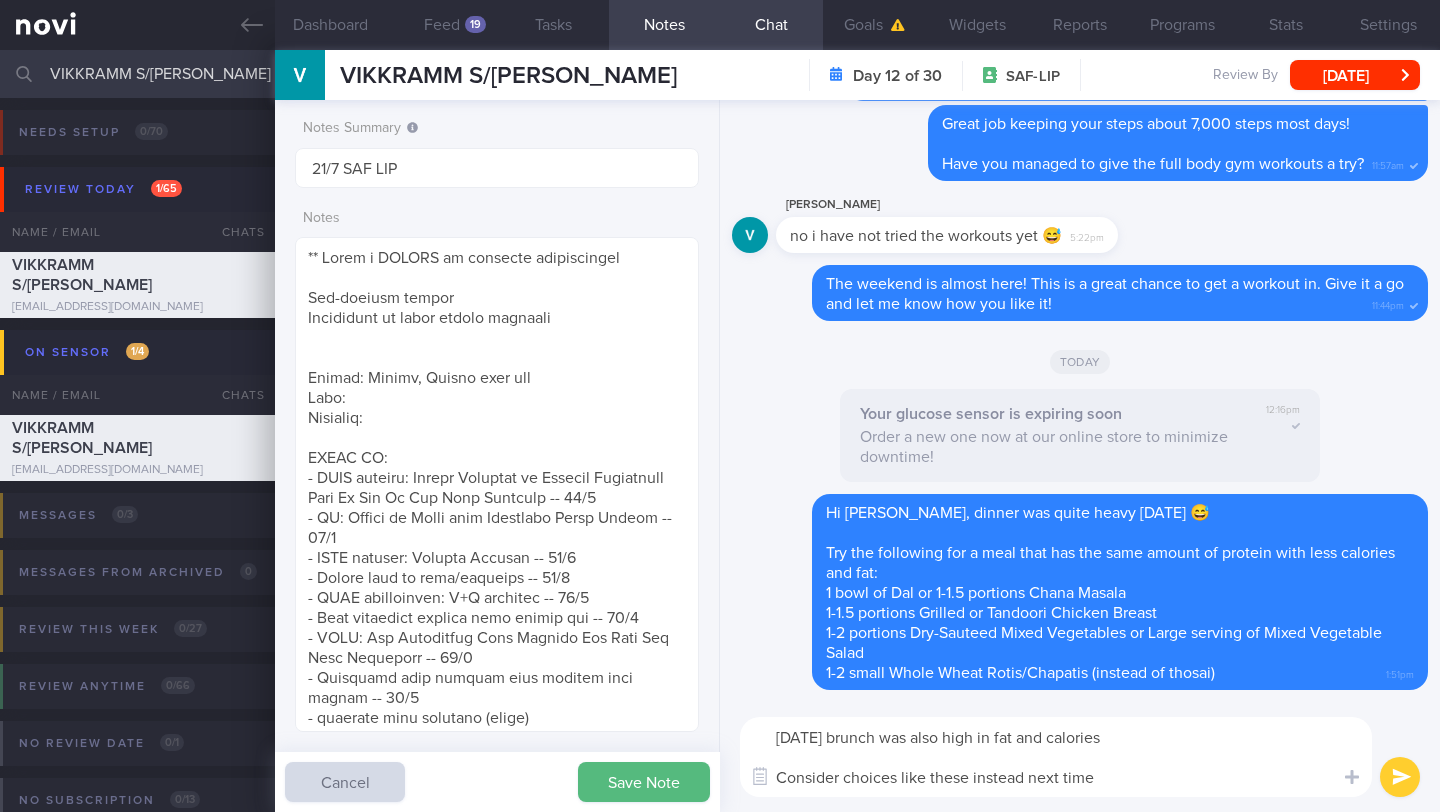 scroll, scrollTop: 0, scrollLeft: 0, axis: both 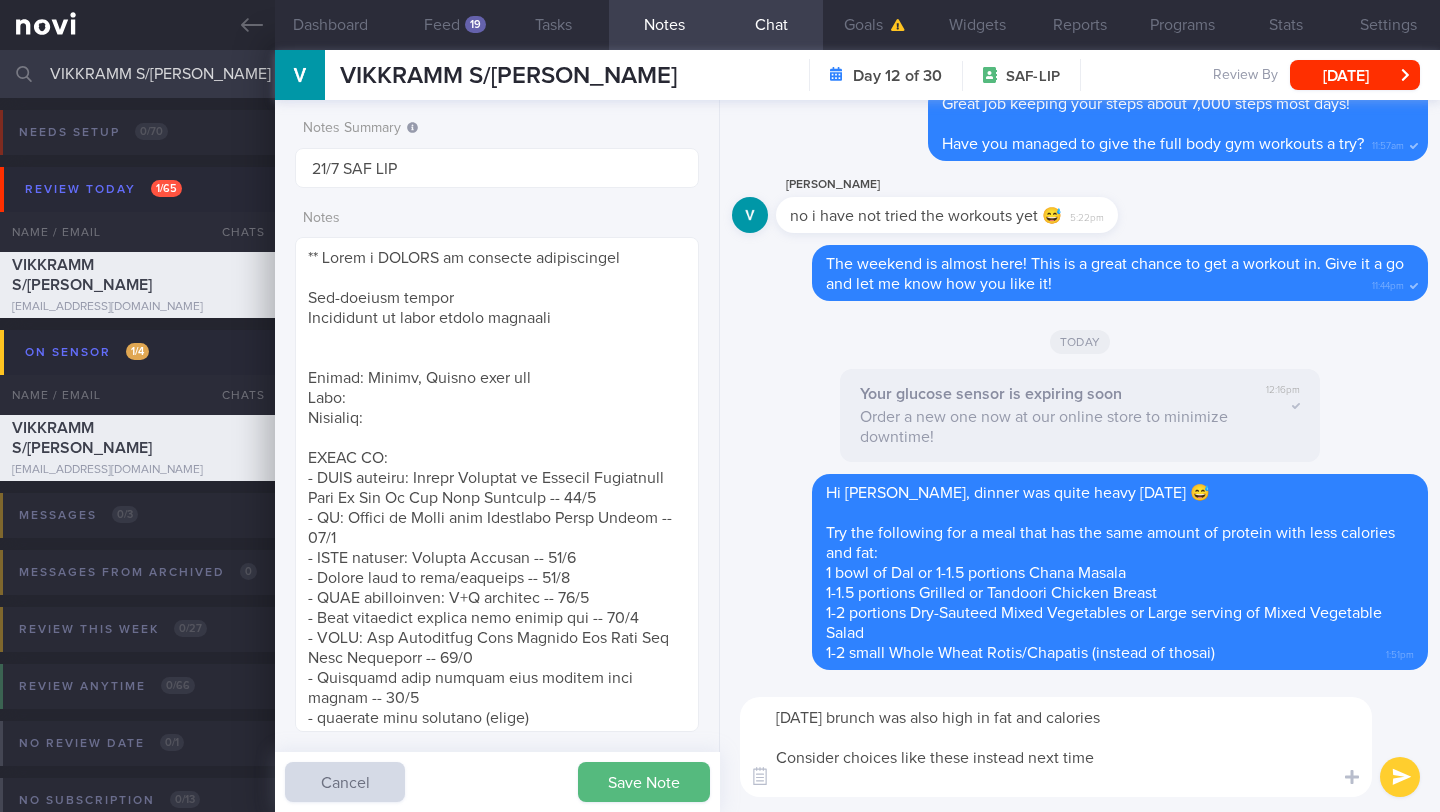 paste on "Usually eats at hawkers
Stress eating -- yes
Cravings -- ice cream
Snacks: beancurd with tapioca balls/ cheesecake
[DATE] -- 4x/wk
Currently, 1x/wk, trying to managing stress better and more self-control
Prefers: Meats, protein, spicy food
Does not consume a lot of veg as prefers to go for something more satiating
Aversions/Dislikes/Allergies: Nil [MEDICAL_DATA], not too much plant protein (tofu, [PERSON_NAME])
Fluid intake: Poor as he is not mindful to drink fluids at work
Tried Nutrition Kitchen for a while but difficult to continue due to changing work hours
Has access to a microwave and fridge at work
Willingness to cook - not at this time (KIV explore again at review)" 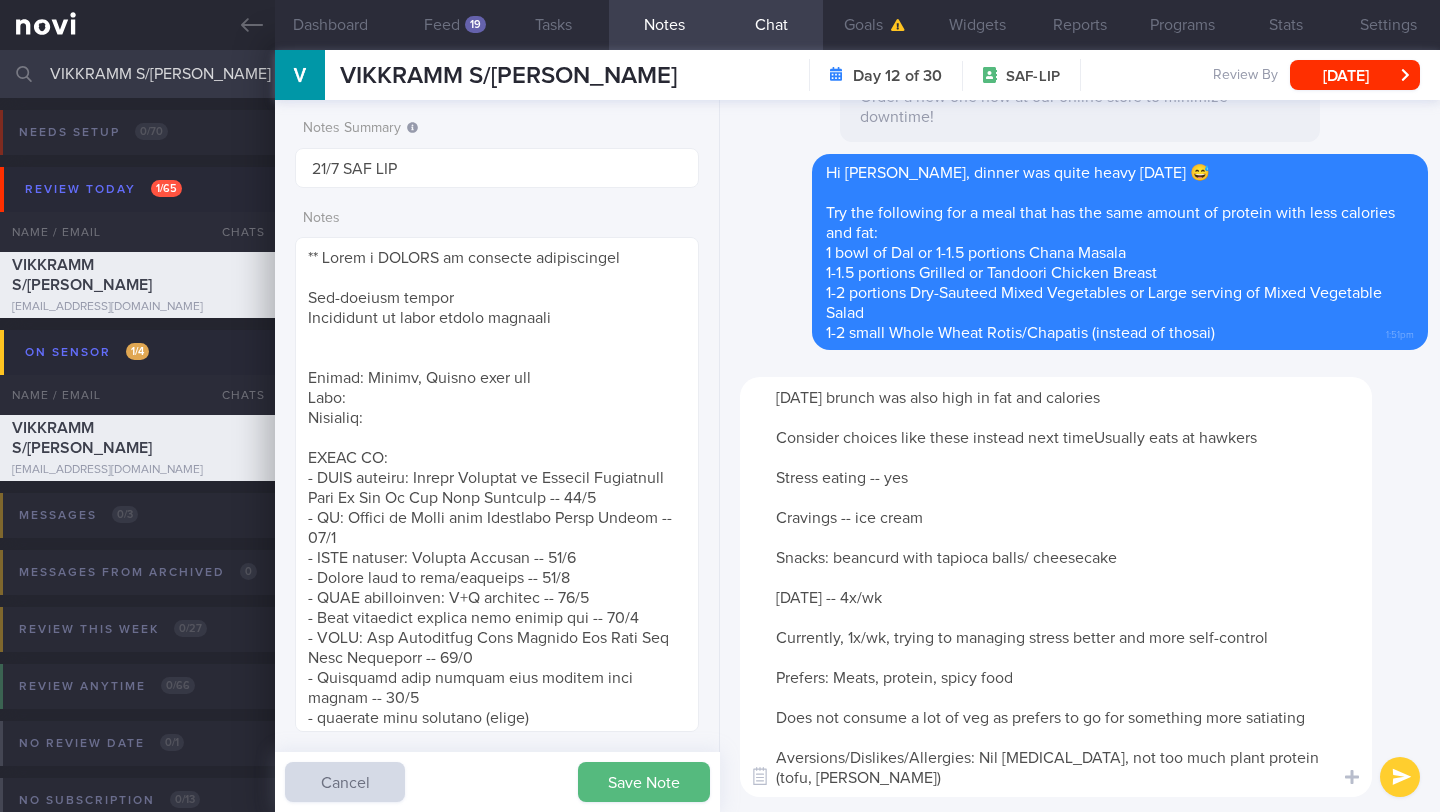 scroll, scrollTop: 140, scrollLeft: 0, axis: vertical 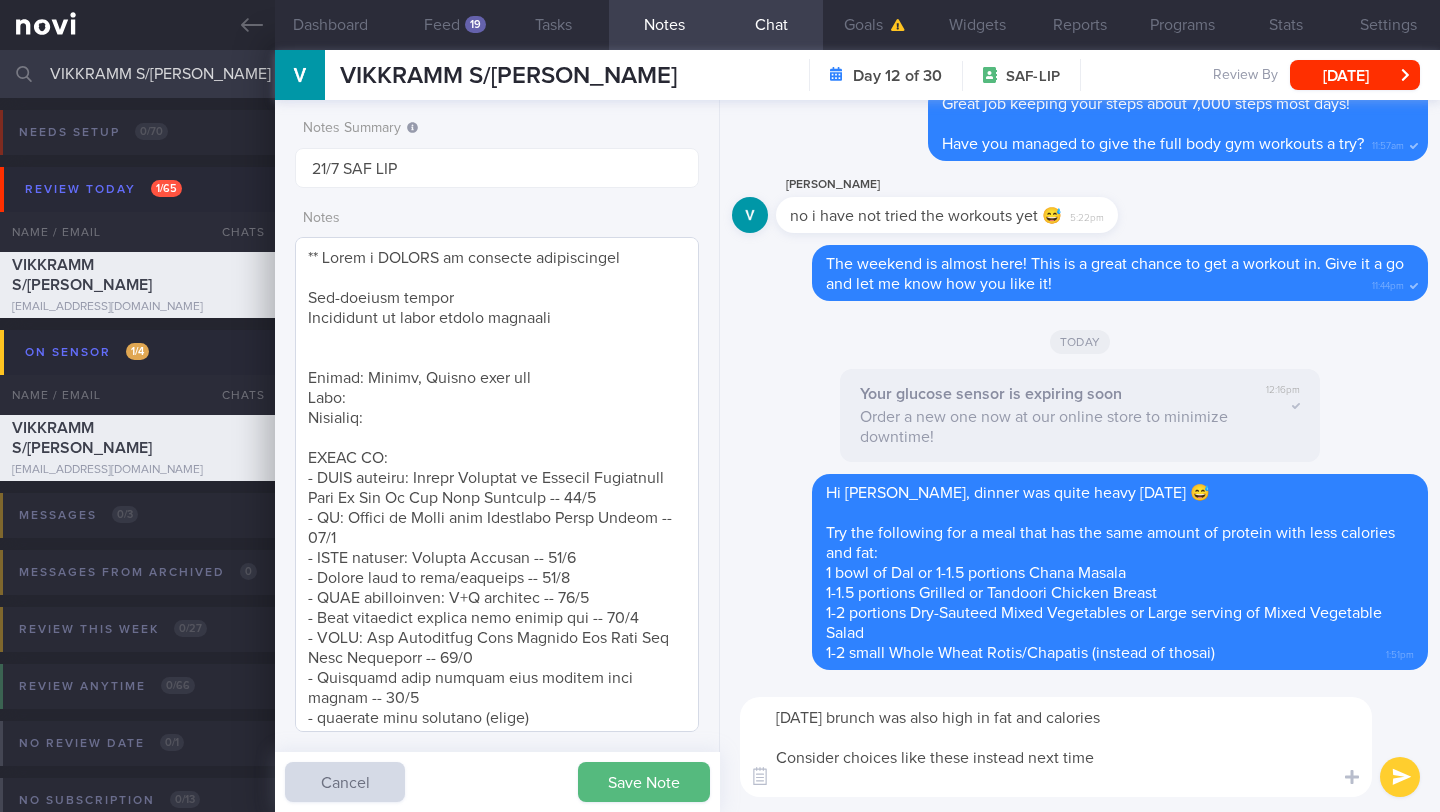 type on "[DATE] brunch was also high in fat and calories
Consider choices like these instead next time" 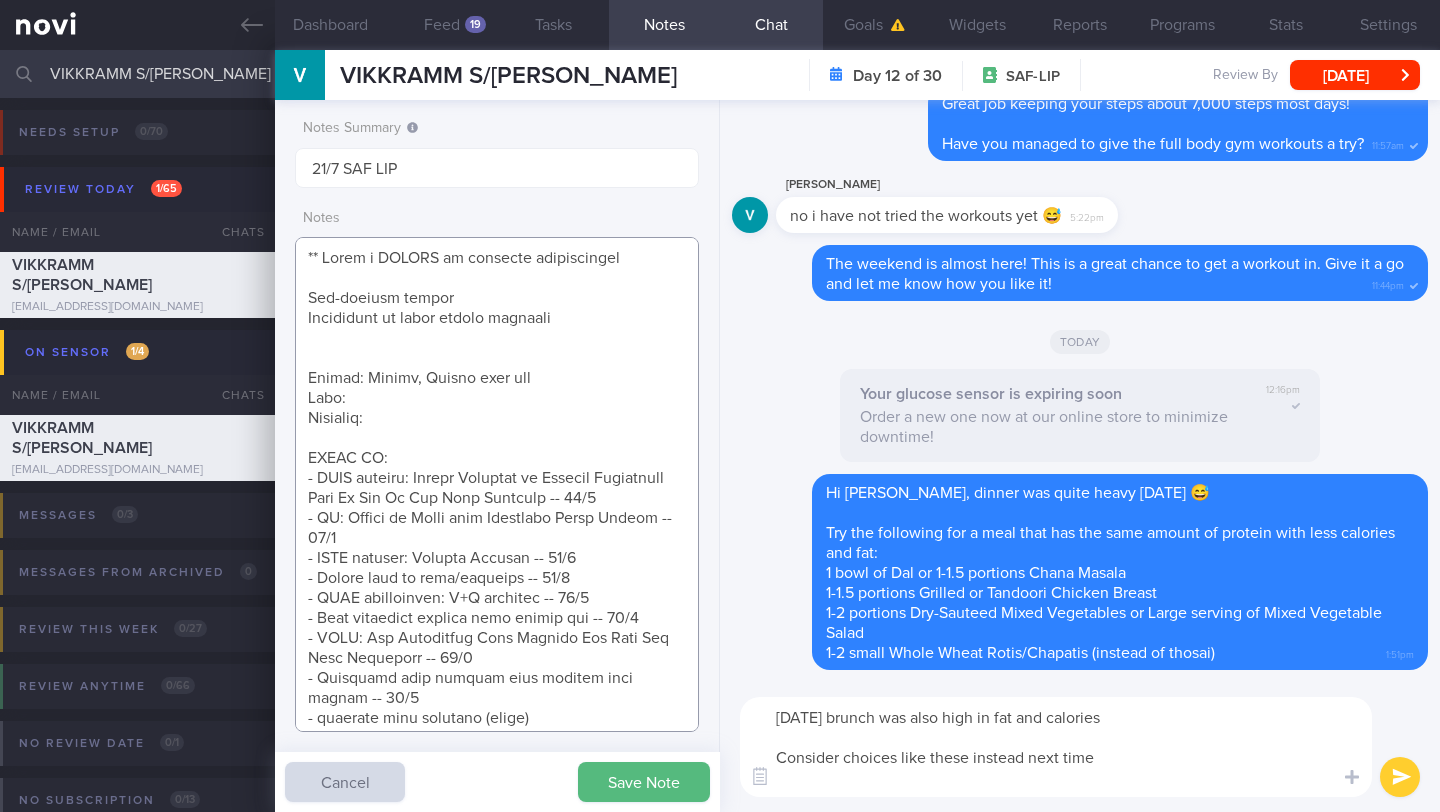 click at bounding box center (497, 484) 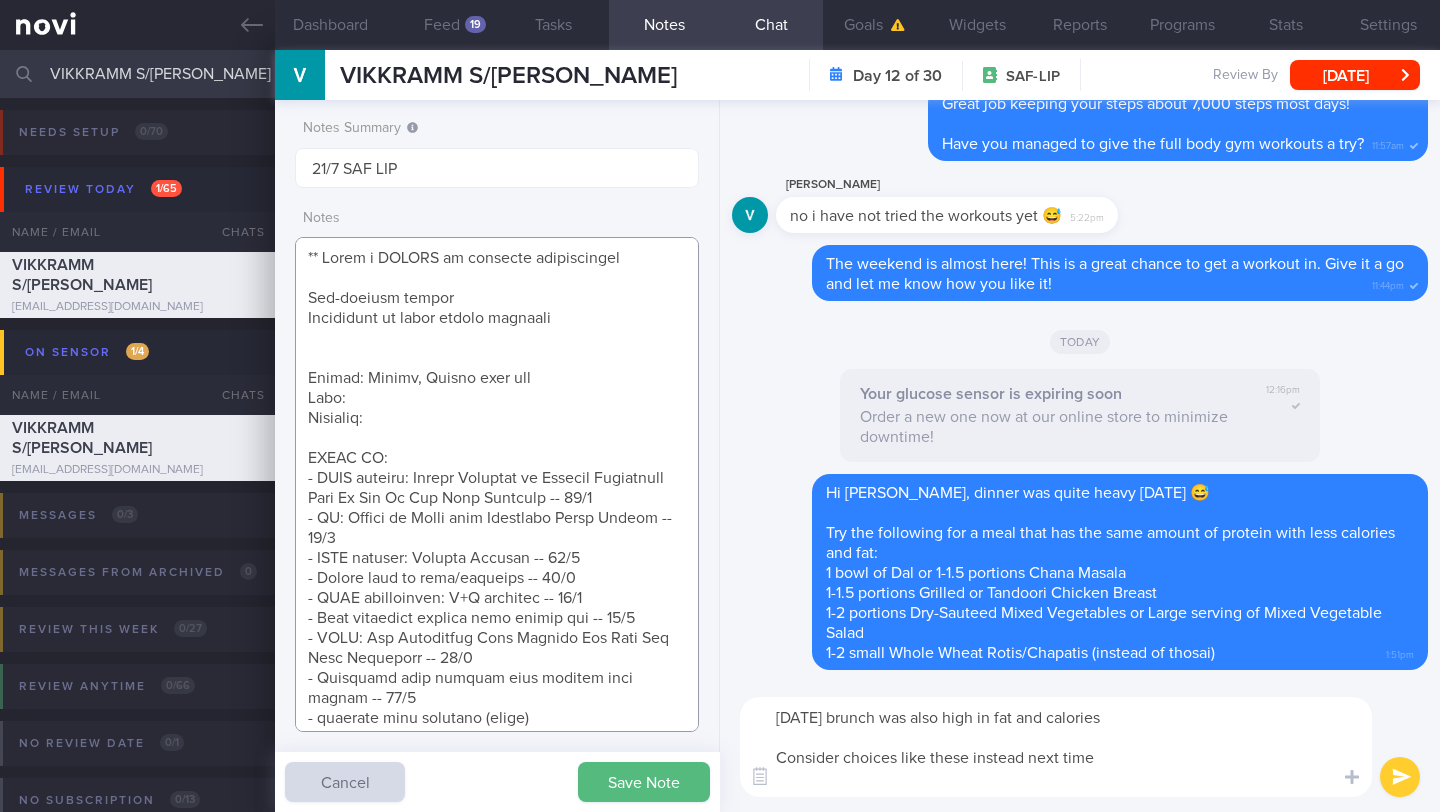 paste on "Usually eats at hawkers
Stress eating -- yes
Cravings -- ice cream
Snacks: beancurd with tapioca balls/ cheesecake
[DATE] -- 4x/wk
Currently, 1x/wk, trying to managing stress better and more self-control
Prefers: Meats, protein, spicy food
Does not consume a lot of veg as prefers to go for something more satiating
Aversions/Dislikes/Allergies: Nil [MEDICAL_DATA], not too much plant protein (tofu, [PERSON_NAME])
Fluid intake: Poor as he is not mindful to drink fluids at work
Tried Nutrition Kitchen for a while but difficult to continue due to changing work hours
Has access to a microwave and fridge at work
Willingness to cook - not at this time (KIV explore again at review)" 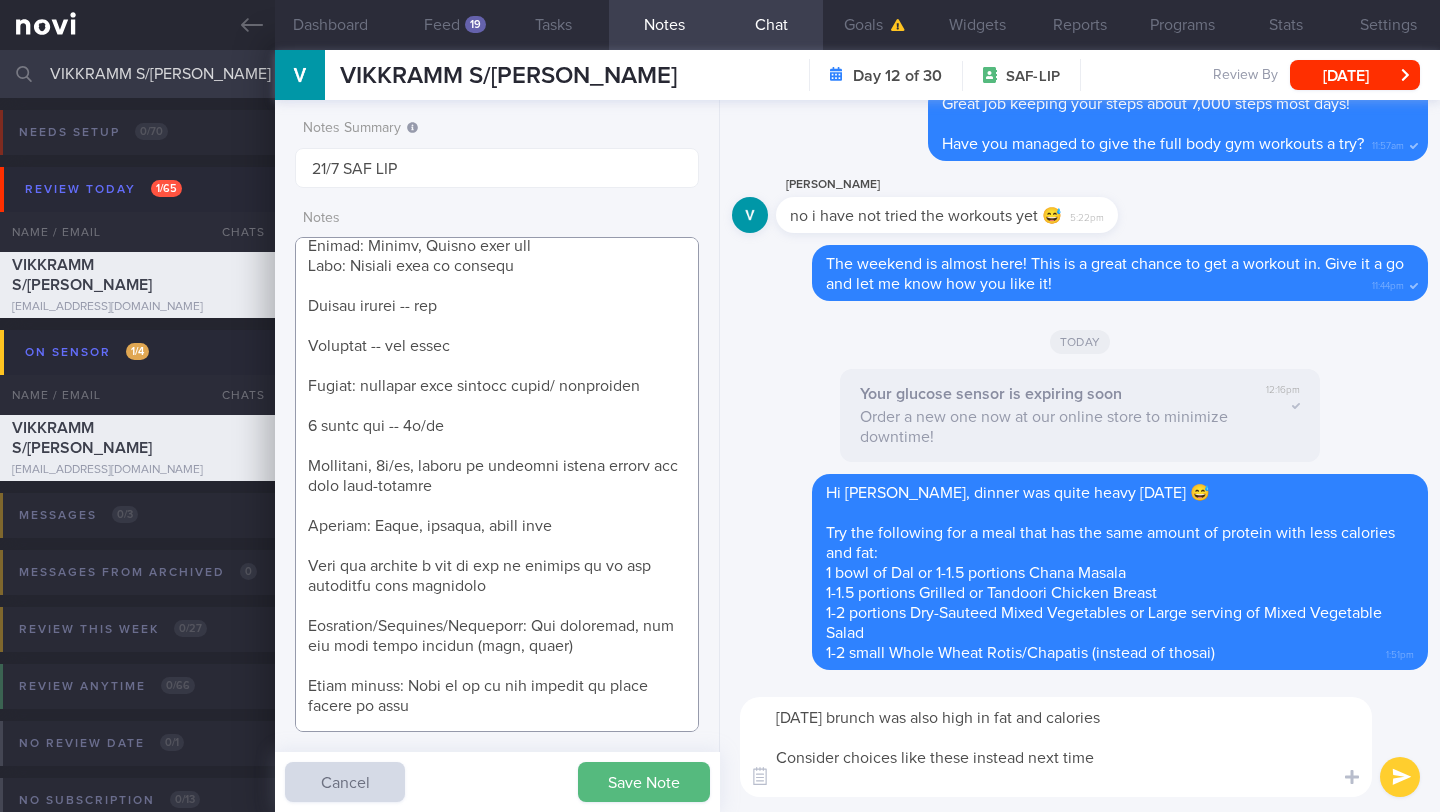 scroll, scrollTop: 50, scrollLeft: 0, axis: vertical 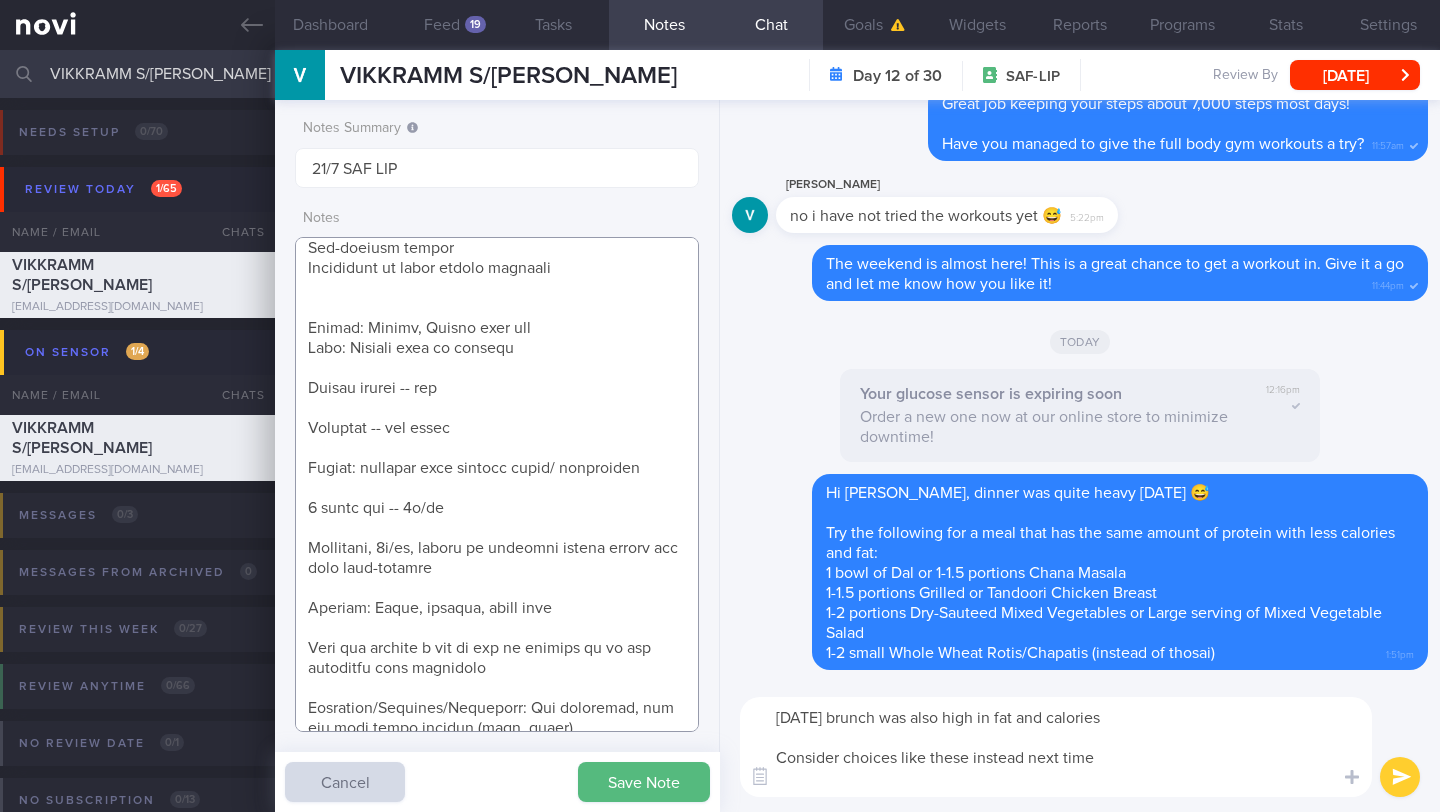 click at bounding box center (497, 484) 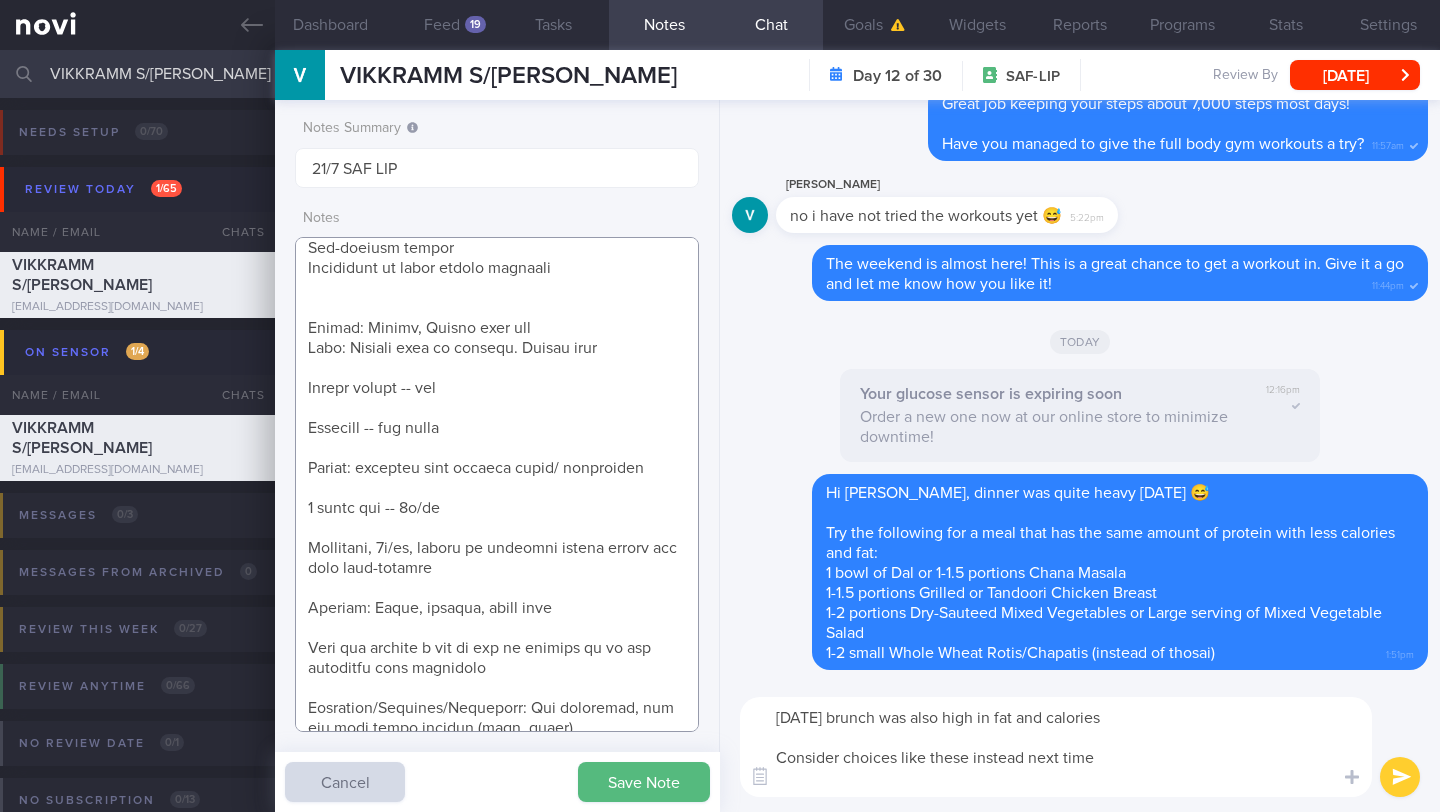 drag, startPoint x: 465, startPoint y: 387, endPoint x: 309, endPoint y: 381, distance: 156.11534 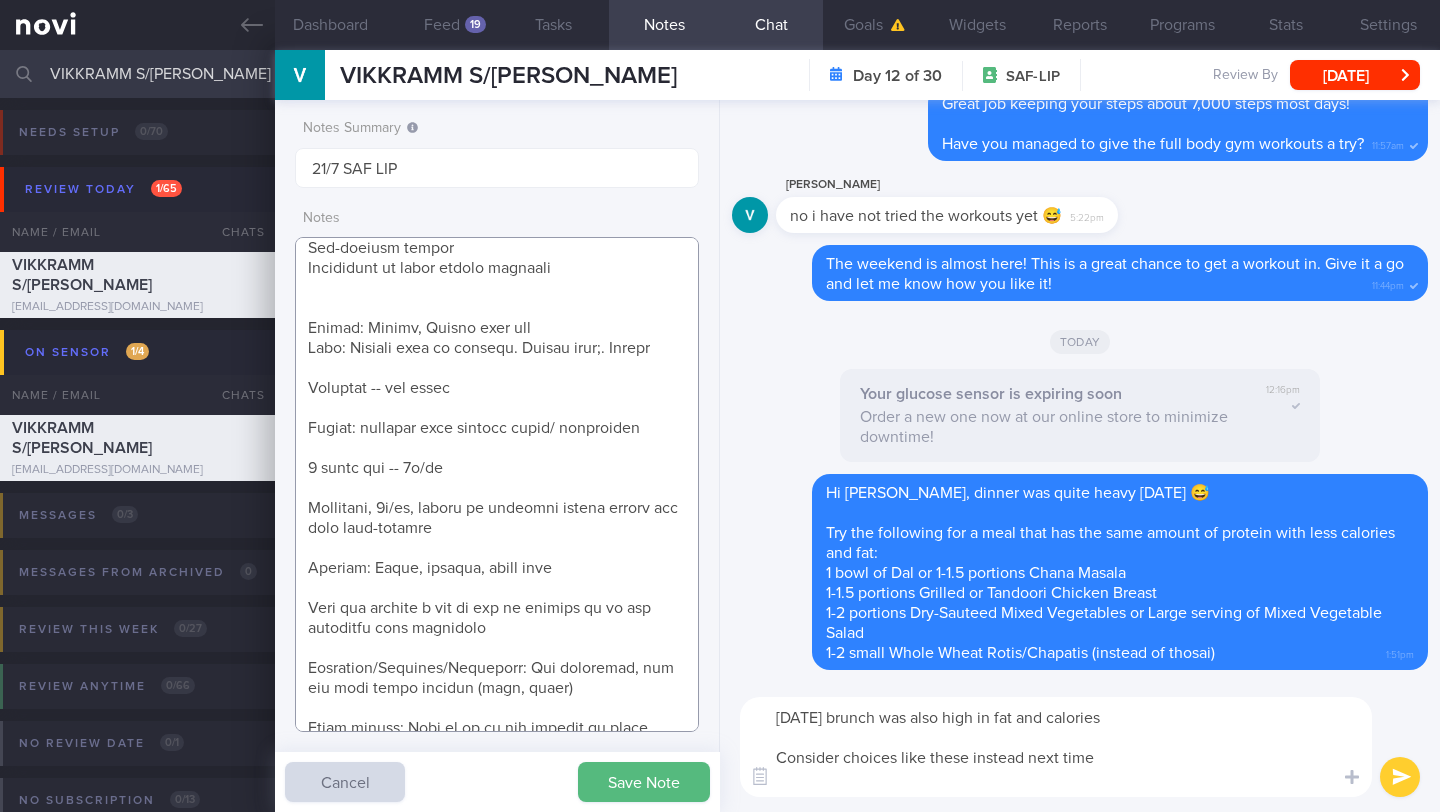 drag, startPoint x: 372, startPoint y: 389, endPoint x: 284, endPoint y: 387, distance: 88.02273 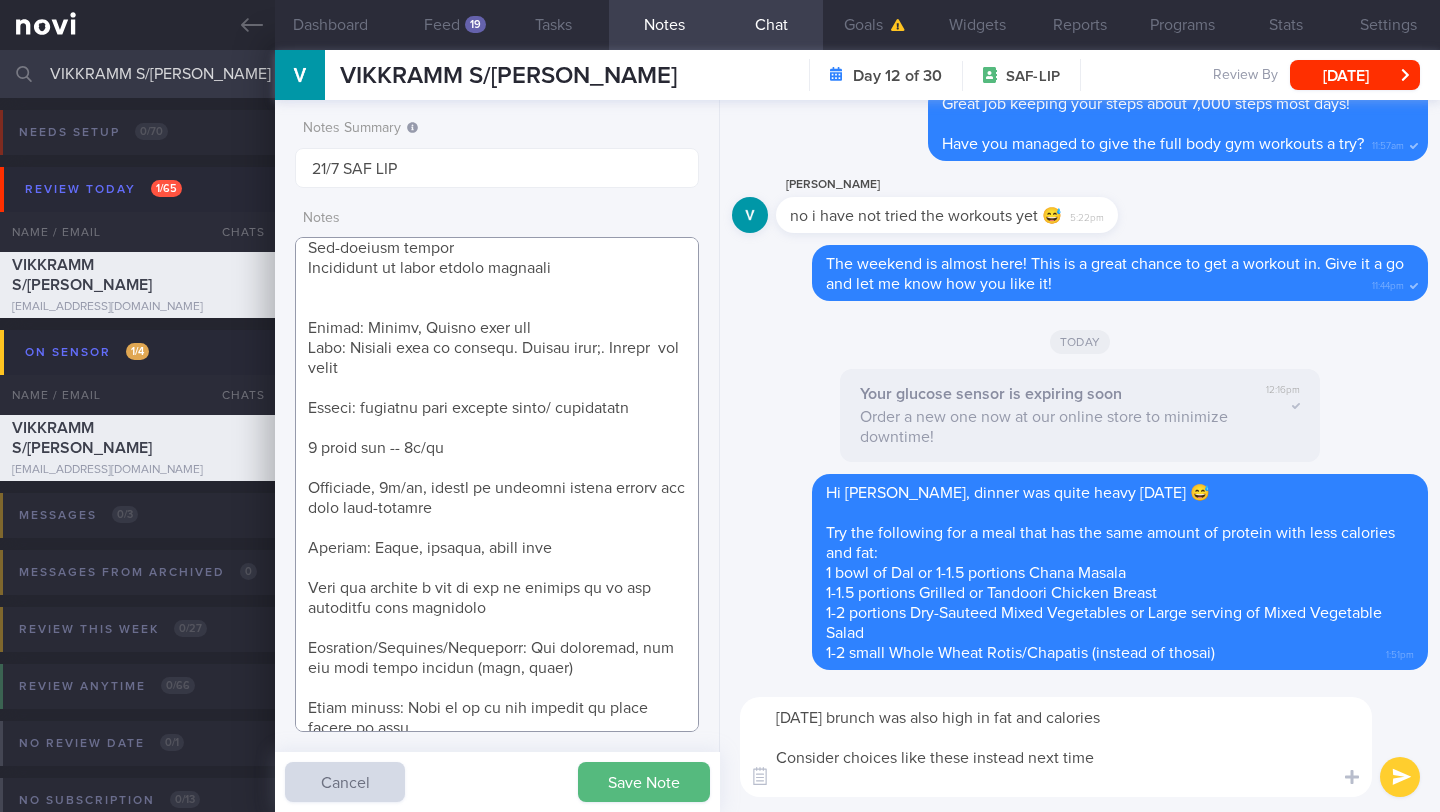 click at bounding box center (497, 484) 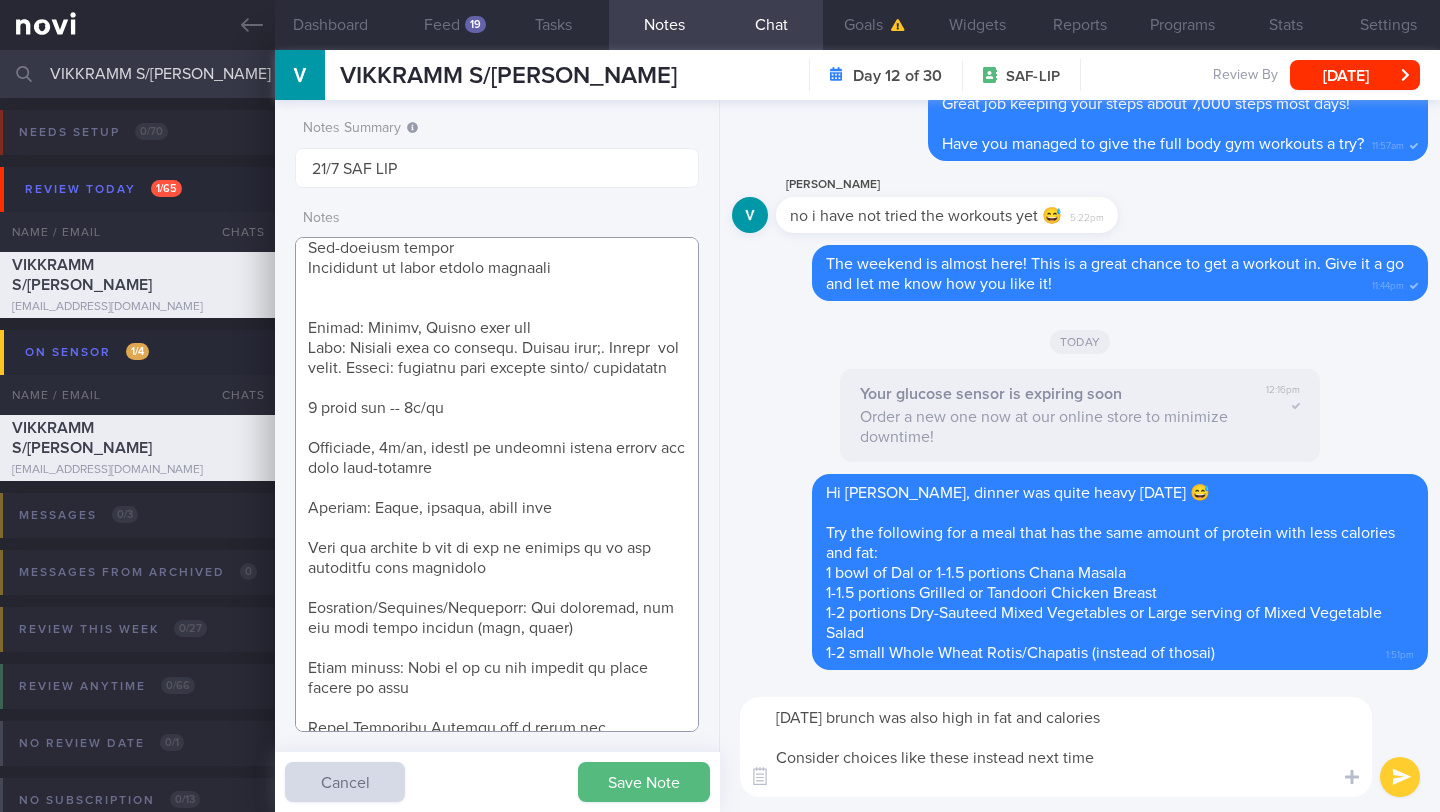 click at bounding box center [497, 484] 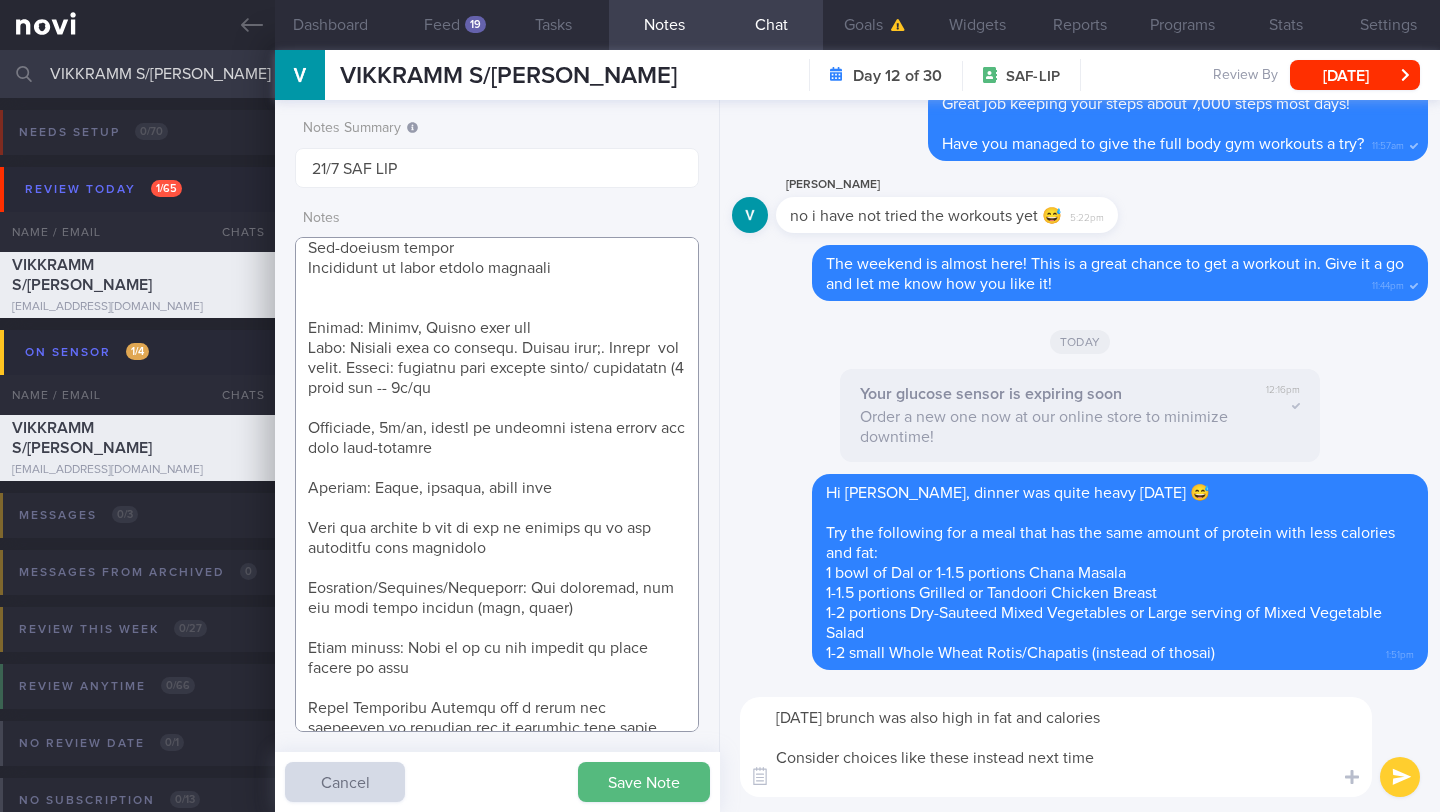 click at bounding box center (497, 484) 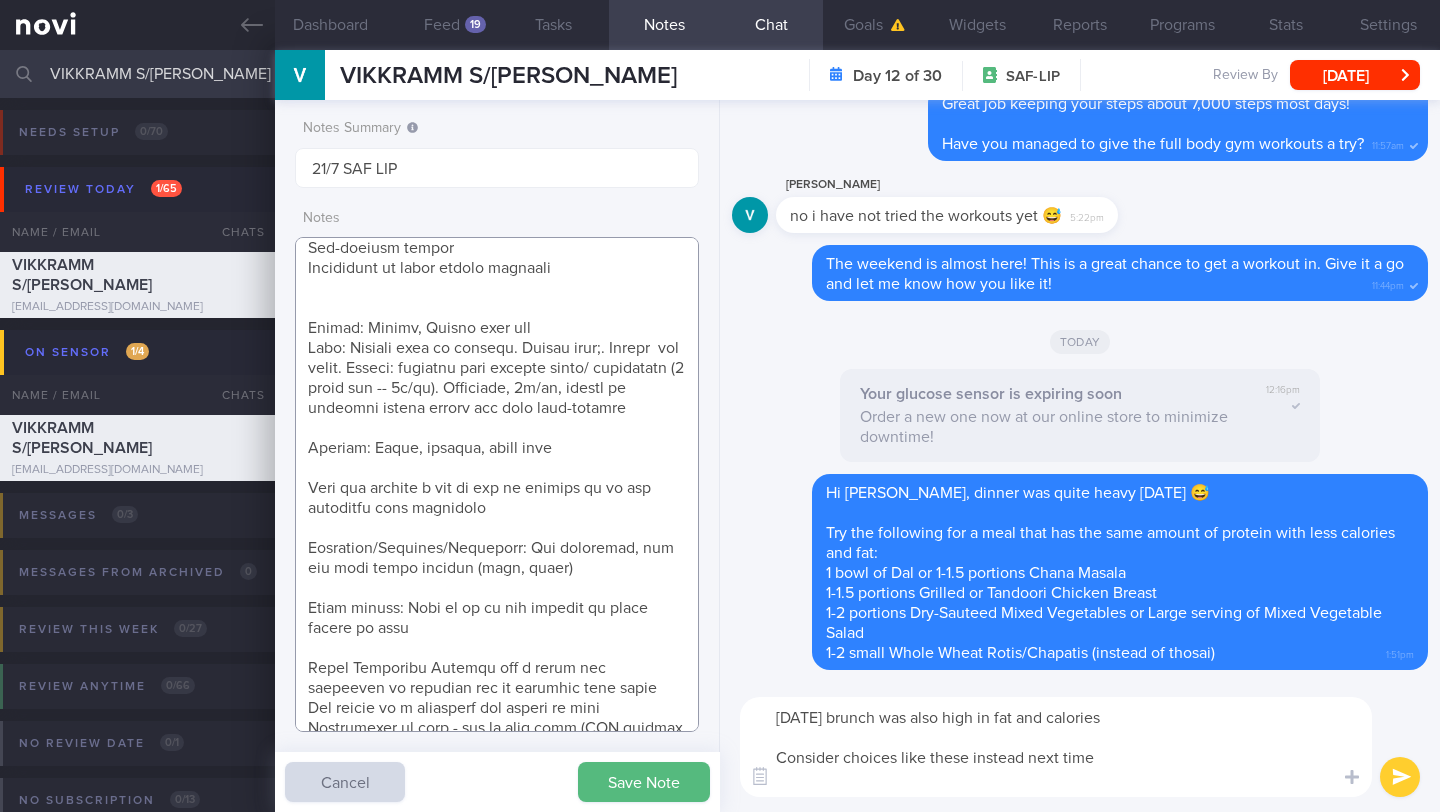 click at bounding box center [497, 484] 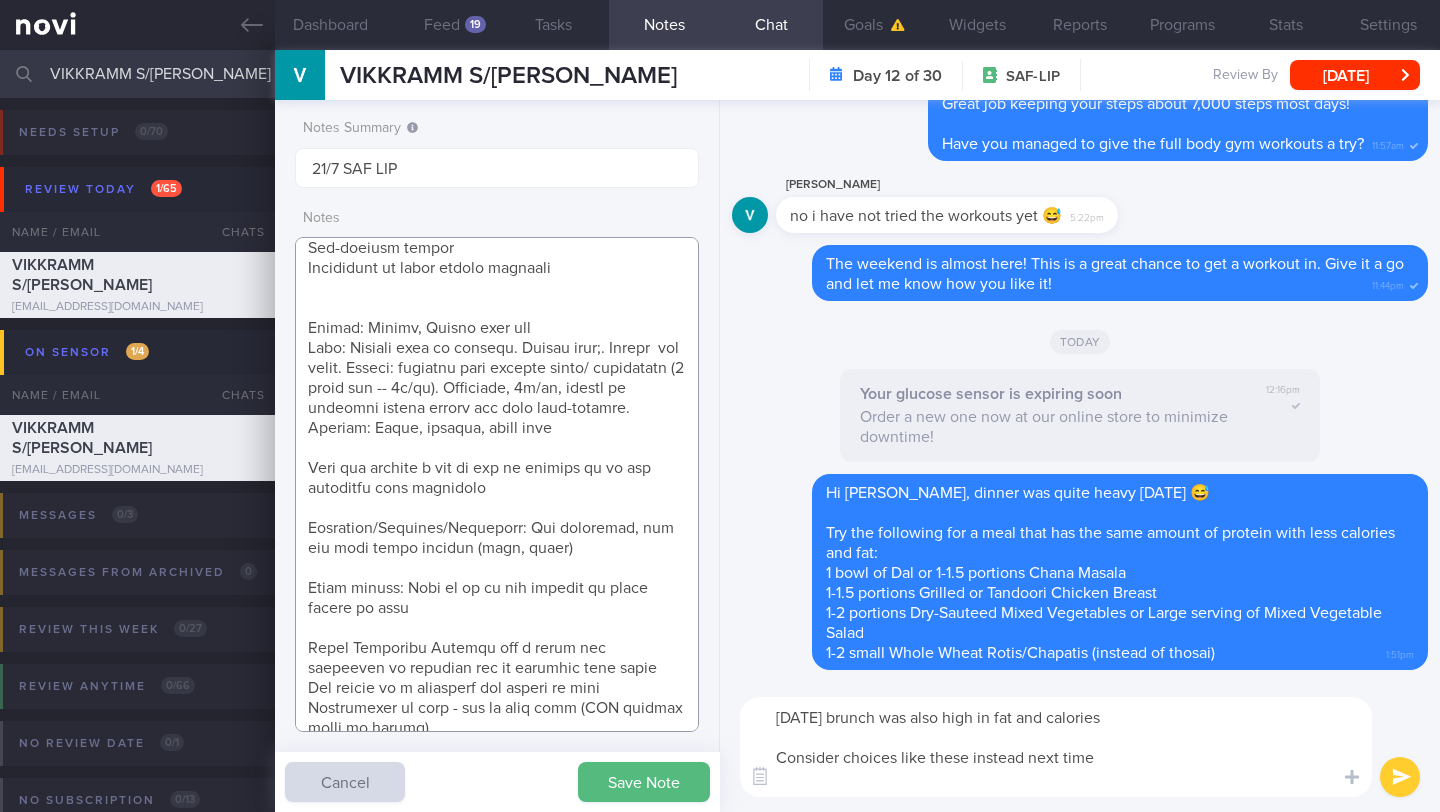 click at bounding box center (497, 484) 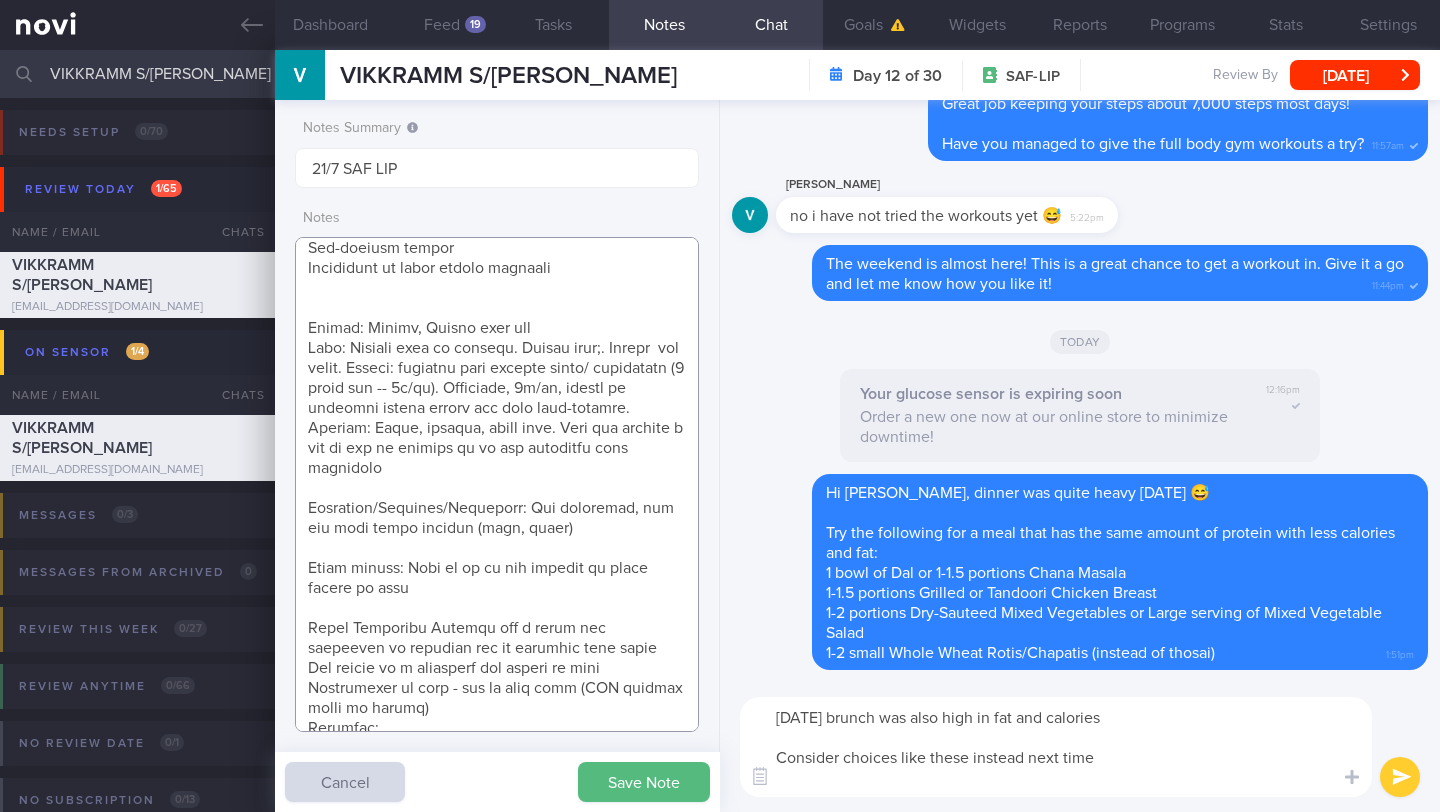 click at bounding box center [497, 484] 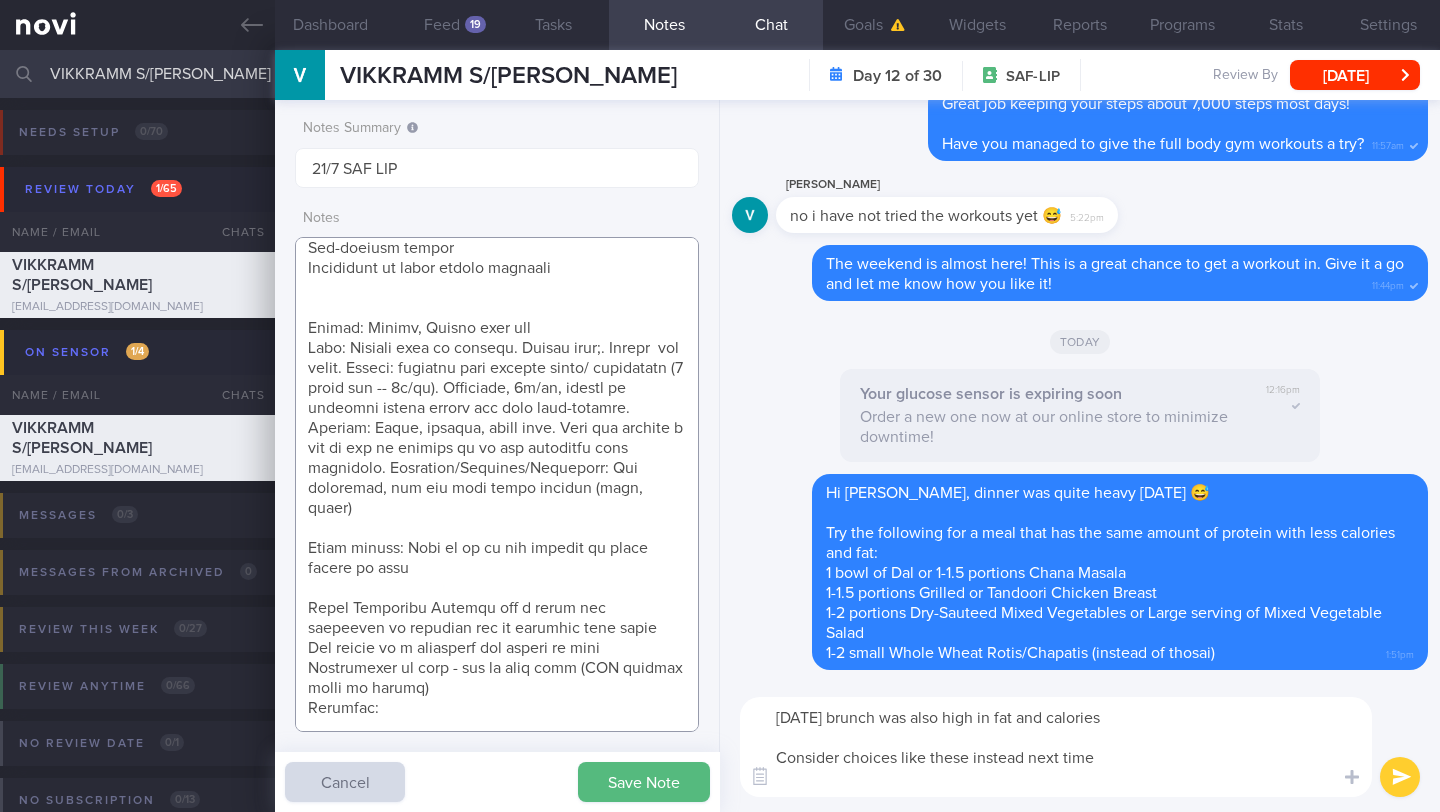 click at bounding box center (497, 484) 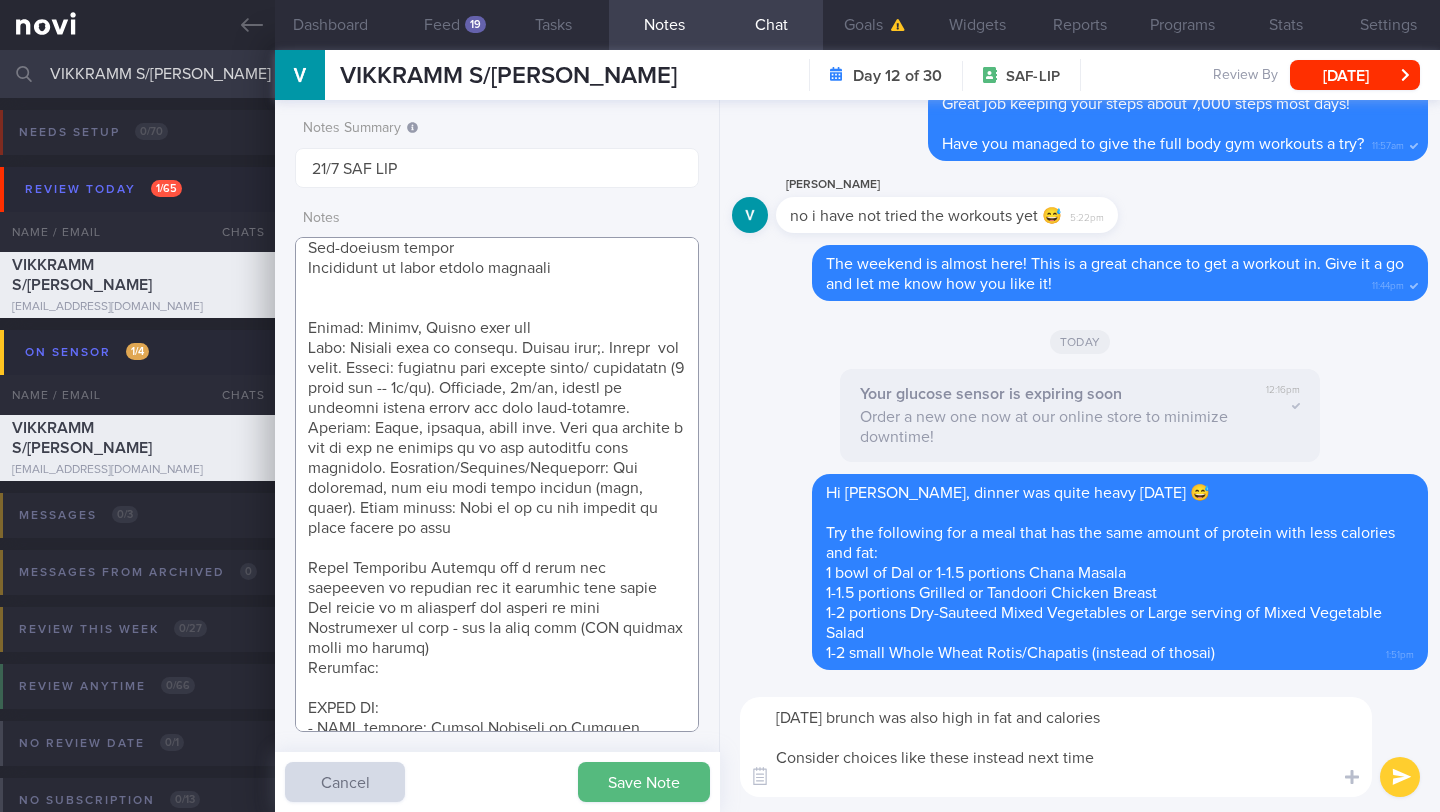 drag, startPoint x: 598, startPoint y: 491, endPoint x: 443, endPoint y: 485, distance: 155.11609 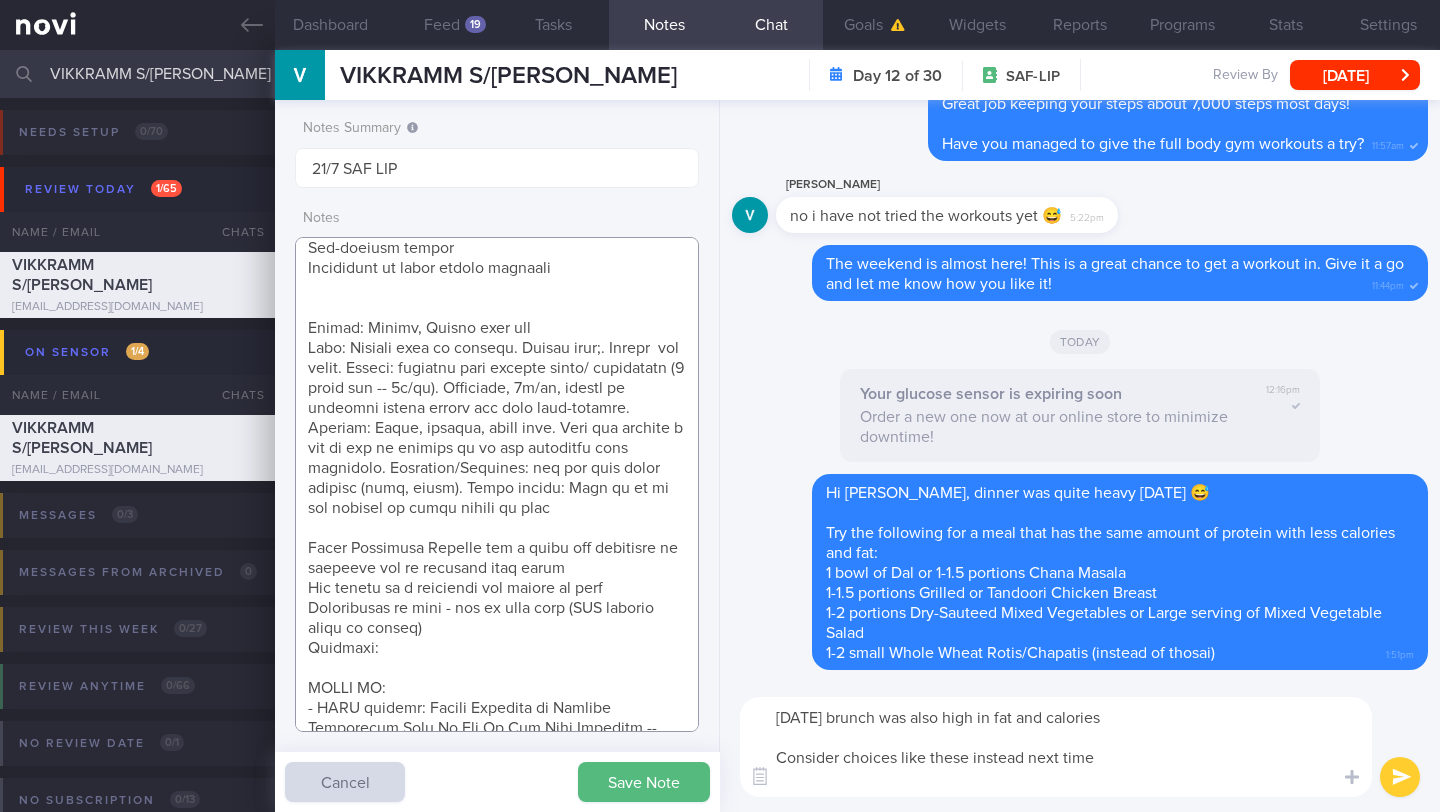 click at bounding box center [497, 484] 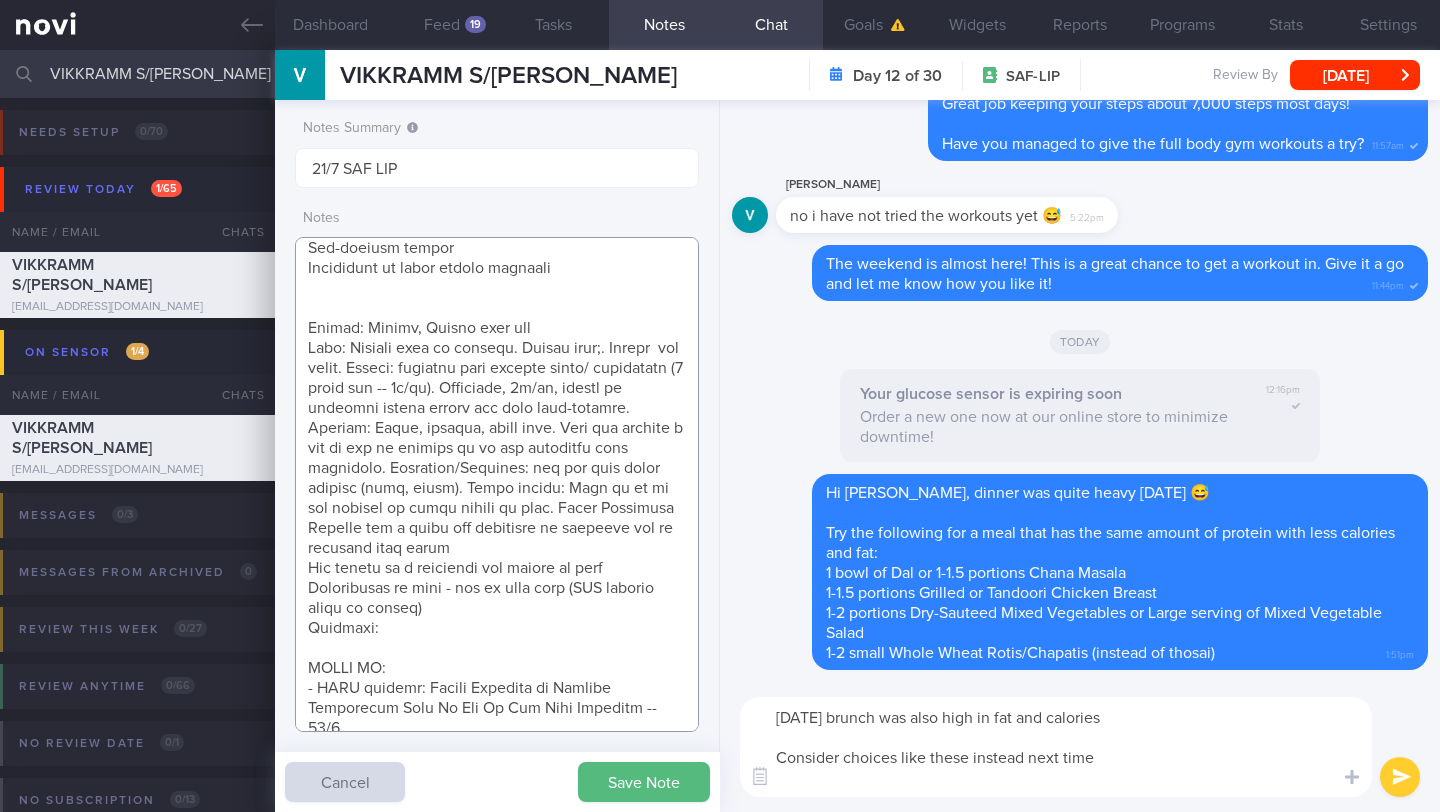 click at bounding box center [497, 484] 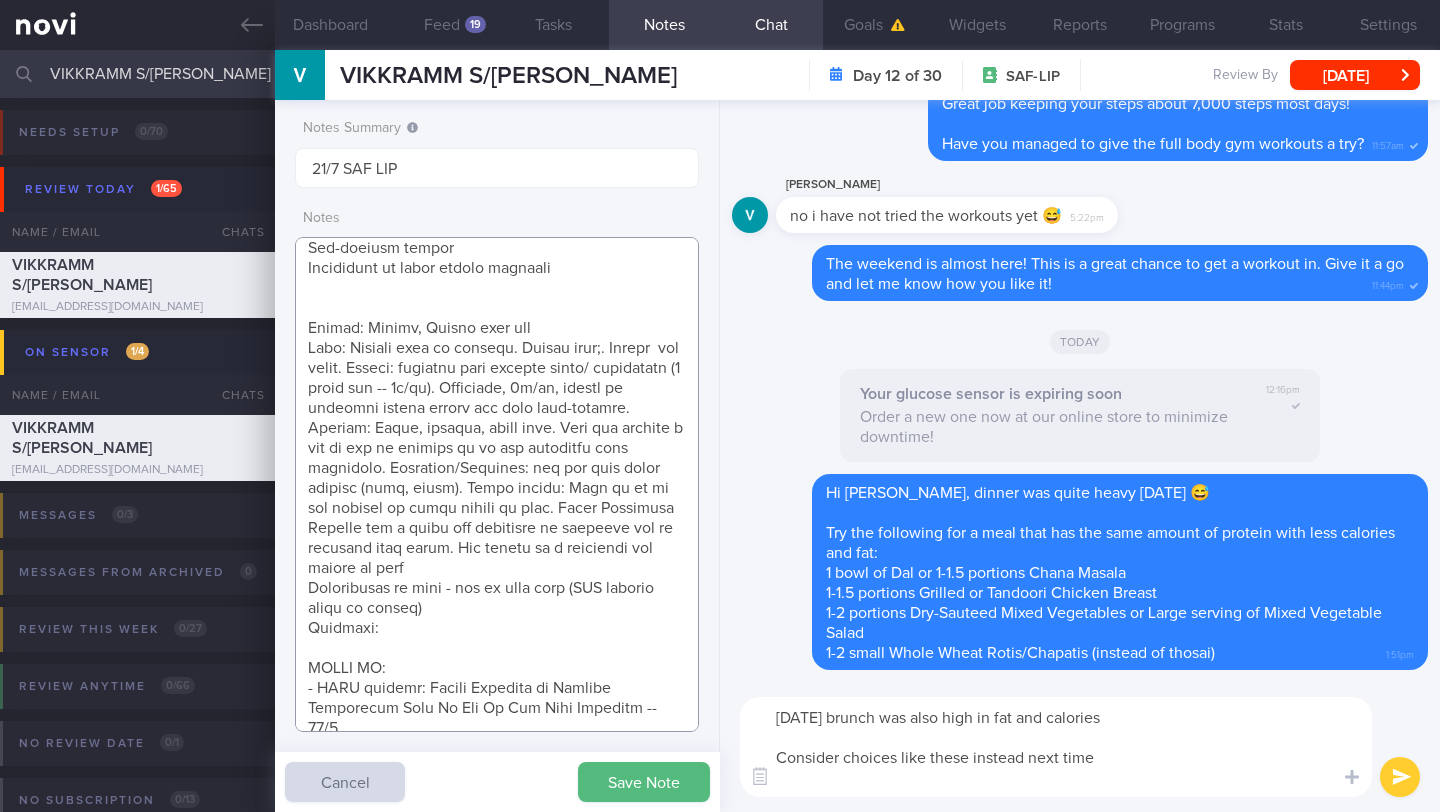click at bounding box center [497, 484] 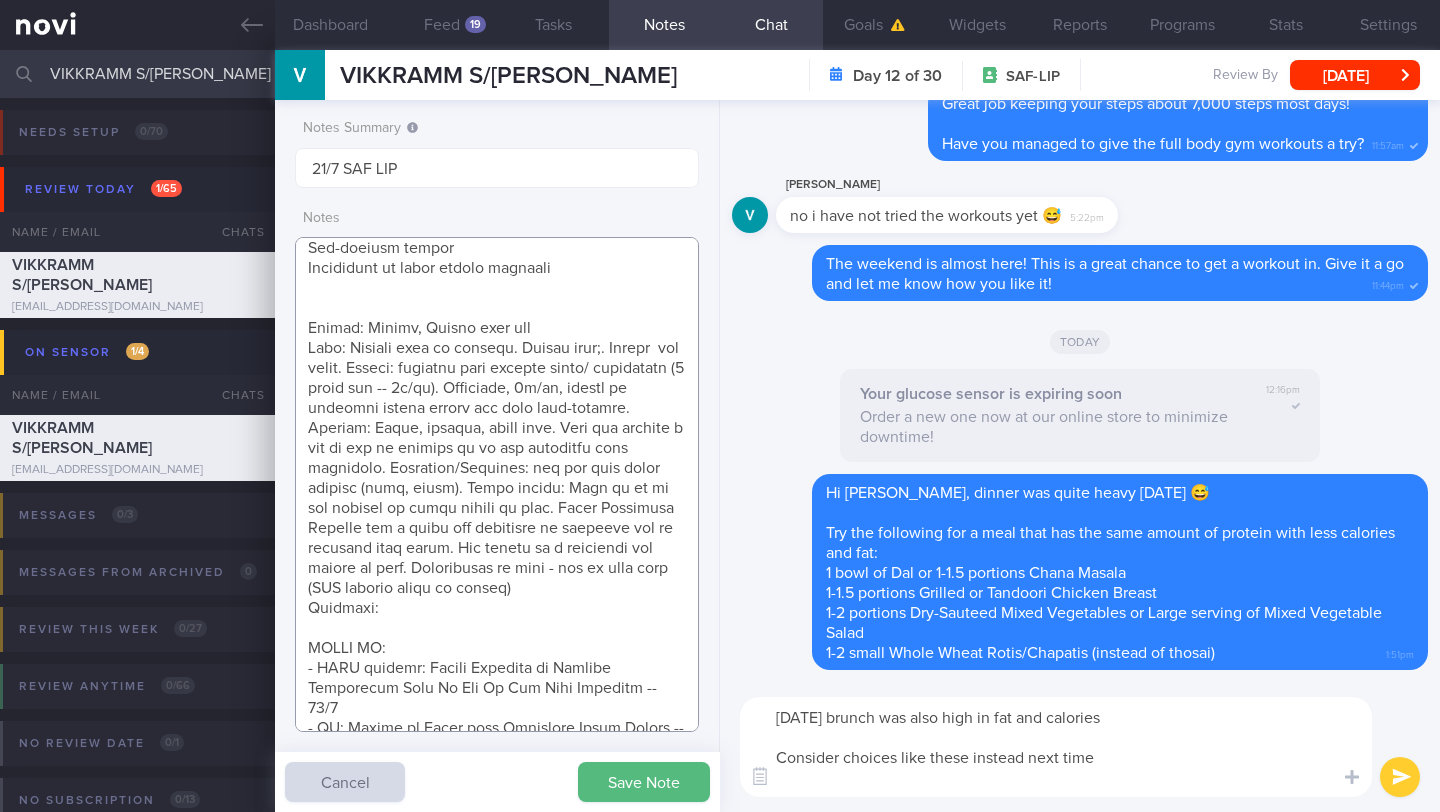 drag, startPoint x: 315, startPoint y: 330, endPoint x: 351, endPoint y: 325, distance: 36.345562 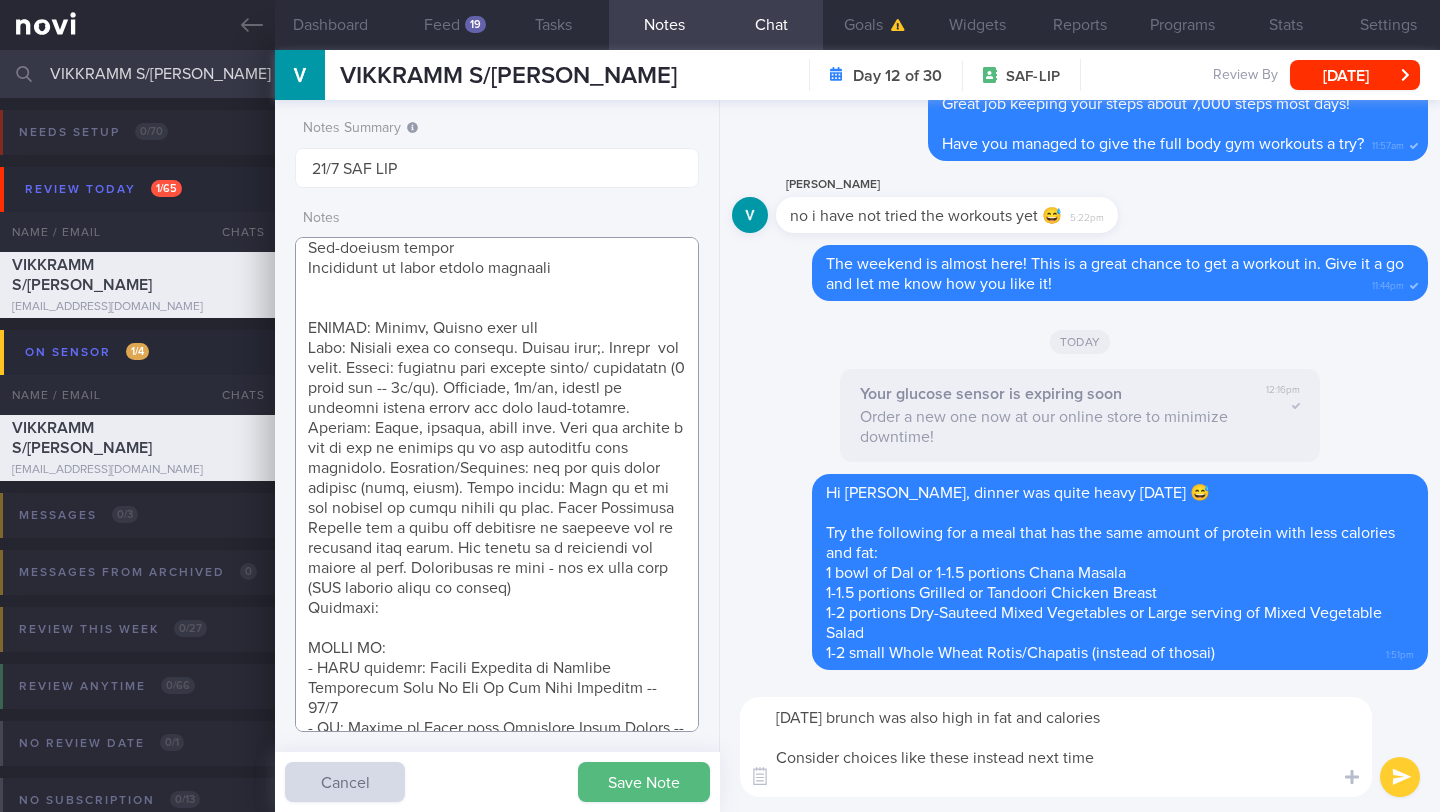 drag, startPoint x: 311, startPoint y: 343, endPoint x: 336, endPoint y: 346, distance: 25.179358 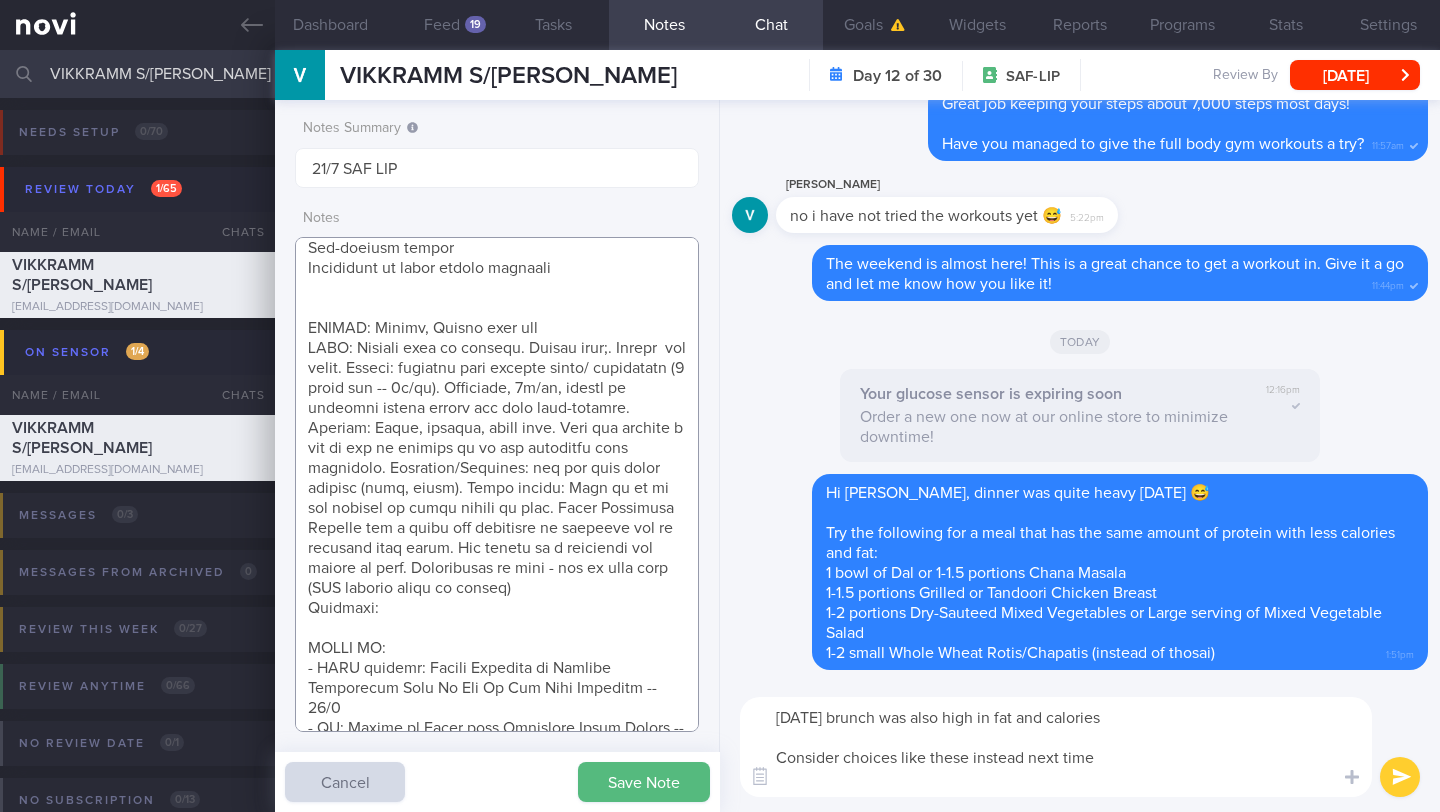 drag, startPoint x: 317, startPoint y: 613, endPoint x: 385, endPoint y: 616, distance: 68.06615 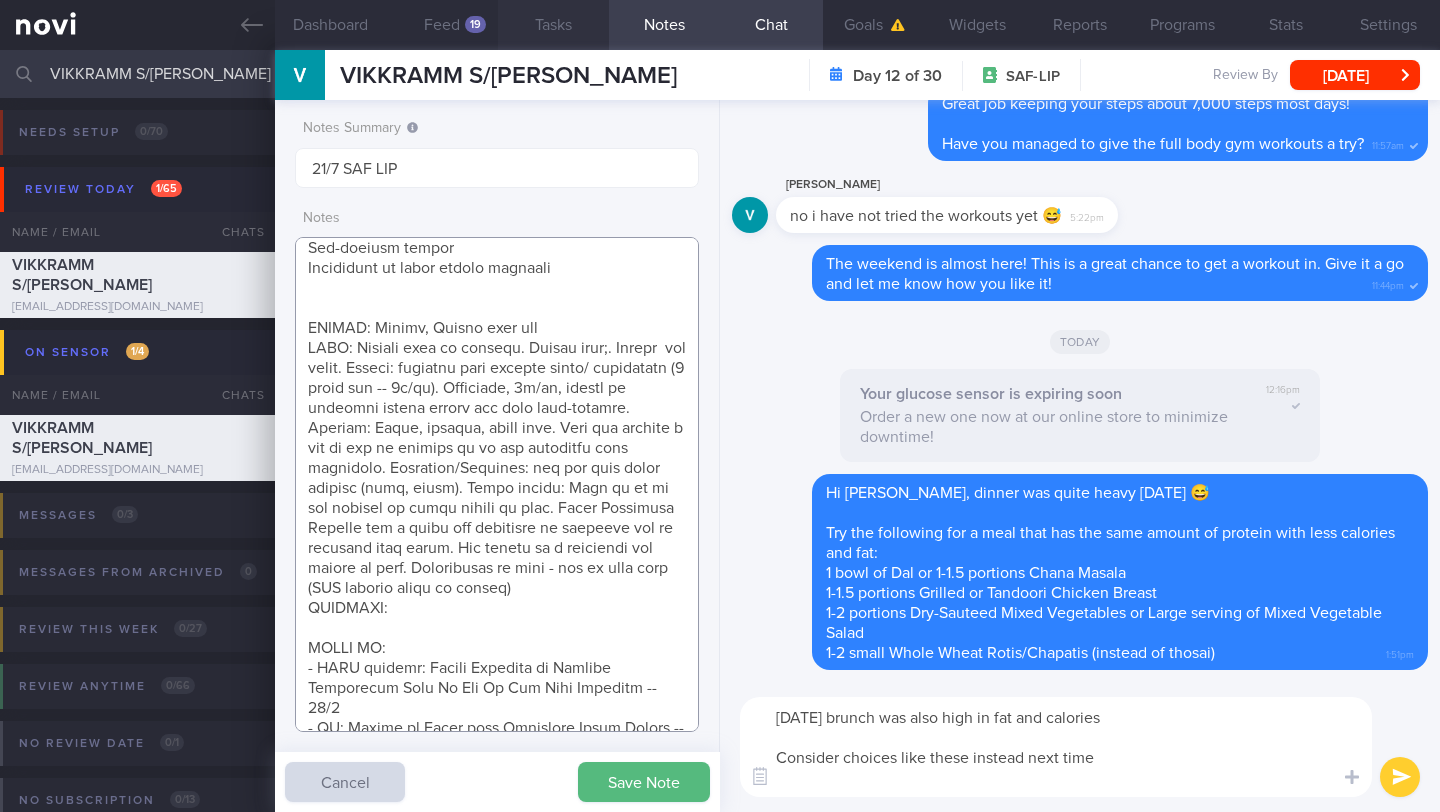 type on "** Needs a SYSTEM to exercise consistently
Pre-workout snacks
Importance of carbs before workouts
SOCIAL: Single, Mostly eats out
DIET: Usually eats at hawkers. Stress eats;. Craves  ice cream. Snacks: beancurd with tapioca balls/ cheesecake ([DATE] -- 4x/wk). Currently, 1x/wk, trying to managing stress better and more self-control. Prefers: Meats, protein, spicy food. Does not consume a lot of veg as prefers to go for something more satiating. Aversions/Dislikes: not too much plant protein (tofu, [PERSON_NAME]). Fluid intake: Poor as he is not mindful to drink fluids at work. Tried Nutrition Kitchen for a while but difficult to continue due to changing work hours. Has access to a microwave and fridge at work. Willingness to cook - not at this time ([PERSON_NAME] explore again at review)
EXERCISE:
SHARE ON:
- NOVI article: Health Benefits of Glucose Monitoring Even If You Do Not Have [MEDICAL_DATA] -- 11/7
- AI: Basics of Using your Freestyle Libre Sensor -- 11/7
- NOVI article: Calorie Deficit -- 11/7
- Leaner cuts of..." 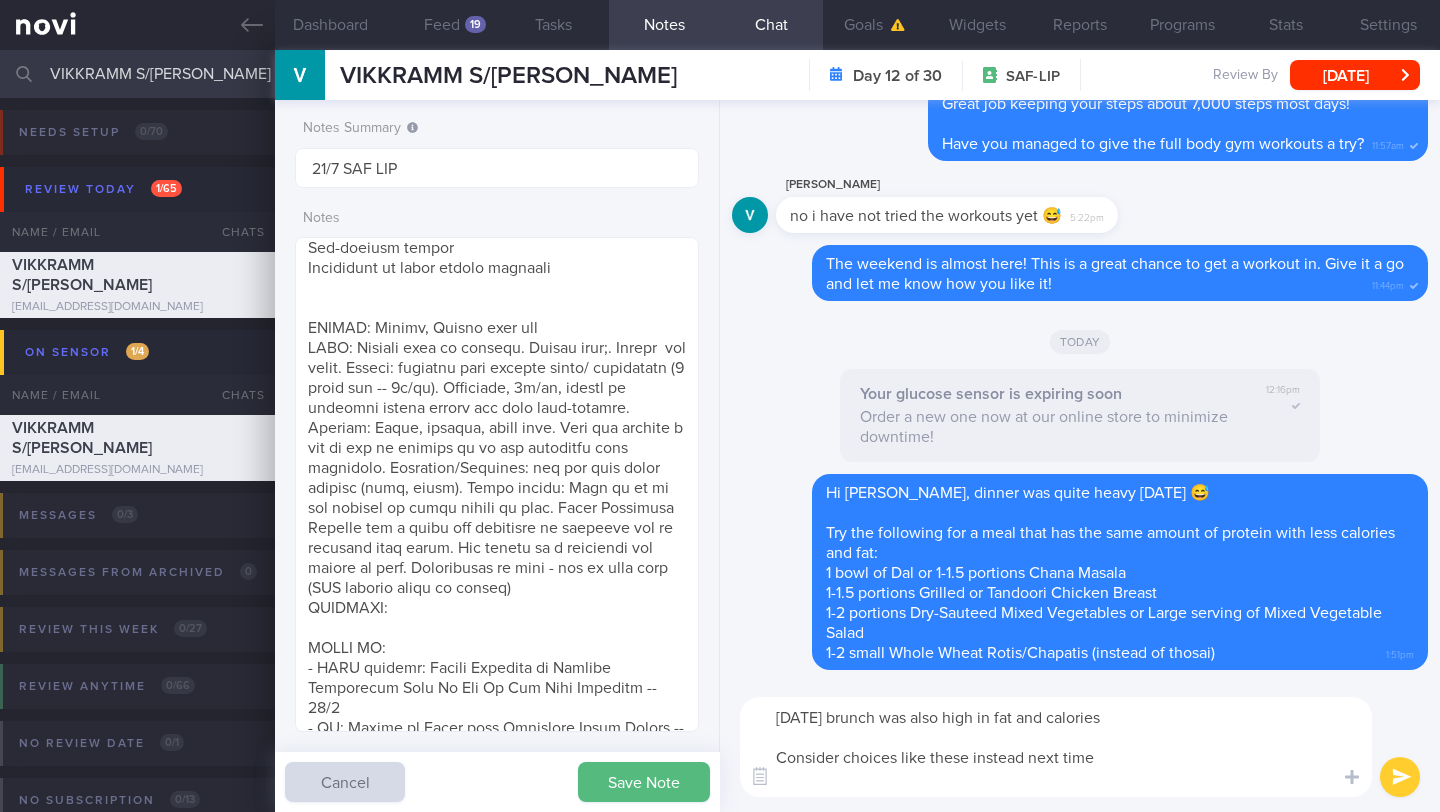 click on "[DATE] brunch was also high in fat and calories
Consider choices like these instead next time" at bounding box center [1056, 747] 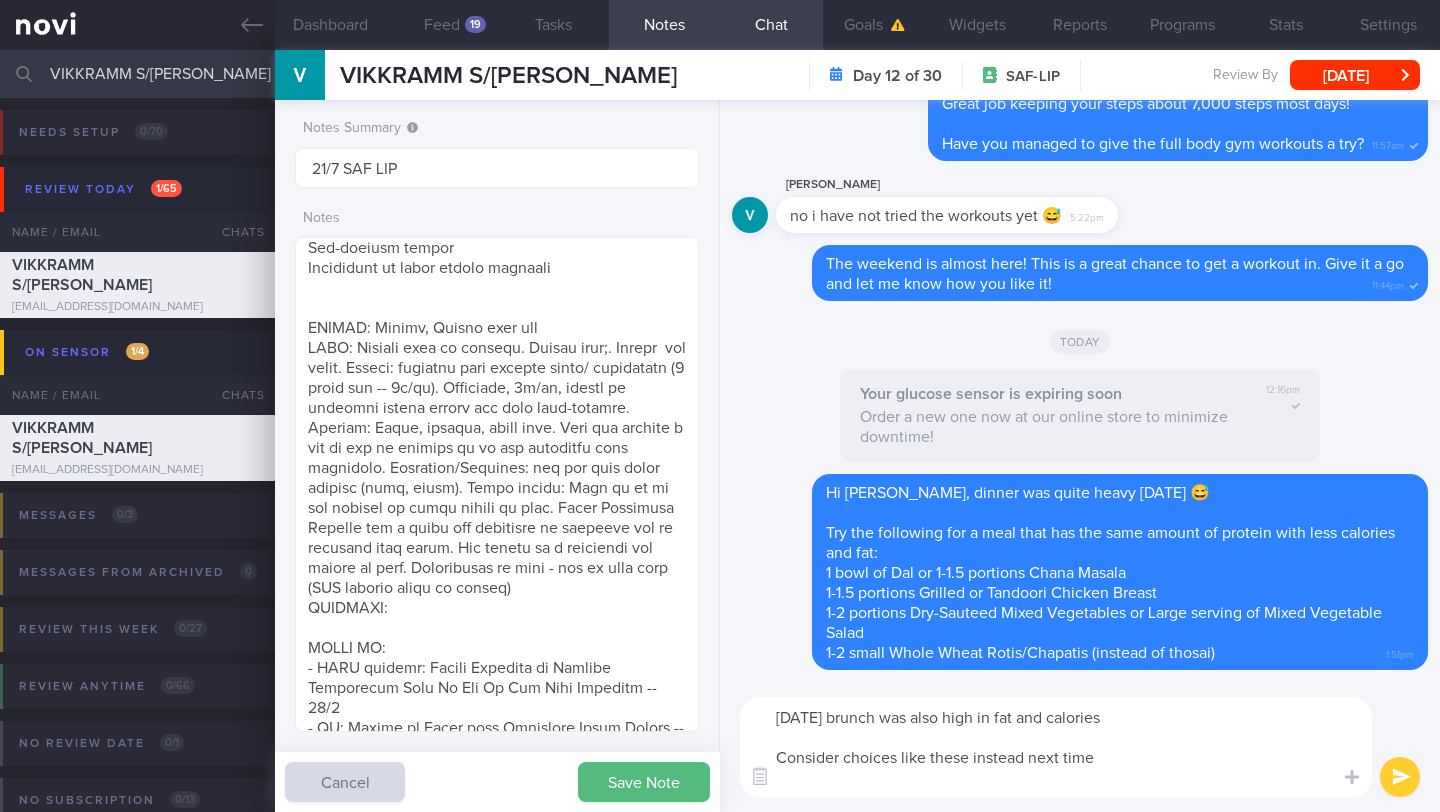 paste on "1.5 - 2 portions Steamed Fish" 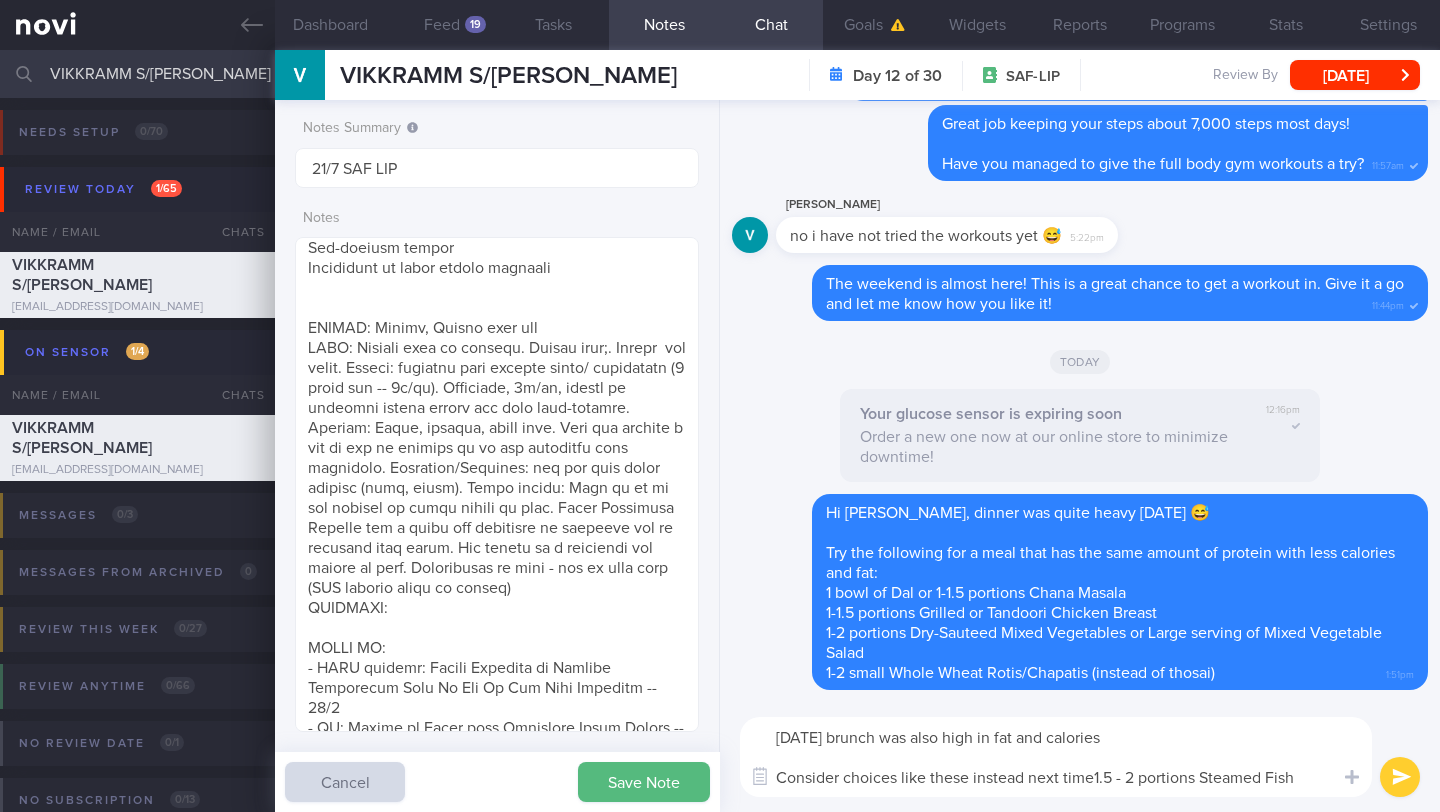 drag, startPoint x: 1100, startPoint y: 777, endPoint x: 1143, endPoint y: 724, distance: 68.24954 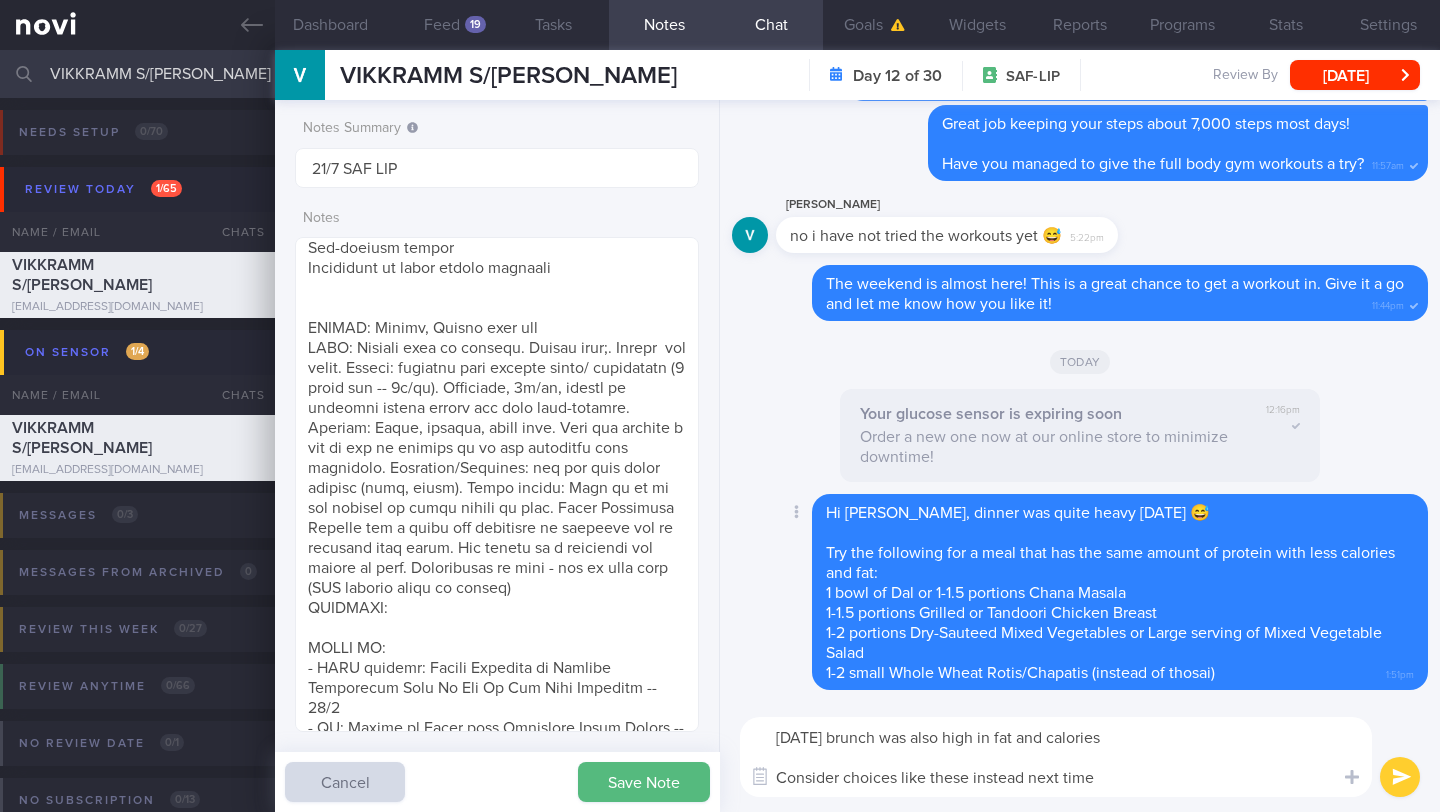 scroll, scrollTop: 0, scrollLeft: 0, axis: both 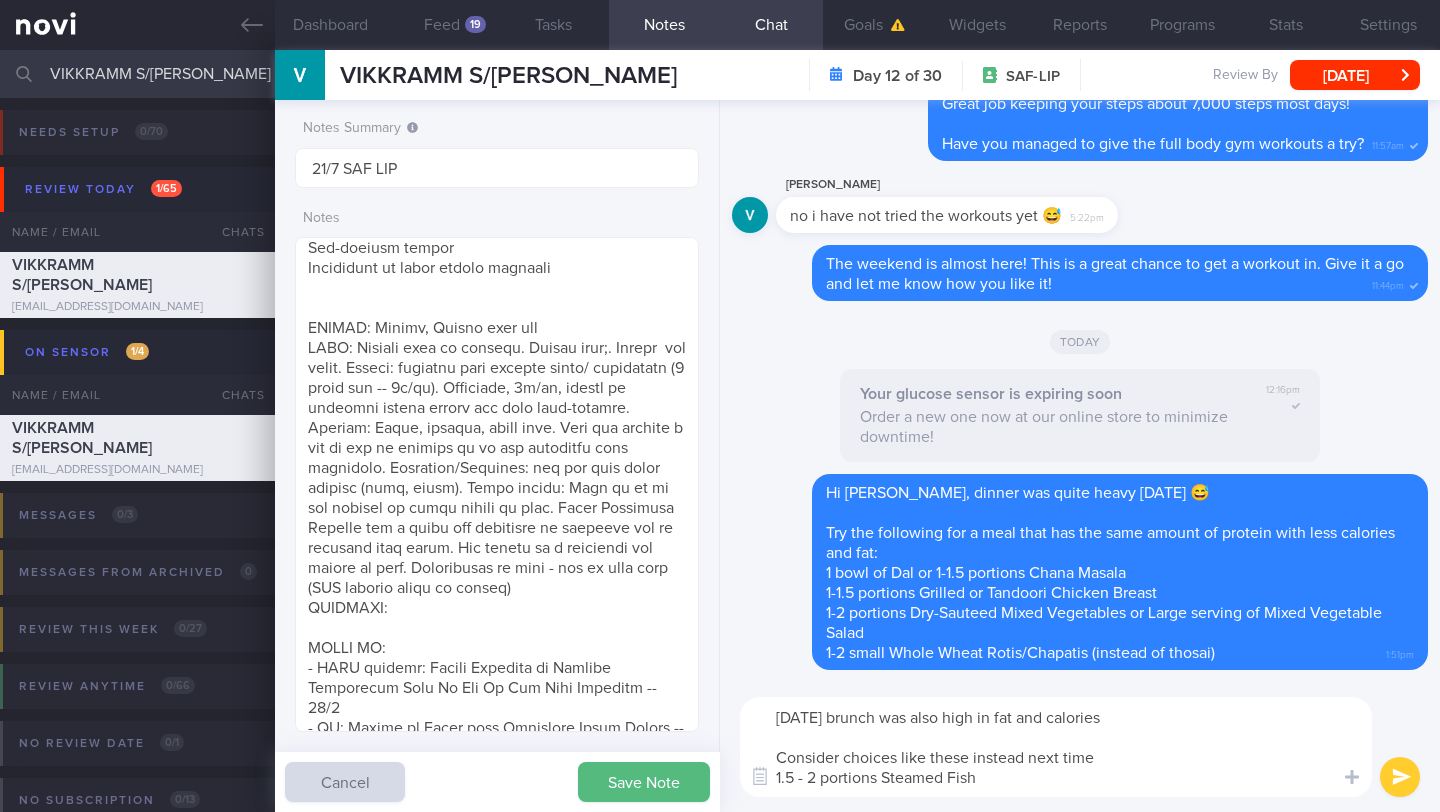 click on "[DATE] brunch was also high in fat and calories
Consider choices like these instead next time
1.5 - 2 portions Steamed Fish" at bounding box center [1056, 747] 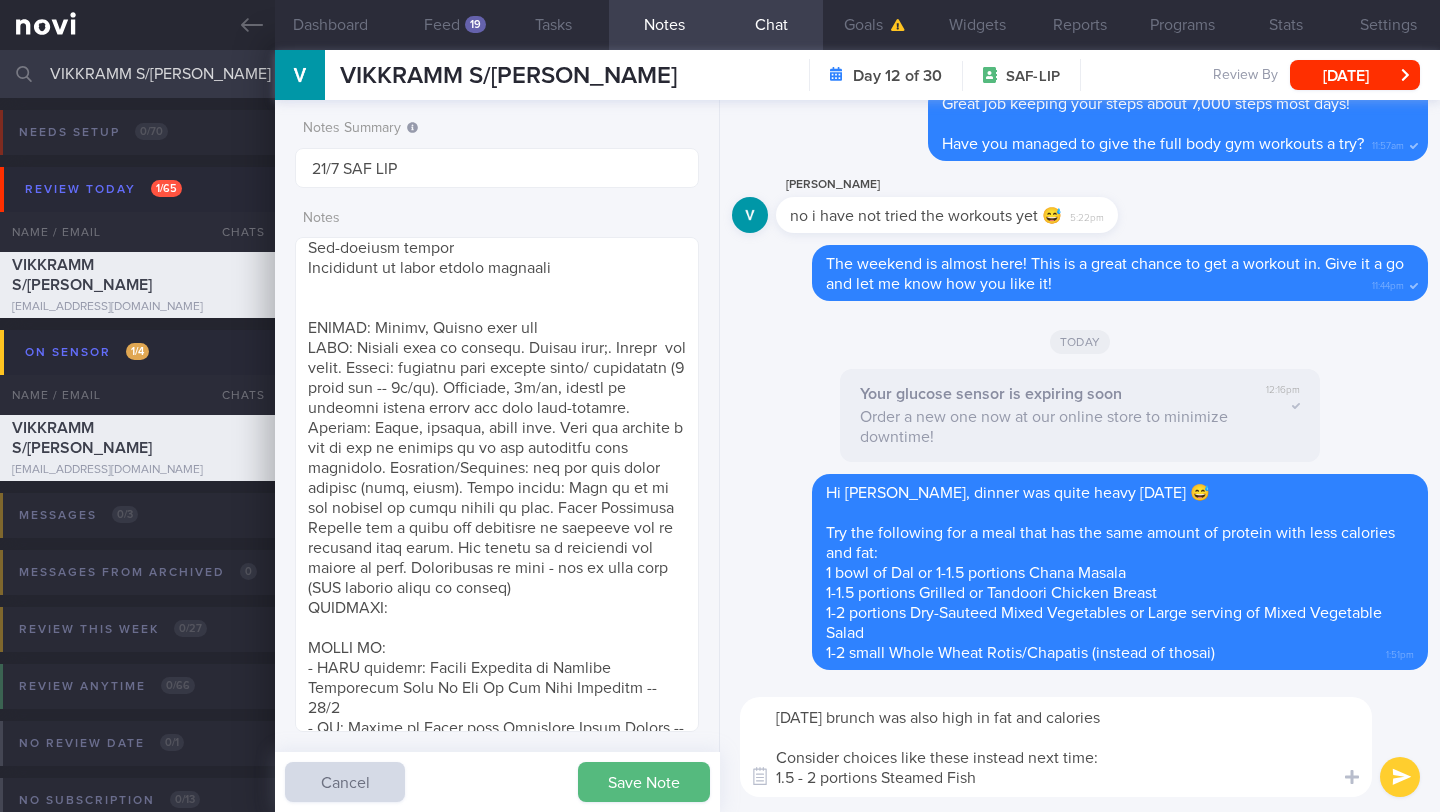 click on "[DATE] brunch was also high in fat and calories
Consider choices like these instead next time:
1.5 - 2 portions Steamed Fish" at bounding box center [1056, 747] 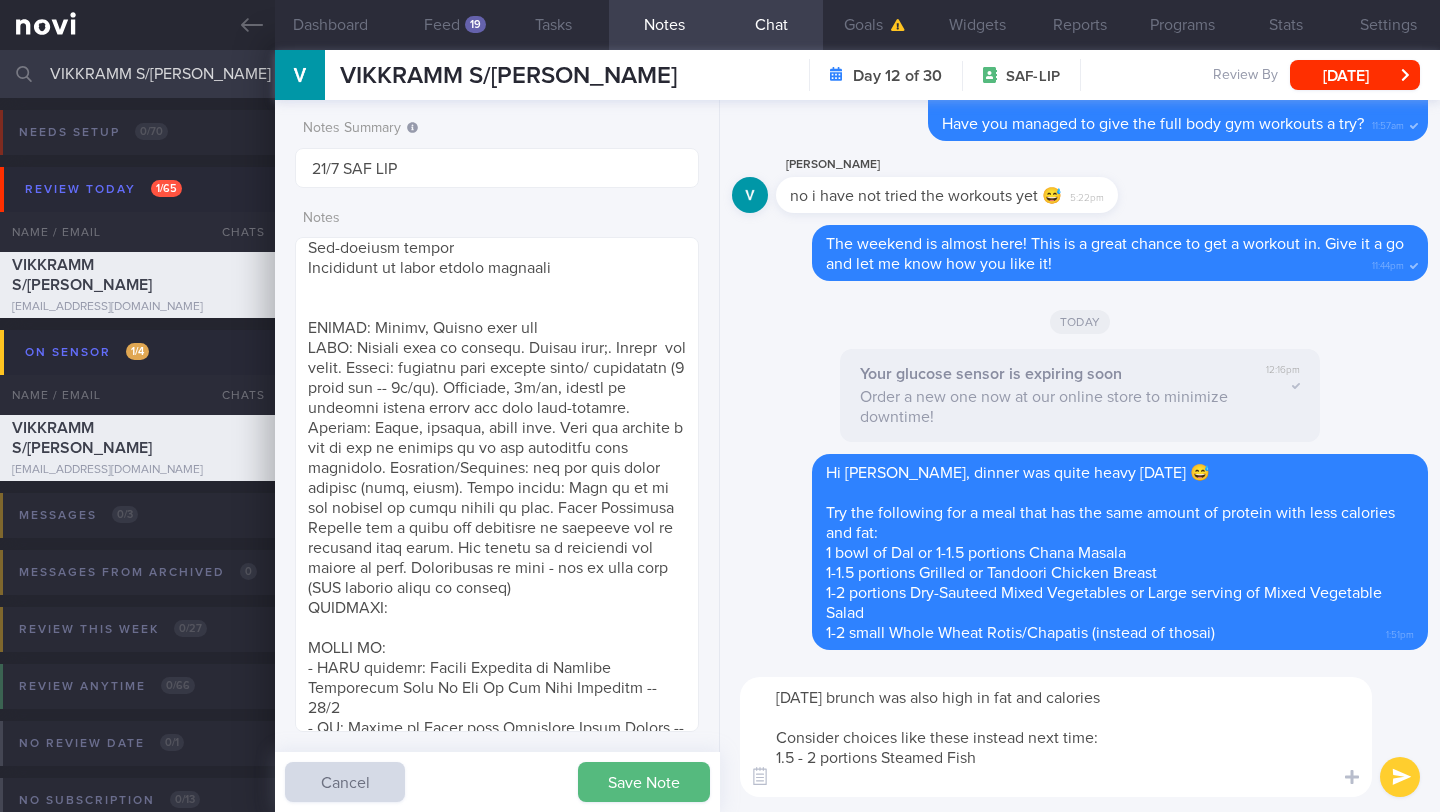 paste on "Large serving of Stir-fried Mixed Vegetables" 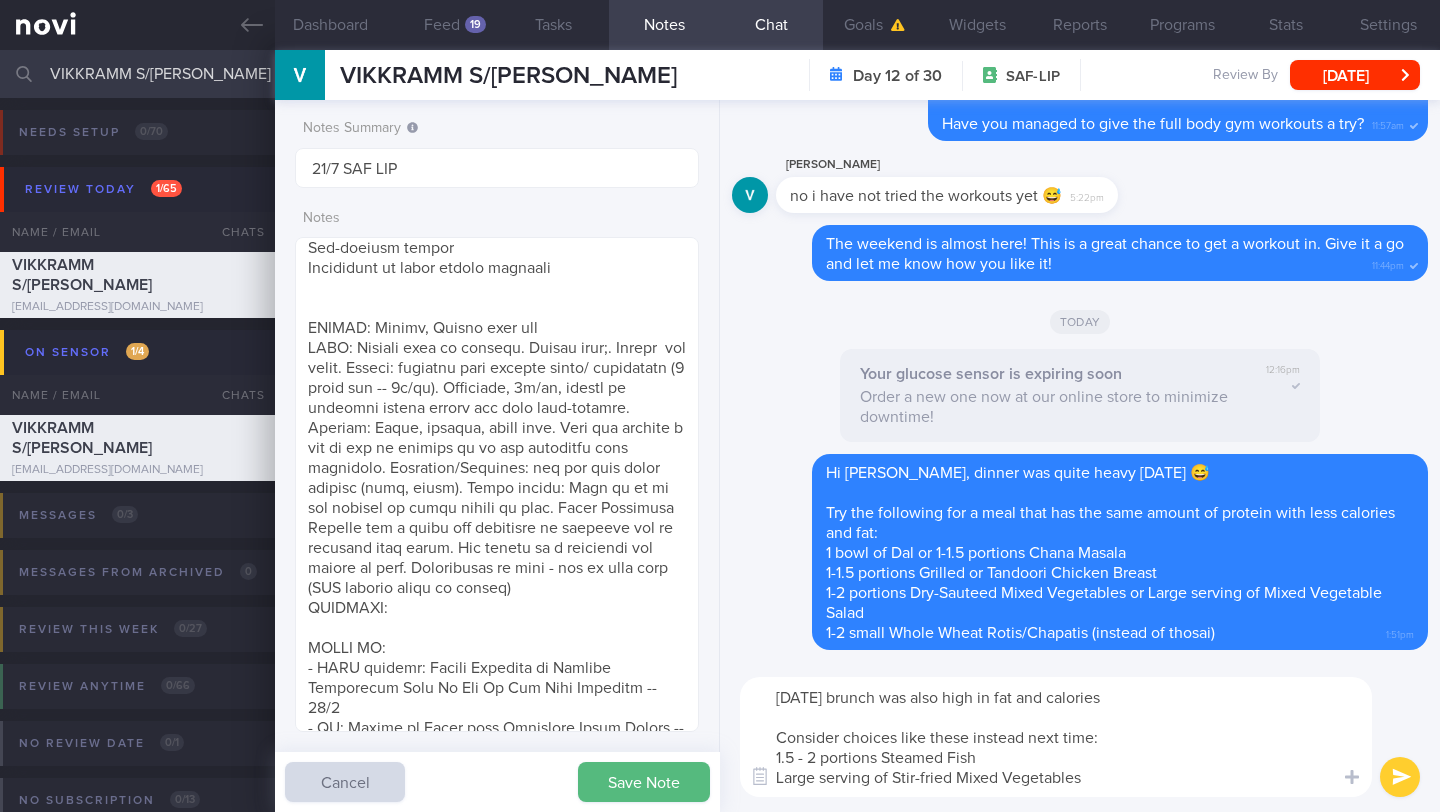 scroll, scrollTop: 0, scrollLeft: 0, axis: both 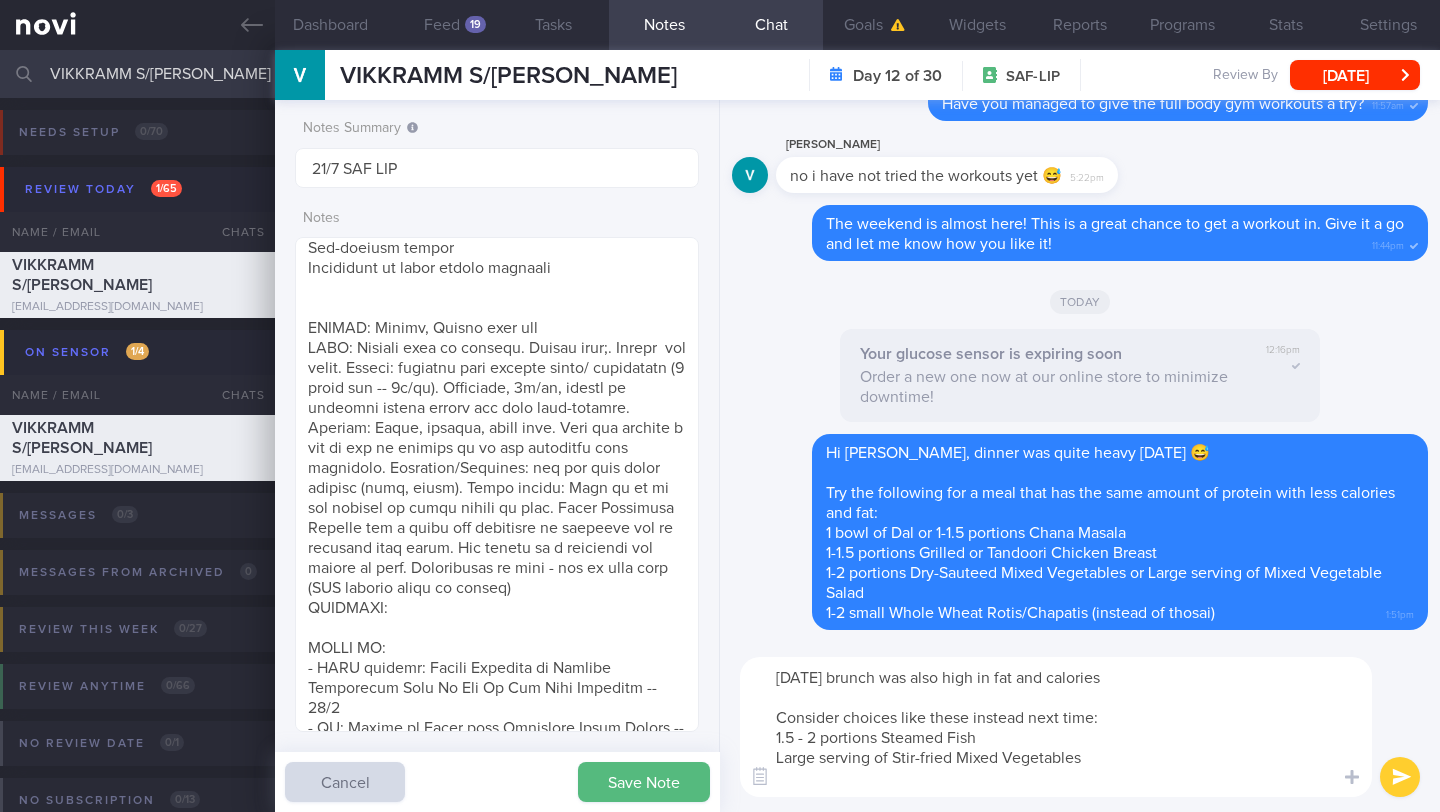 click on "[DATE] brunch was also high in fat and calories
Consider choices like these instead next time:
1.5 - 2 portions Steamed Fish
Large serving of Stir-fried Mixed Vegetables" at bounding box center (1056, 727) 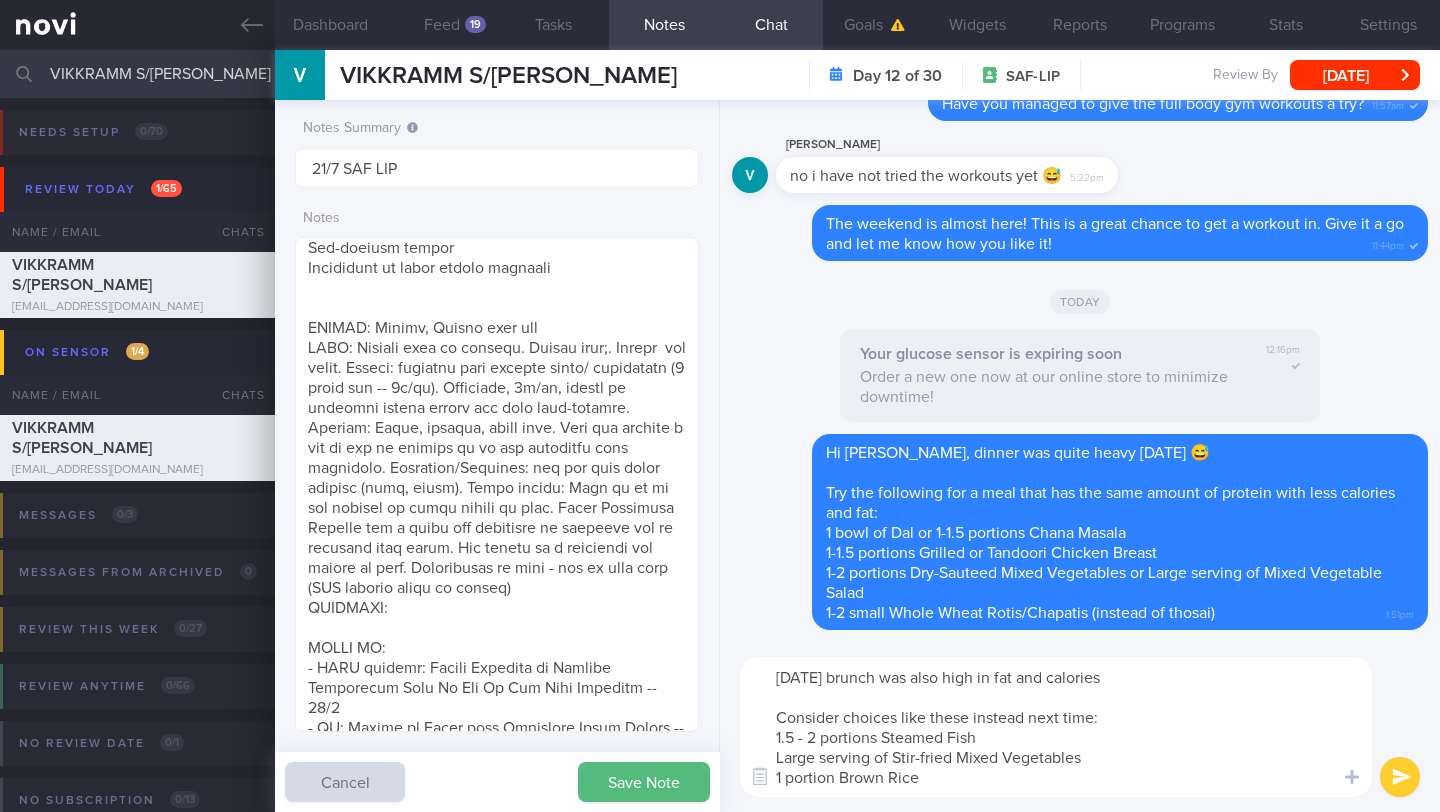 scroll, scrollTop: 0, scrollLeft: 0, axis: both 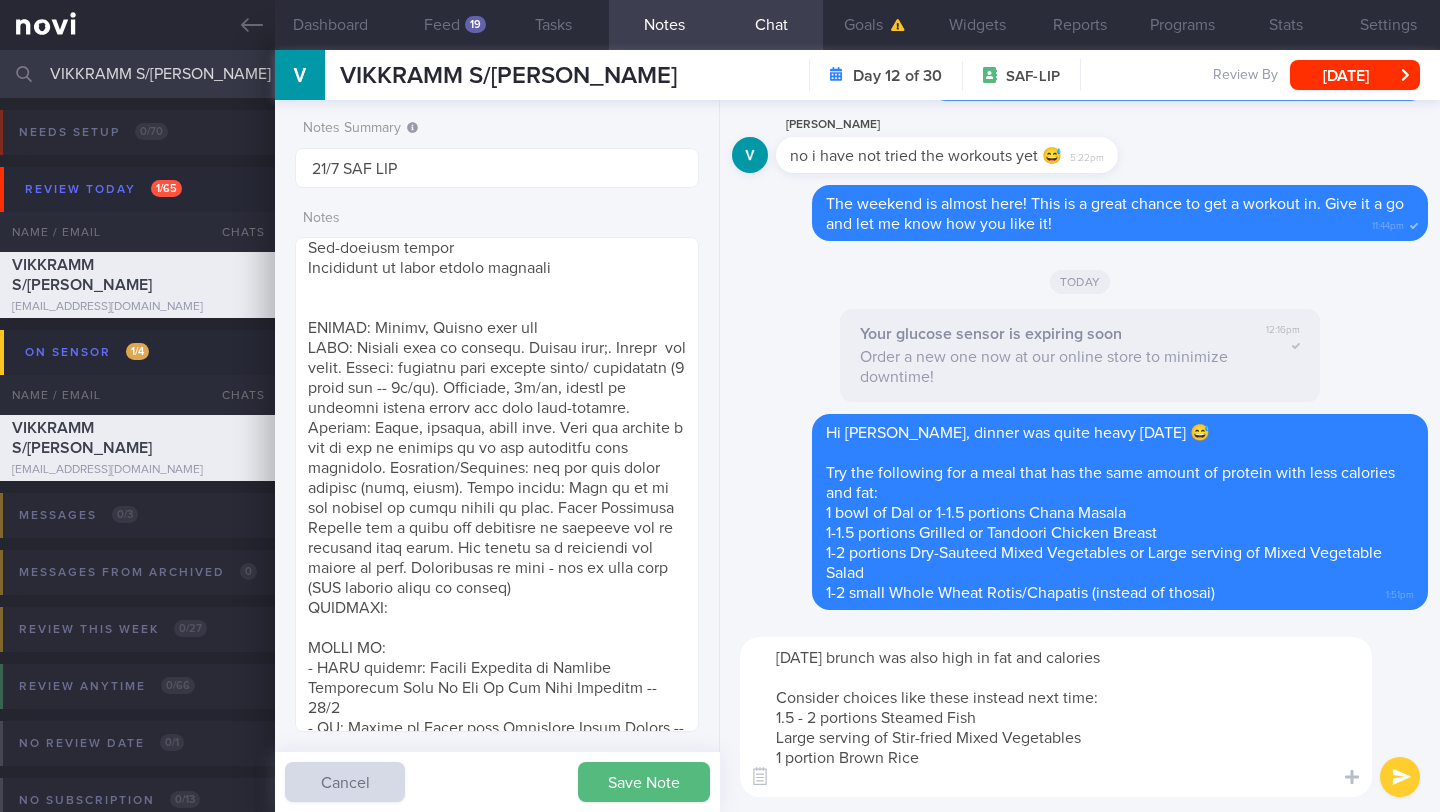 click on "[DATE] brunch was also high in fat and calories
Consider choices like these instead next time:
1.5 - 2 portions Steamed Fish
Large serving of Stir-fried Mixed Vegetables
1 portion Brown Rice" at bounding box center (1056, 717) 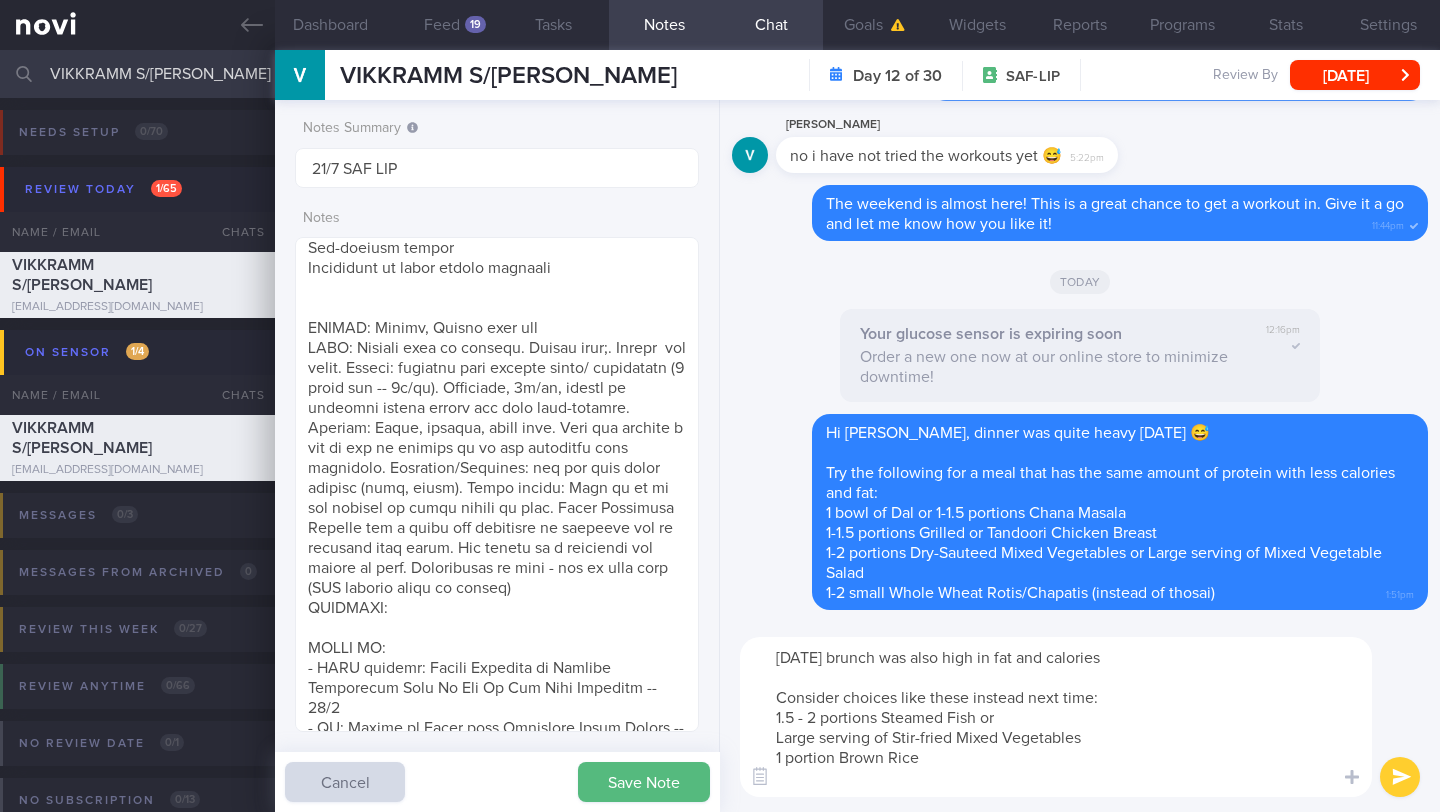 paste on "1.5 - 2 portions Chicken Breast (sliced) or Prawns (stir-fried with minimal oil)" 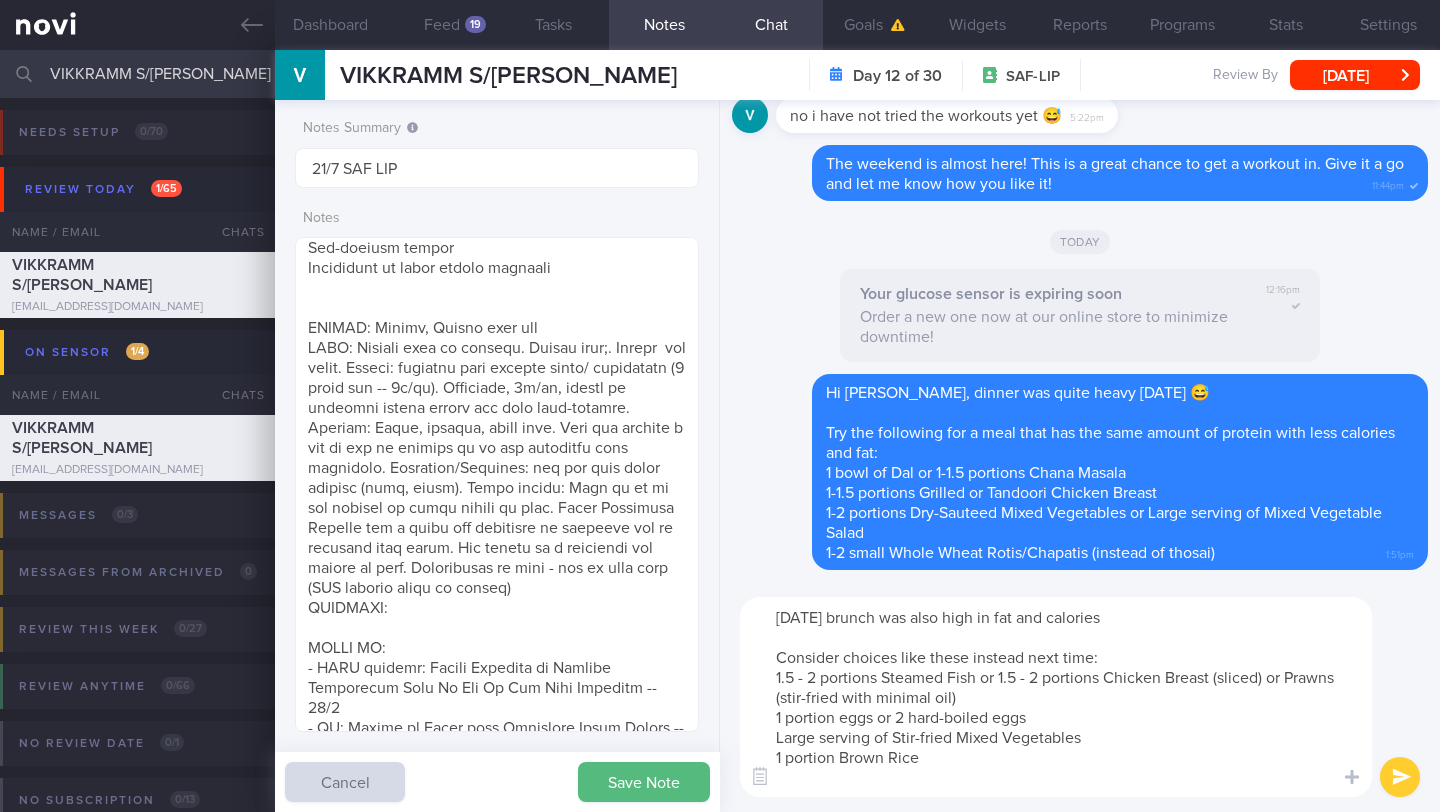 drag, startPoint x: 1000, startPoint y: 675, endPoint x: 1078, endPoint y: 678, distance: 78.05767 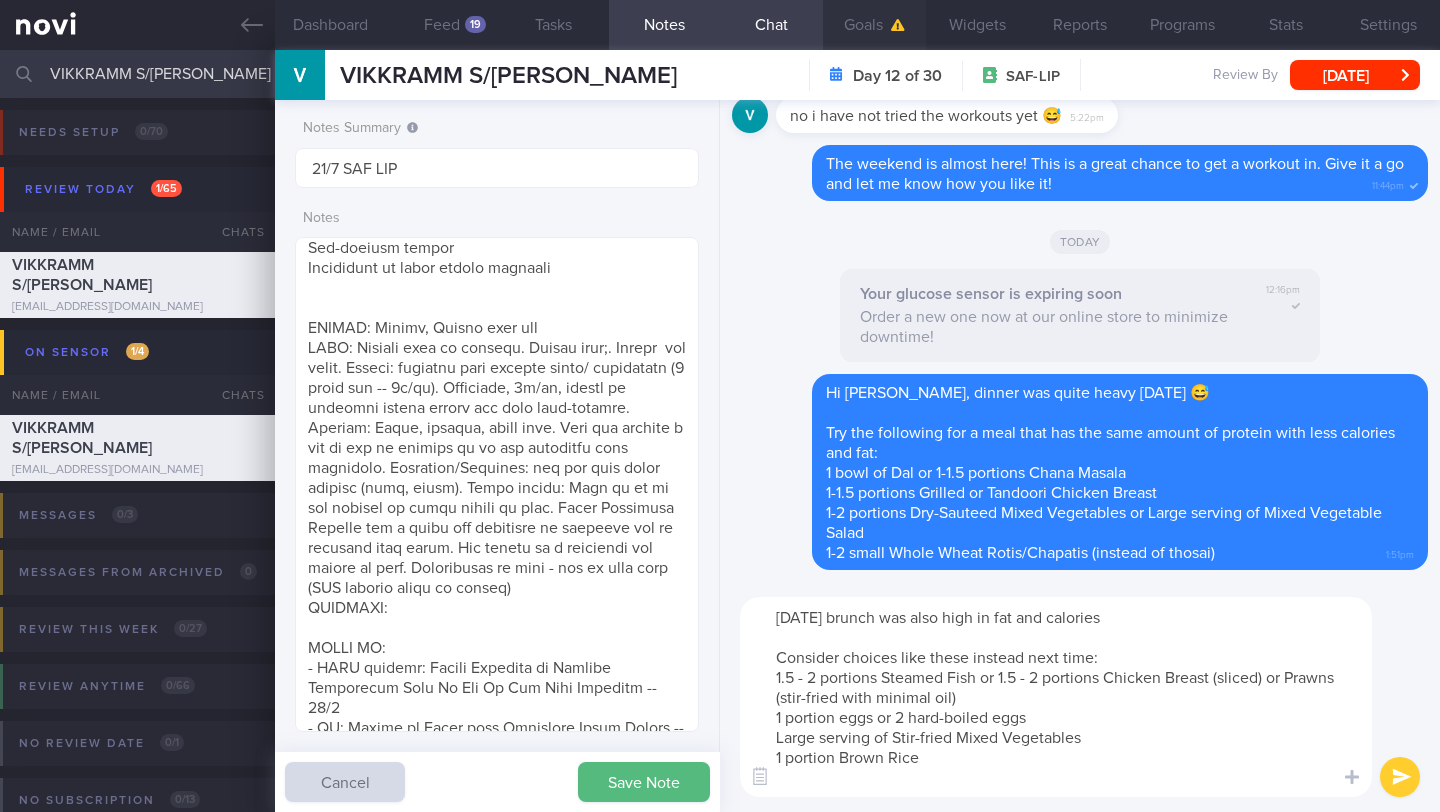 type on "[DATE] brunch was also high in fat and calories
Consider choices like these instead next time:
1.5 - 2 portions Steamed Fish or 1.5 - 2 portions Chicken Breast (sliced) or Prawns (stir-fried with minimal oil)
1 portion eggs or 2 hard-boiled eggs
Large serving of Stir-fried Mixed Vegetables
1 portion Brown Rice" 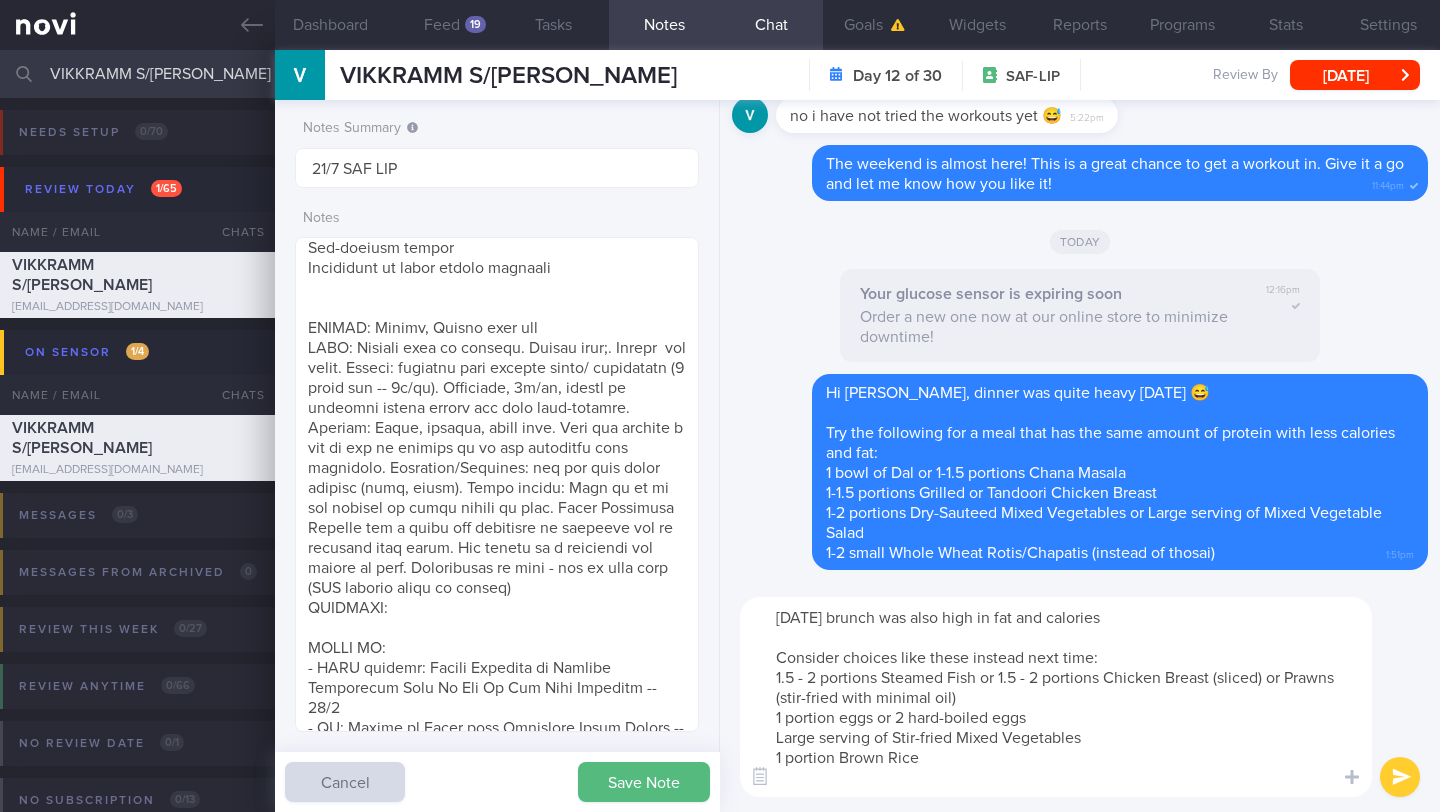 click at bounding box center (1400, 777) 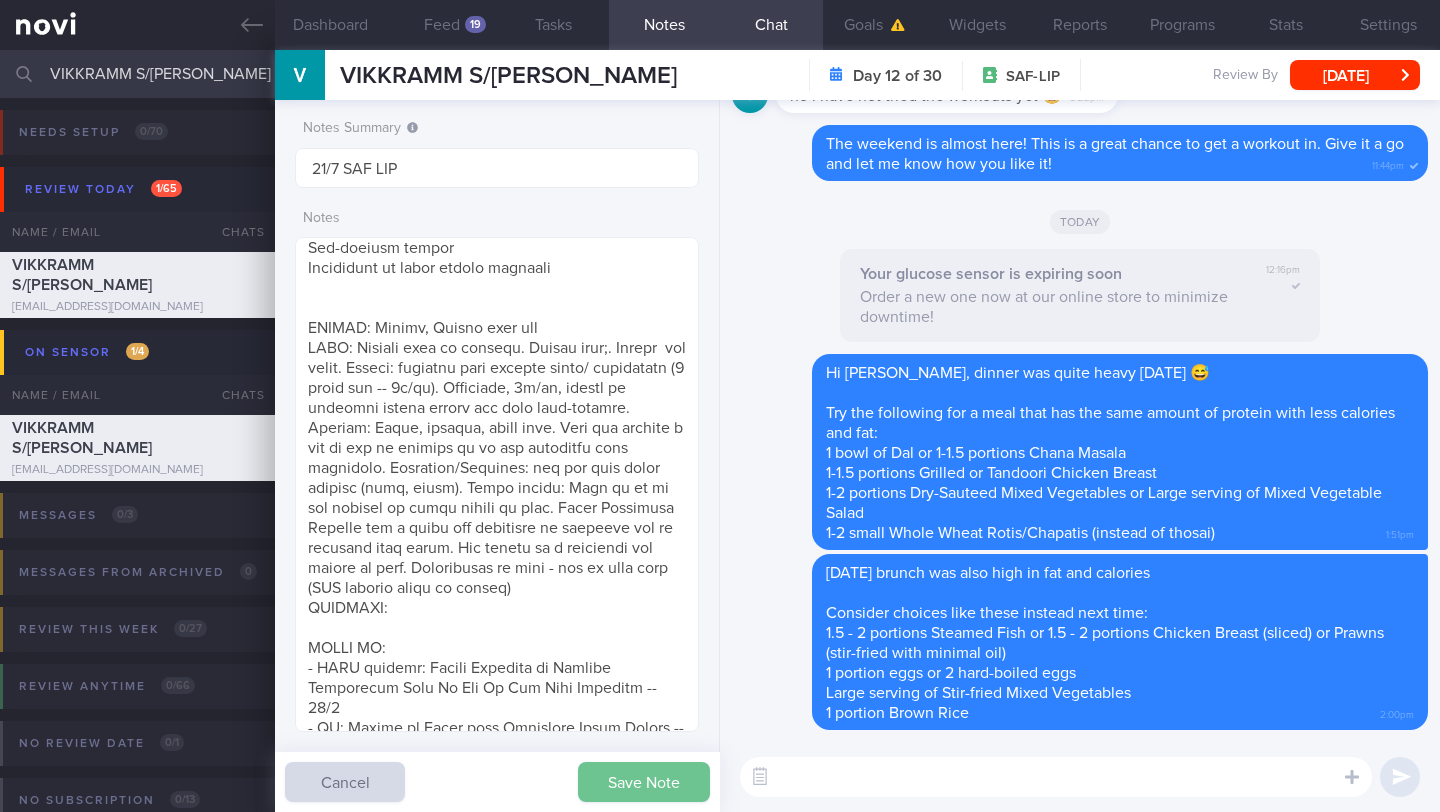 click on "Save Note" at bounding box center [644, 782] 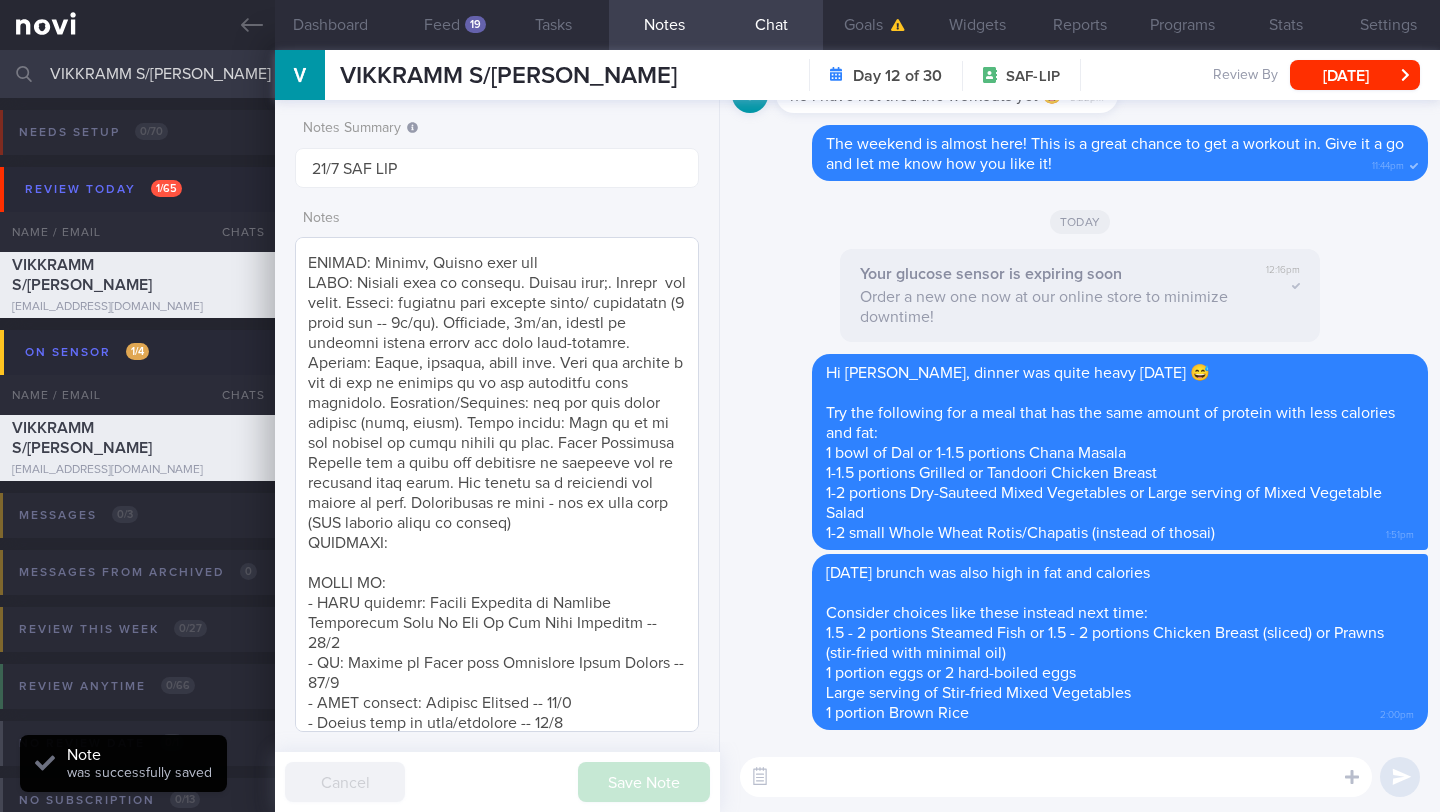scroll, scrollTop: 351, scrollLeft: 0, axis: vertical 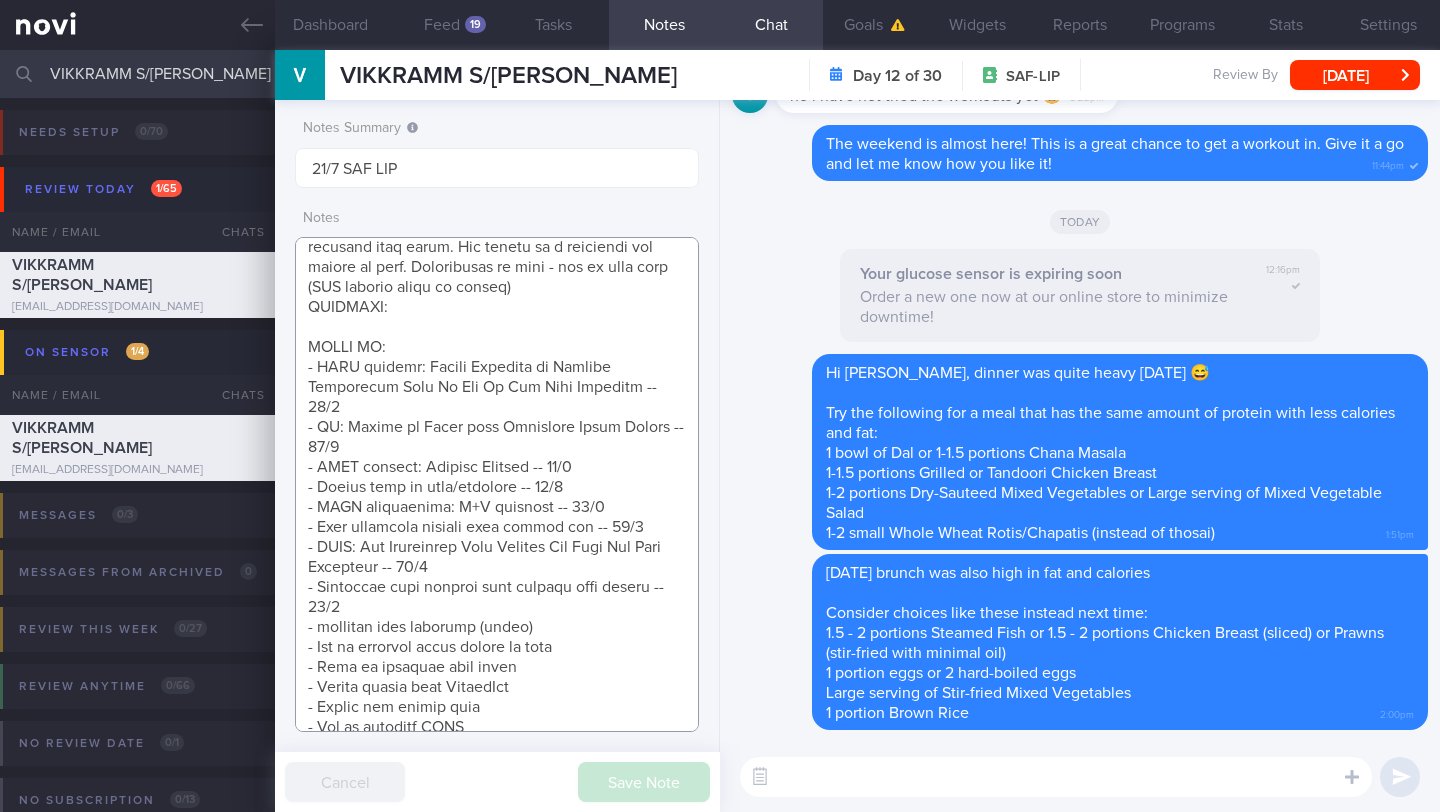 click at bounding box center [497, 484] 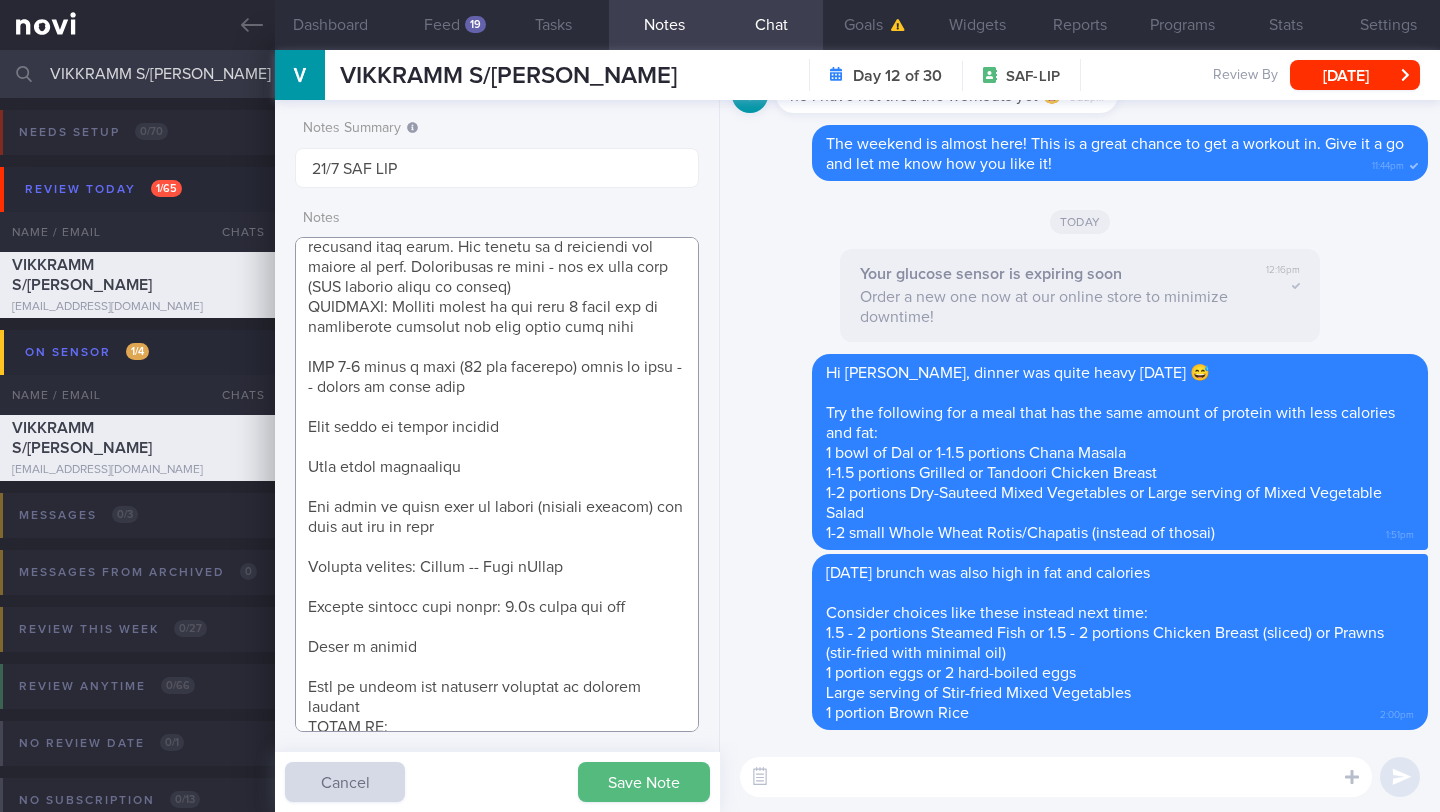 click at bounding box center (497, 484) 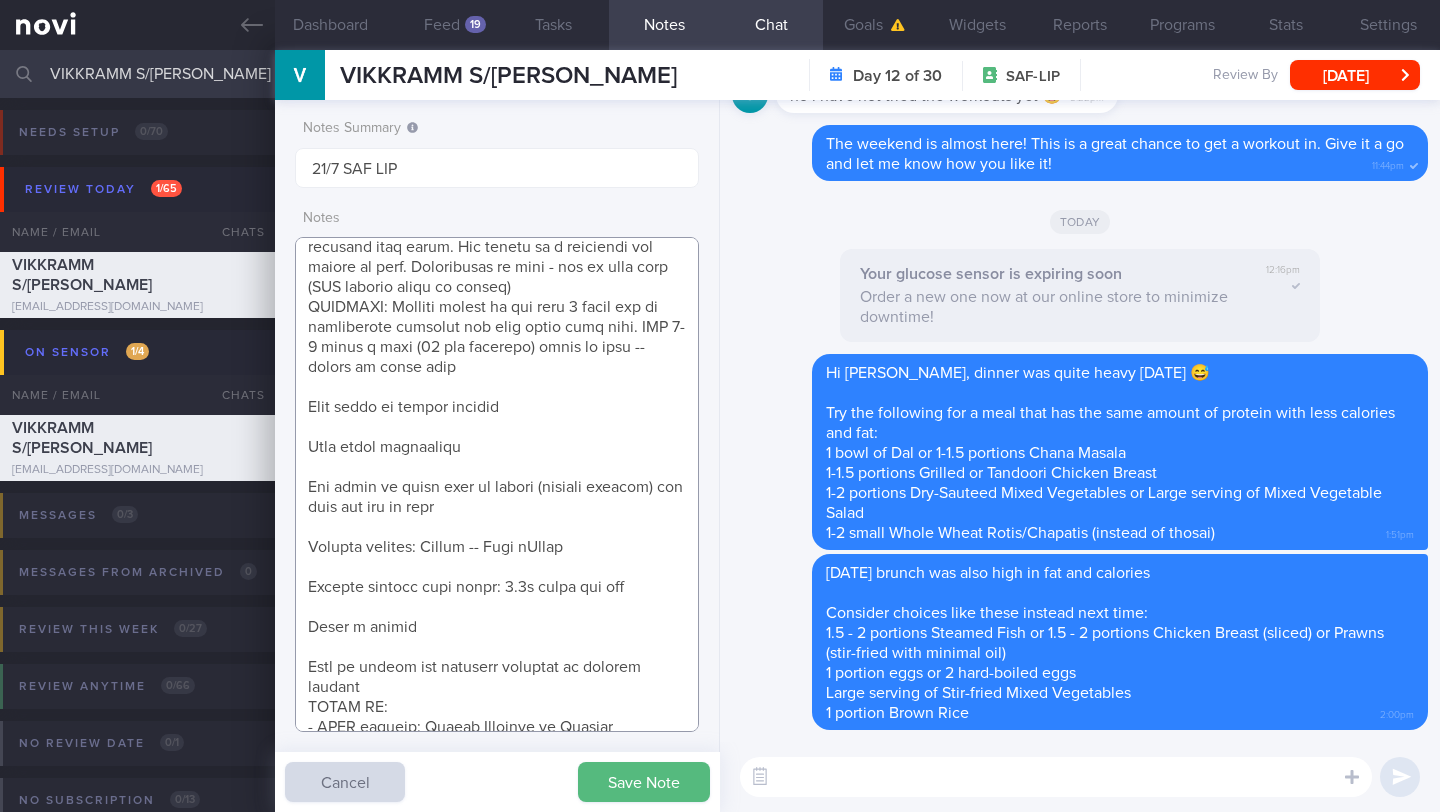 drag, startPoint x: 590, startPoint y: 387, endPoint x: 591, endPoint y: 375, distance: 12.0415945 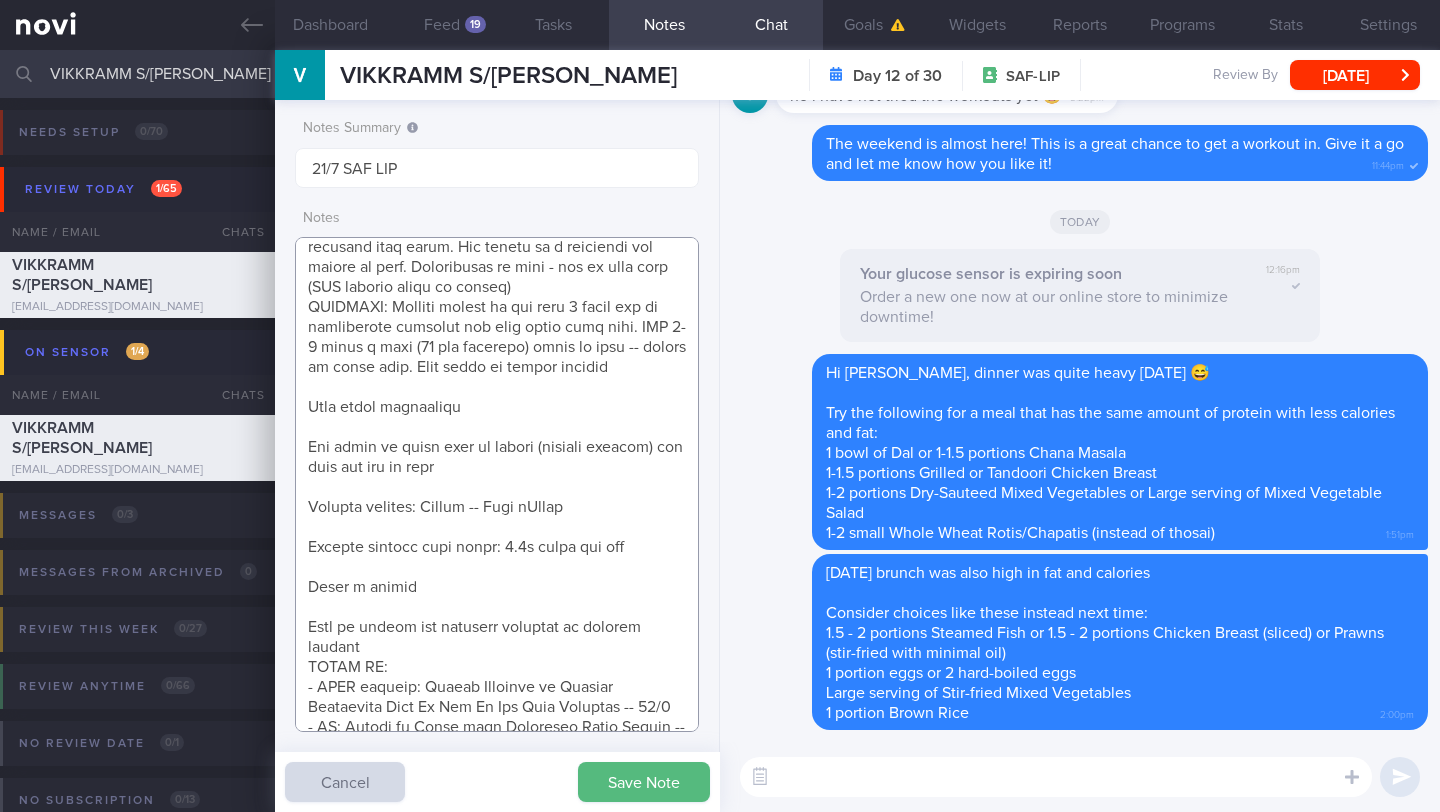 drag, startPoint x: 305, startPoint y: 414, endPoint x: 231, endPoint y: 442, distance: 79.12016 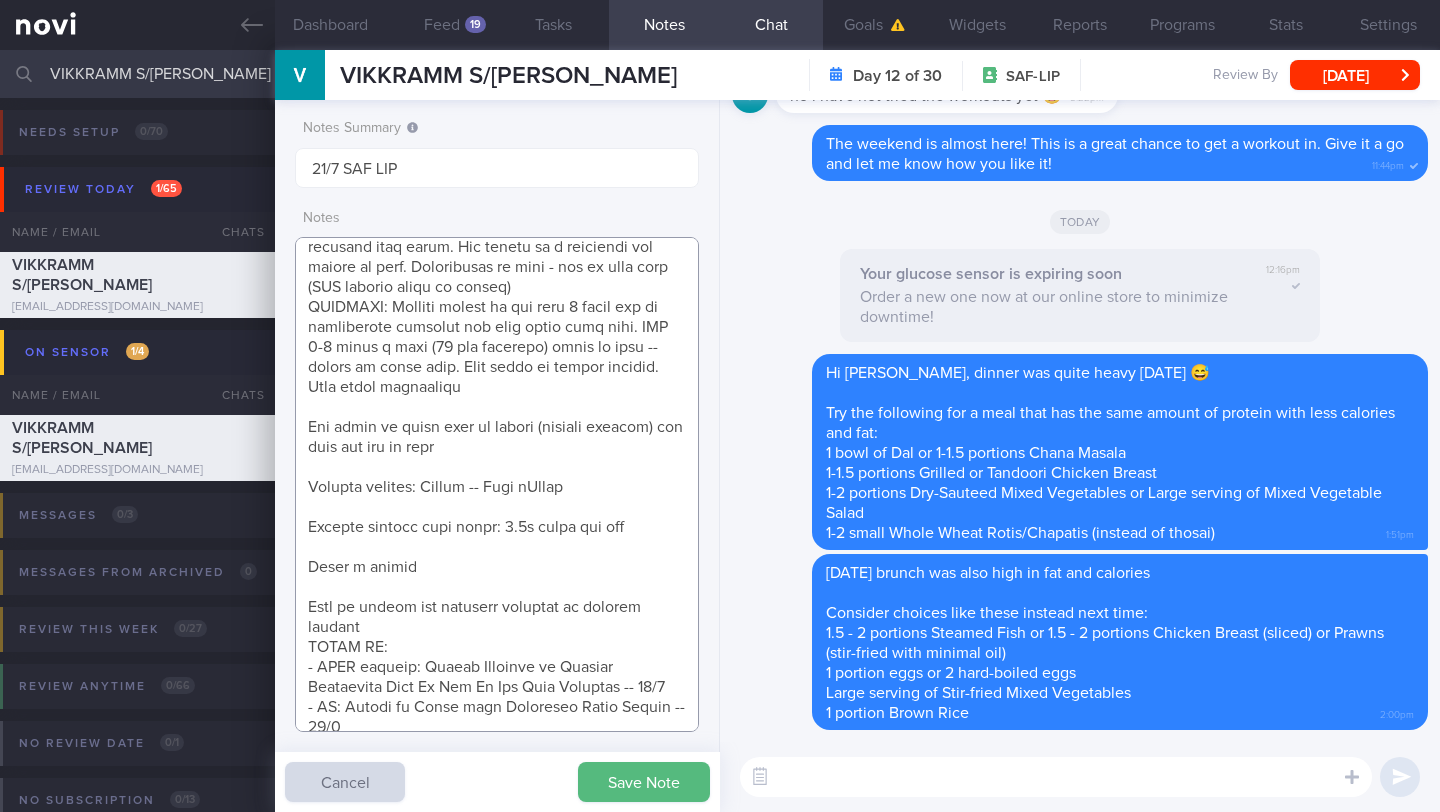 click at bounding box center (497, 484) 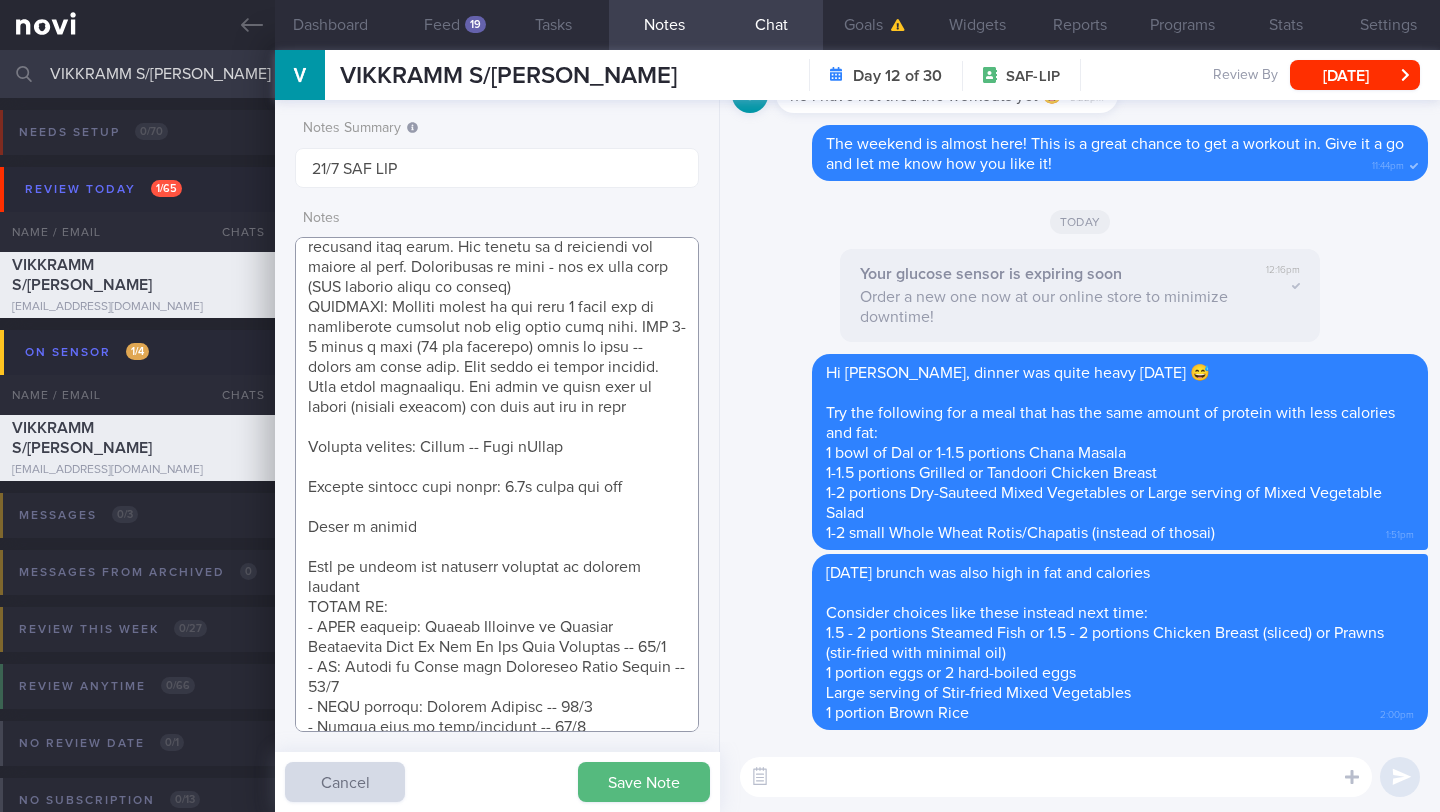 click at bounding box center (497, 484) 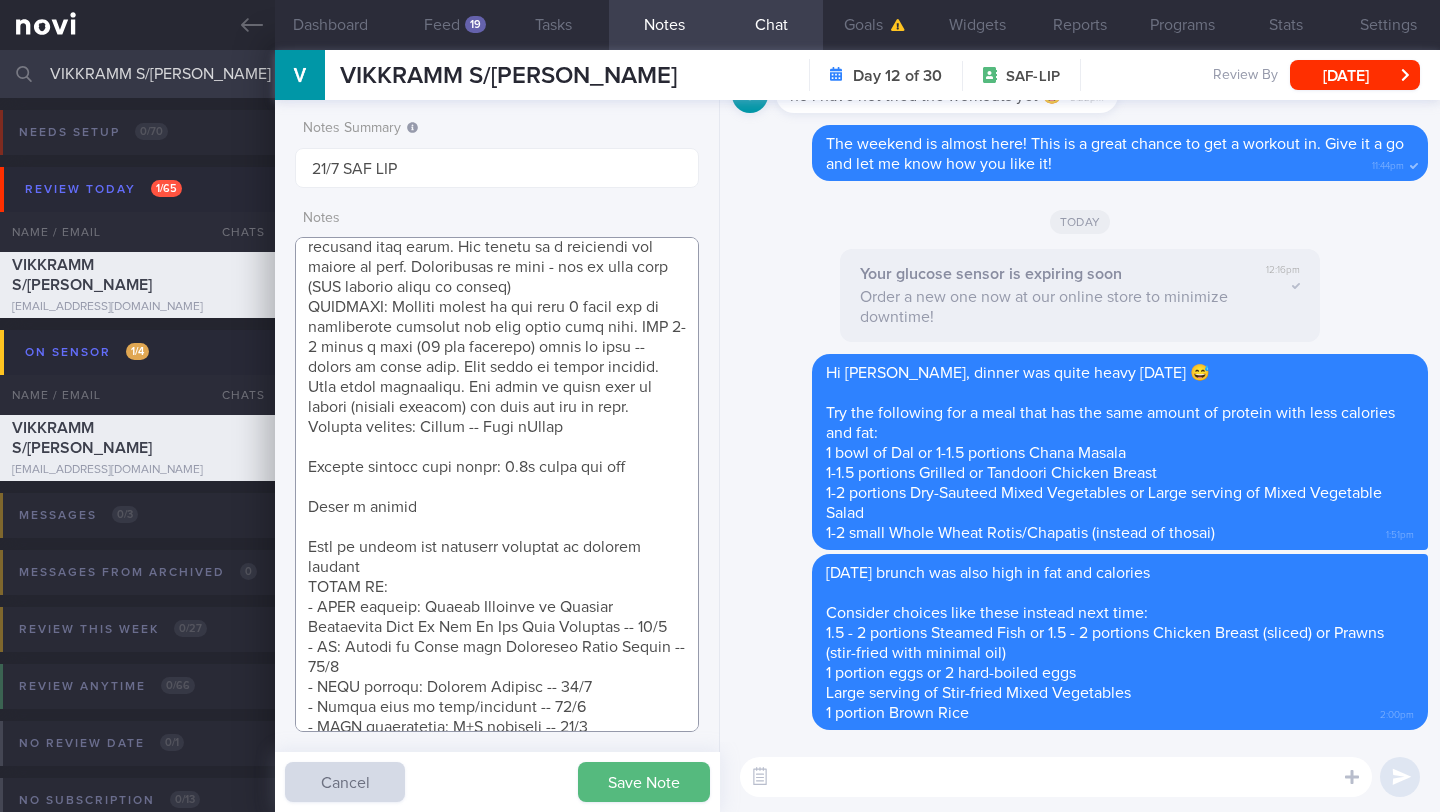 click at bounding box center (497, 484) 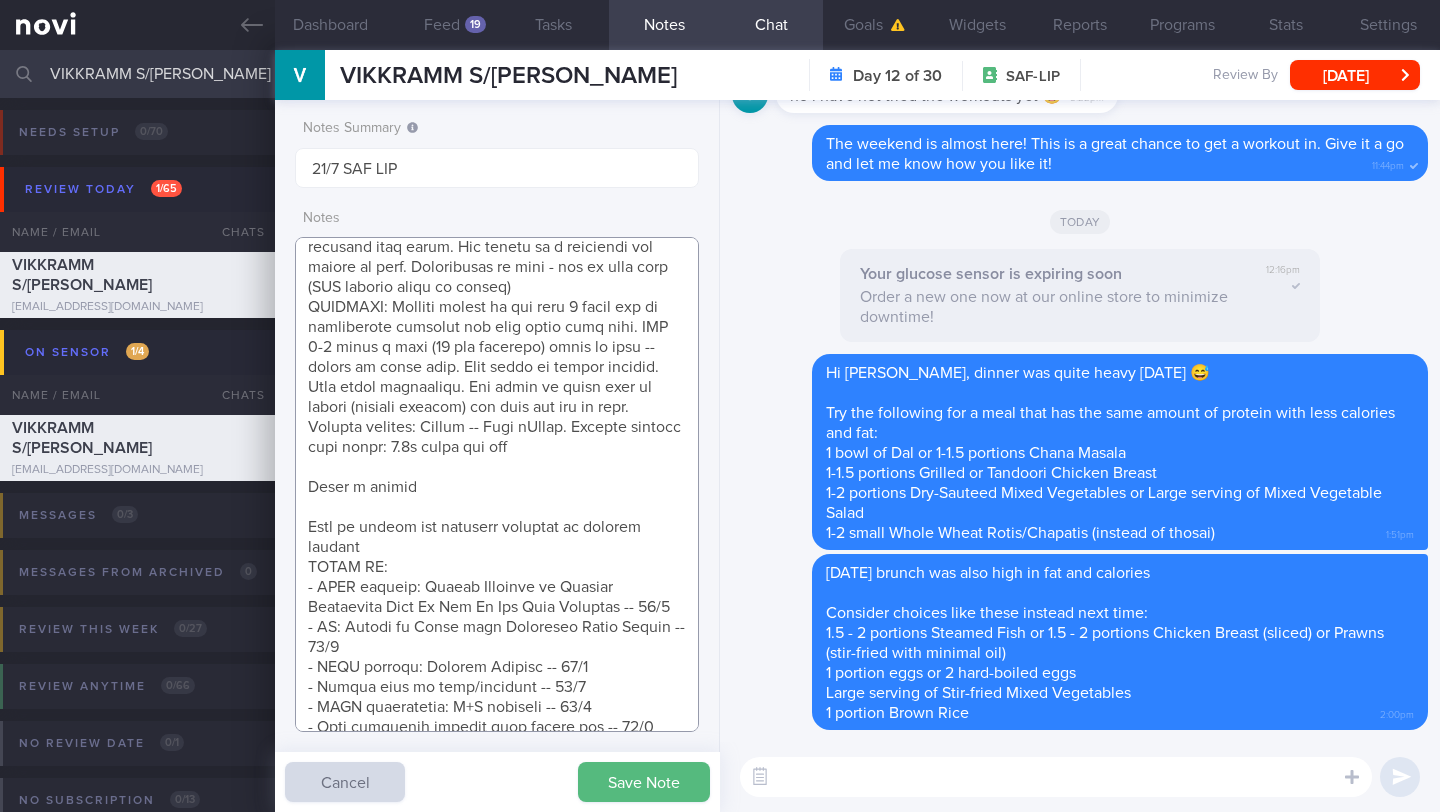 click at bounding box center [497, 484] 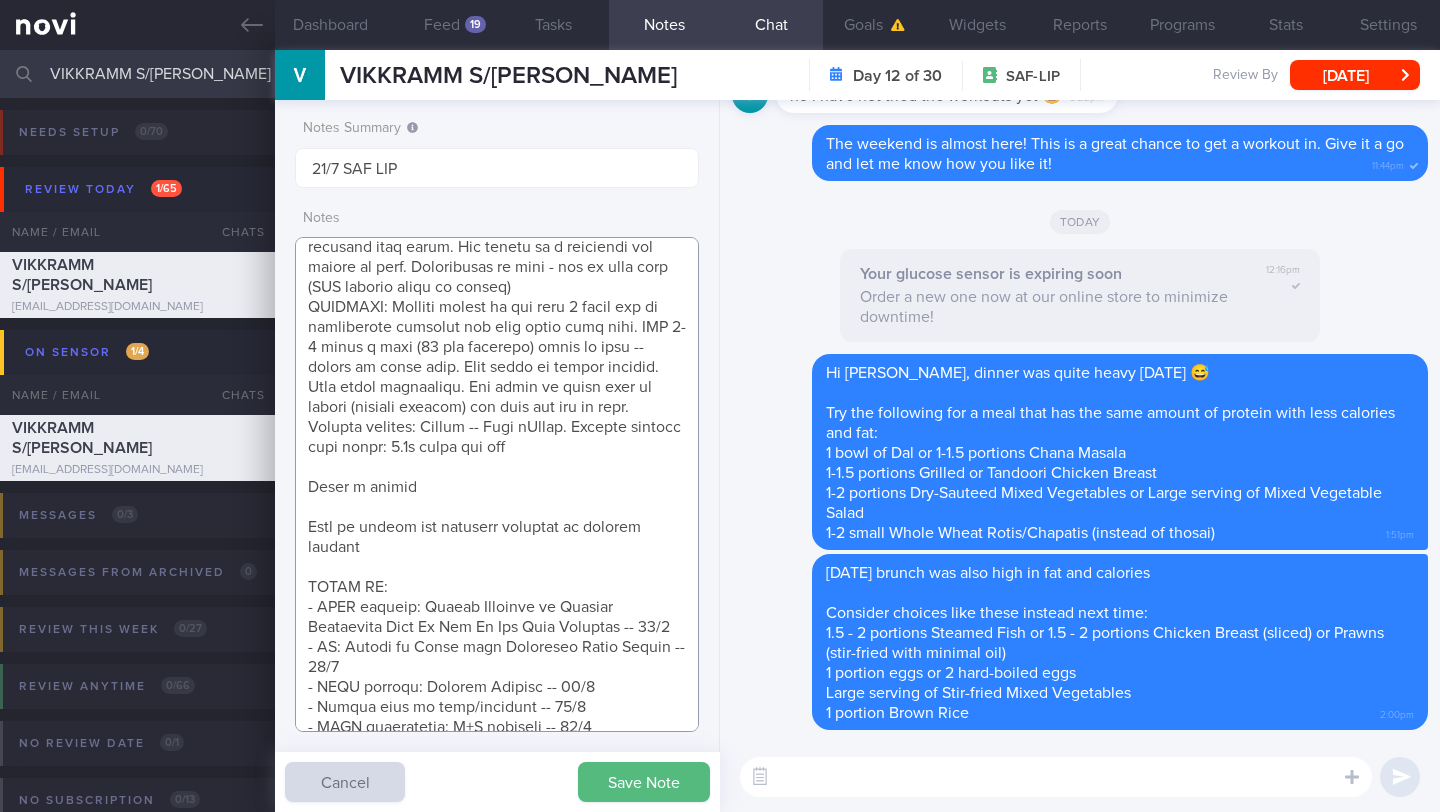type on "** Needs a SYSTEM to exercise consistently
Pre-workout snacks
Importance of carbs before workouts
SOCIAL: Single, Mostly eats out
DIET: Usually eats at hawkers. Stress eats;. Craves  ice cream. Snacks: beancurd with tapioca balls/ cheesecake ([DATE] -- 4x/wk). Currently, 1x/wk, trying to managing stress better and more self-control. Prefers: Meats, protein, spicy food. Does not consume a lot of veg as prefers to go for something more satiating. Aversions/Dislikes: not too much plant protein (tofu, [PERSON_NAME]). Fluid intake: Poor as he is not mindful to drink fluids at work. Tried Nutrition Kitchen for a while but difficult to continue due to changing work hours. Has access to a microwave and fridge at work. Willingness to cook - not at this time ([PERSON_NAME] explore again at review)
EXERCISE: Reduced cardio in the past 2 years due to reoccurring injuries and also tired from work. BFT 3-4 times a week (50 min sessions) close to home -- before or after work. Just needs to follow program. Just ended membership. N..." 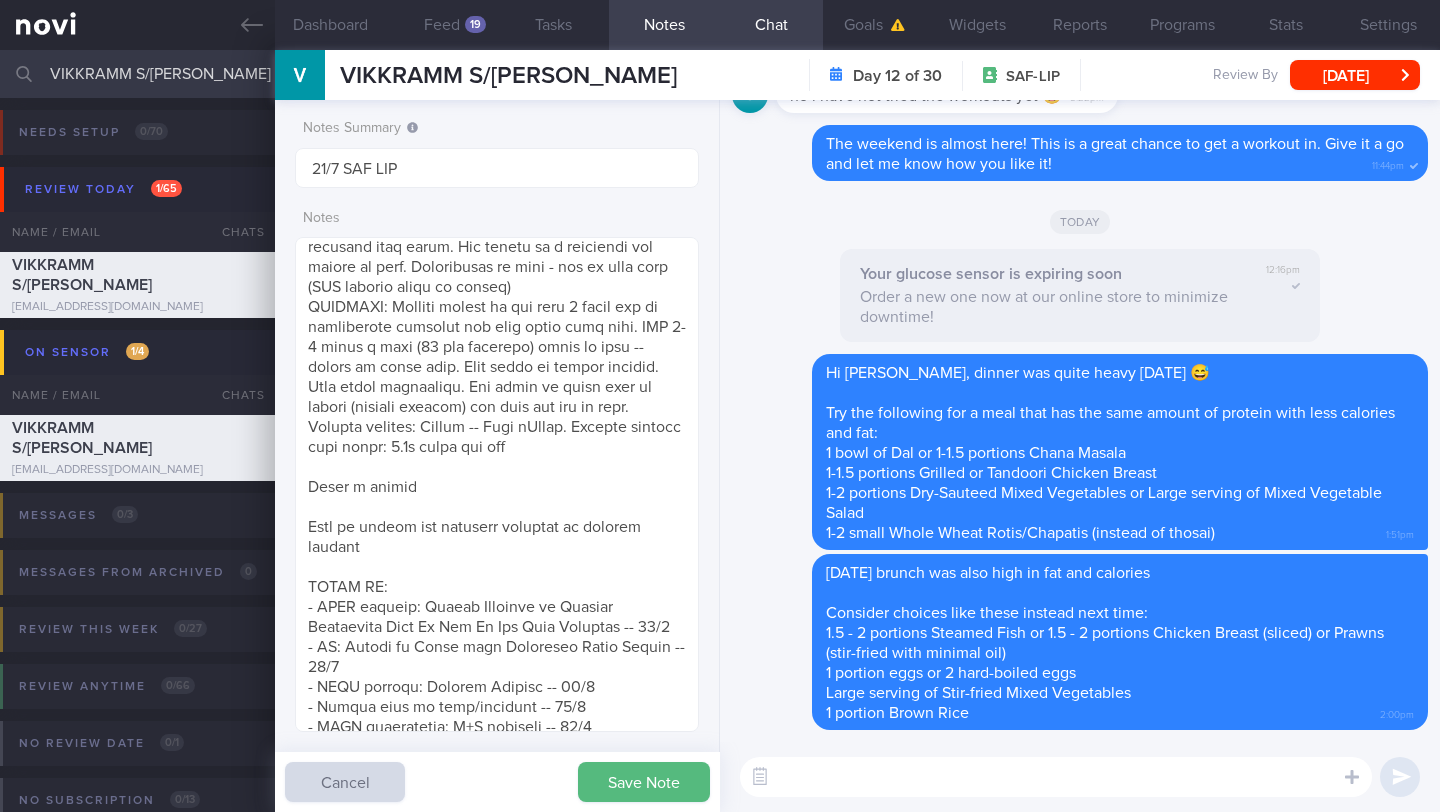 click on "Save Note
Cancel" at bounding box center (497, 782) 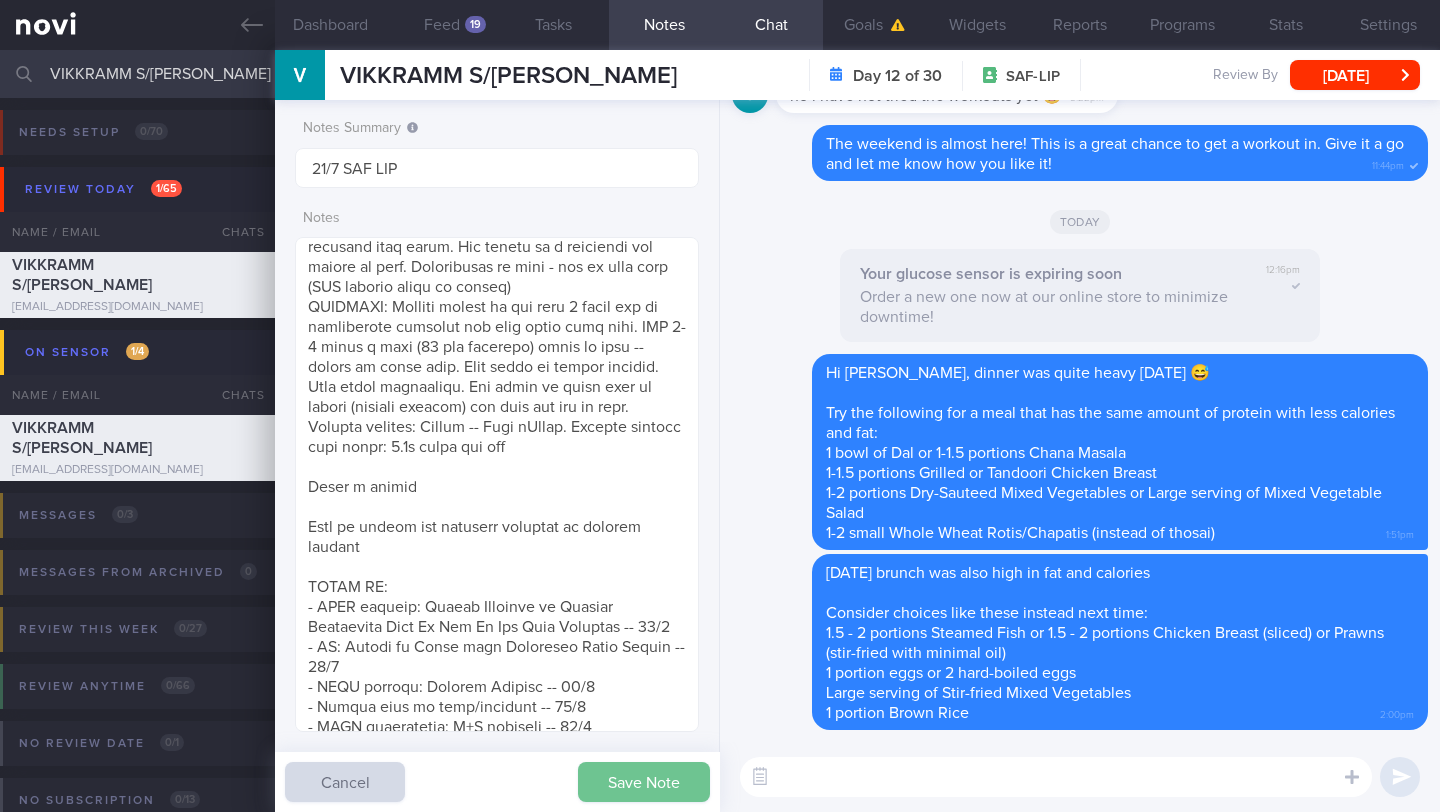 click on "Save Note" at bounding box center [644, 782] 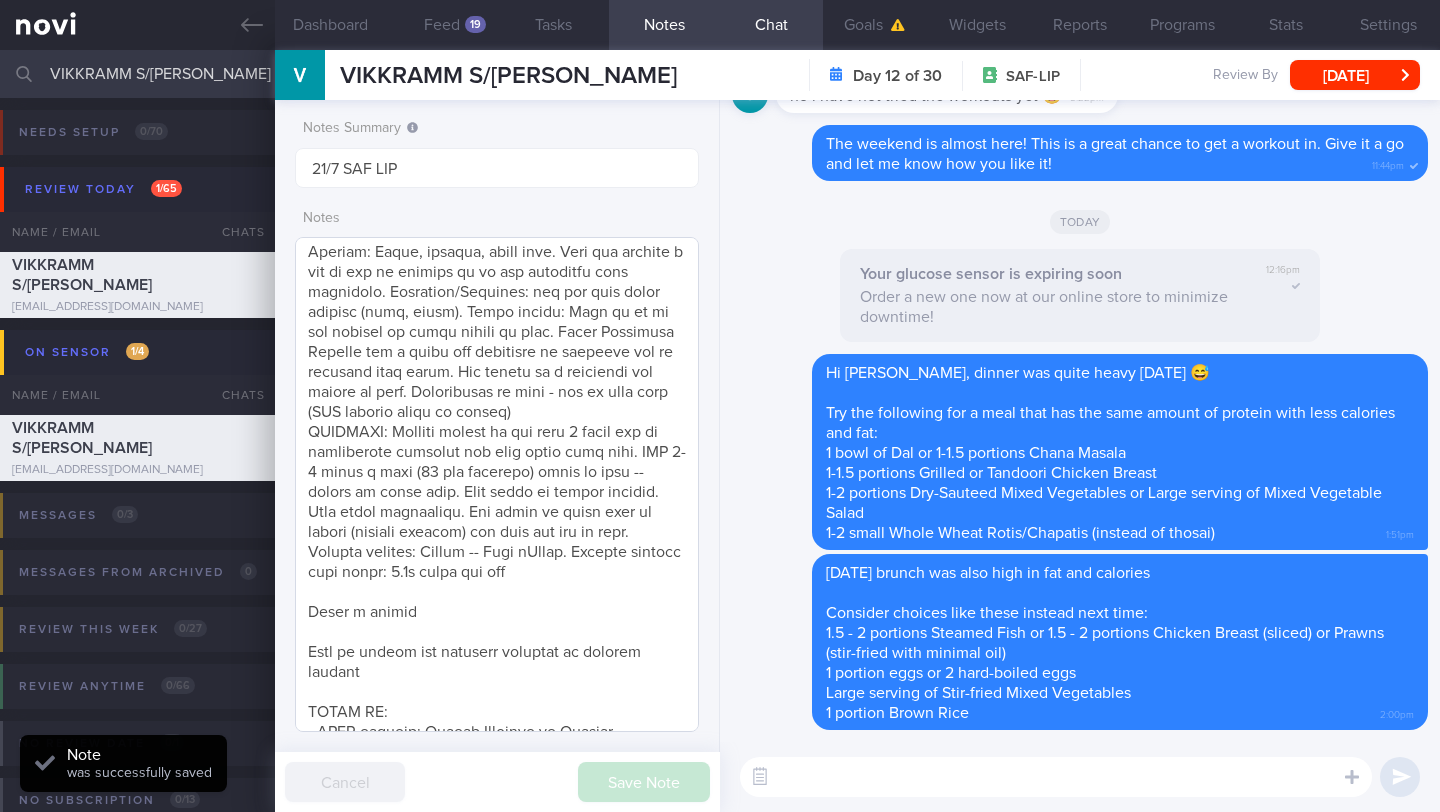 scroll, scrollTop: 22, scrollLeft: 0, axis: vertical 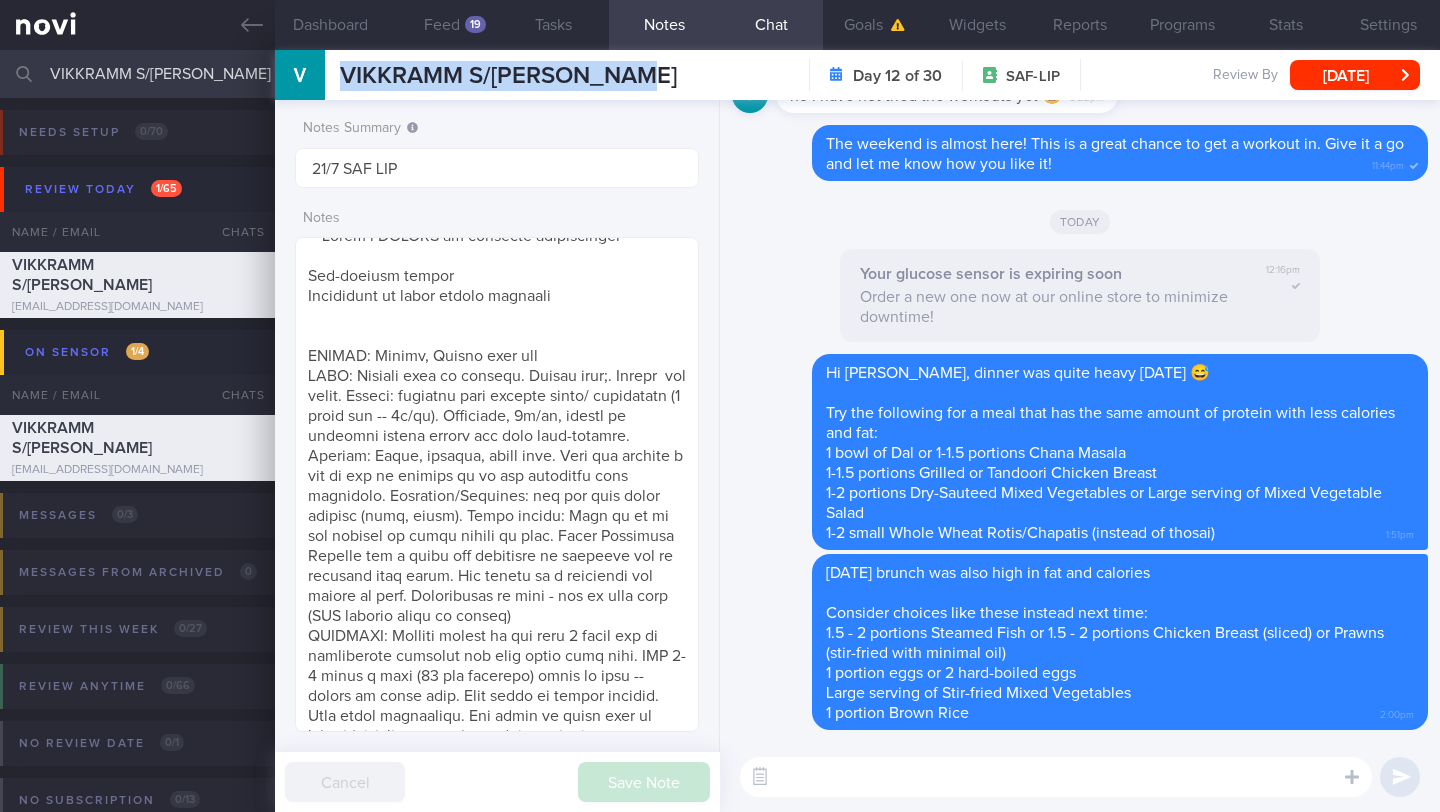 drag, startPoint x: 338, startPoint y: 70, endPoint x: 658, endPoint y: 89, distance: 320.56357 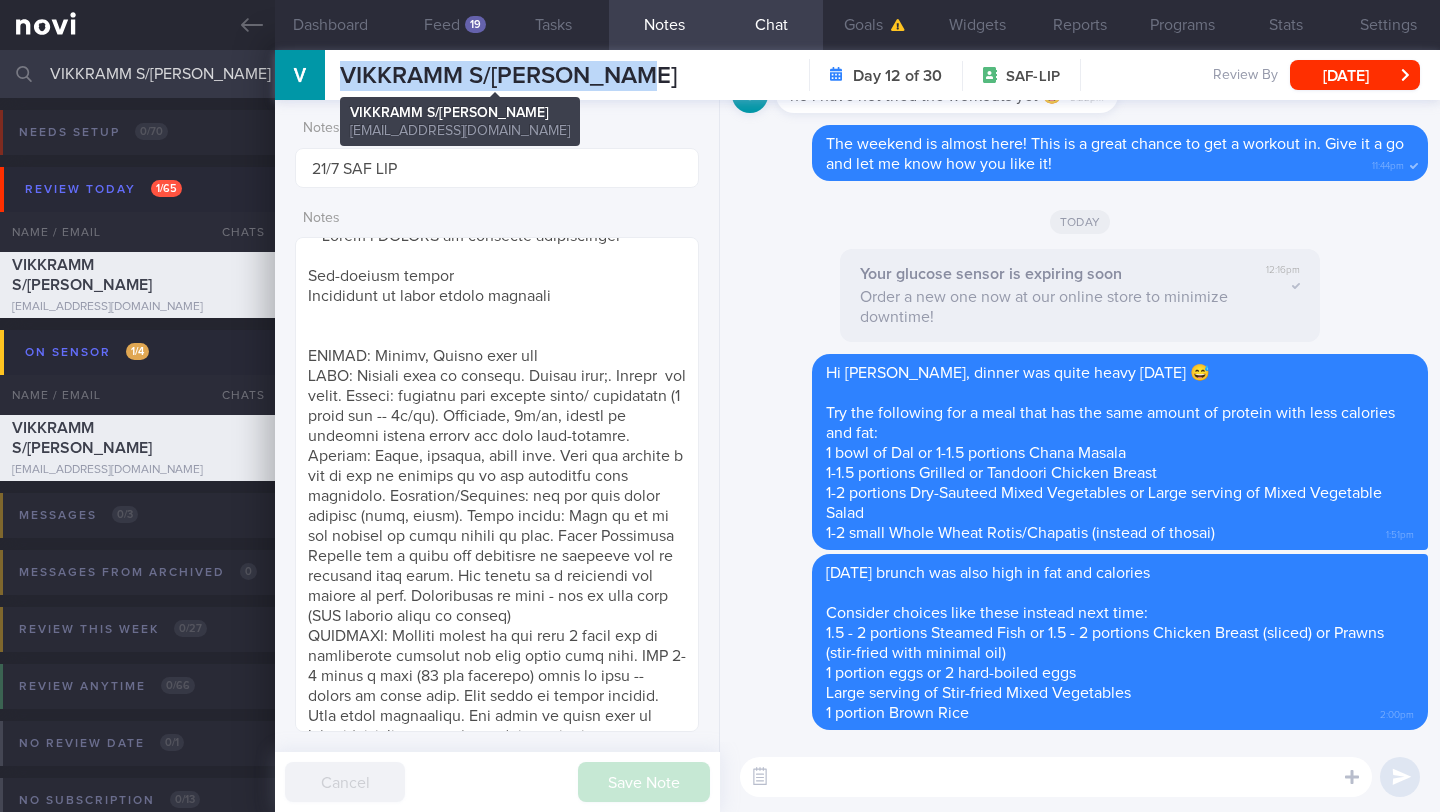 copy on "VIKKRAMM S/[PERSON_NAME]" 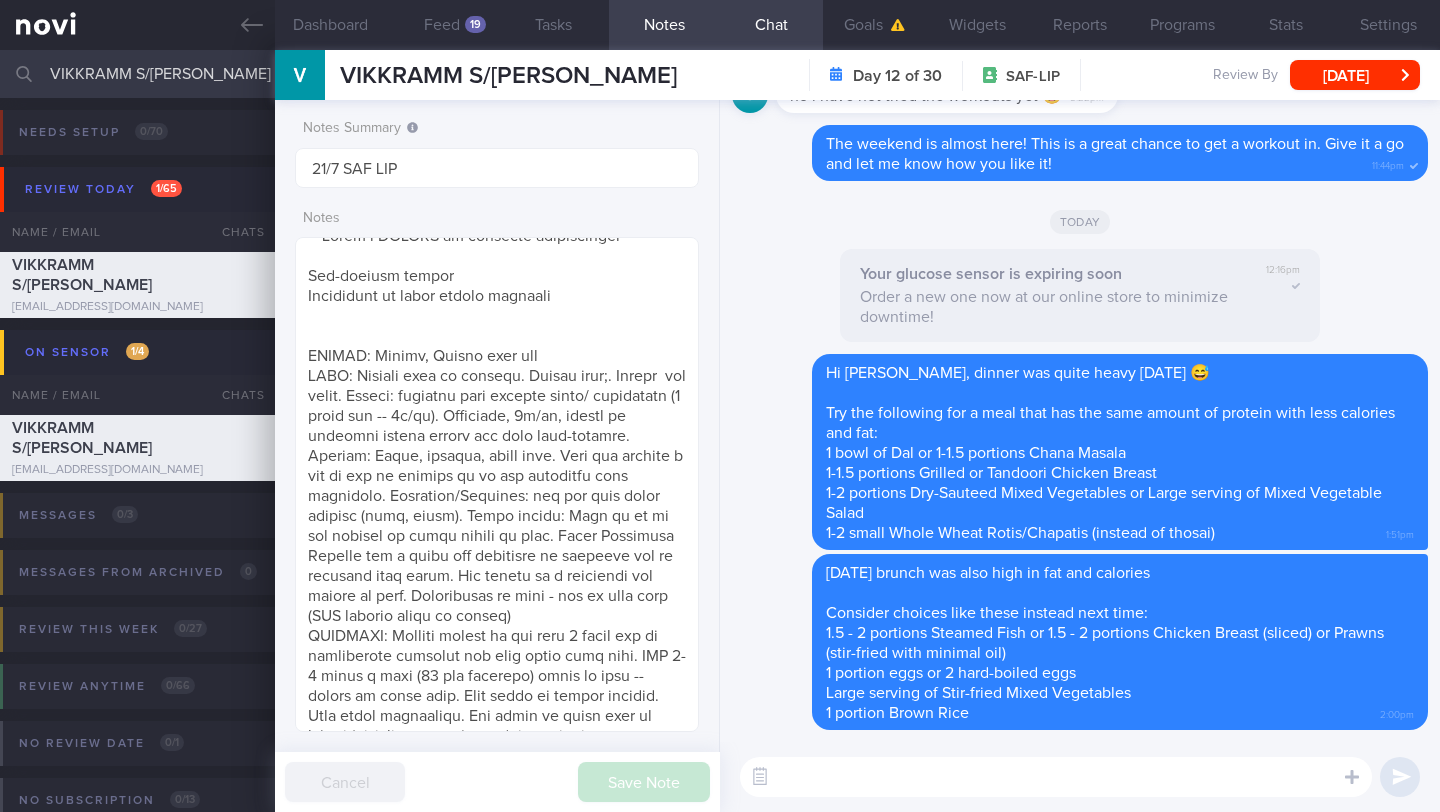 click at bounding box center (1056, 777) 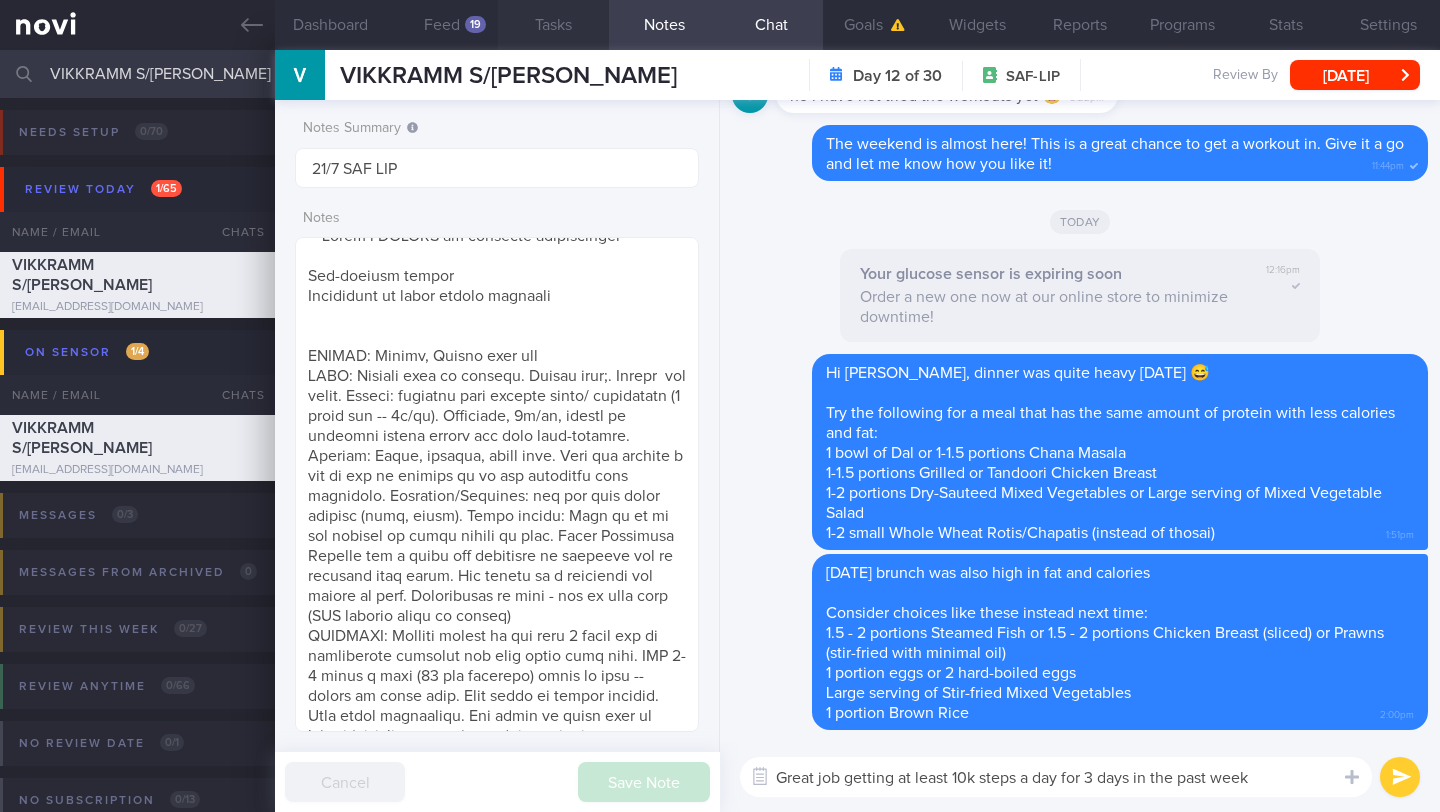 type on "Great job getting at least 10k steps a day for 3 days in the past week" 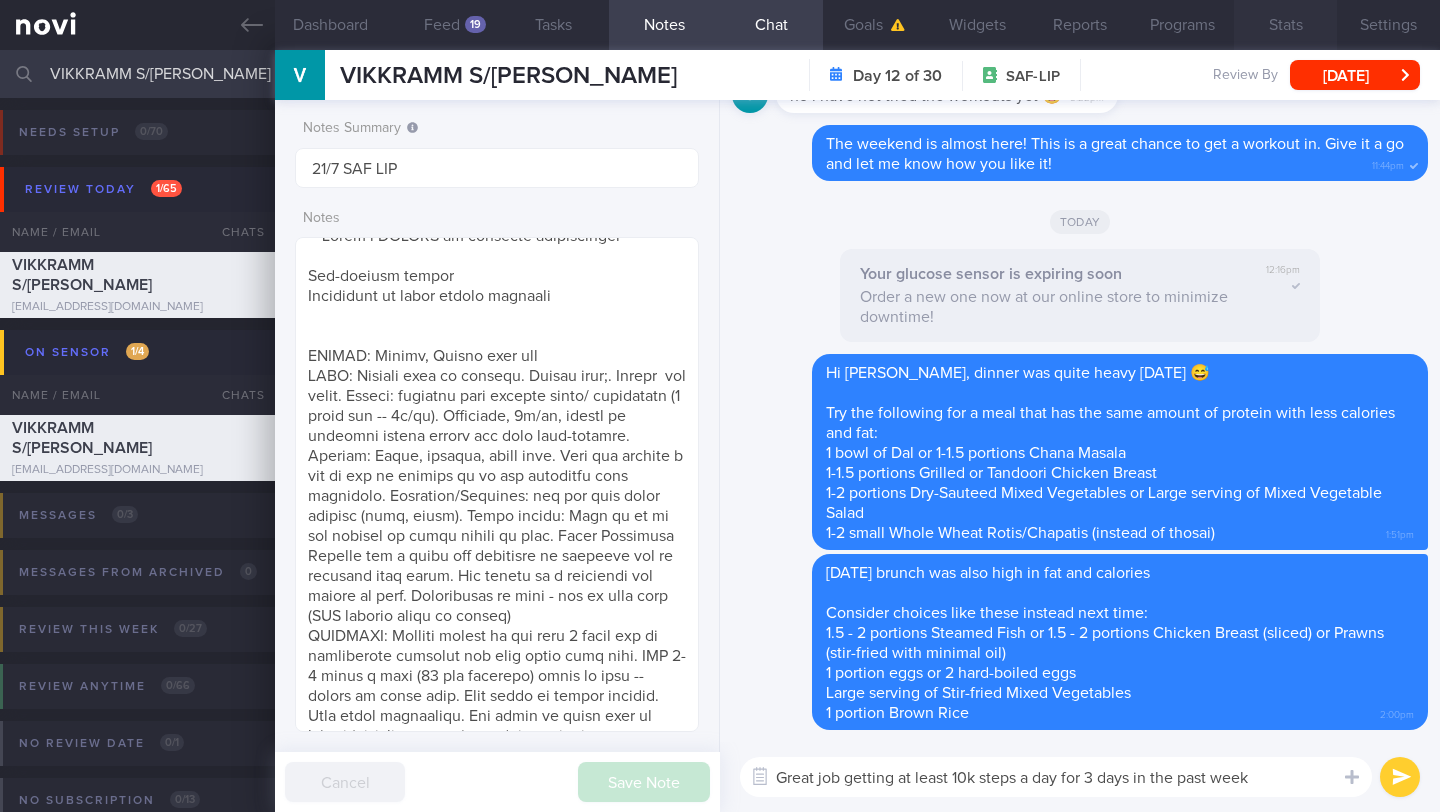 click on "Stats" at bounding box center (1285, 25) 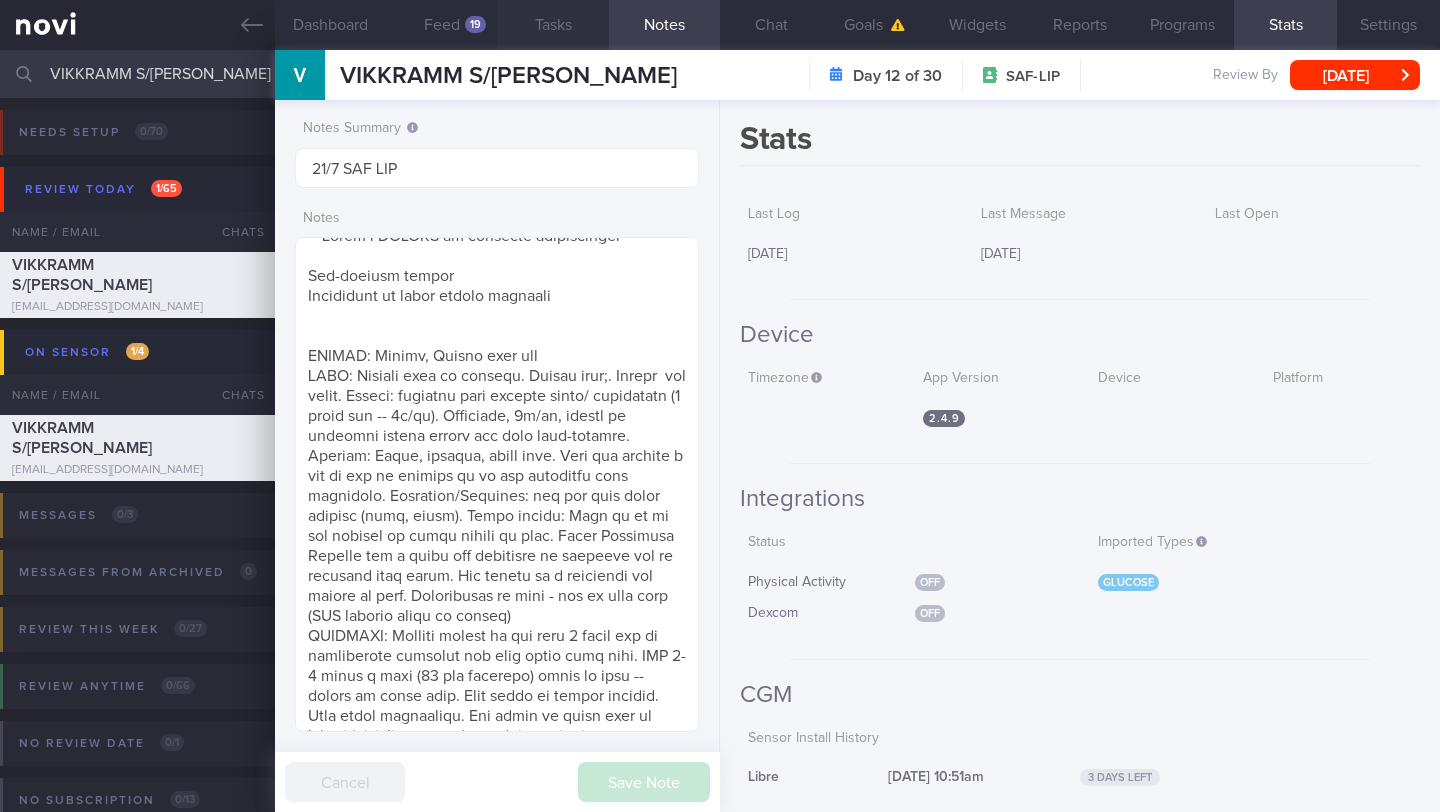 click on "Tasks" at bounding box center [553, 25] 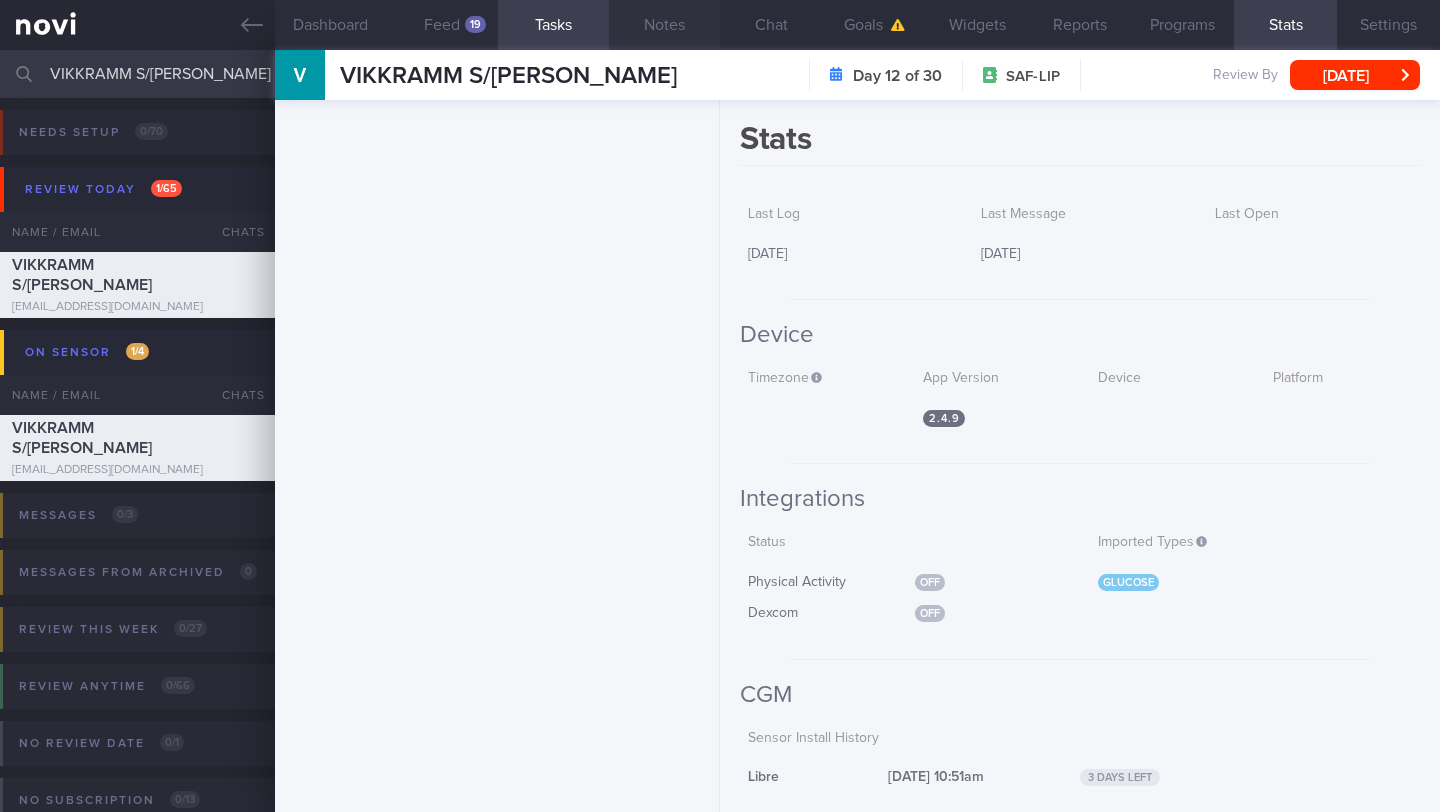 click on "Notes" at bounding box center (664, 25) 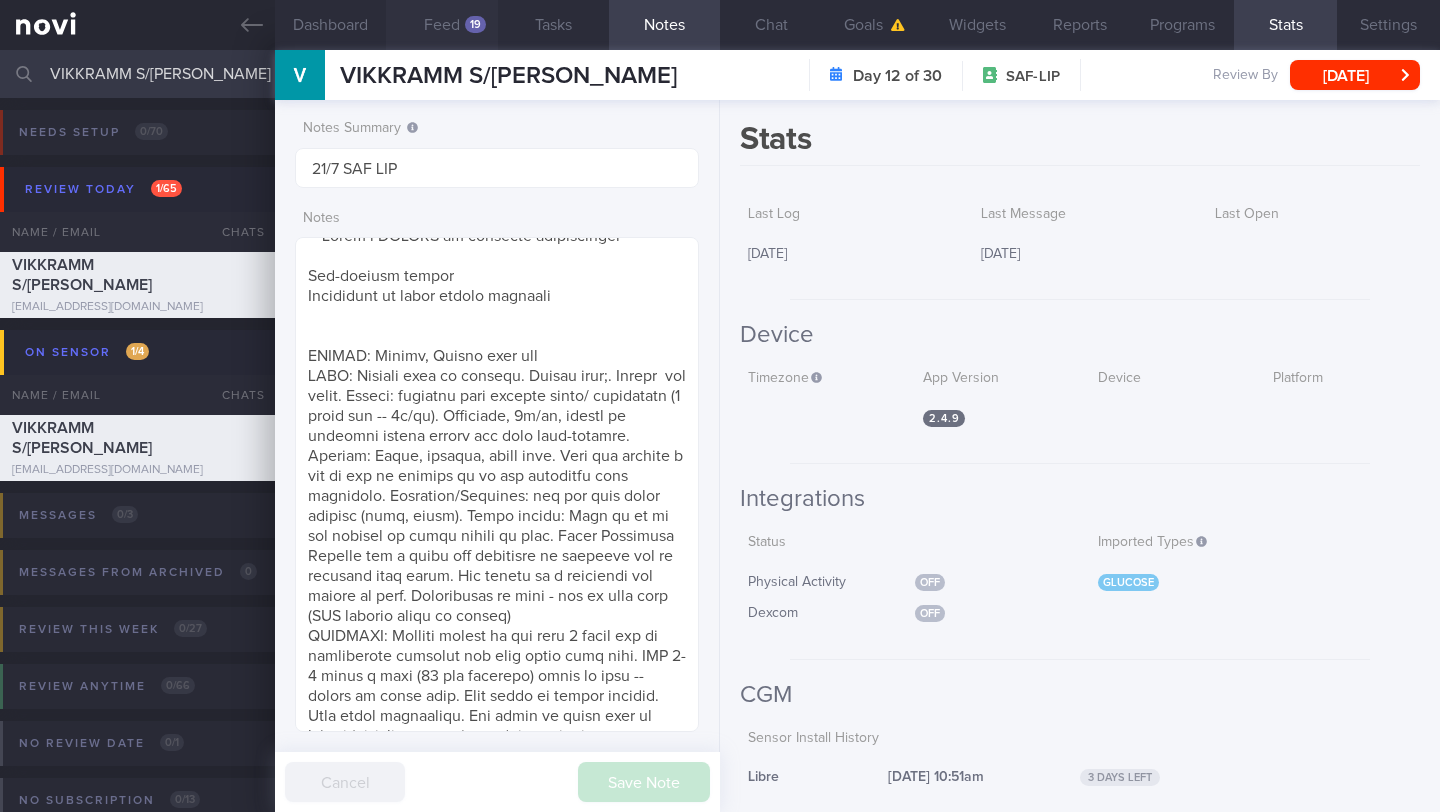 click on "Feed
19" at bounding box center [441, 25] 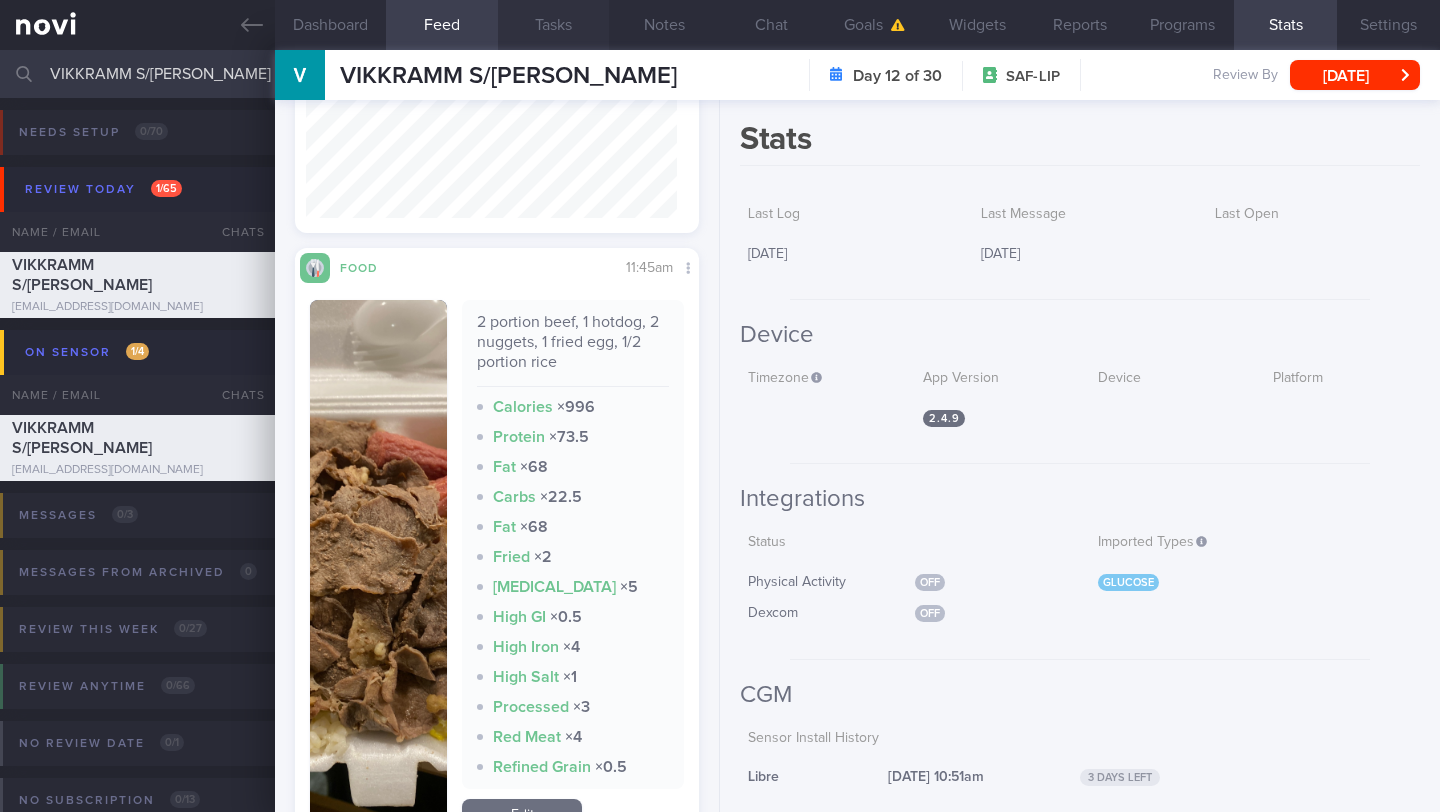 click on "Tasks" at bounding box center [553, 25] 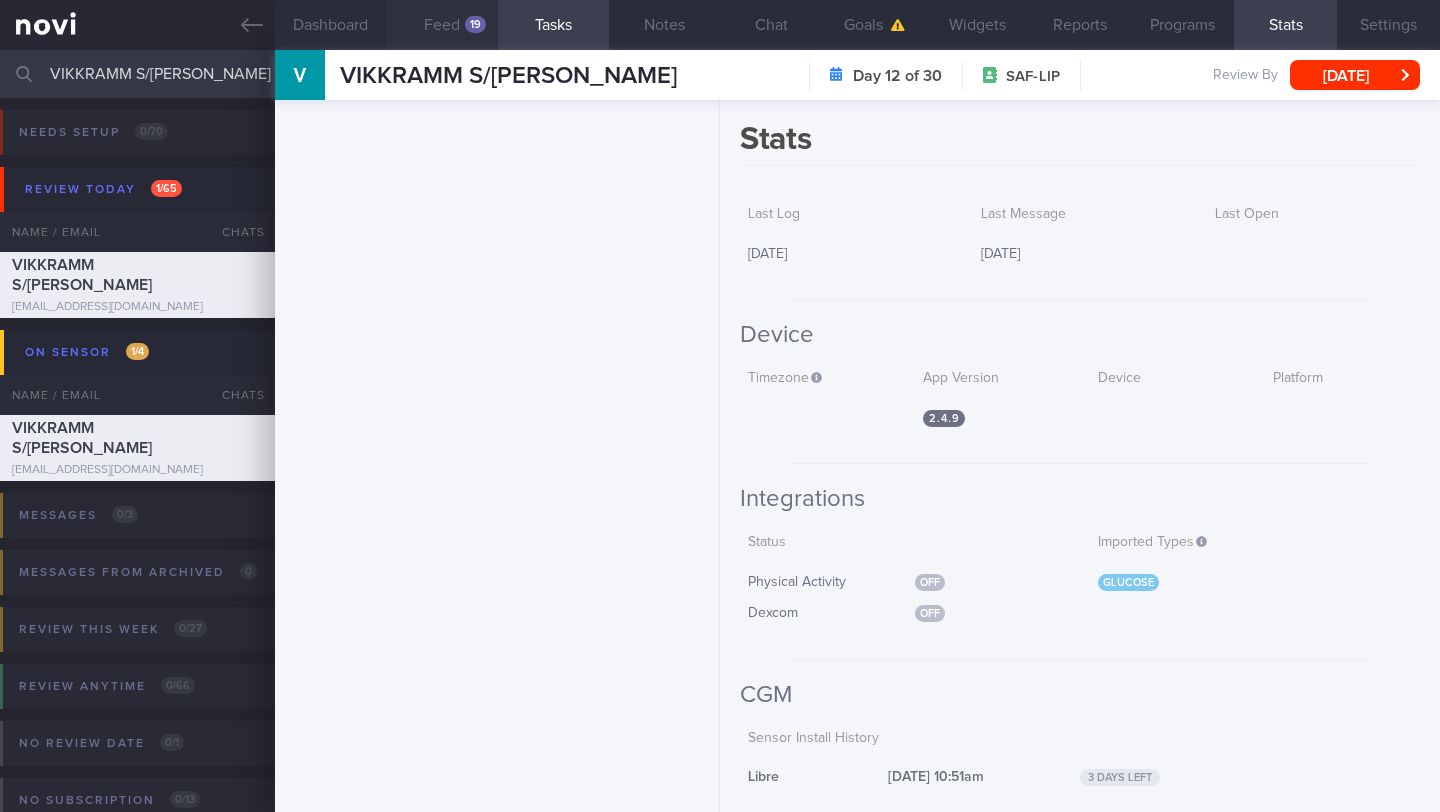 click on "Feed
19" at bounding box center [441, 25] 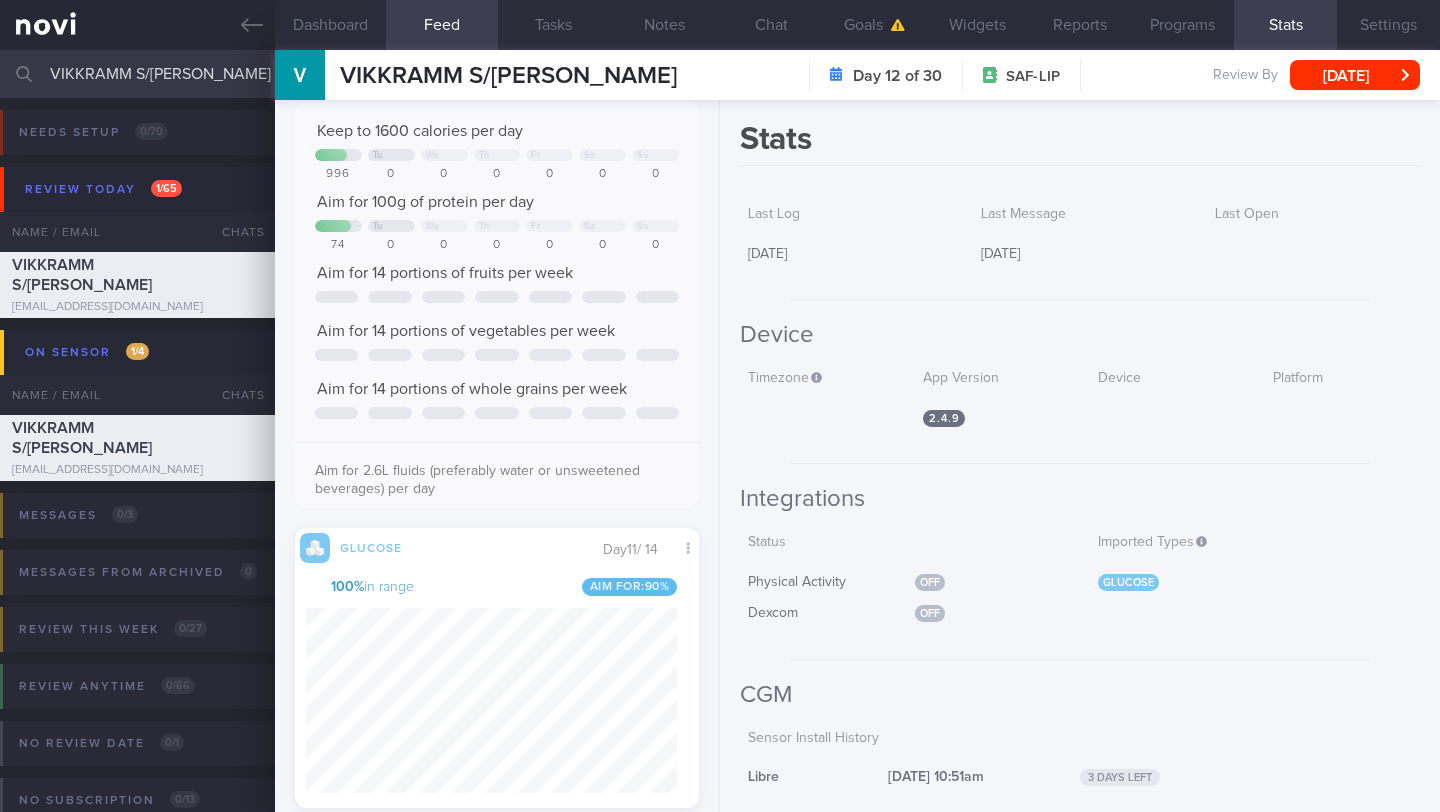 scroll, scrollTop: 0, scrollLeft: 0, axis: both 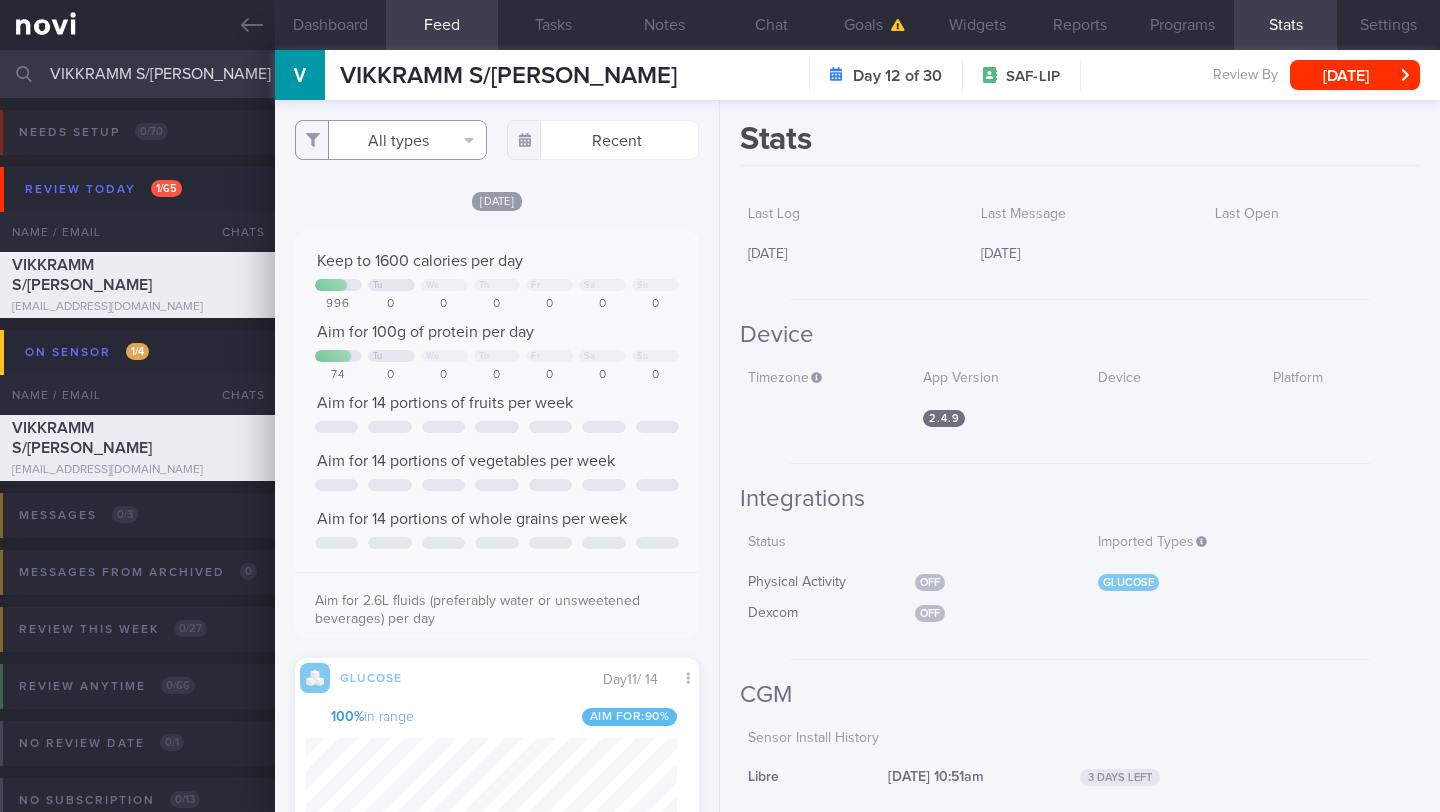 click on "All types" at bounding box center (391, 140) 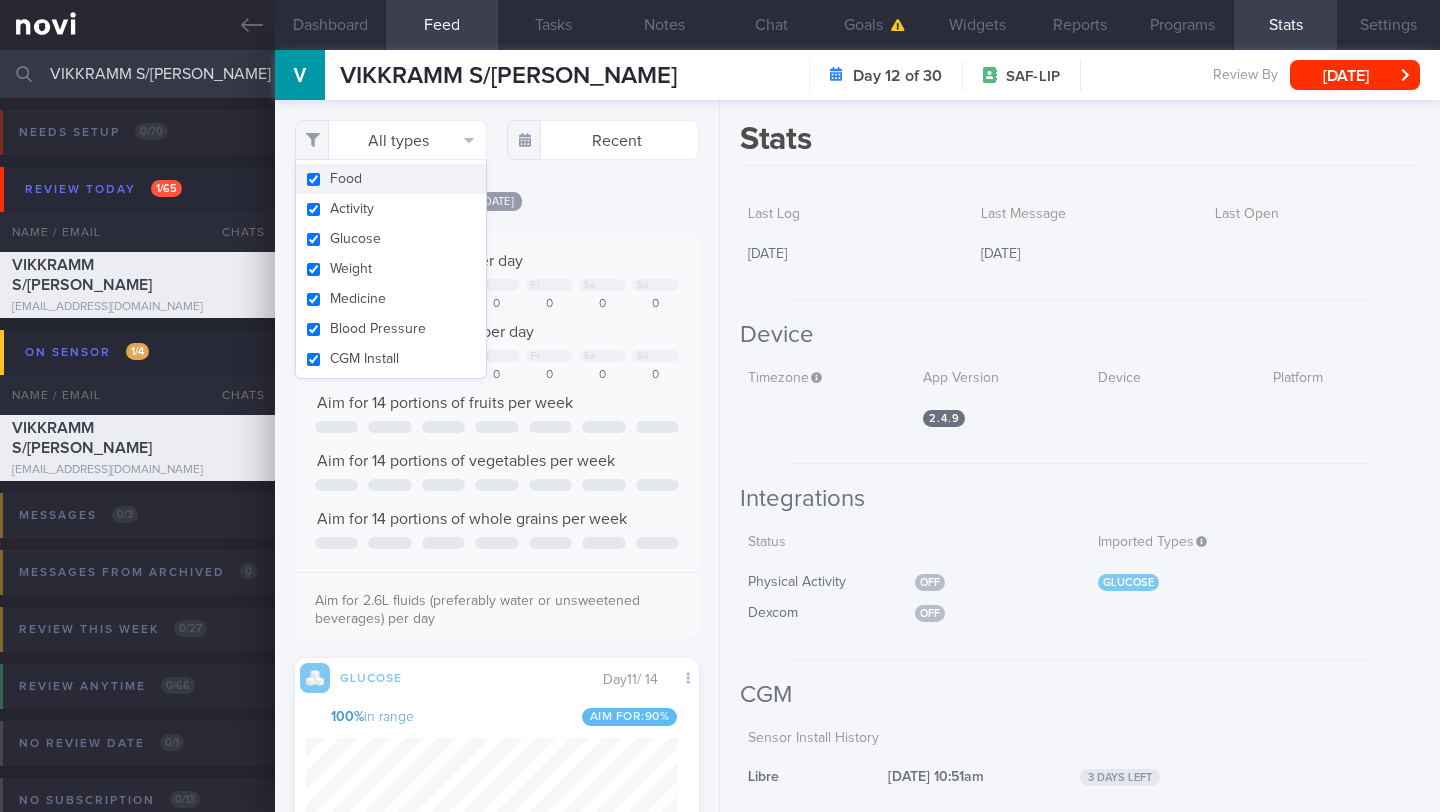 click on "Food" at bounding box center (391, 179) 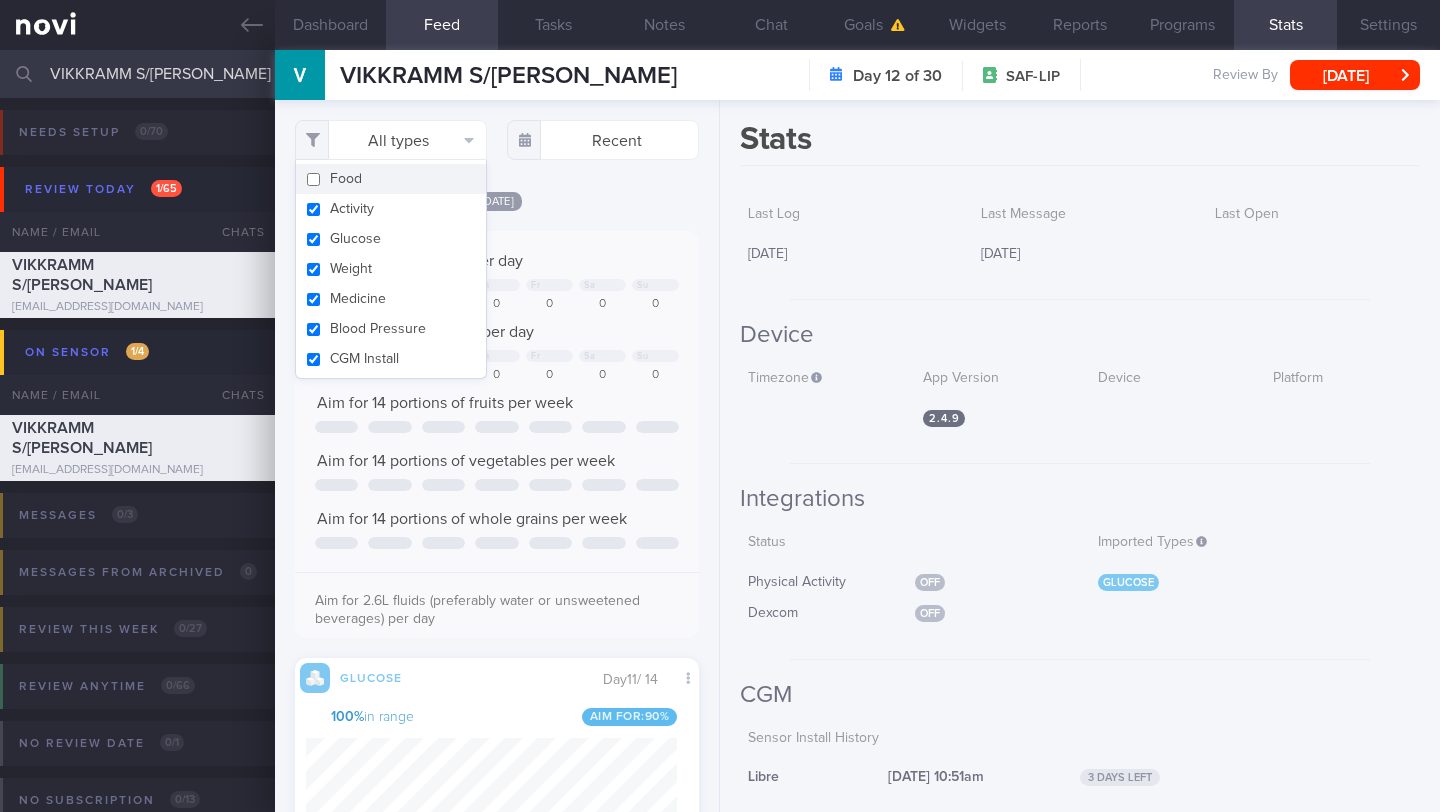 checkbox on "false" 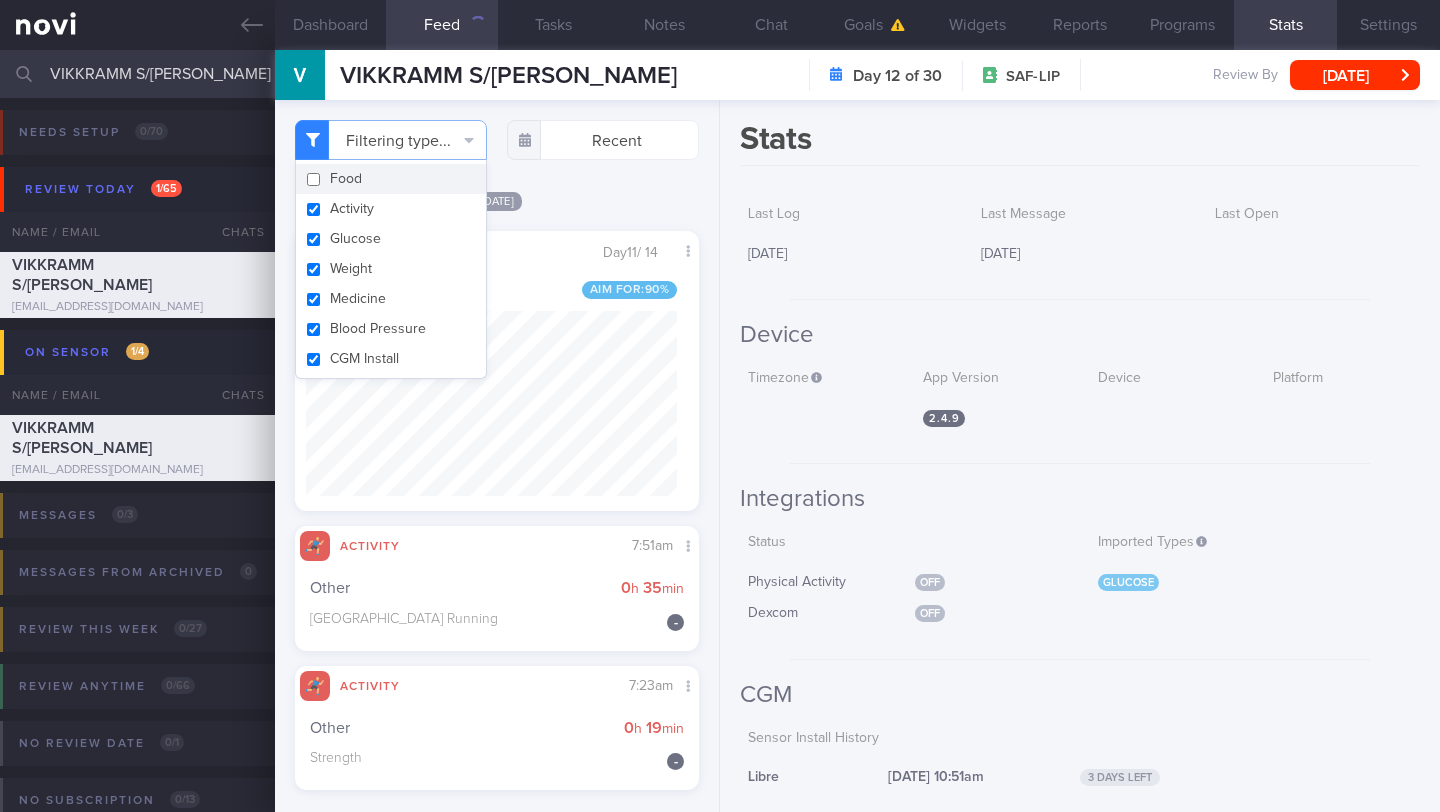 scroll, scrollTop: 999747, scrollLeft: 999629, axis: both 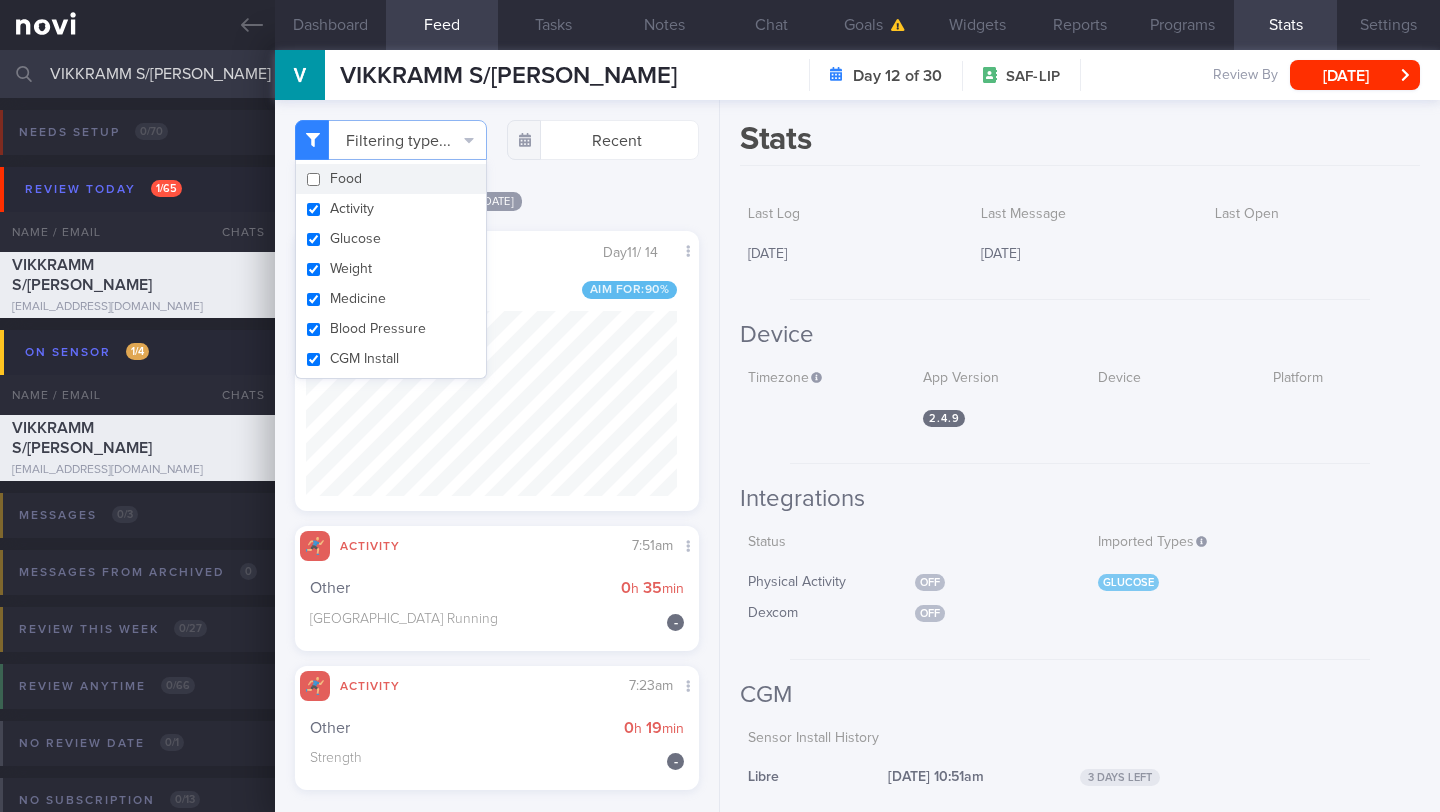 click on "[DATE]" at bounding box center [497, 200] 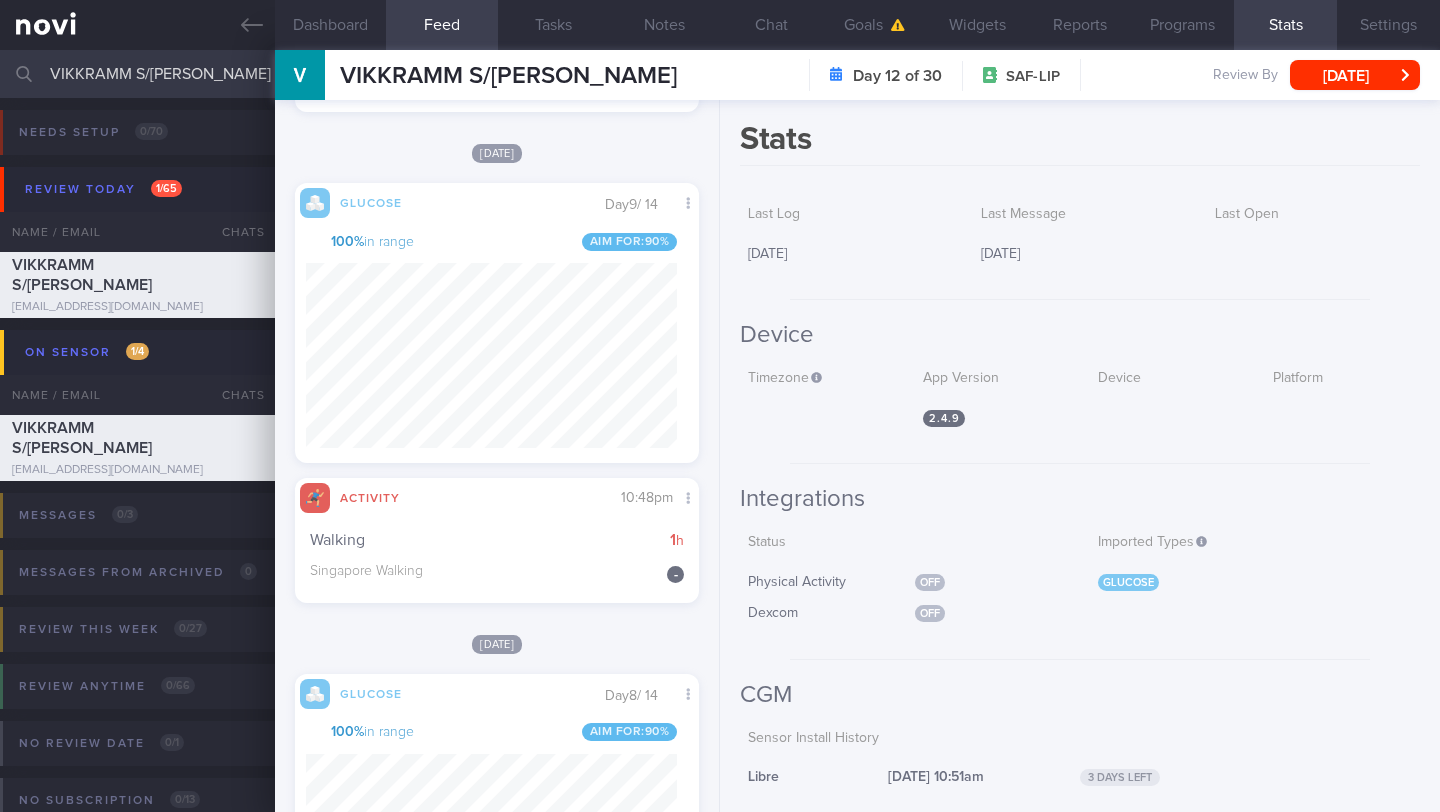 scroll, scrollTop: 1046, scrollLeft: 0, axis: vertical 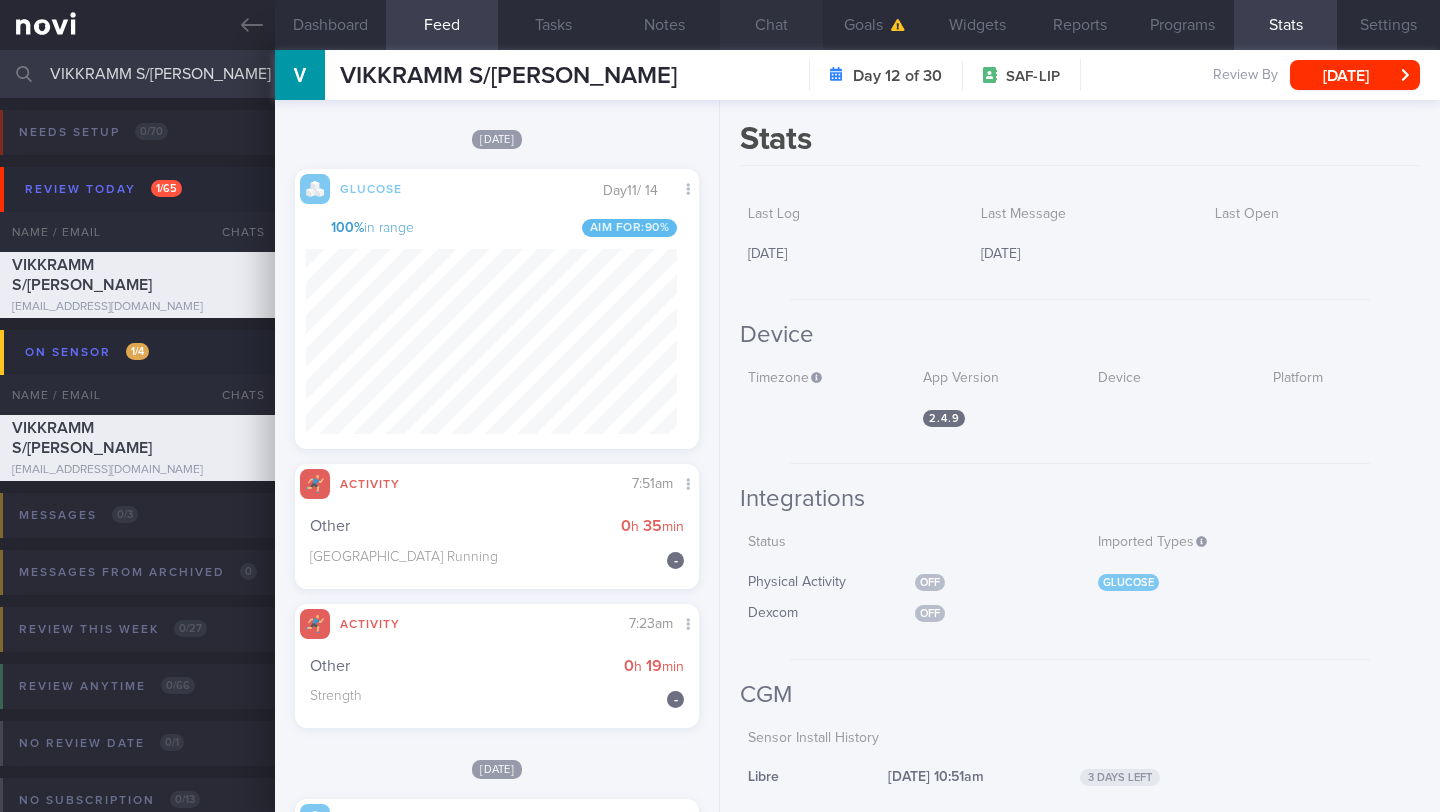 click on "Chat" at bounding box center (771, 25) 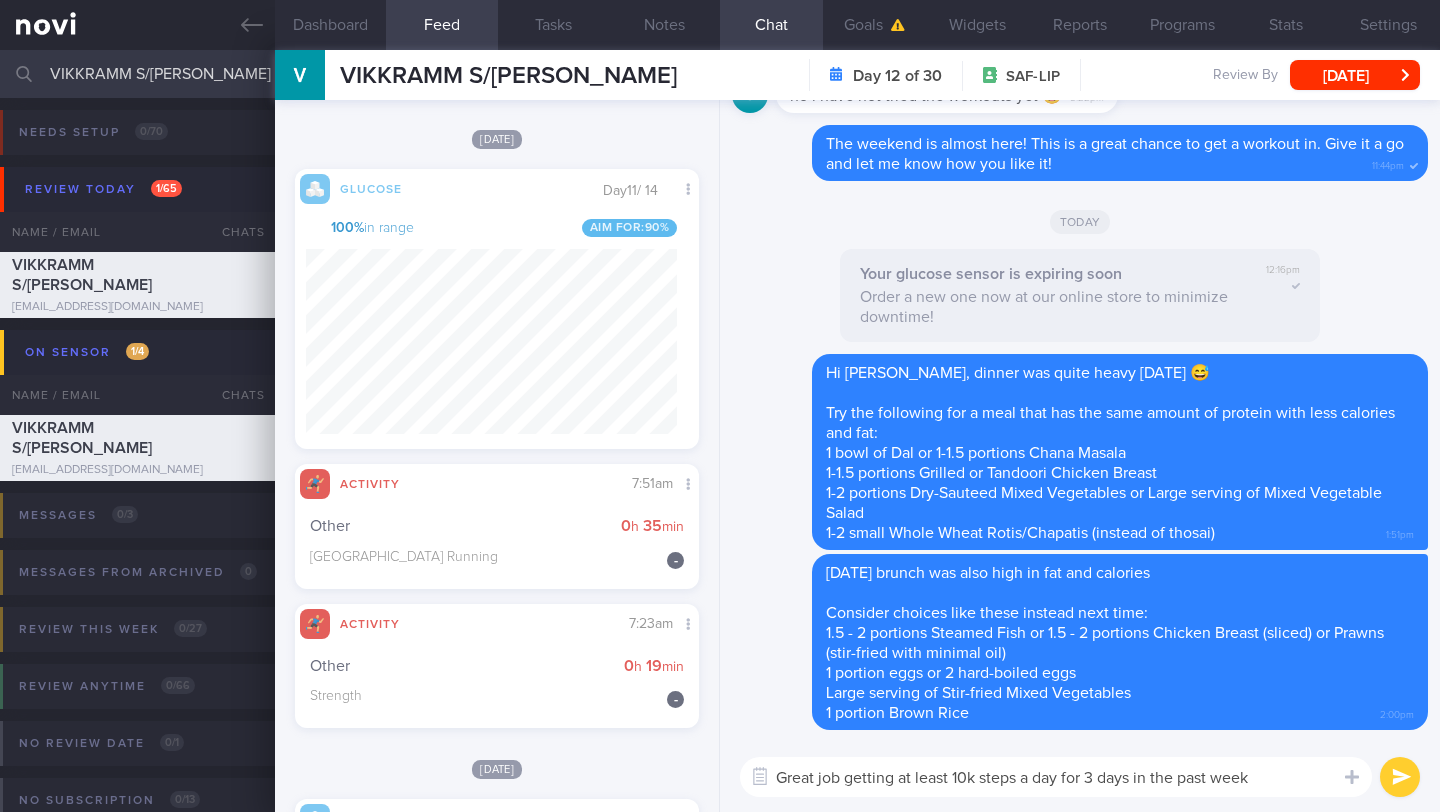 click on "Great job getting at least 10k steps a day for 3 days in the past week" at bounding box center [1056, 777] 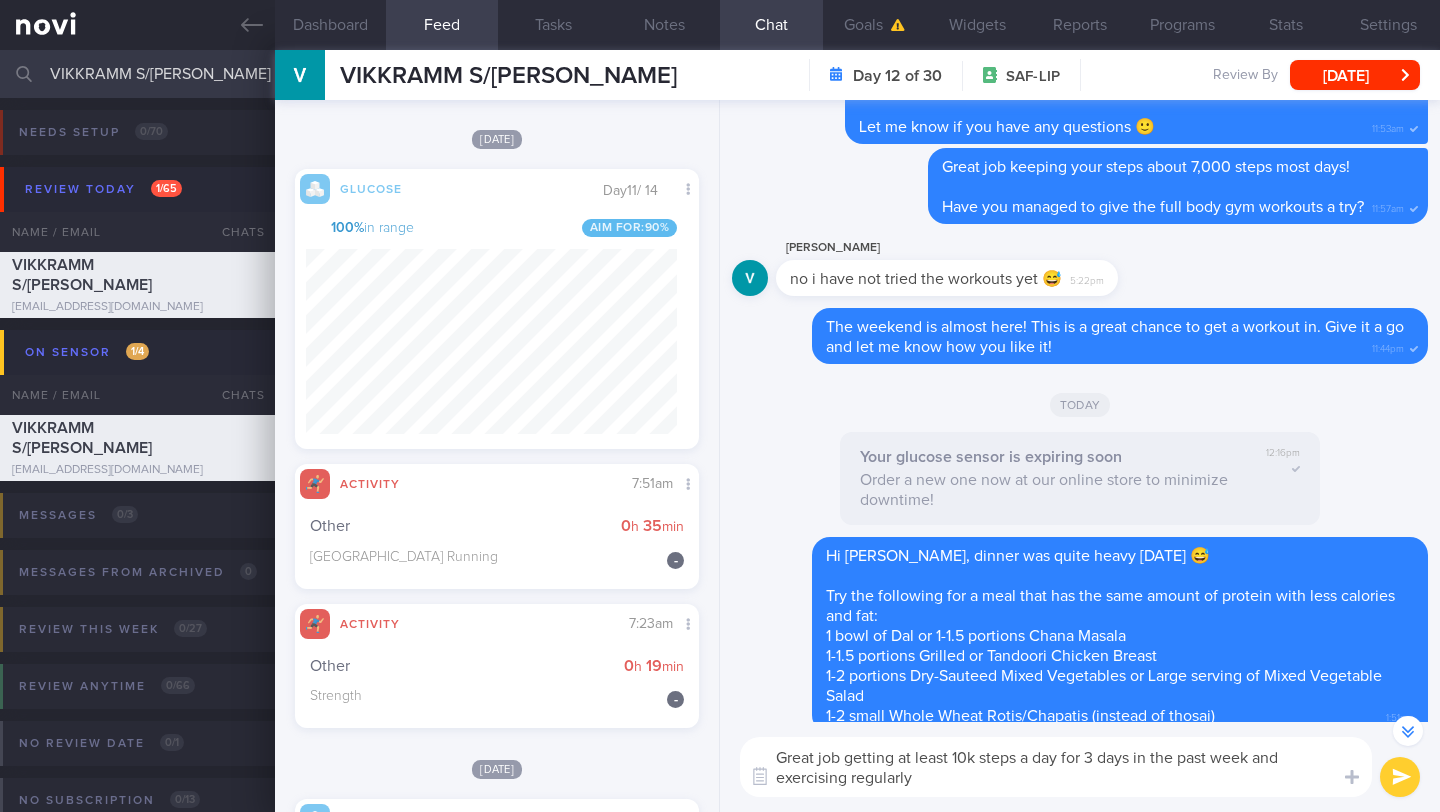 type on "Great job getting at least 10k steps a day for 3 days in the past week and exercising regularly!" 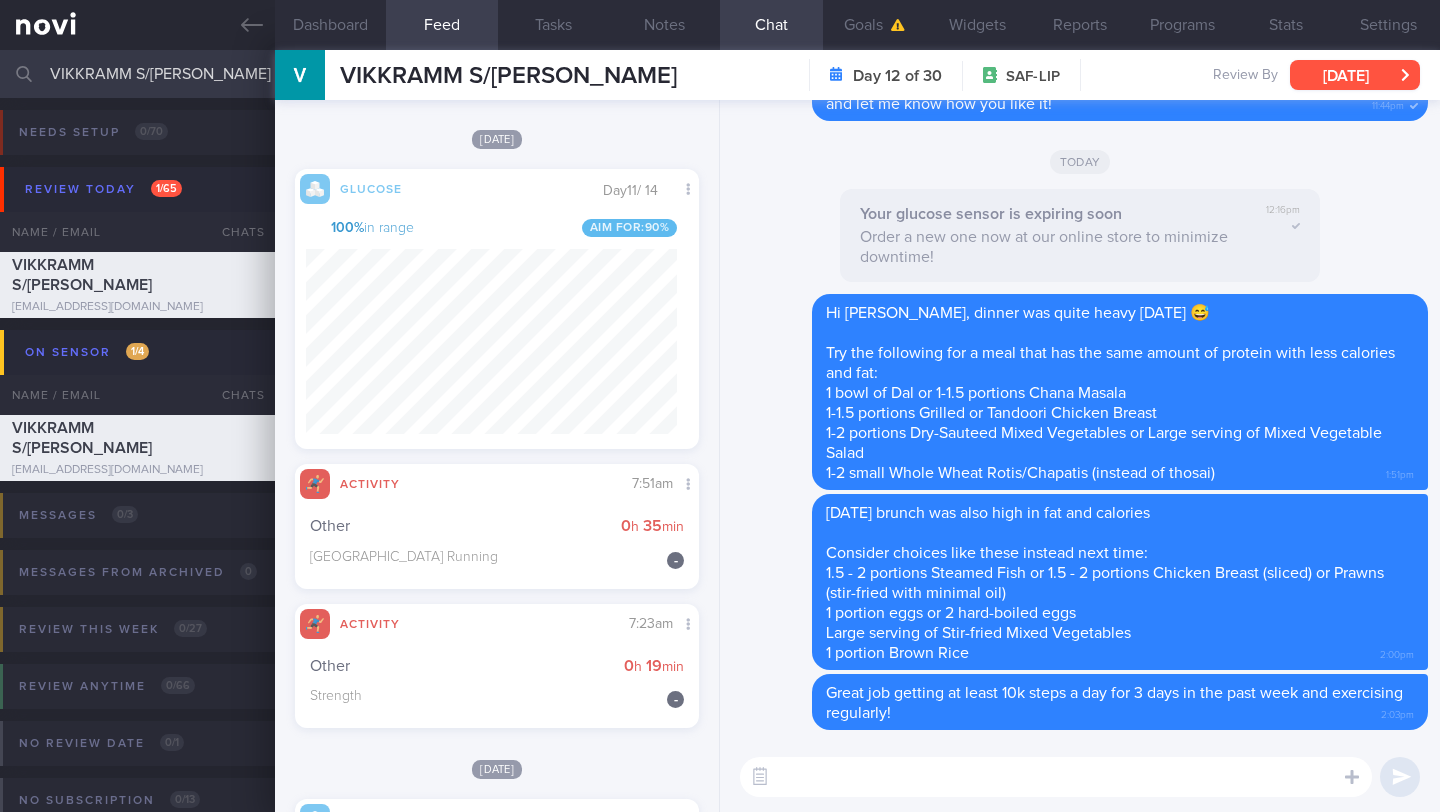 type 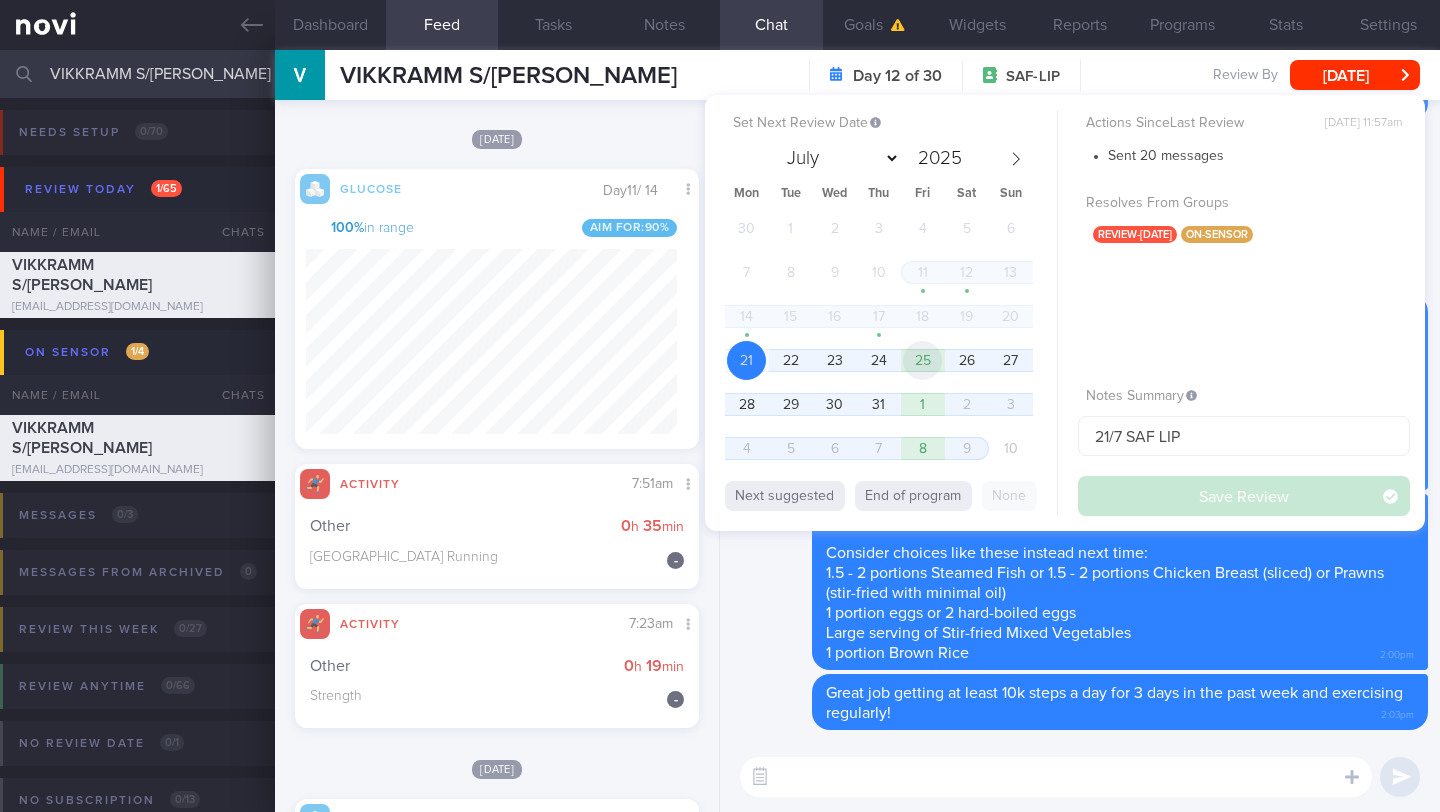 click on "25" at bounding box center [922, 360] 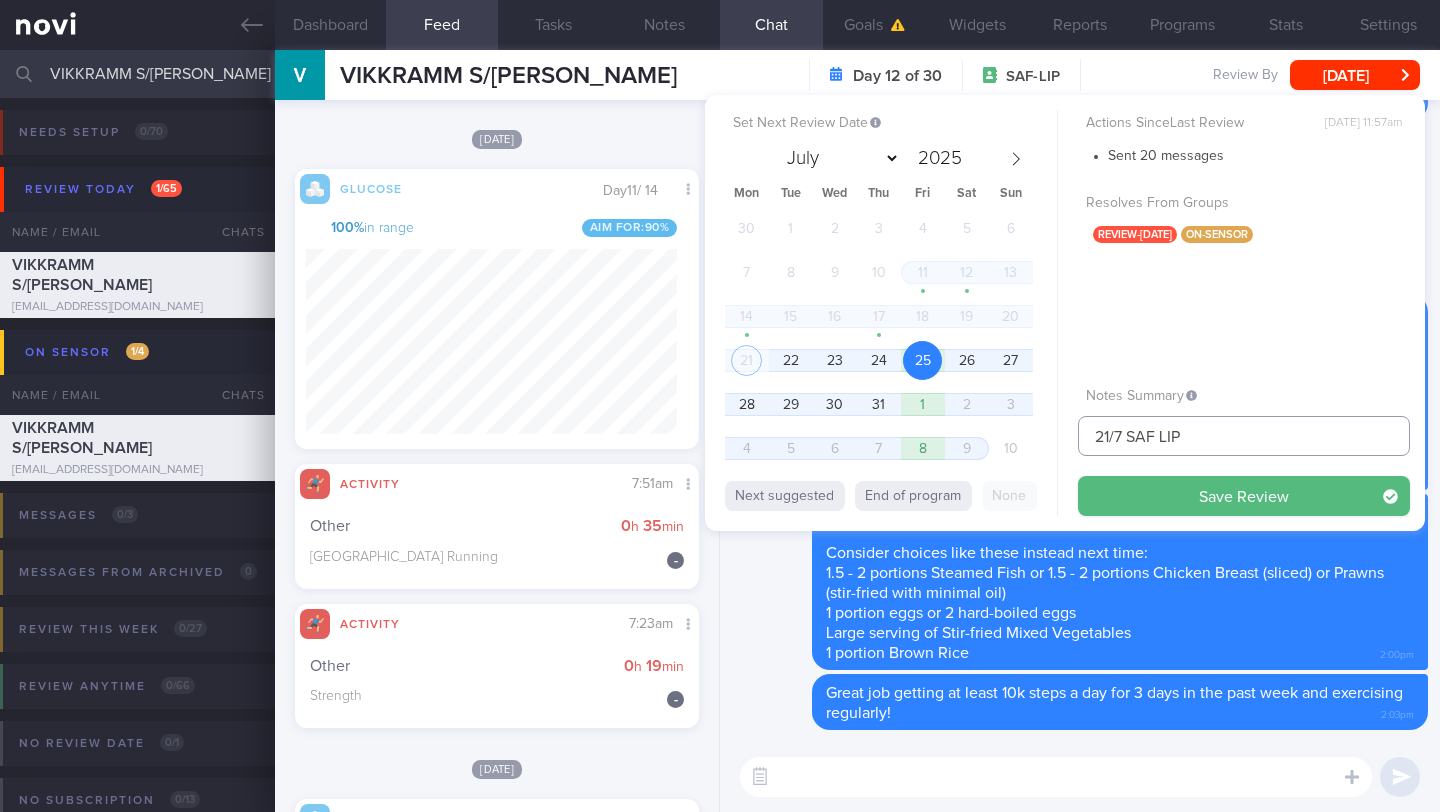drag, startPoint x: 1117, startPoint y: 438, endPoint x: 1069, endPoint y: 438, distance: 48 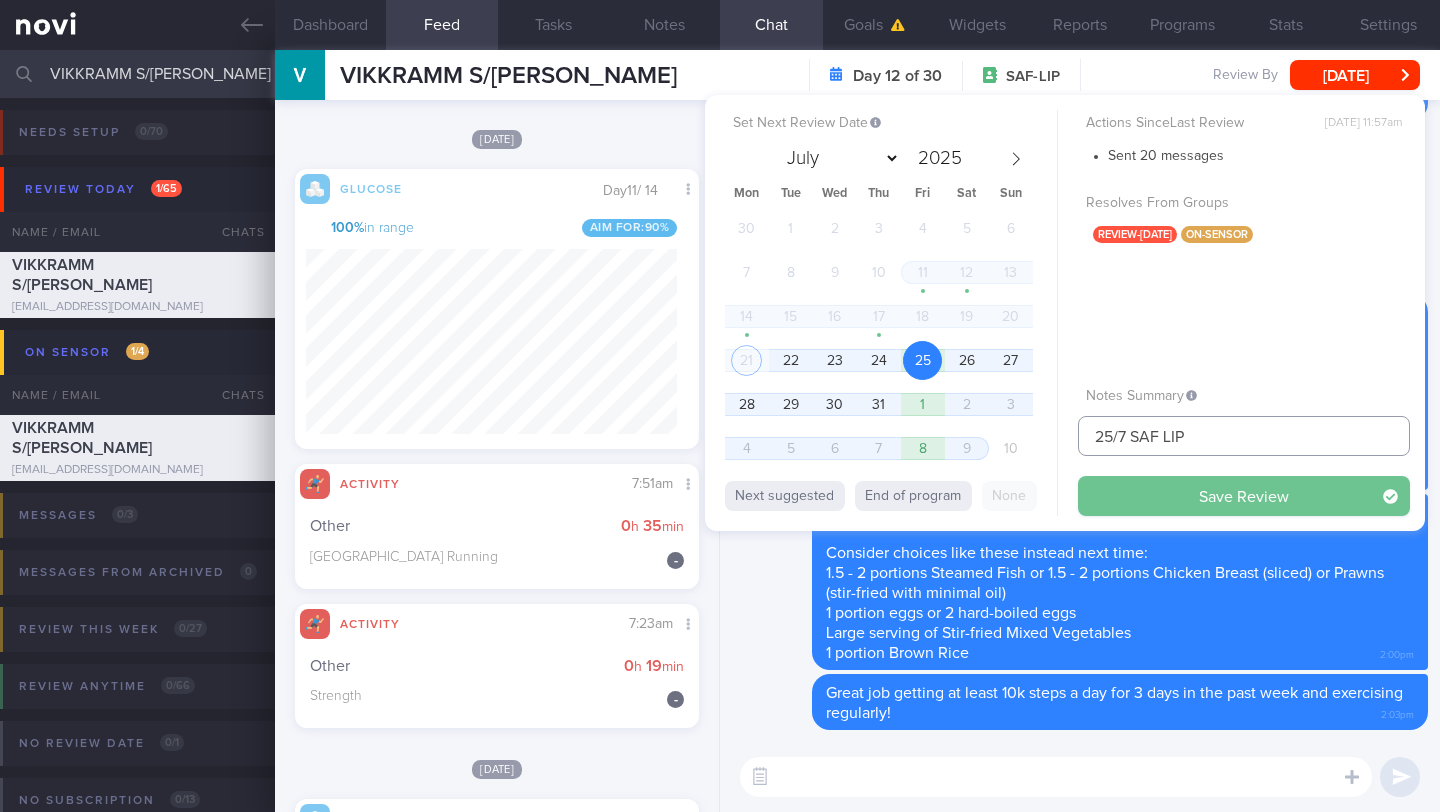 type on "25/7 SAF LIP" 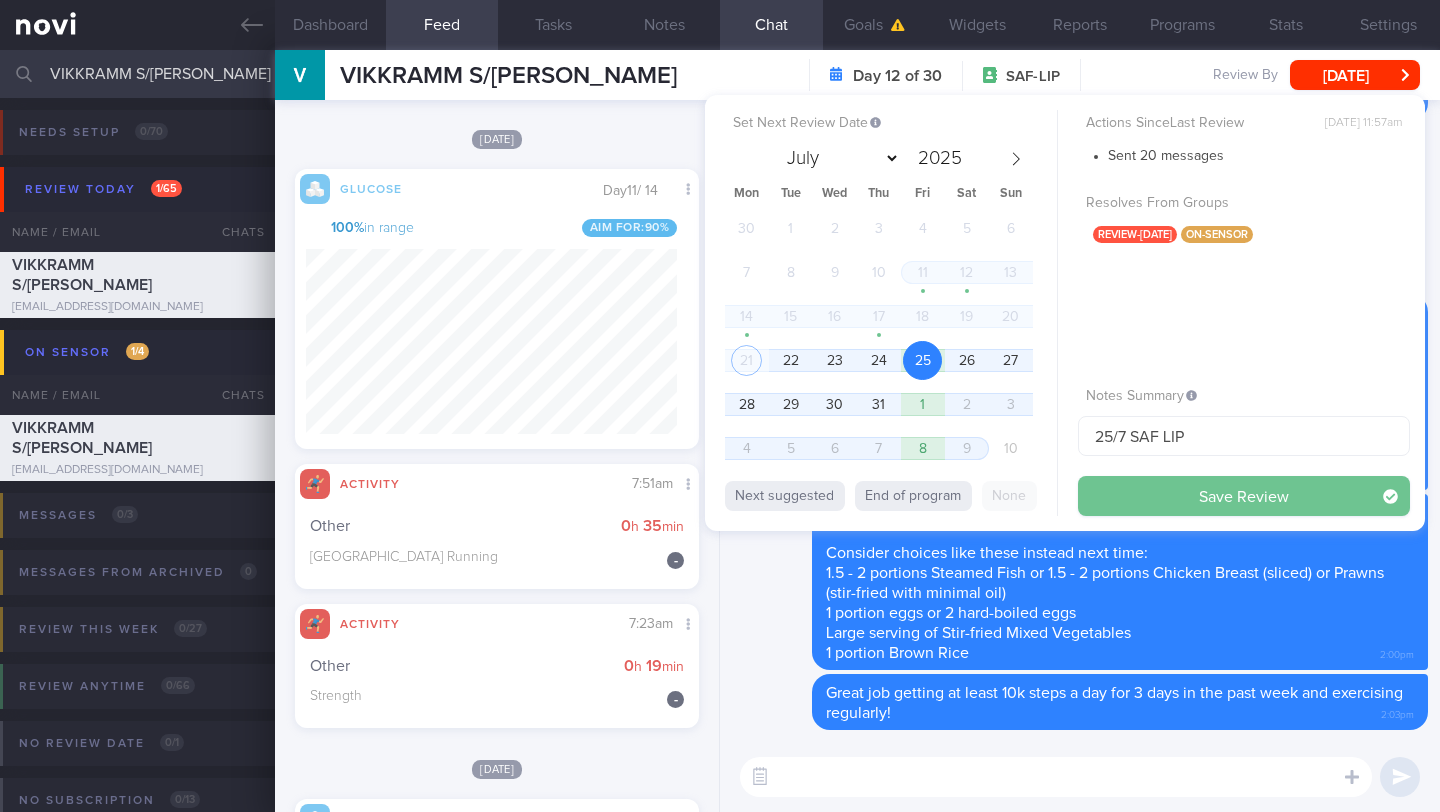 click on "Save Review" at bounding box center [1244, 496] 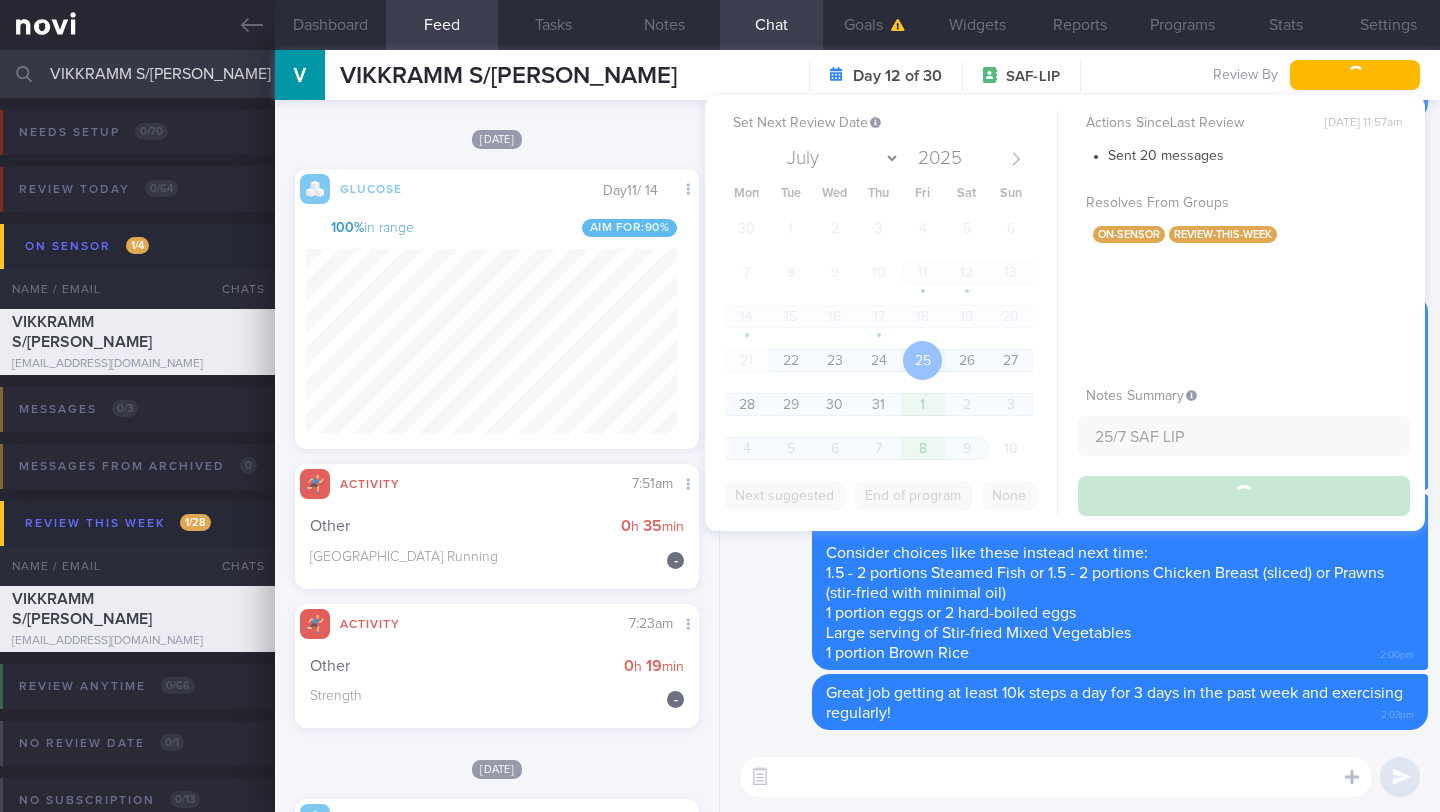 type on "25/7 SAF LIP" 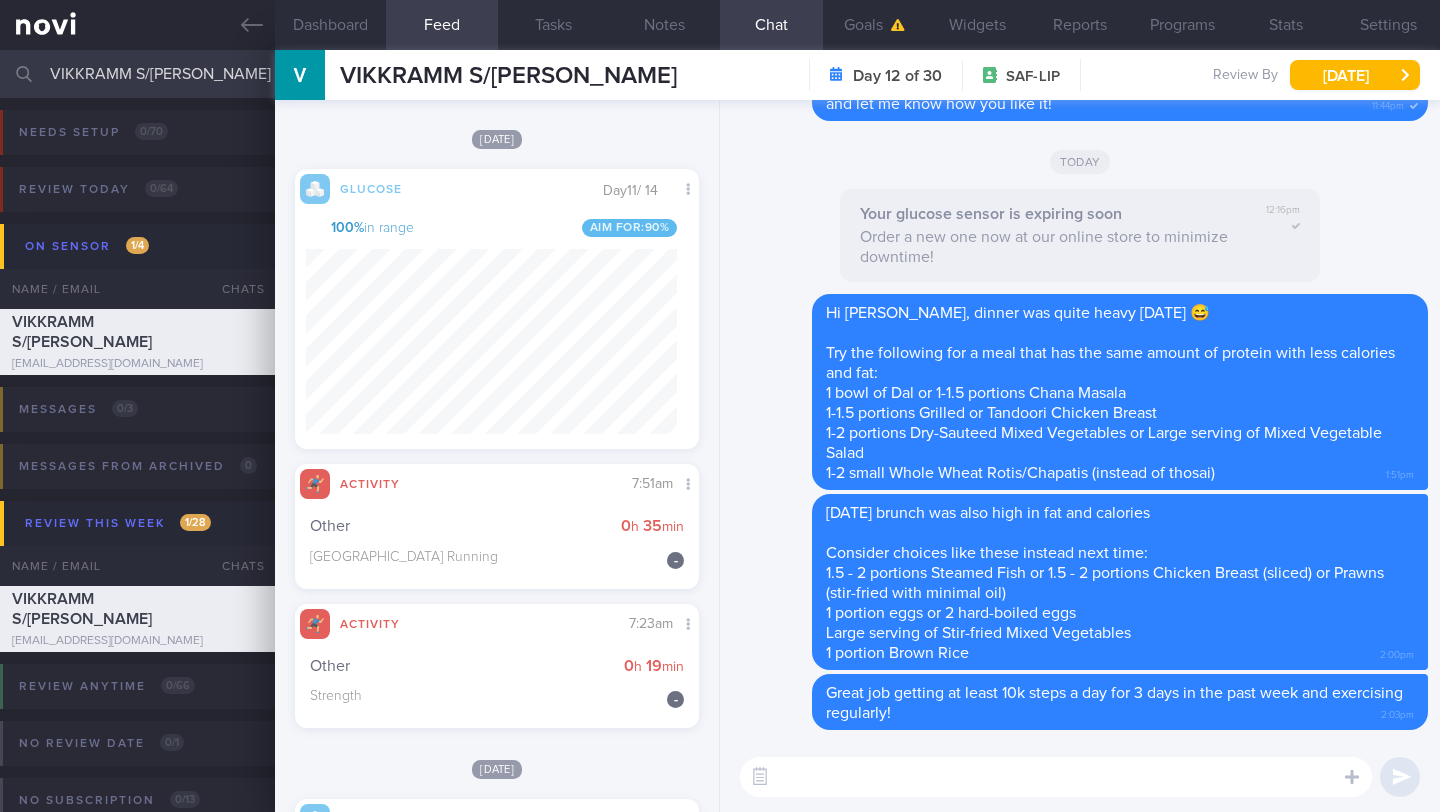 click on "VIKKRAMM S/[PERSON_NAME]" at bounding box center [720, 74] 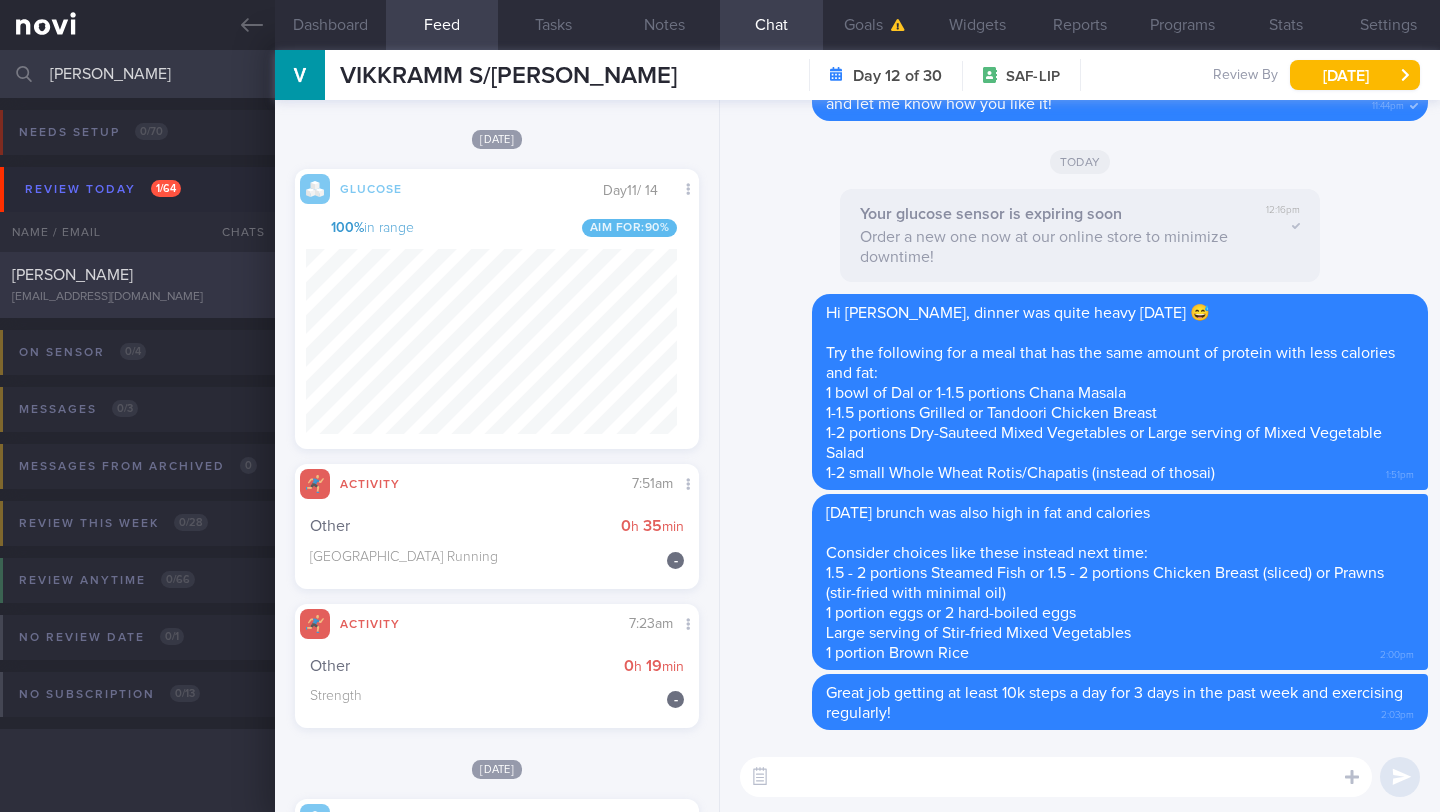 type on "[PERSON_NAME]" 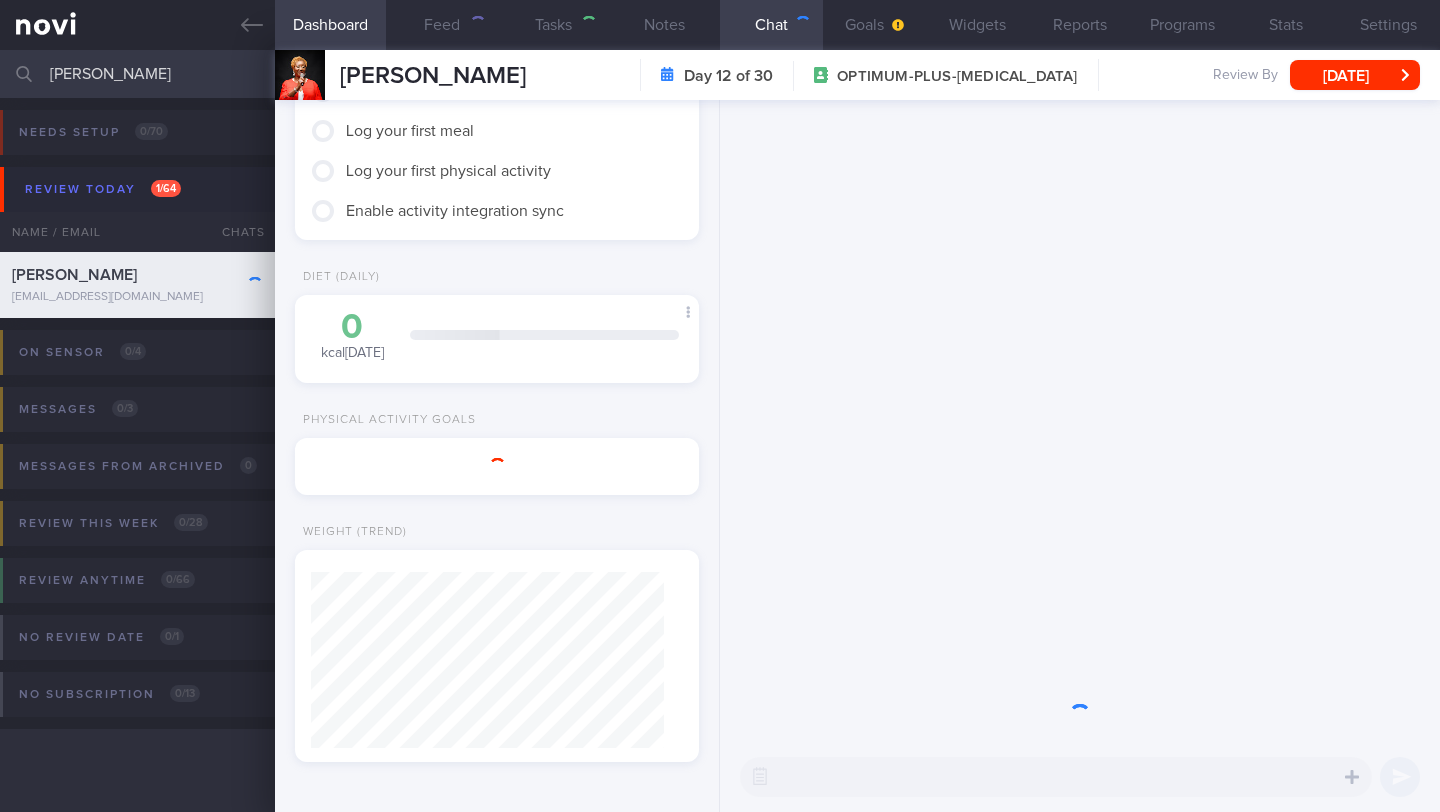scroll, scrollTop: 149, scrollLeft: 0, axis: vertical 